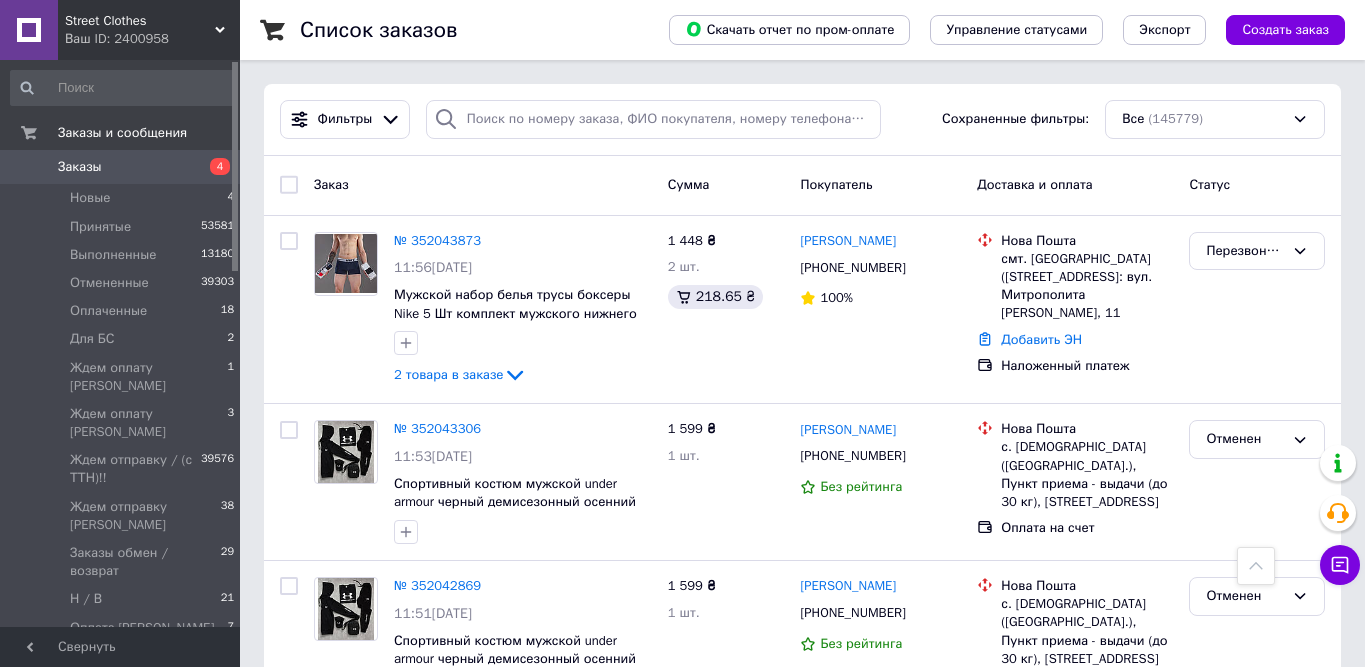 click on "Заказы 4" at bounding box center [123, 167] 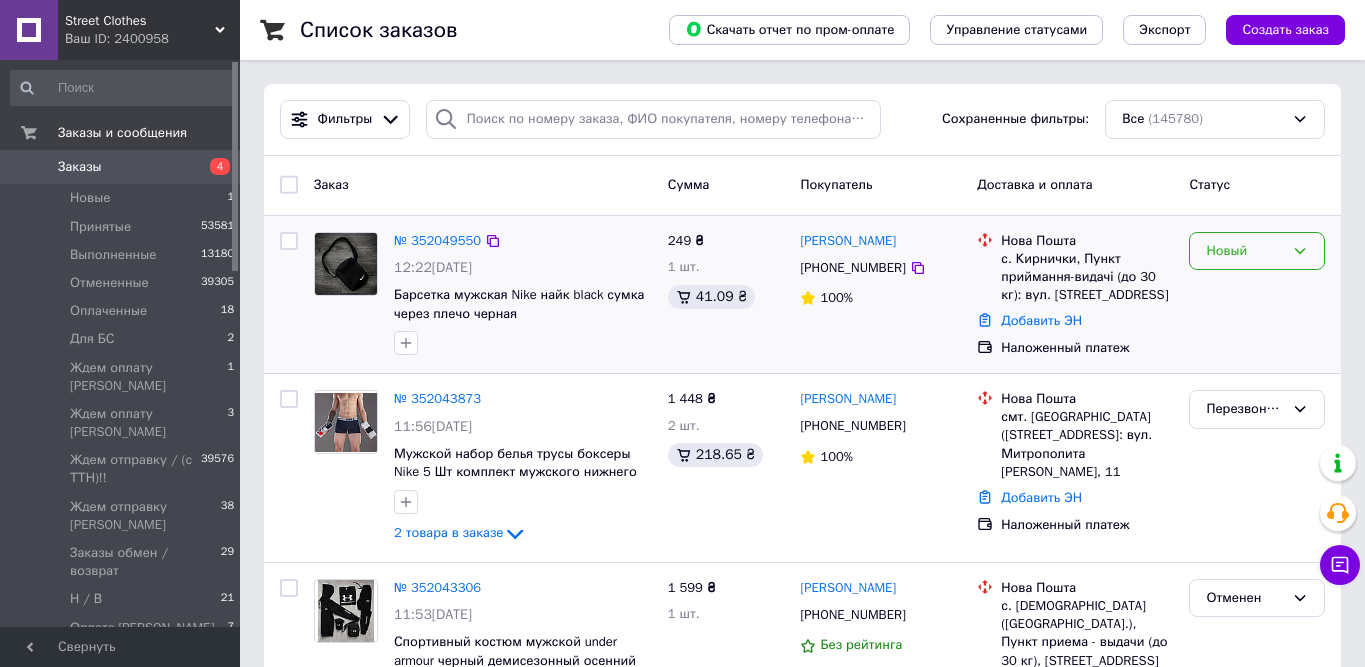click on "Новый" at bounding box center [1245, 251] 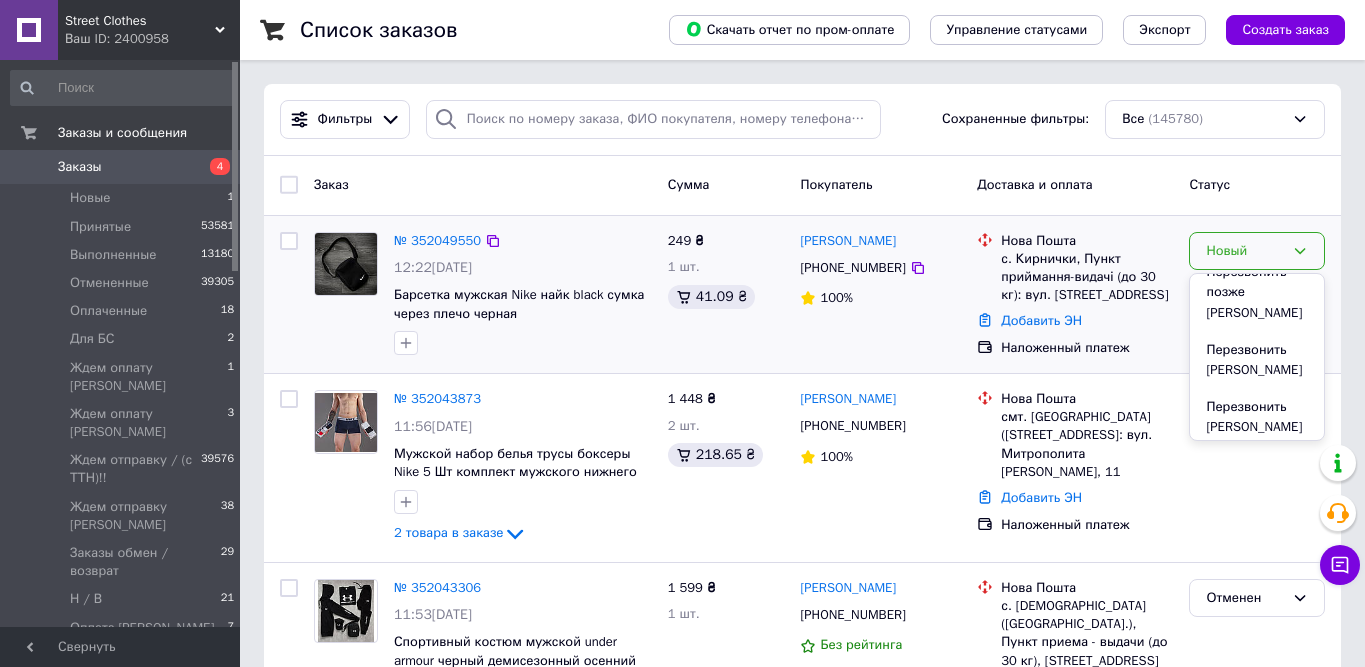 scroll, scrollTop: 859, scrollLeft: 0, axis: vertical 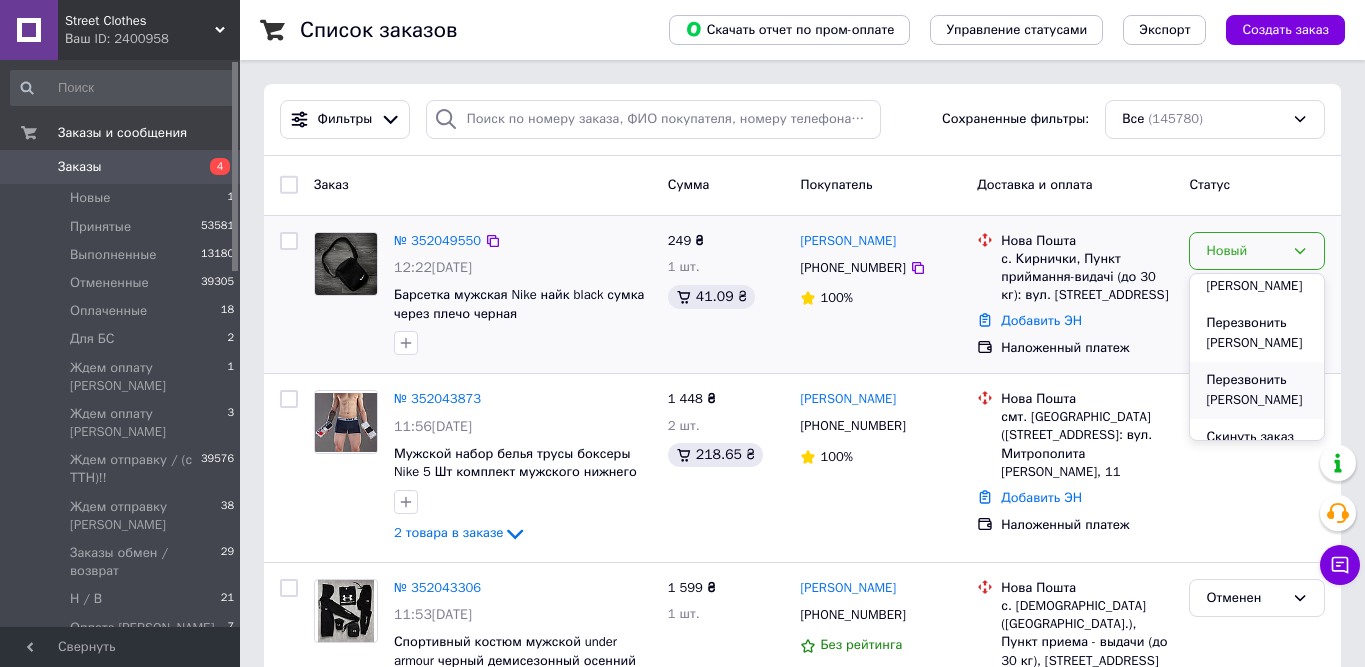 click on "Перезвонить [PERSON_NAME]" at bounding box center (1257, 390) 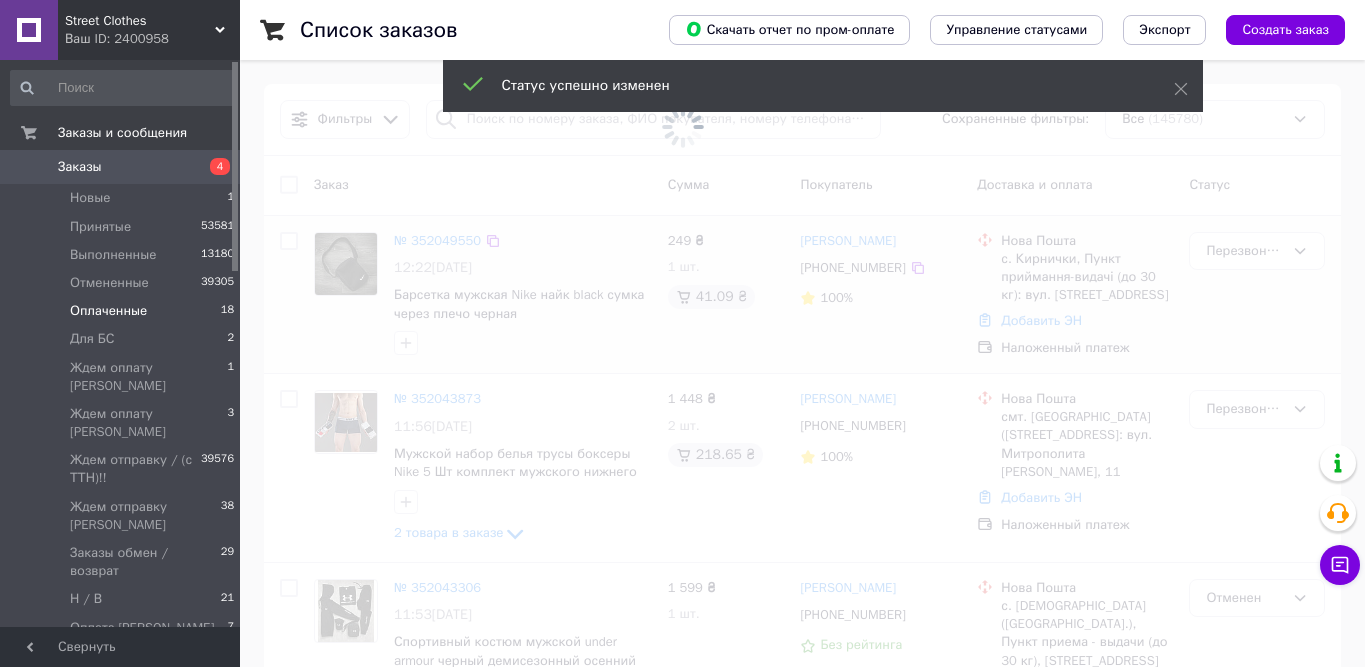 click on "Оплаченные 18" at bounding box center [123, 311] 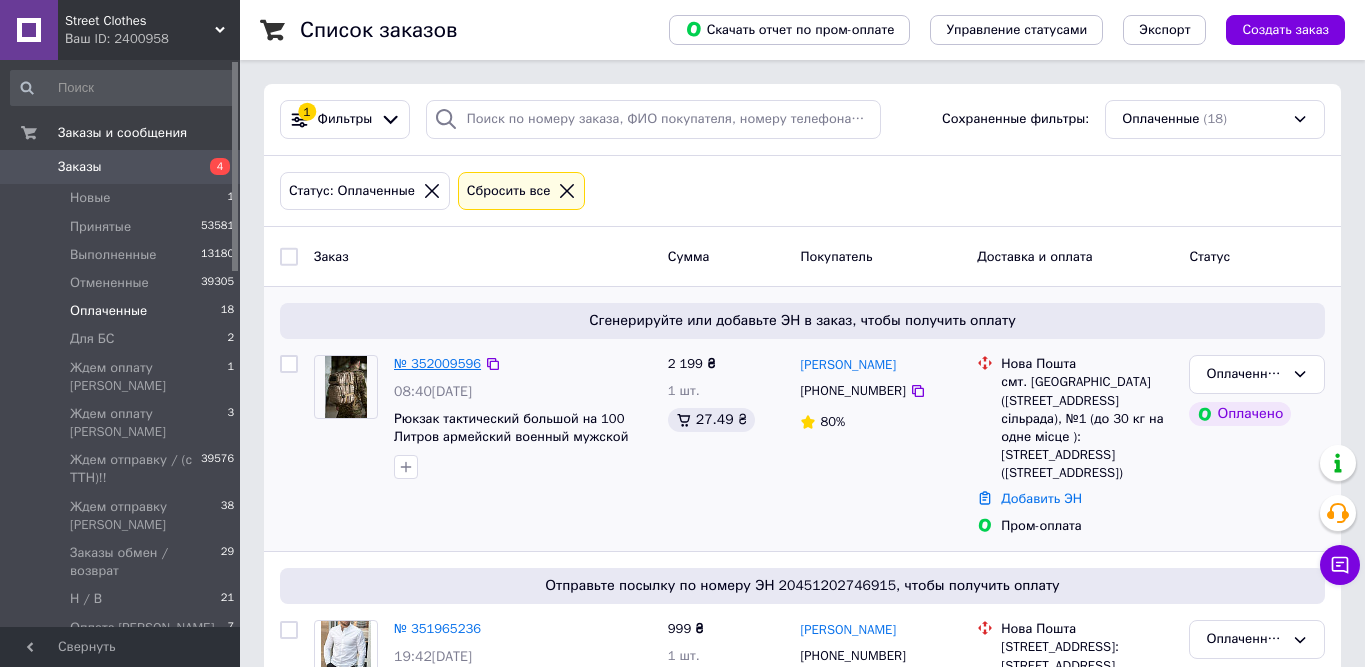 click on "№ 352009596" at bounding box center [437, 363] 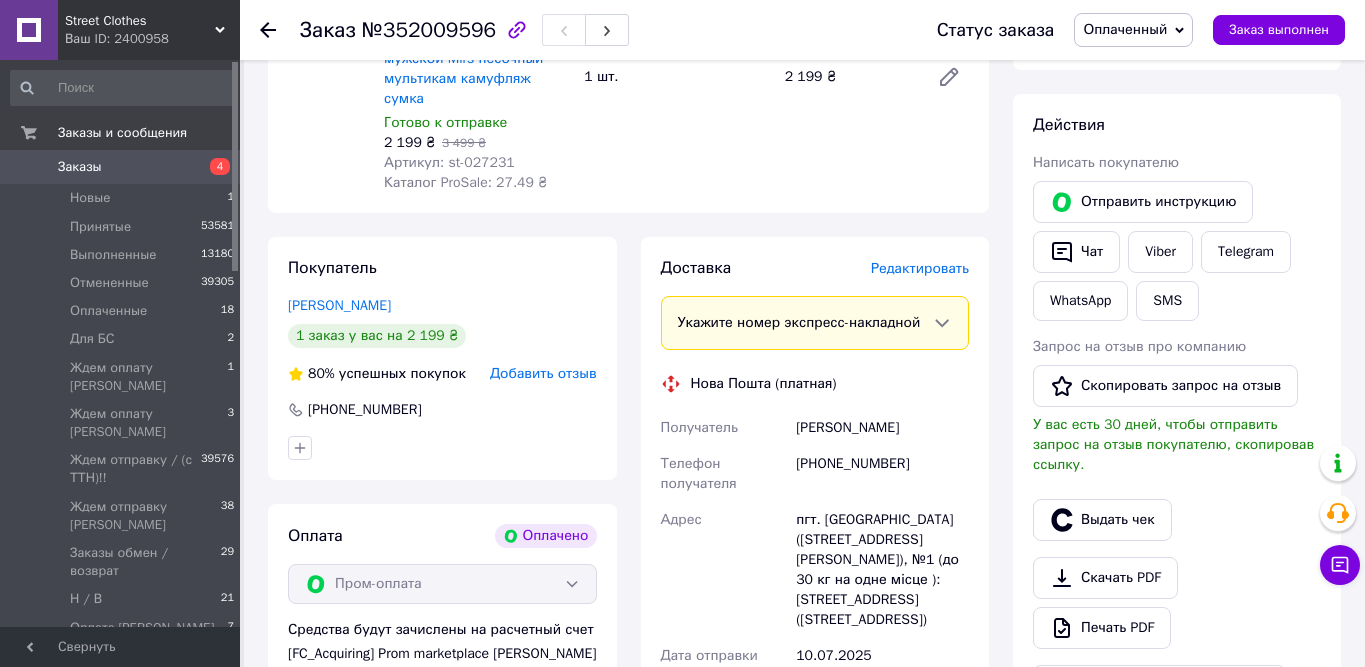 scroll, scrollTop: 371, scrollLeft: 0, axis: vertical 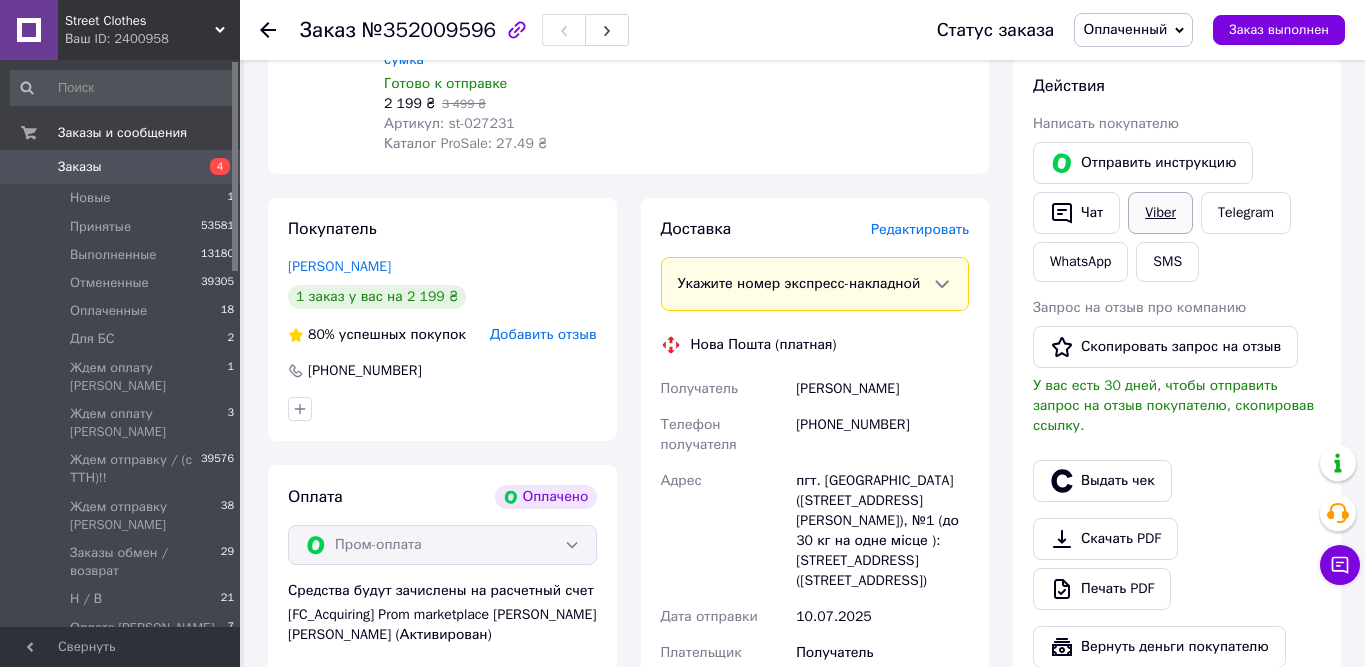 click on "Viber" at bounding box center [1160, 213] 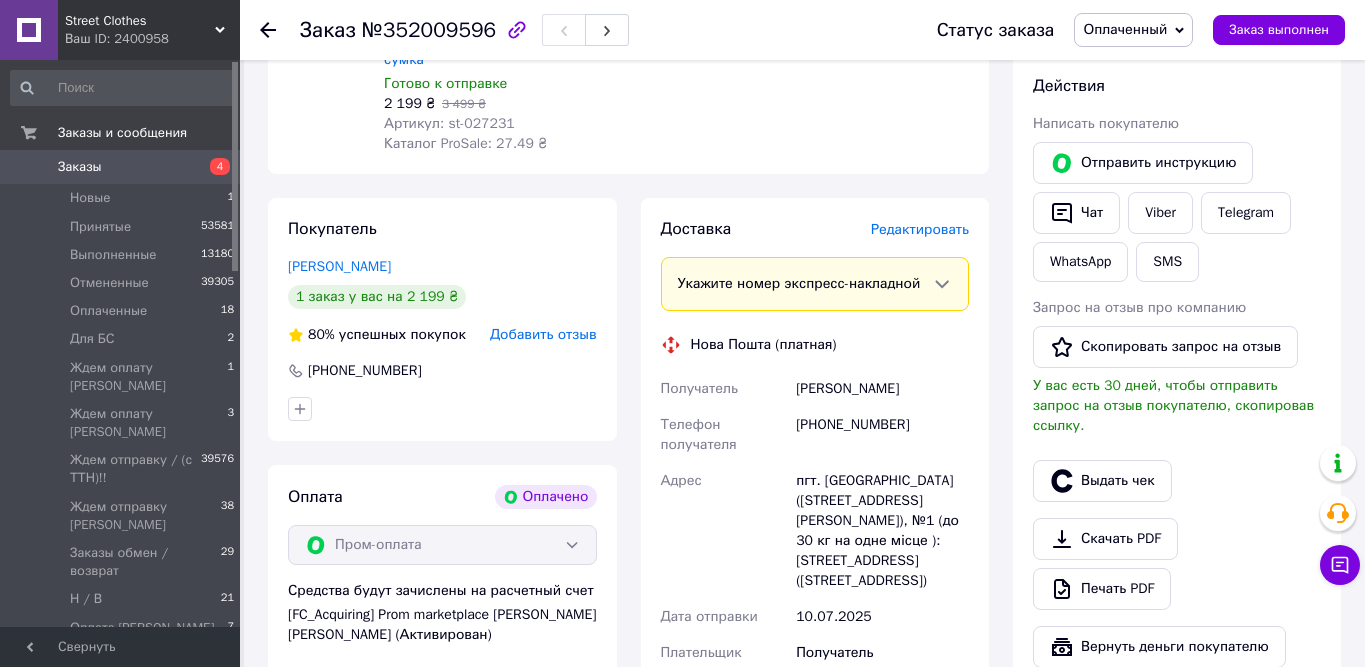 click on "Заказы" at bounding box center (121, 167) 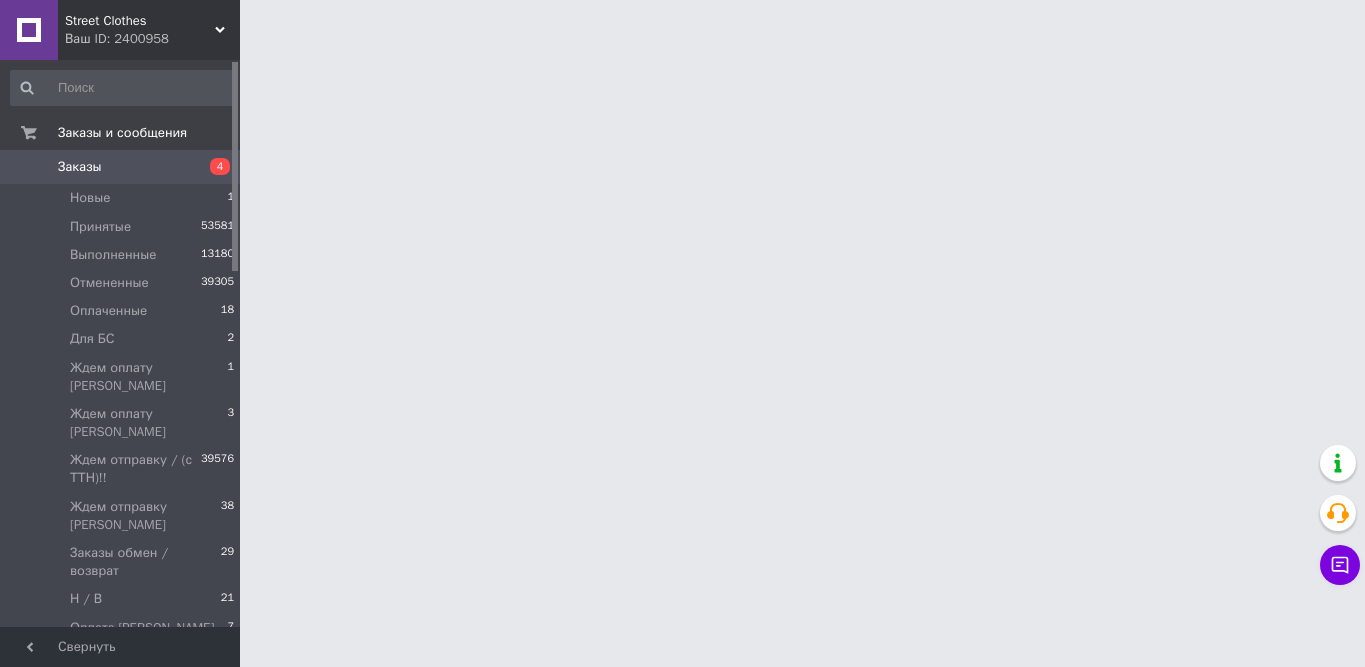 scroll, scrollTop: 0, scrollLeft: 0, axis: both 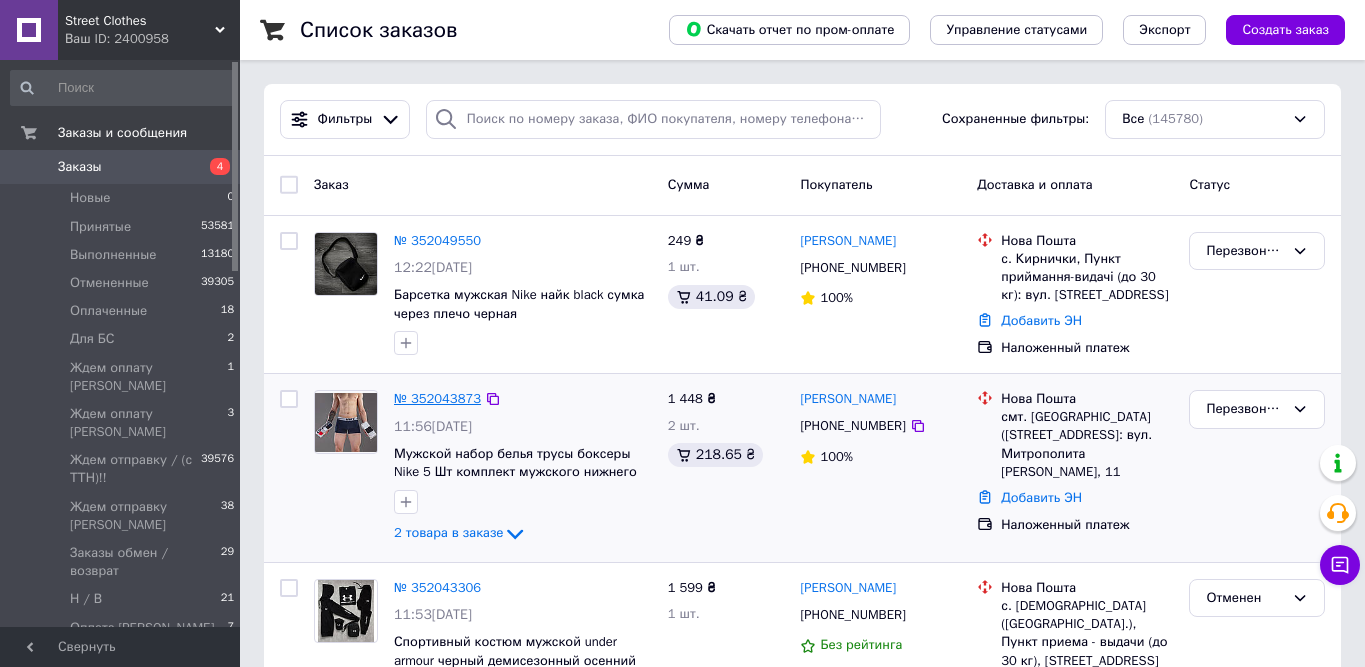 click on "№ 352043873" at bounding box center (437, 398) 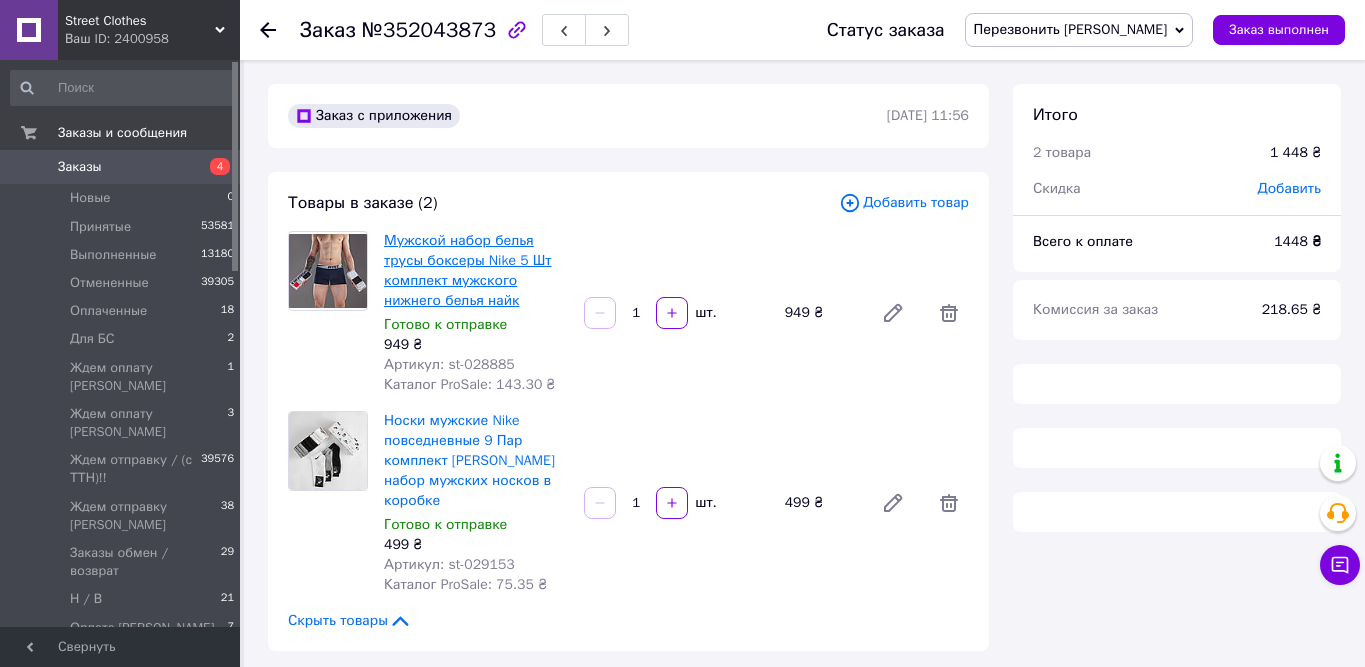 click on "Мужской набор белья трусы боксеры Nike 5 Шт комплект мужского нижнего белья найк" at bounding box center [468, 270] 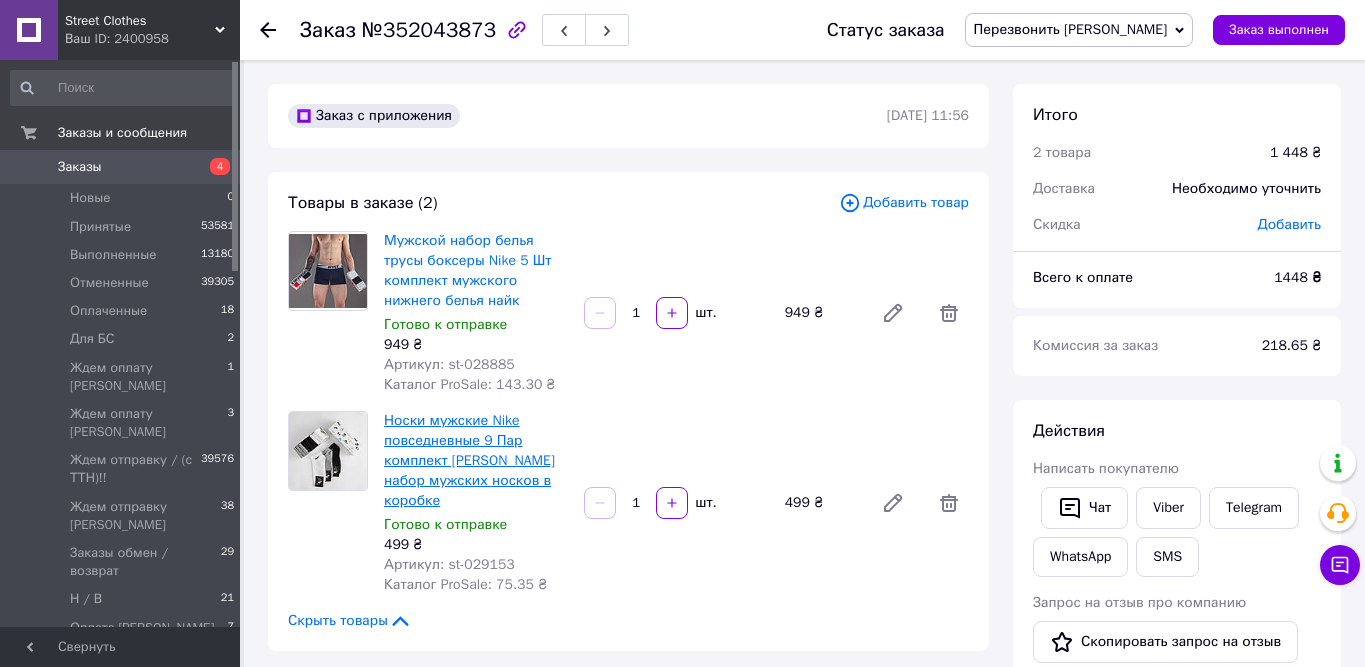 click on "Носки мужские Nike повседневные 9 Пар комплект носков найк набор мужских носков в коробке" at bounding box center [469, 460] 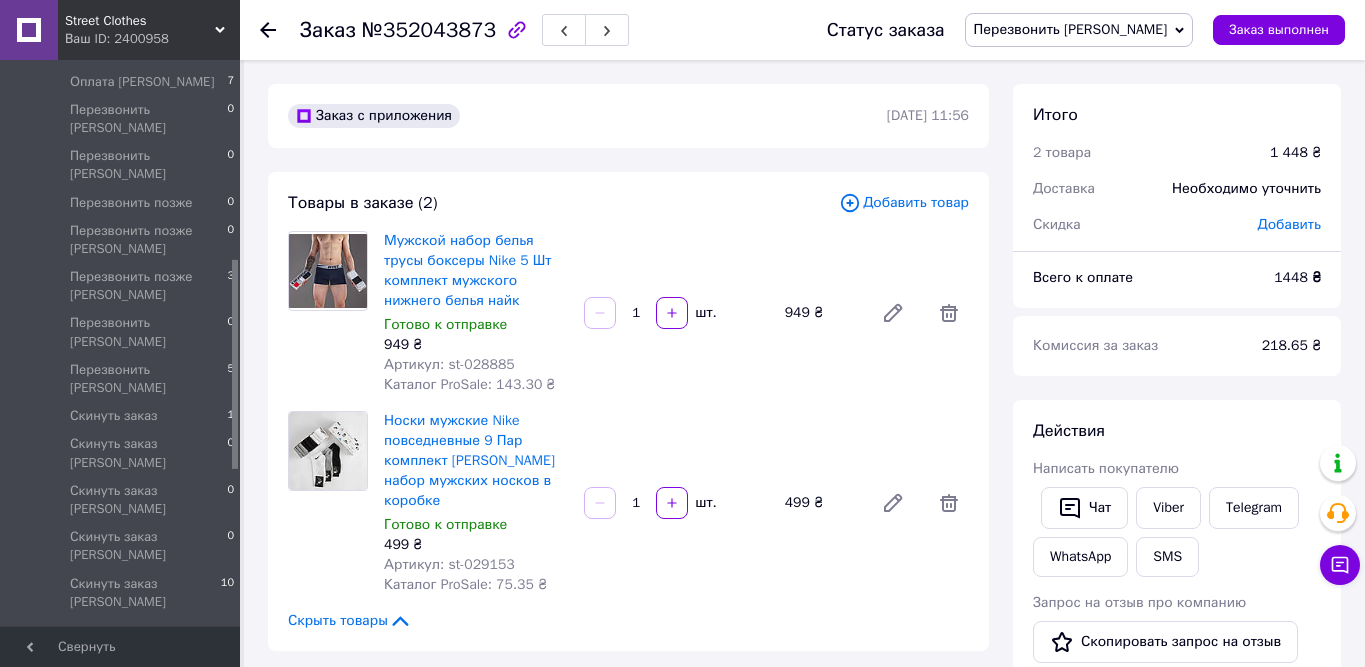 drag, startPoint x: 233, startPoint y: 167, endPoint x: 234, endPoint y: 371, distance: 204.00246 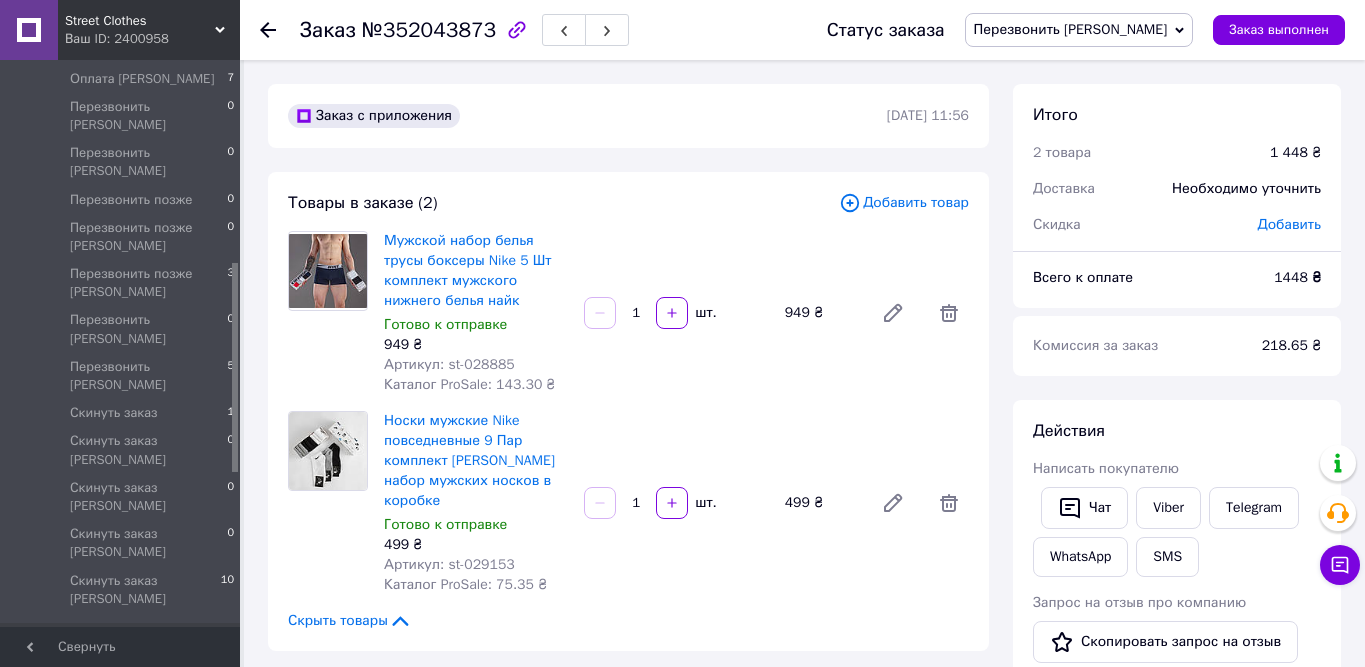 click on "Товары и услуги" at bounding box center (110, 674) 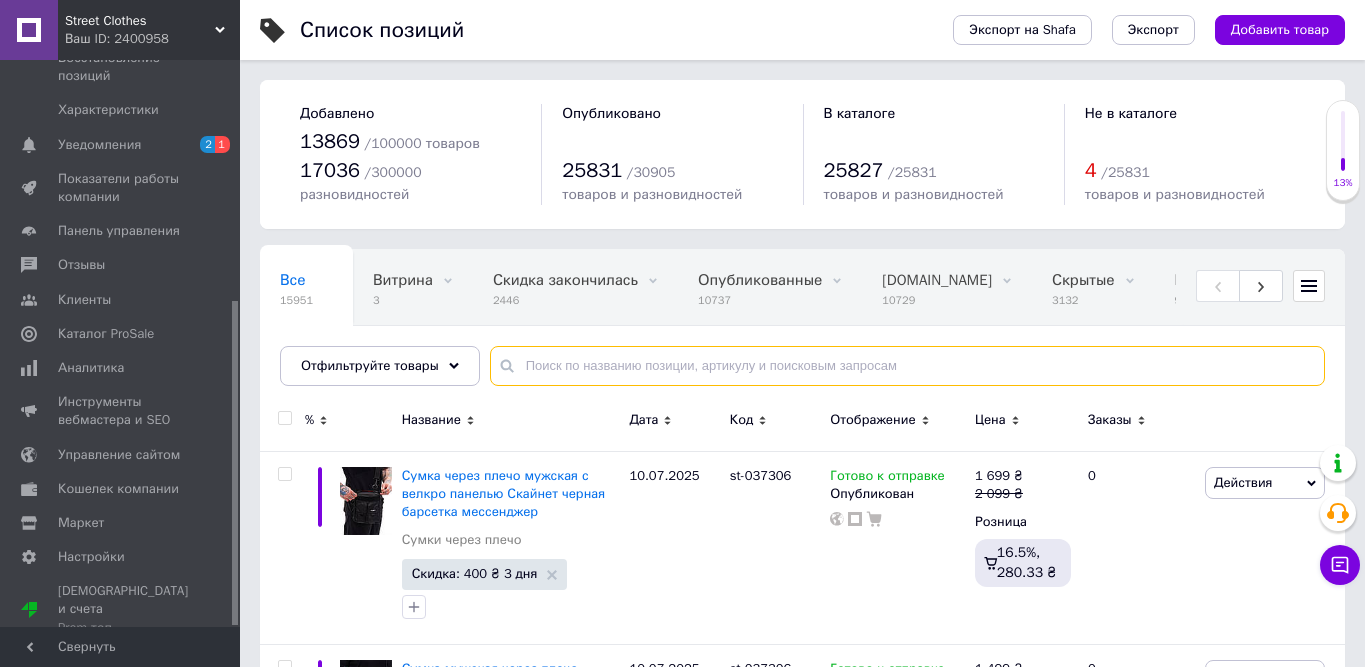click at bounding box center (907, 366) 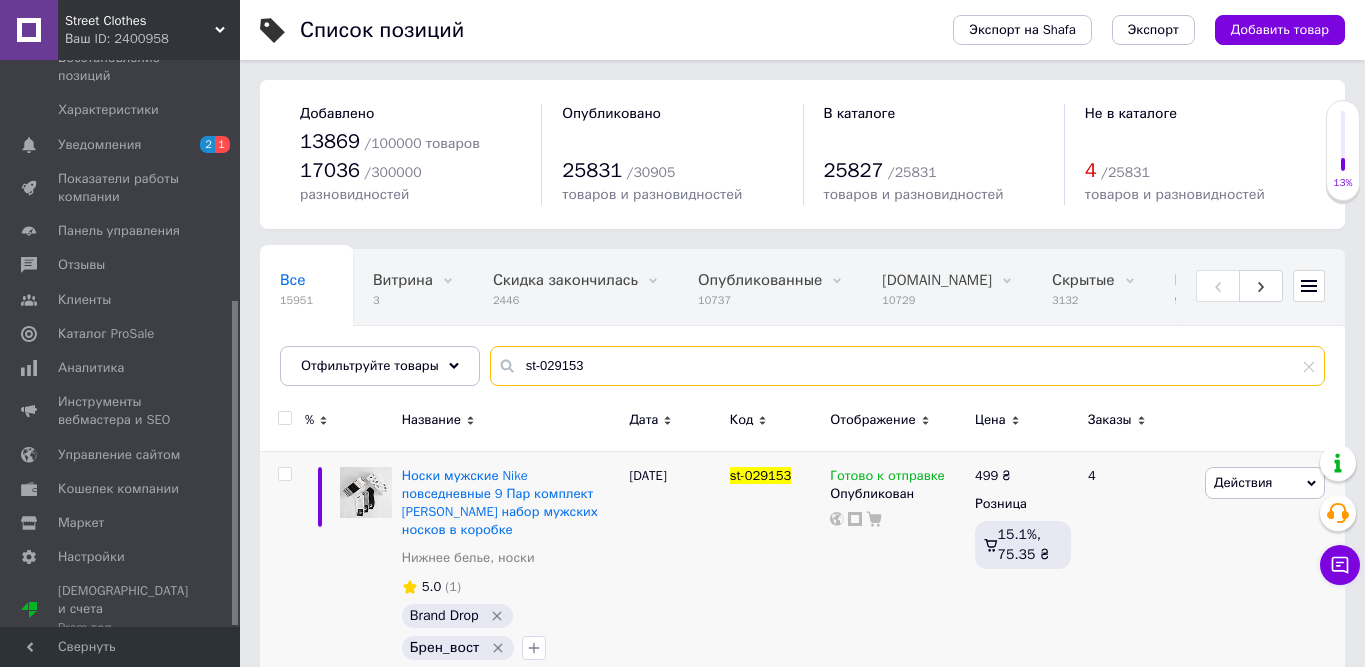 type on "st-029153" 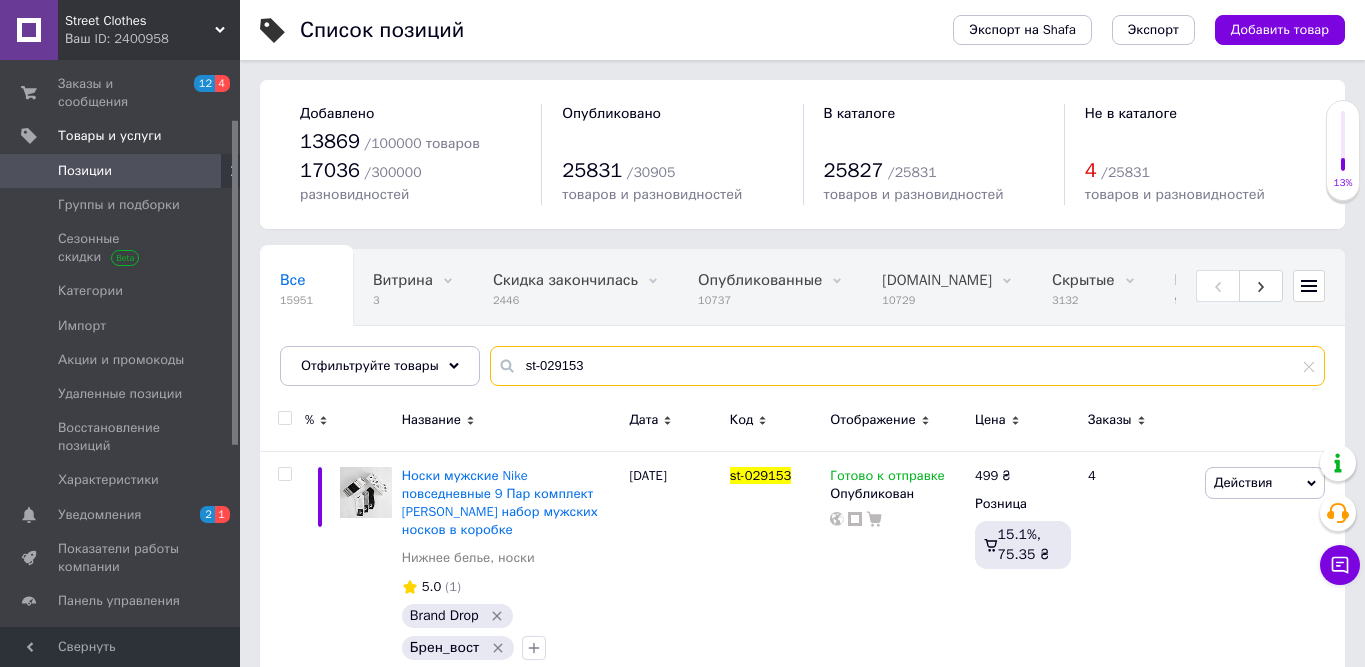scroll, scrollTop: 0, scrollLeft: 0, axis: both 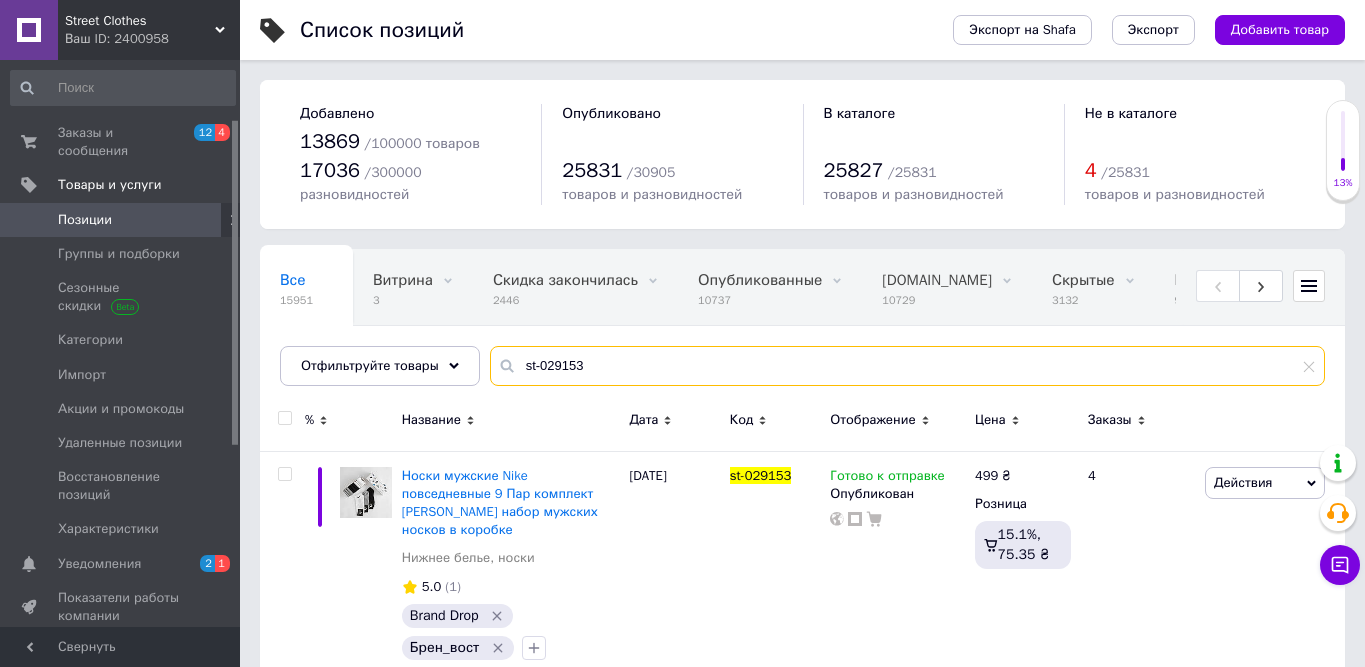 drag, startPoint x: 235, startPoint y: 328, endPoint x: 258, endPoint y: 83, distance: 246.07722 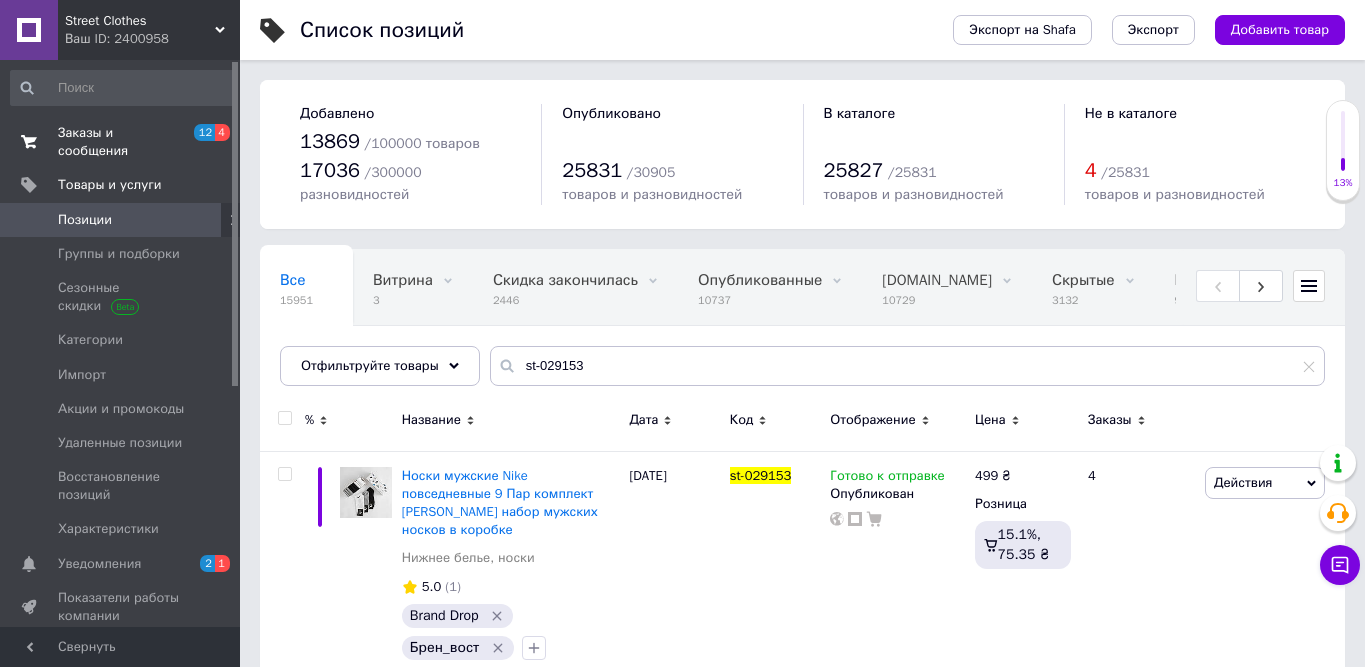 click on "Заказы и сообщения 12 4" at bounding box center (123, 142) 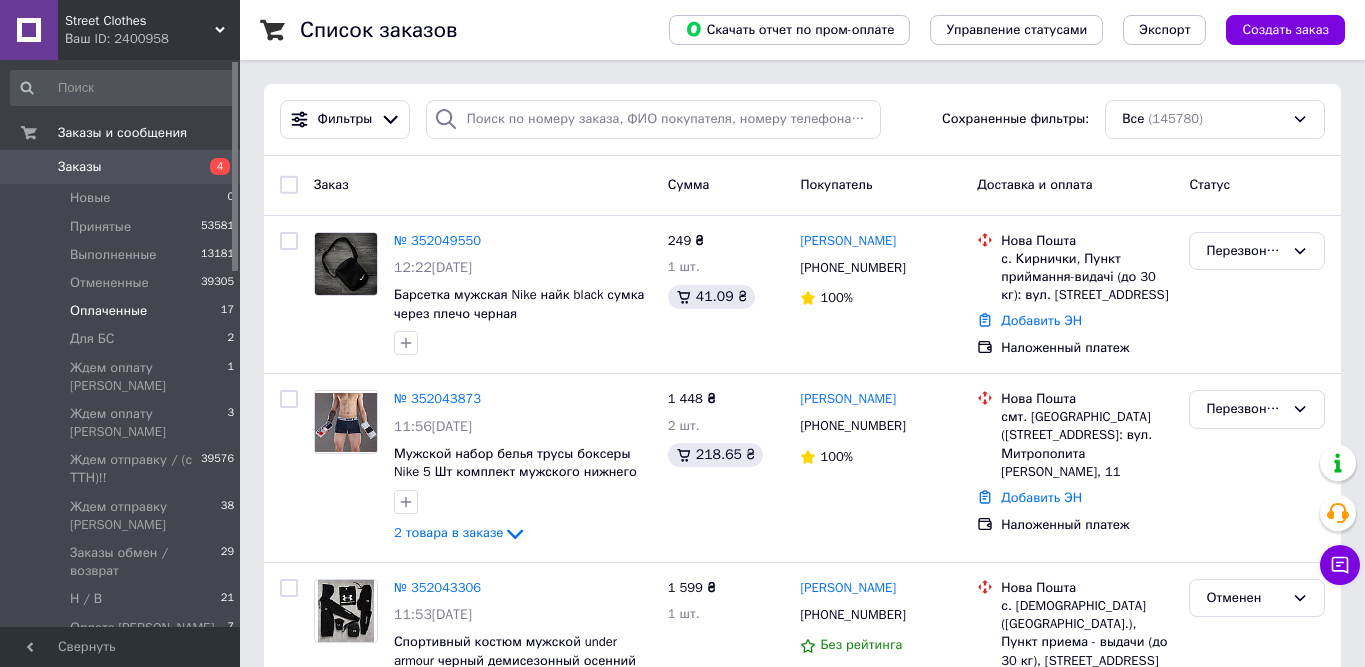 click on "Оплаченные 17" at bounding box center [123, 311] 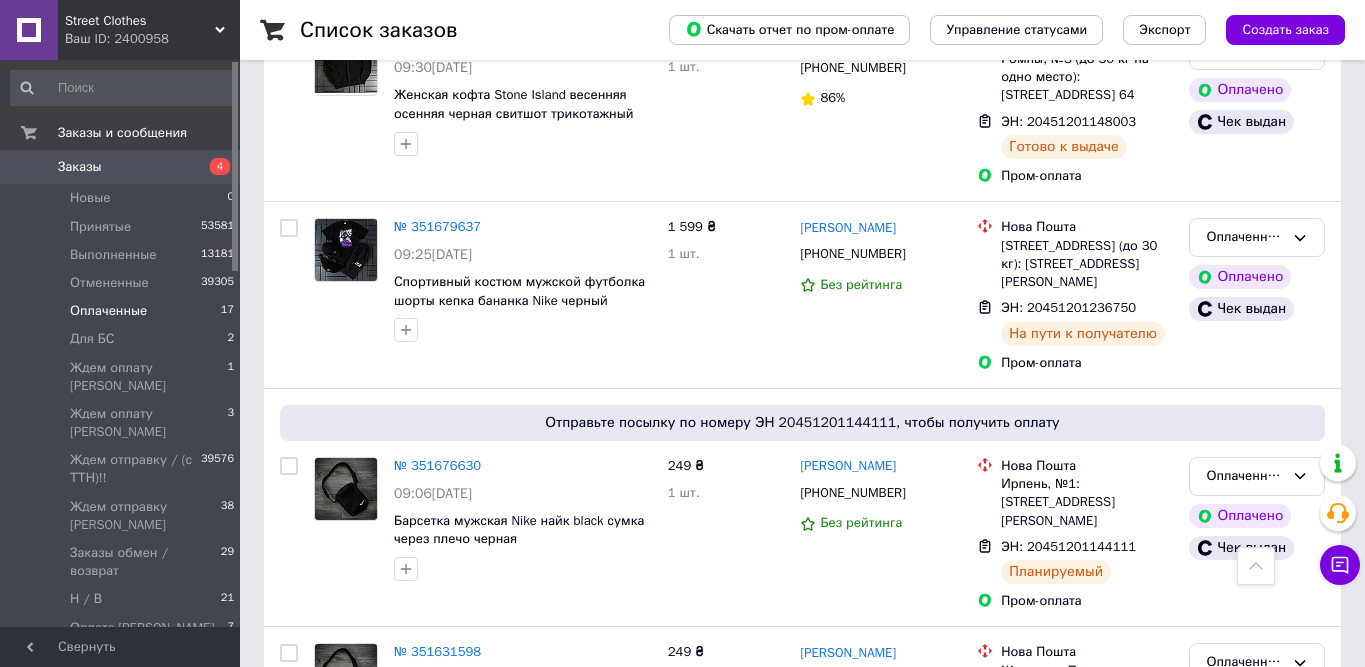 scroll, scrollTop: 2189, scrollLeft: 0, axis: vertical 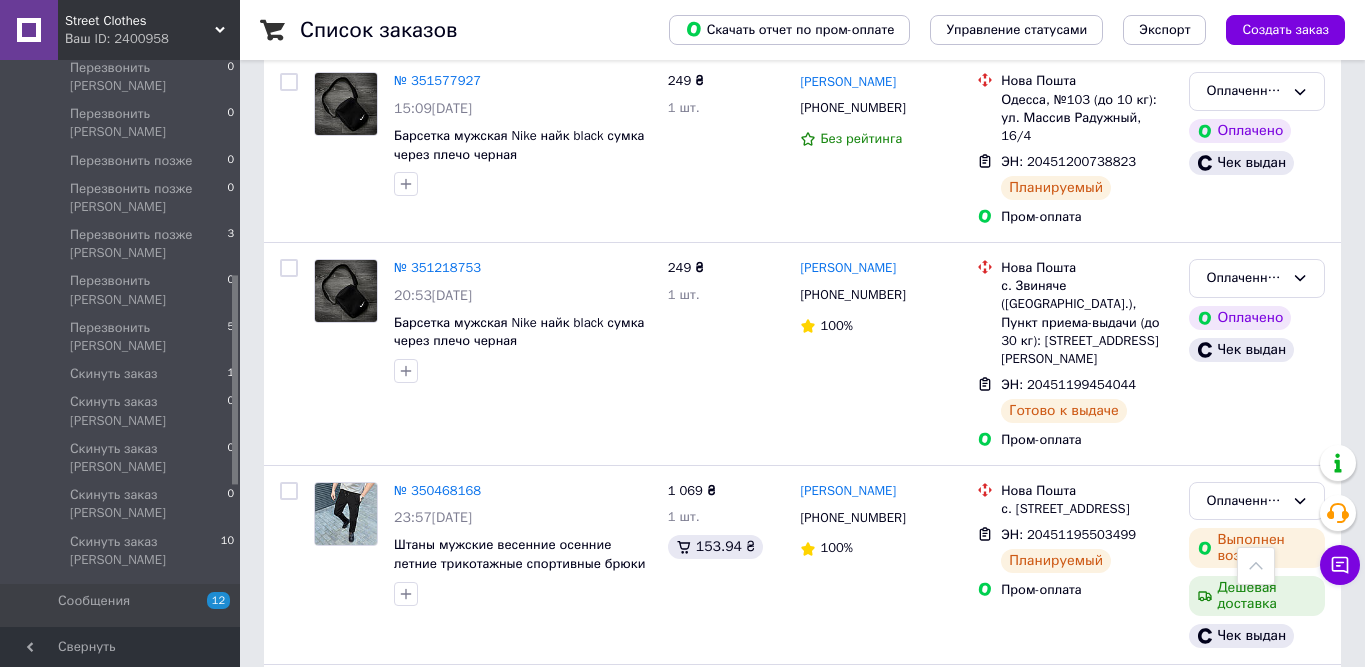 drag, startPoint x: 233, startPoint y: 140, endPoint x: 258, endPoint y: 355, distance: 216.44861 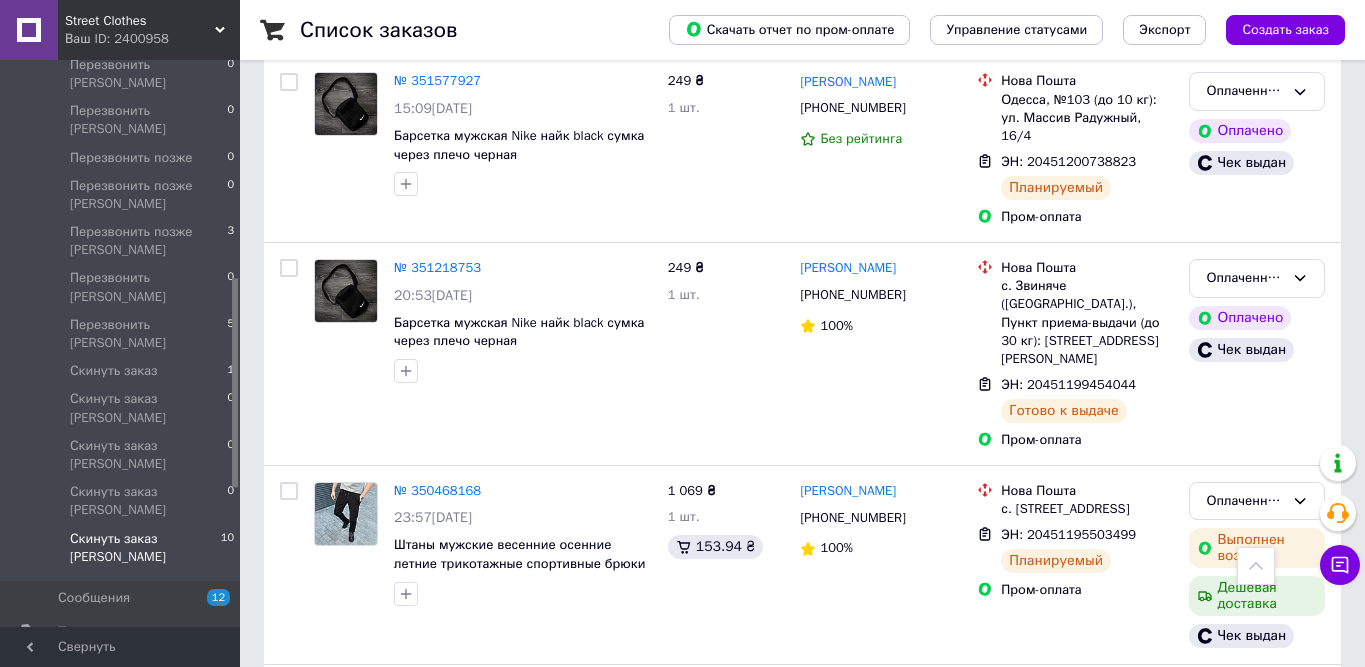click on "Скинуть заказ [PERSON_NAME]" at bounding box center [145, 548] 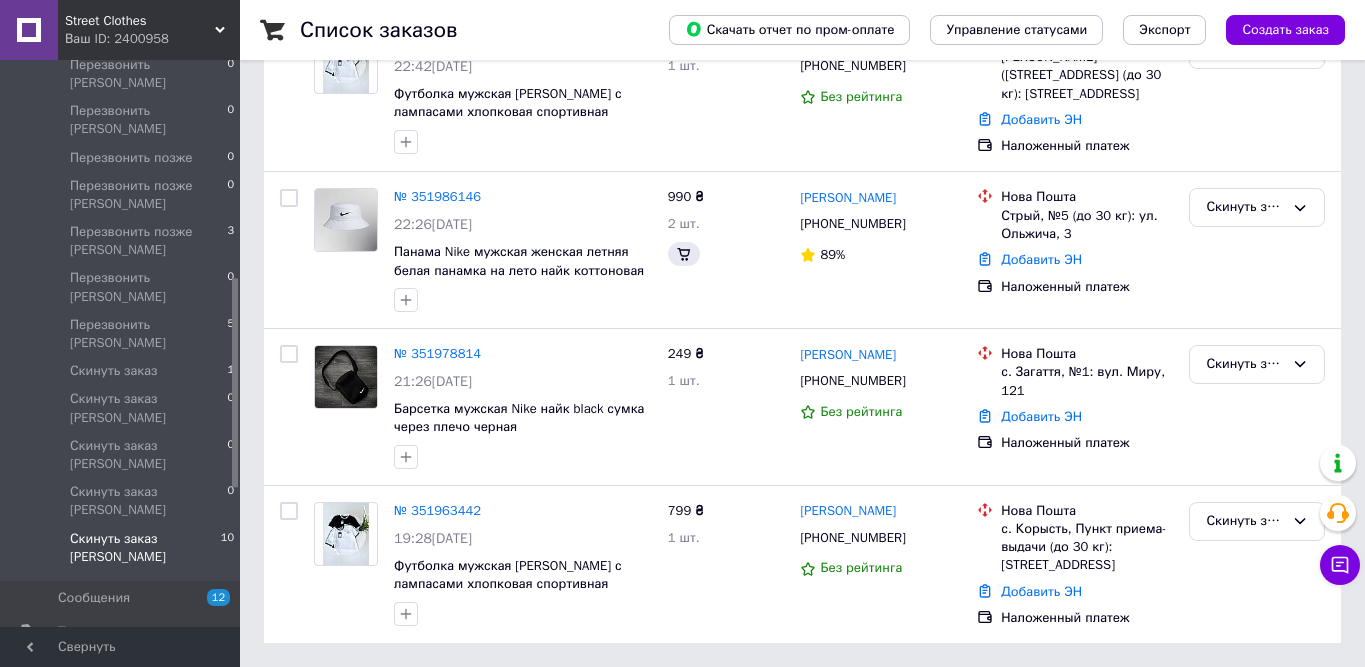 scroll, scrollTop: 0, scrollLeft: 0, axis: both 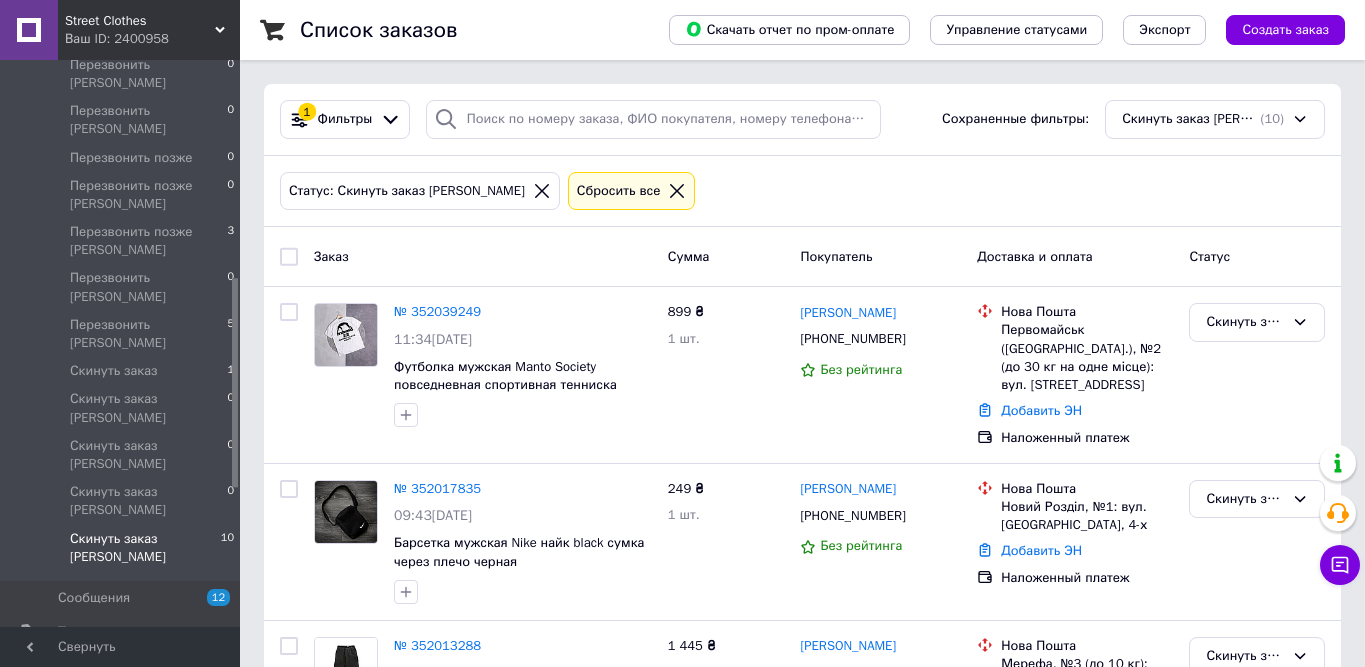 click 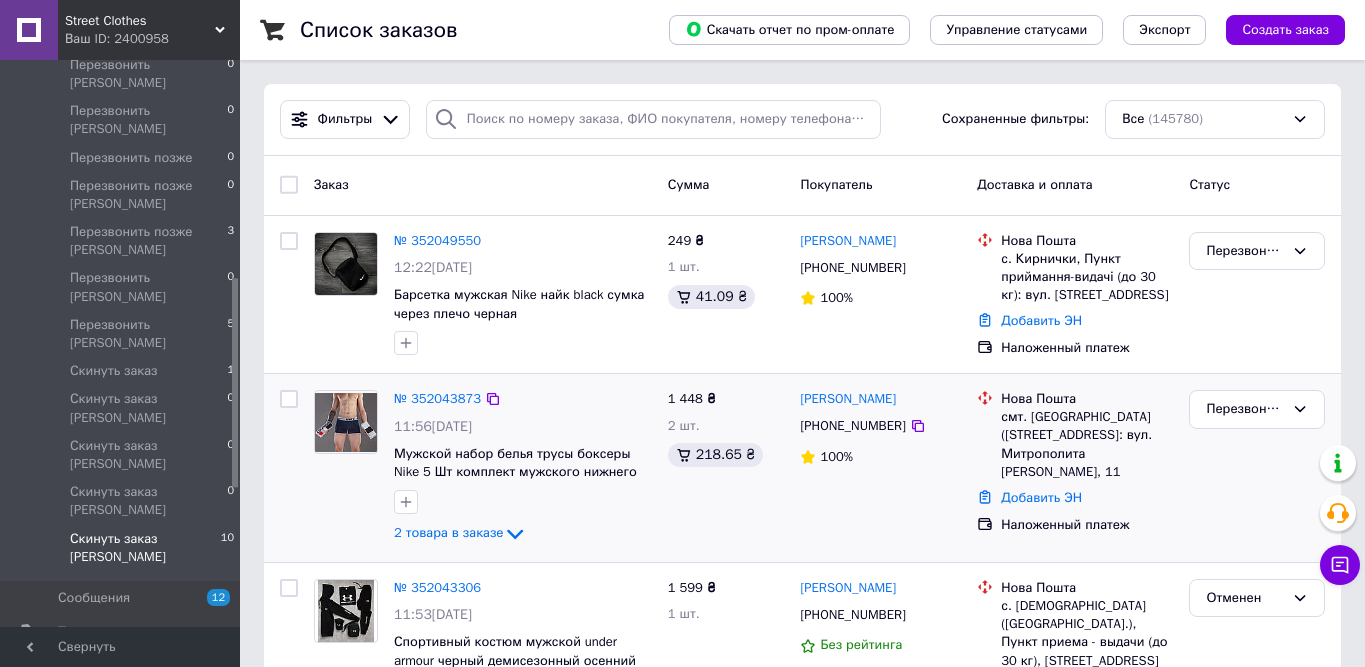 click on "№ 352043873" at bounding box center (437, 399) 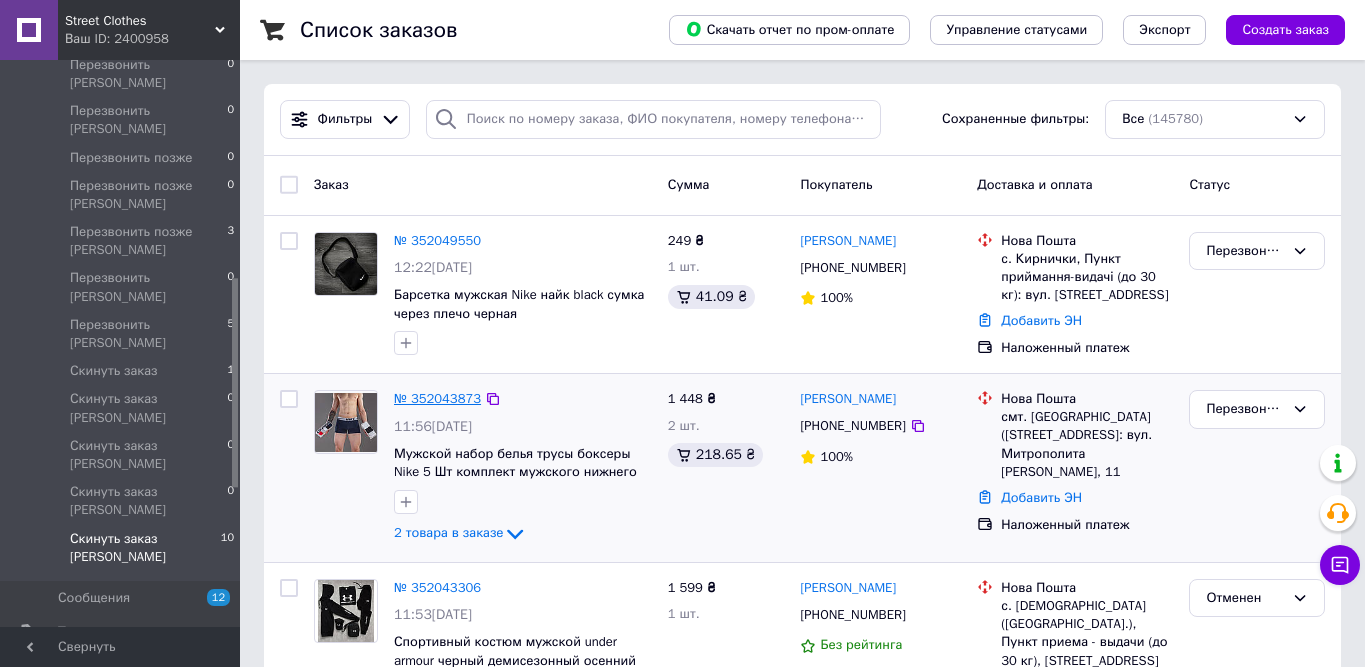 click on "№ 352043873" at bounding box center [437, 398] 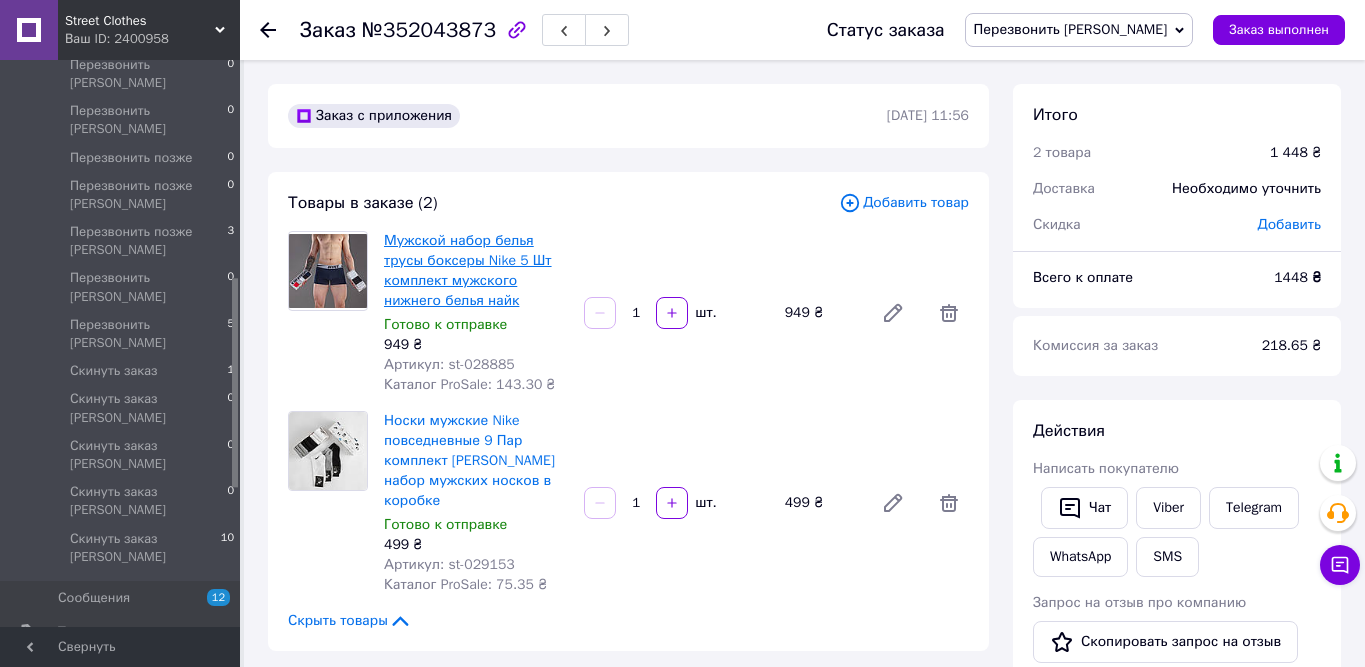 click on "Мужской набор белья трусы боксеры Nike 5 Шт комплект мужского нижнего белья найк" at bounding box center [468, 270] 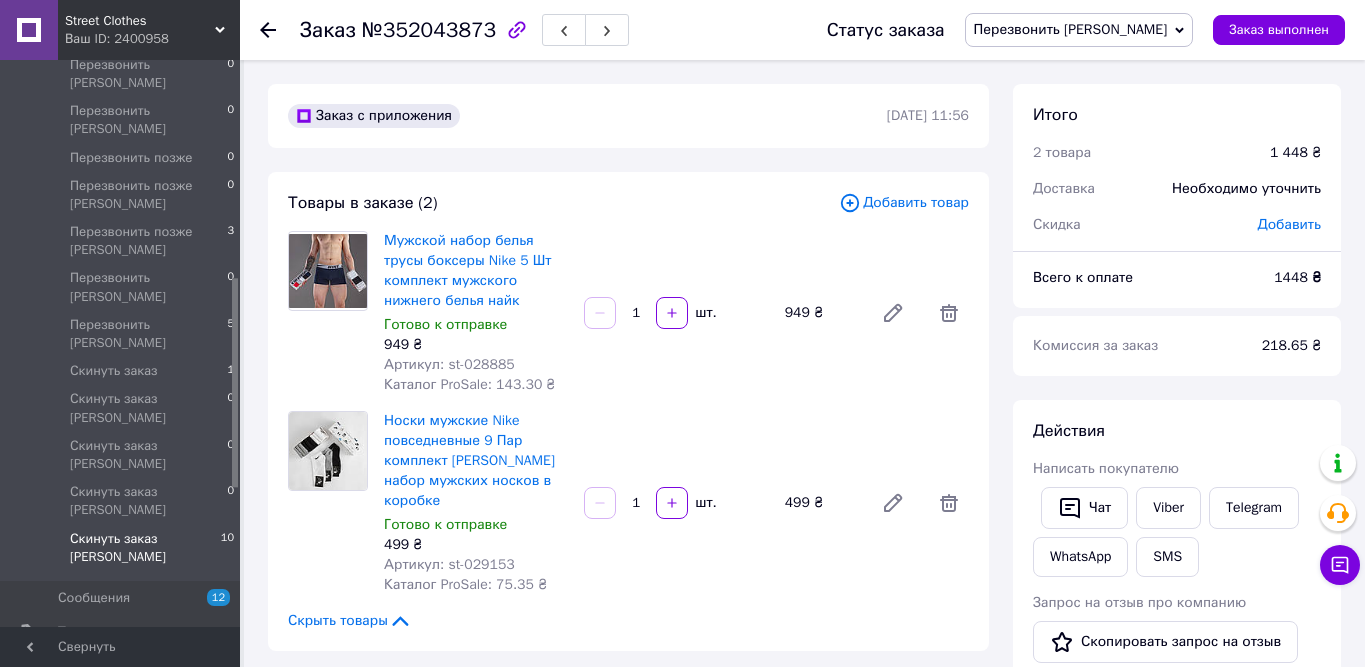 click on "Скинуть заказ [PERSON_NAME]" at bounding box center [145, 548] 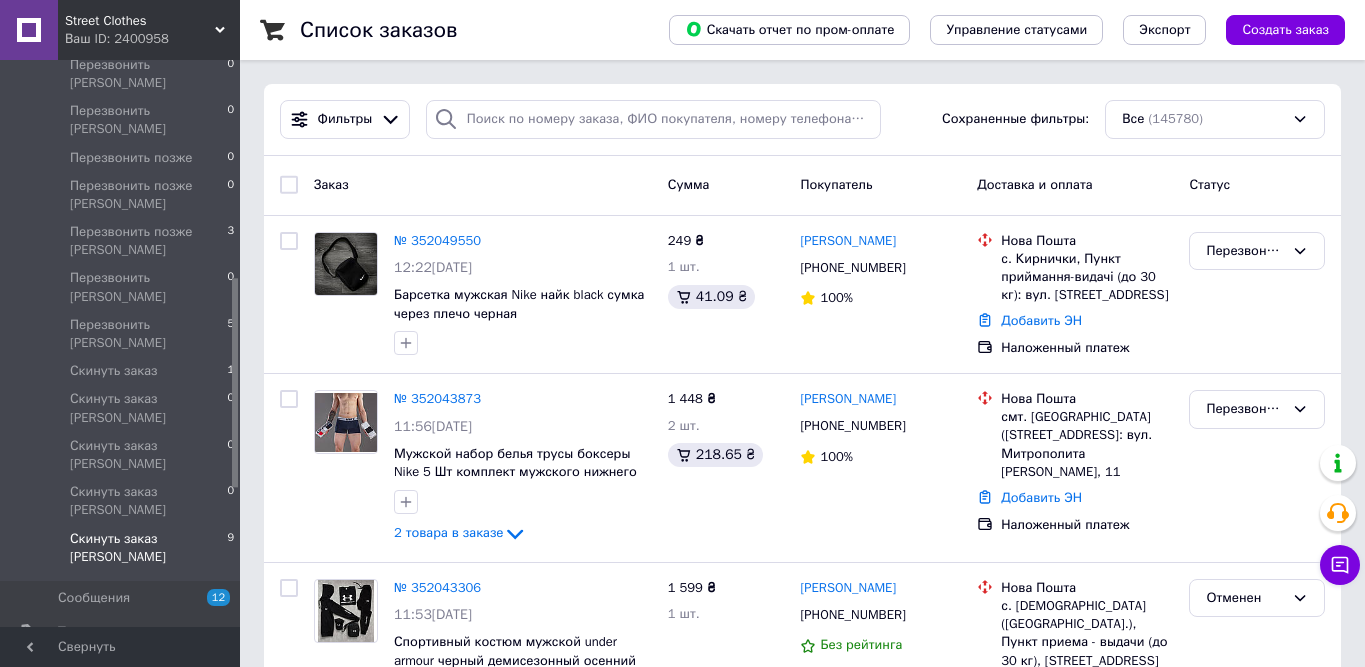 click on "Скинуть заказ Татьяна 9" at bounding box center (123, 553) 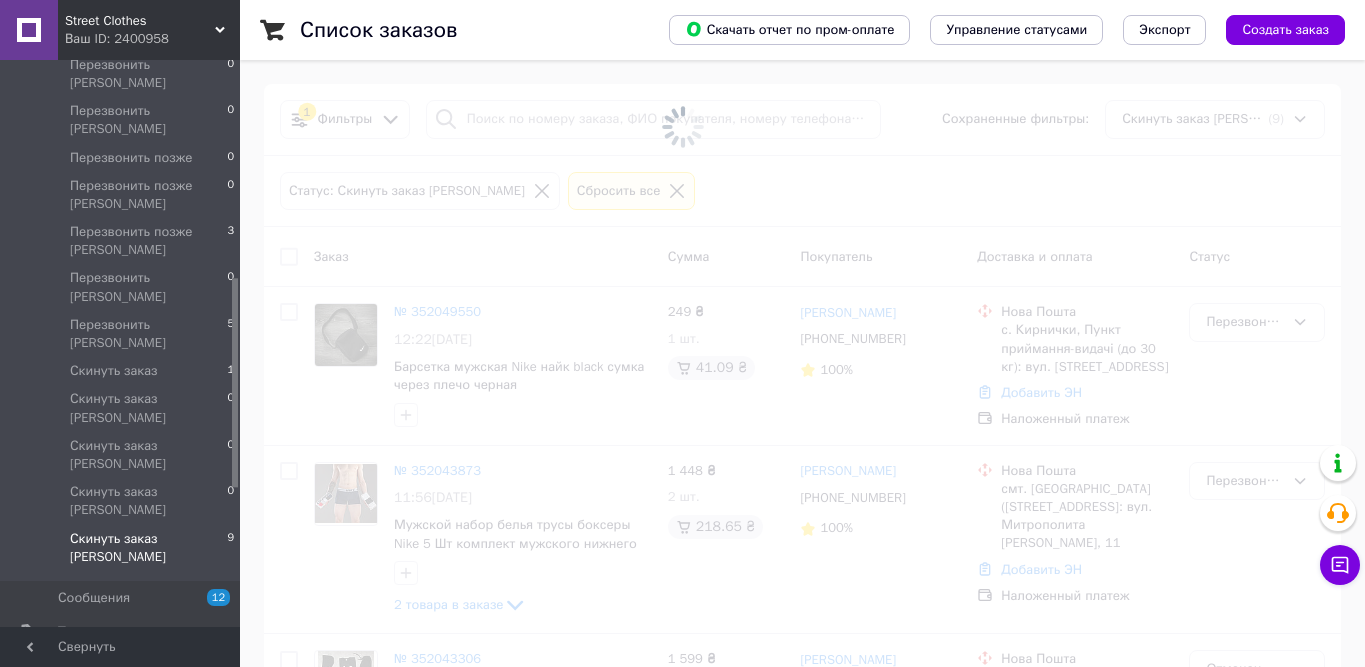 click on "Скинуть заказ [PERSON_NAME]" at bounding box center (148, 548) 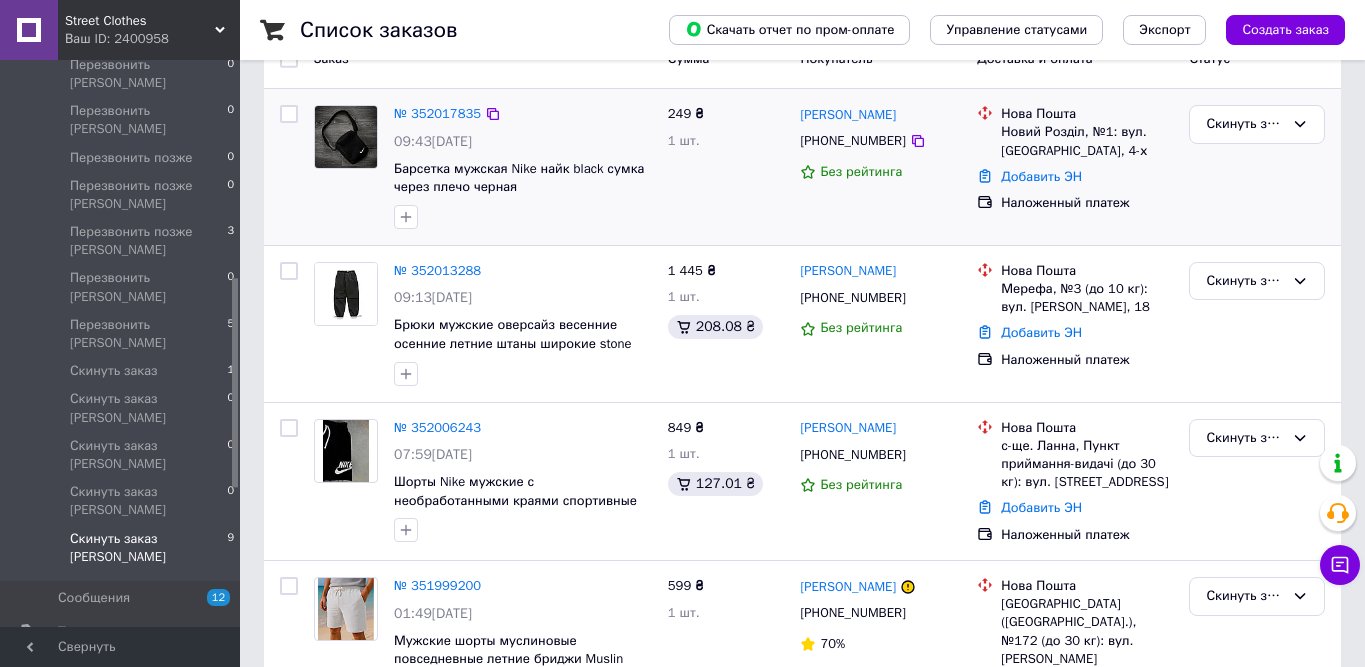 scroll, scrollTop: 202, scrollLeft: 0, axis: vertical 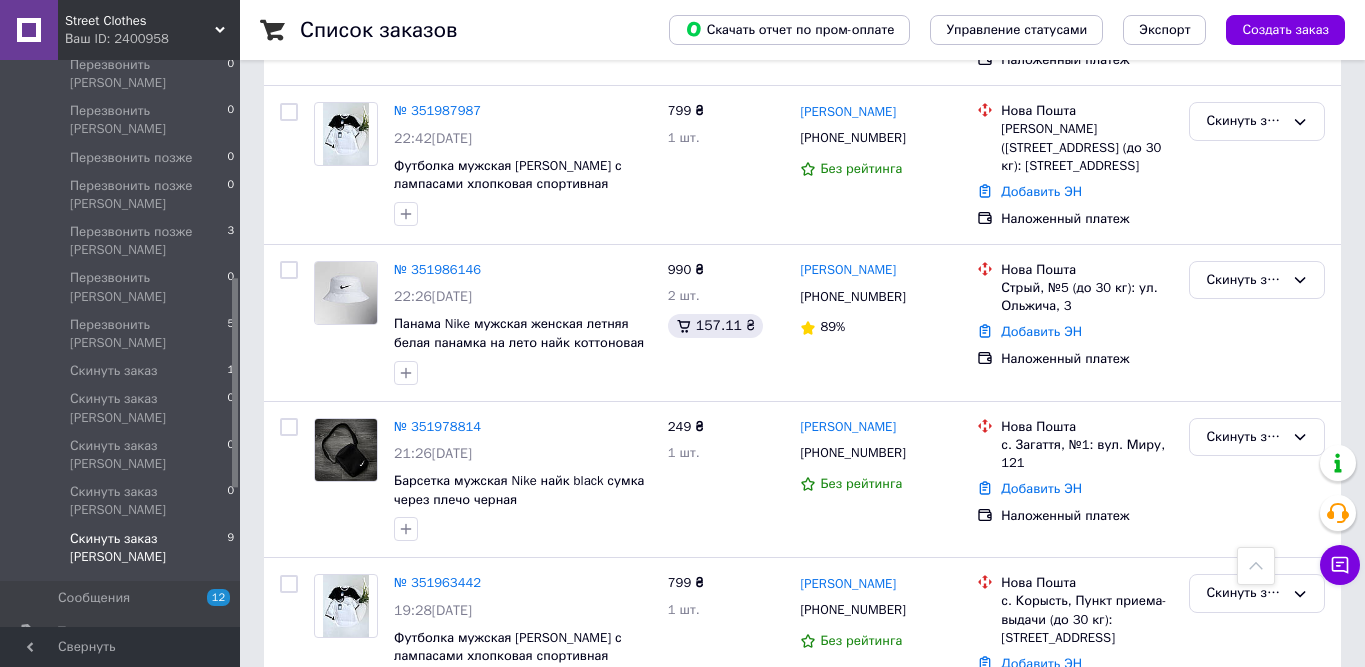 click on "Уведомления" at bounding box center (121, 666) 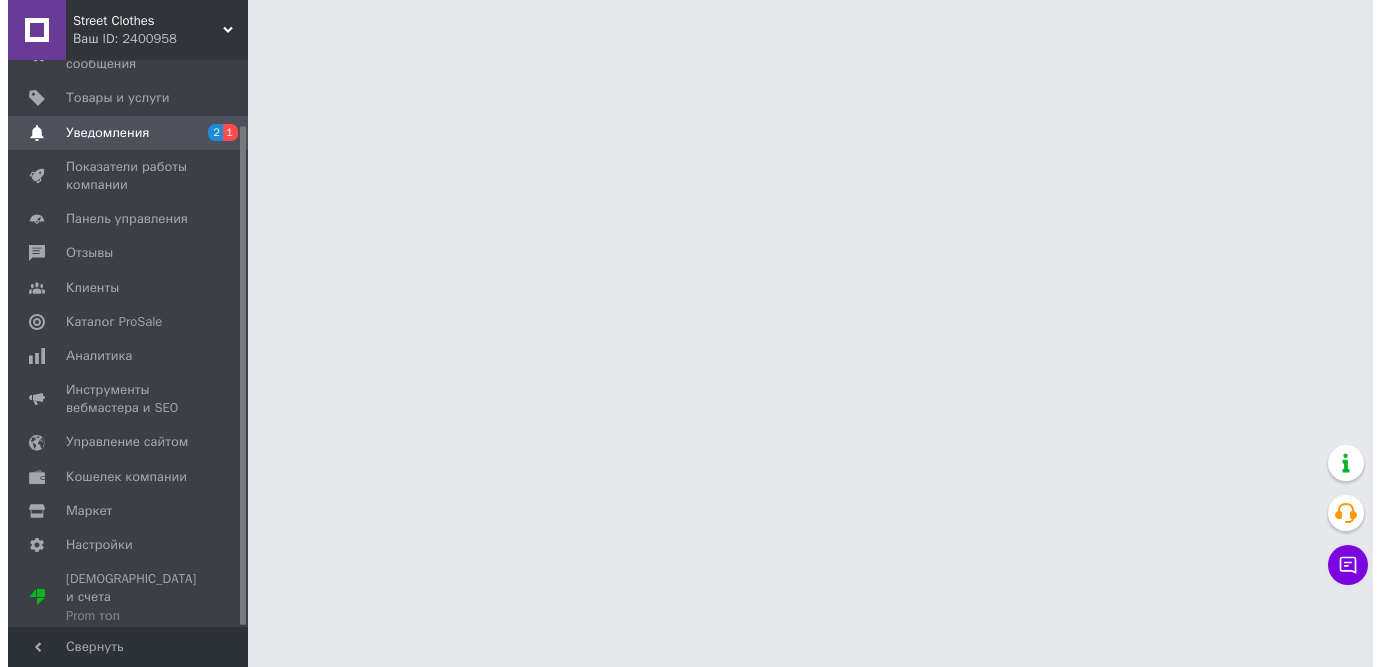 scroll, scrollTop: 0, scrollLeft: 0, axis: both 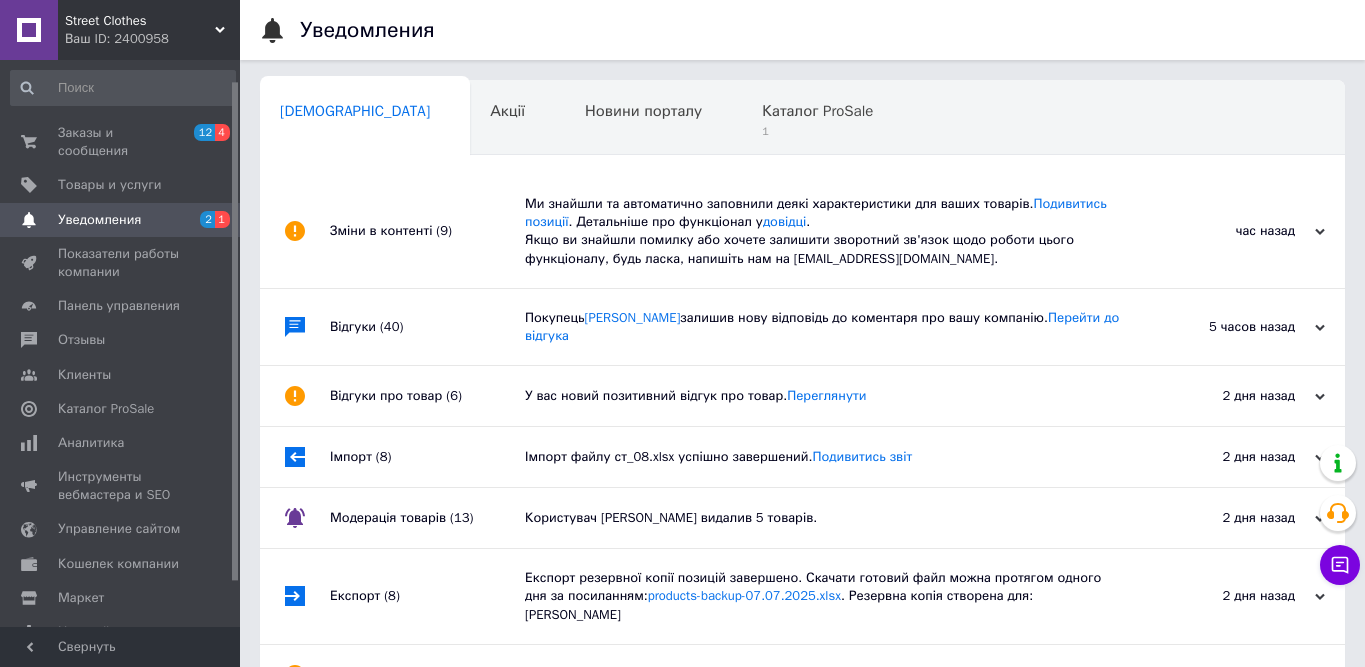drag, startPoint x: 233, startPoint y: 216, endPoint x: 258, endPoint y: 33, distance: 184.69975 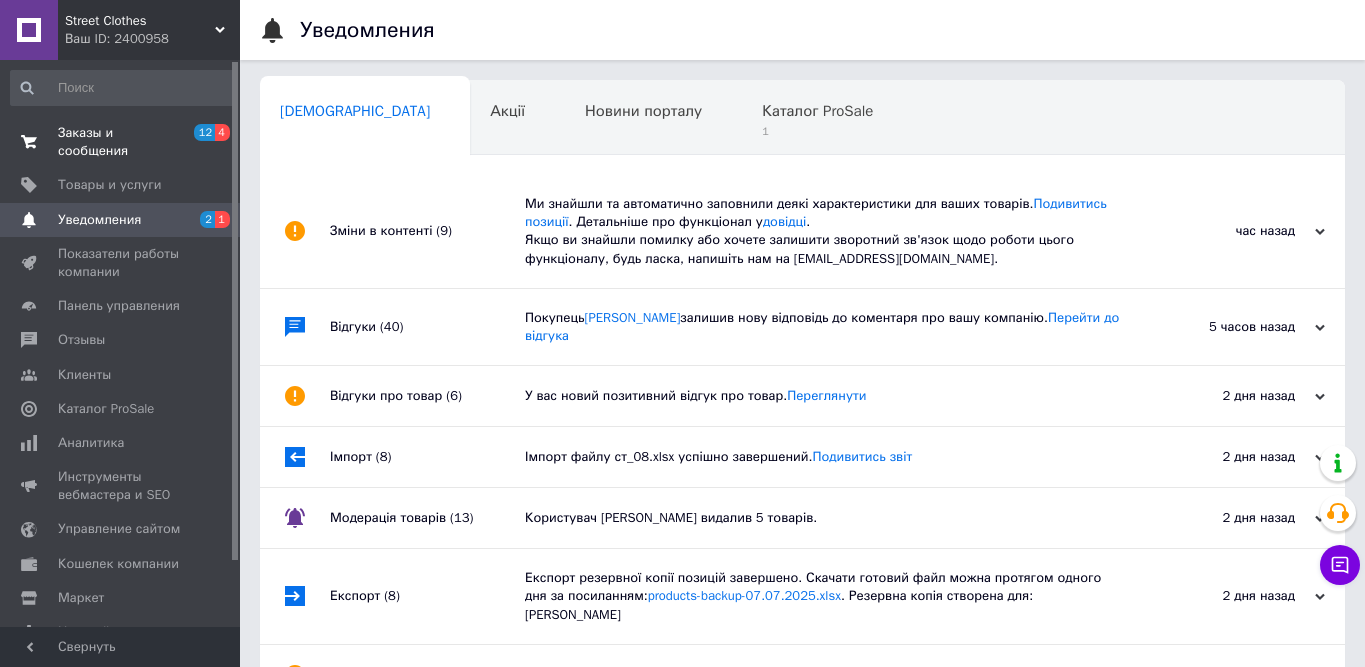 click on "Заказы и сообщения 12 4" at bounding box center (123, 142) 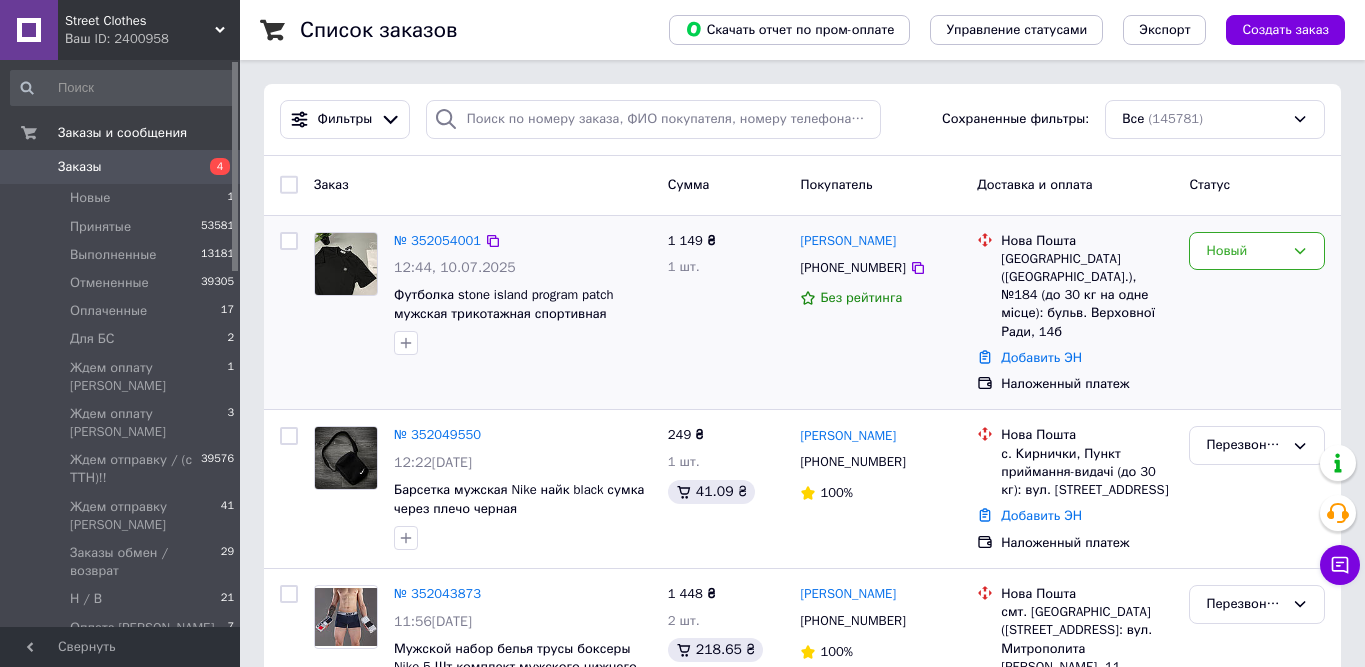 click on "Новый" at bounding box center [1257, 313] 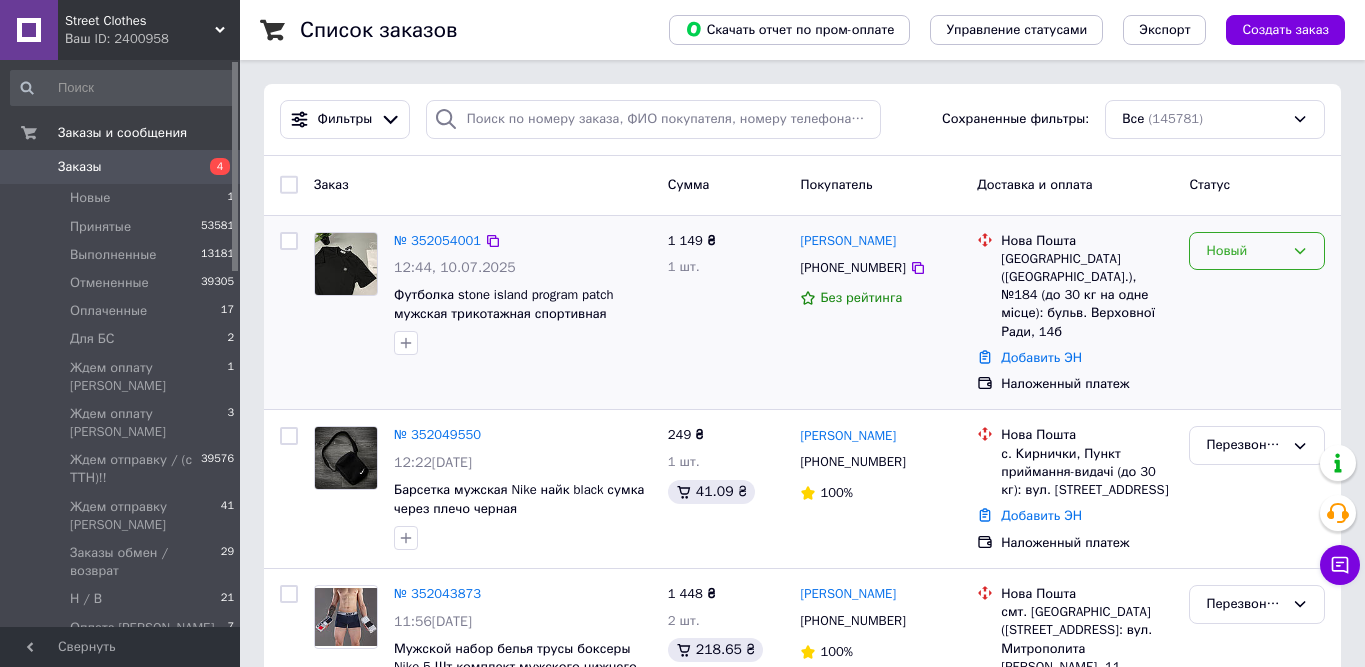 click on "Новый" at bounding box center [1245, 251] 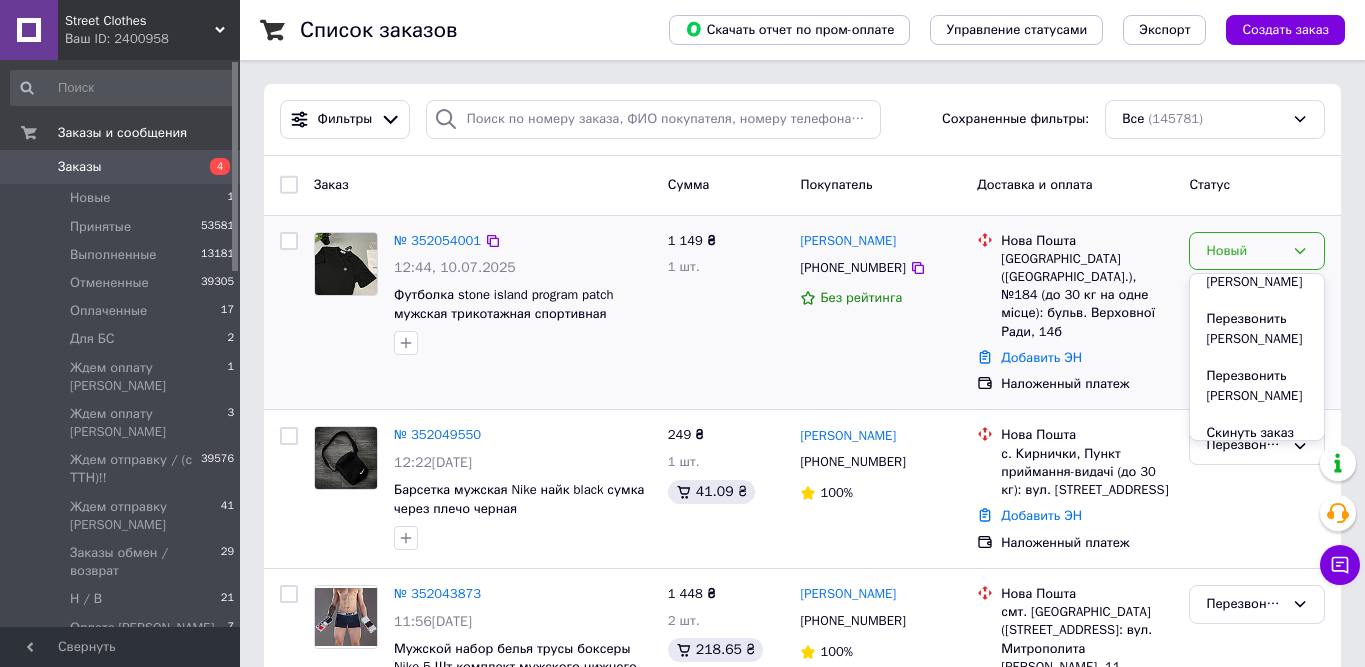 scroll, scrollTop: 882, scrollLeft: 0, axis: vertical 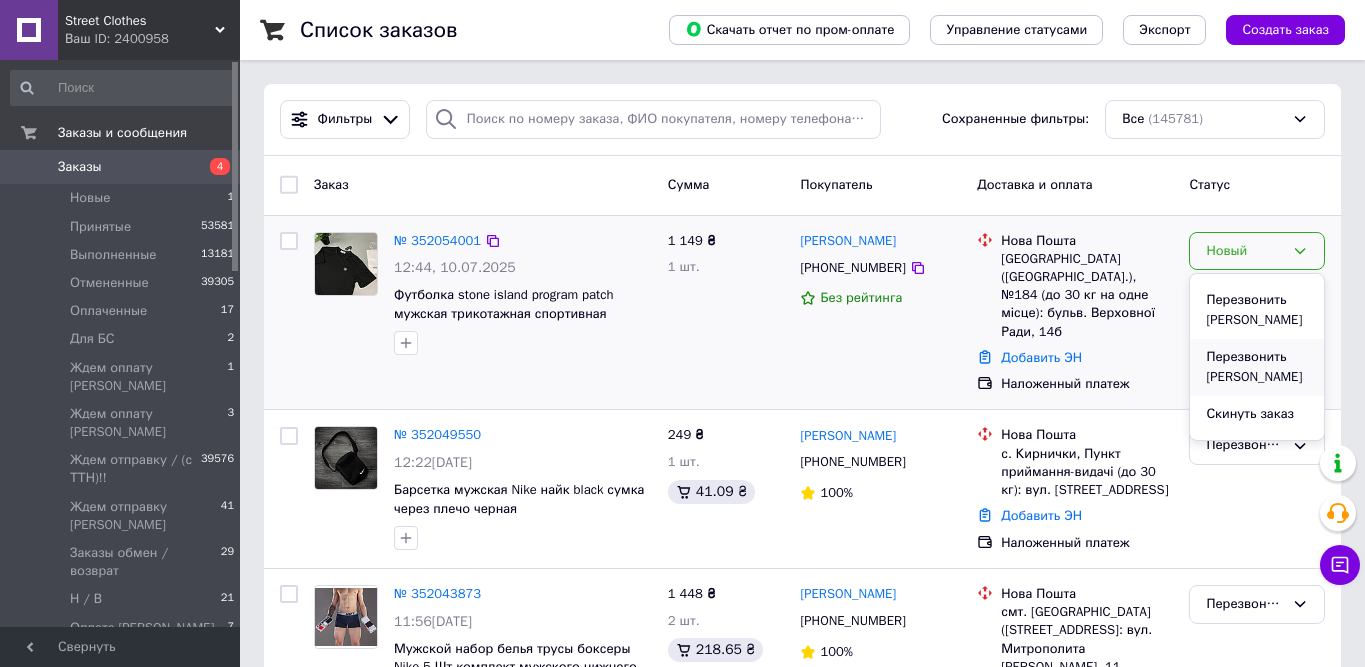 click on "Перезвонить [PERSON_NAME]" at bounding box center [1257, 367] 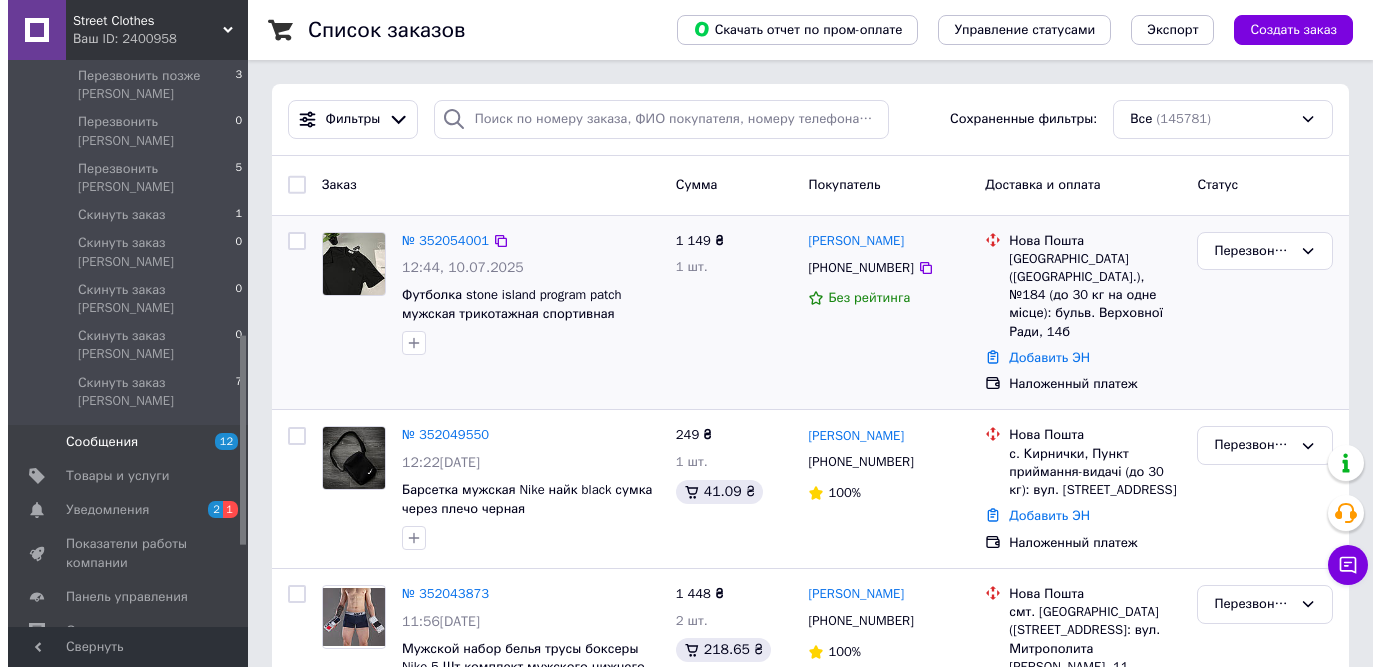 scroll, scrollTop: 747, scrollLeft: 0, axis: vertical 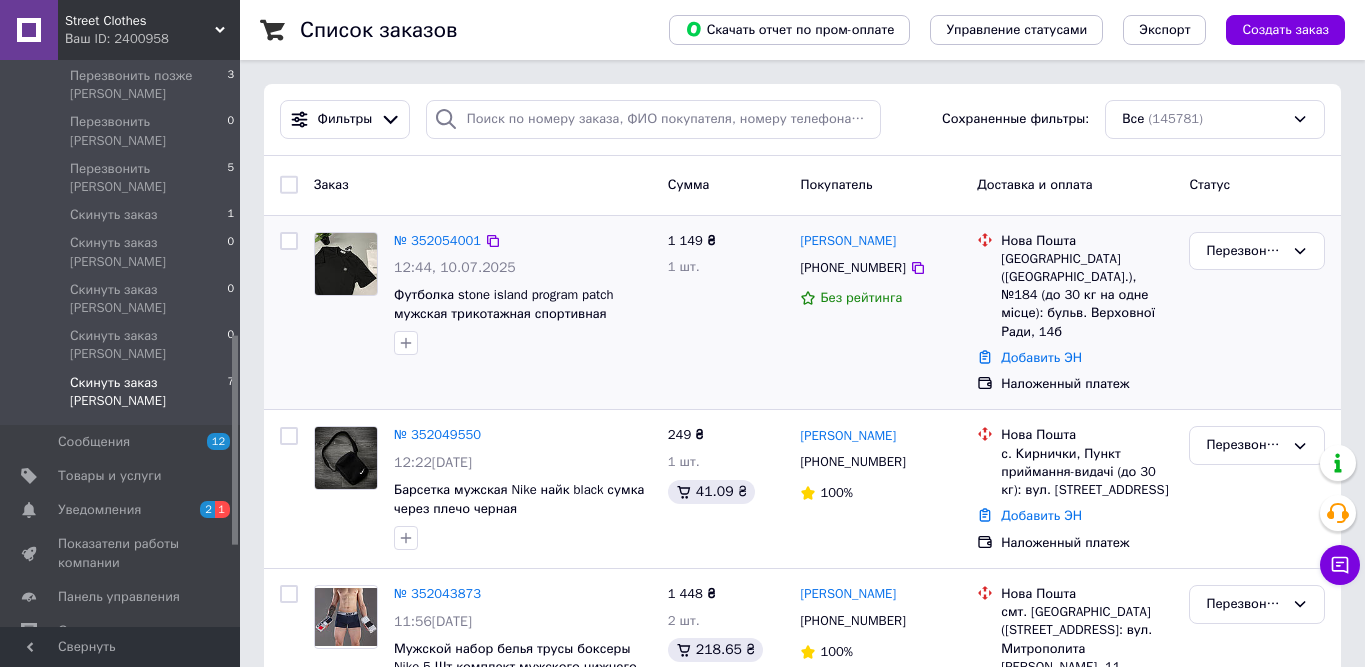 click on "Скинуть заказ [PERSON_NAME]" at bounding box center [148, 392] 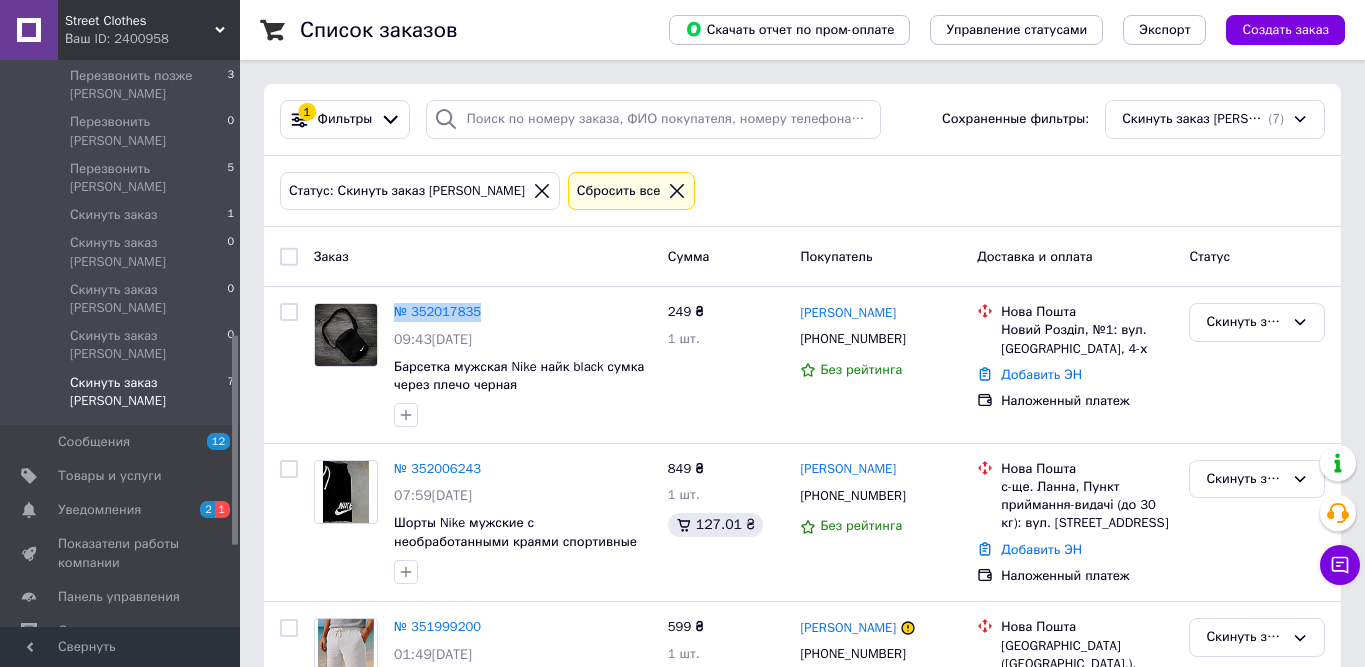 click on "Уведомления 2 1" at bounding box center (123, 510) 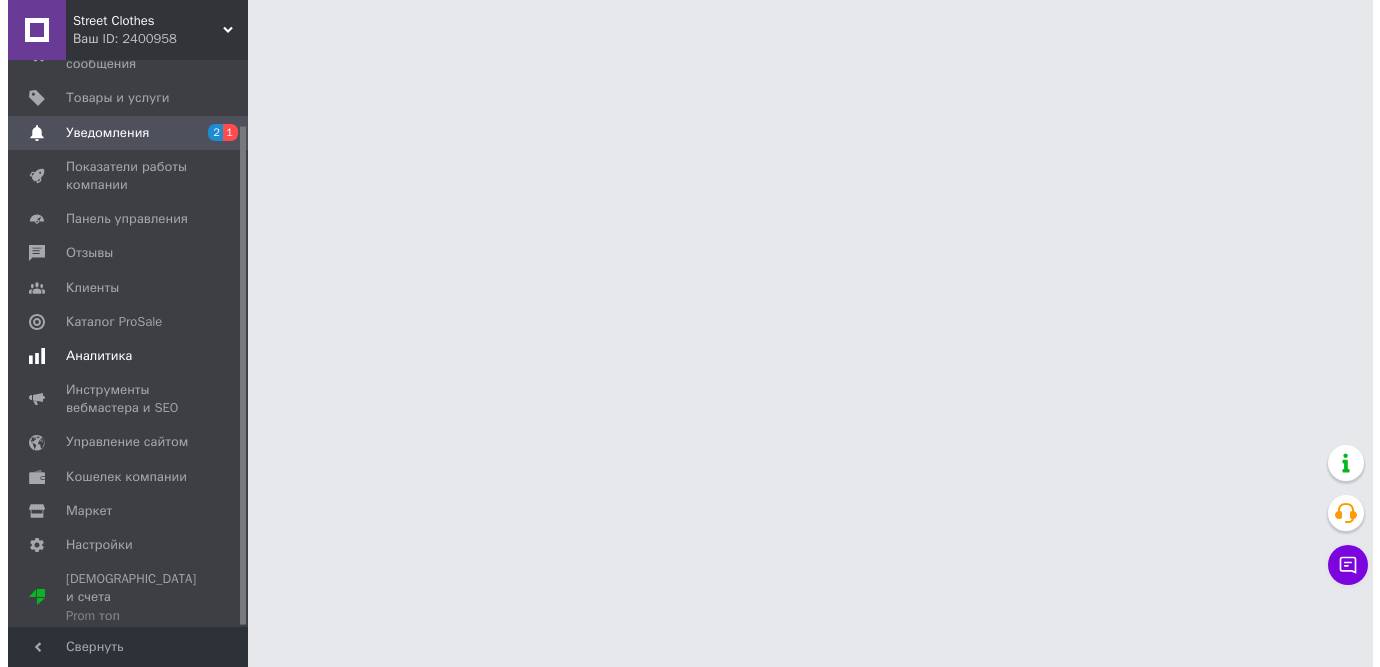 scroll, scrollTop: 74, scrollLeft: 0, axis: vertical 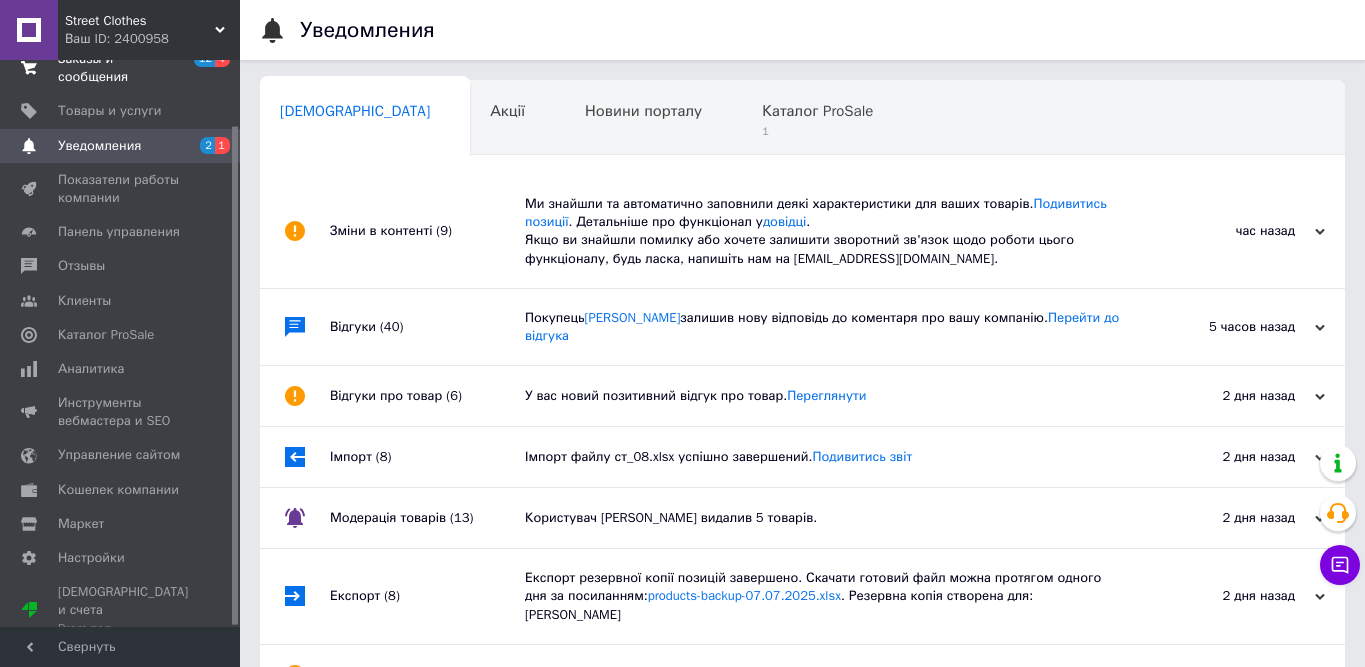 click on "Заказы и сообщения" at bounding box center [121, 68] 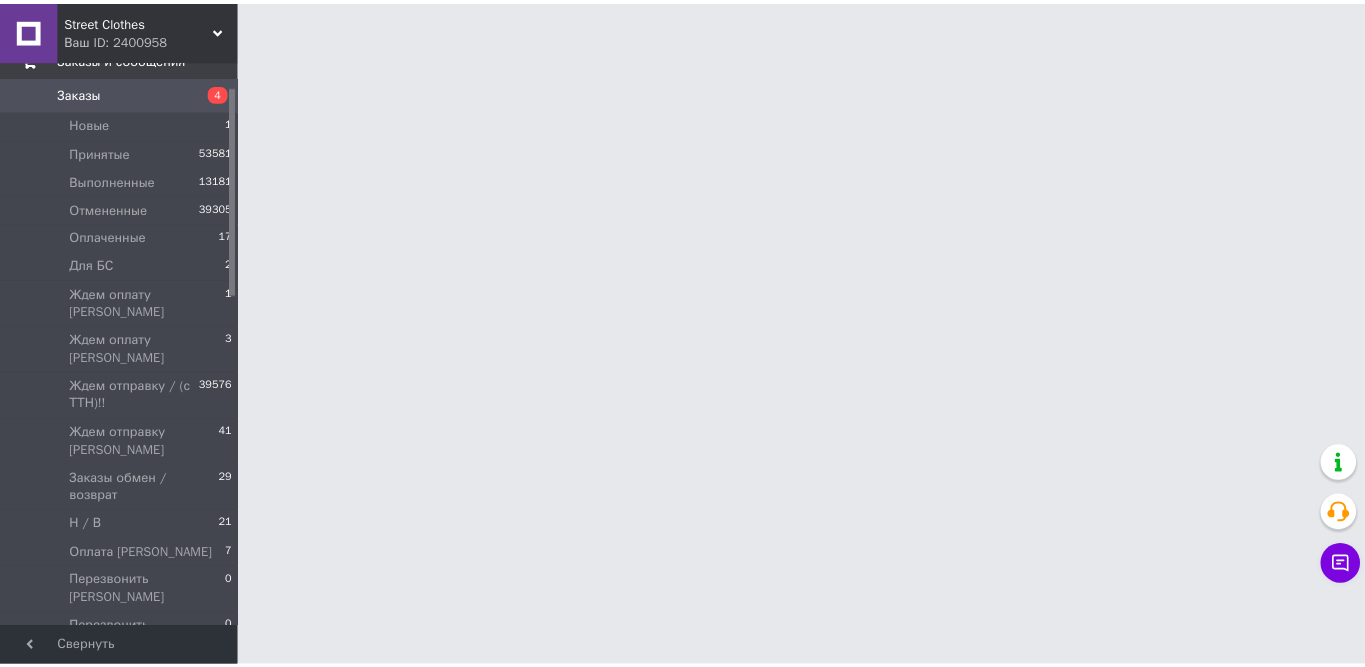 scroll, scrollTop: 65, scrollLeft: 0, axis: vertical 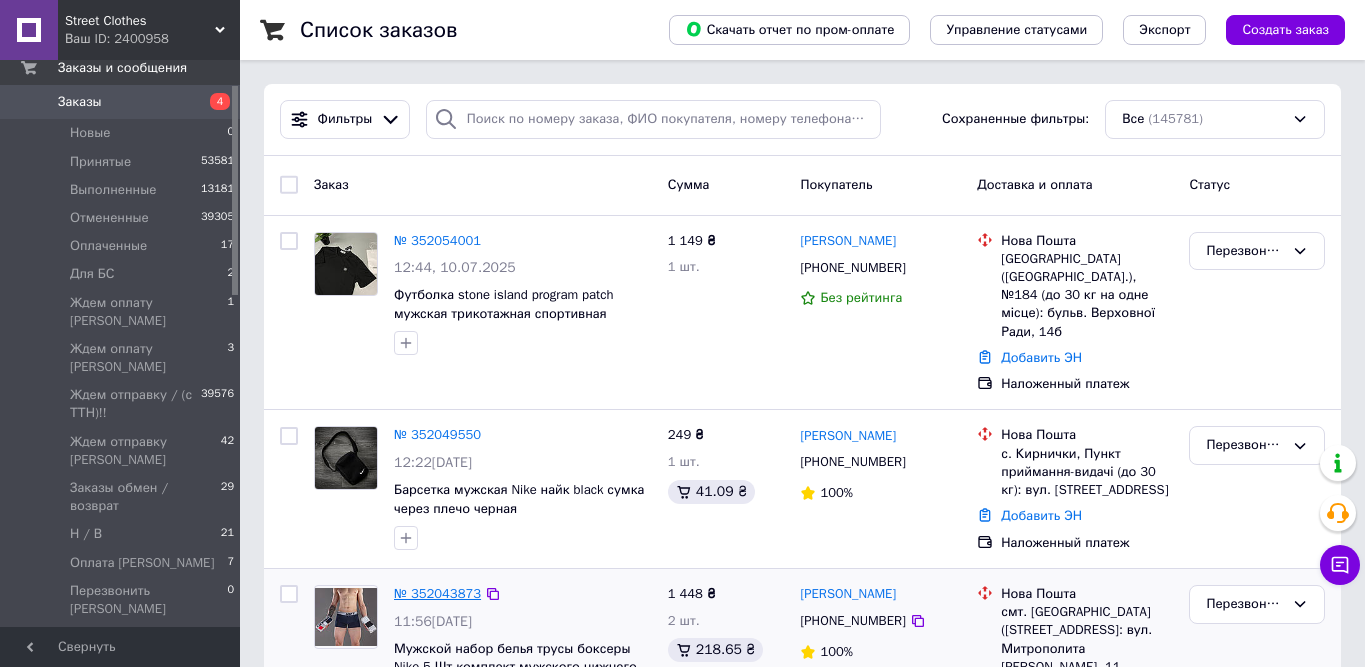 click on "№ 352043873" at bounding box center (437, 593) 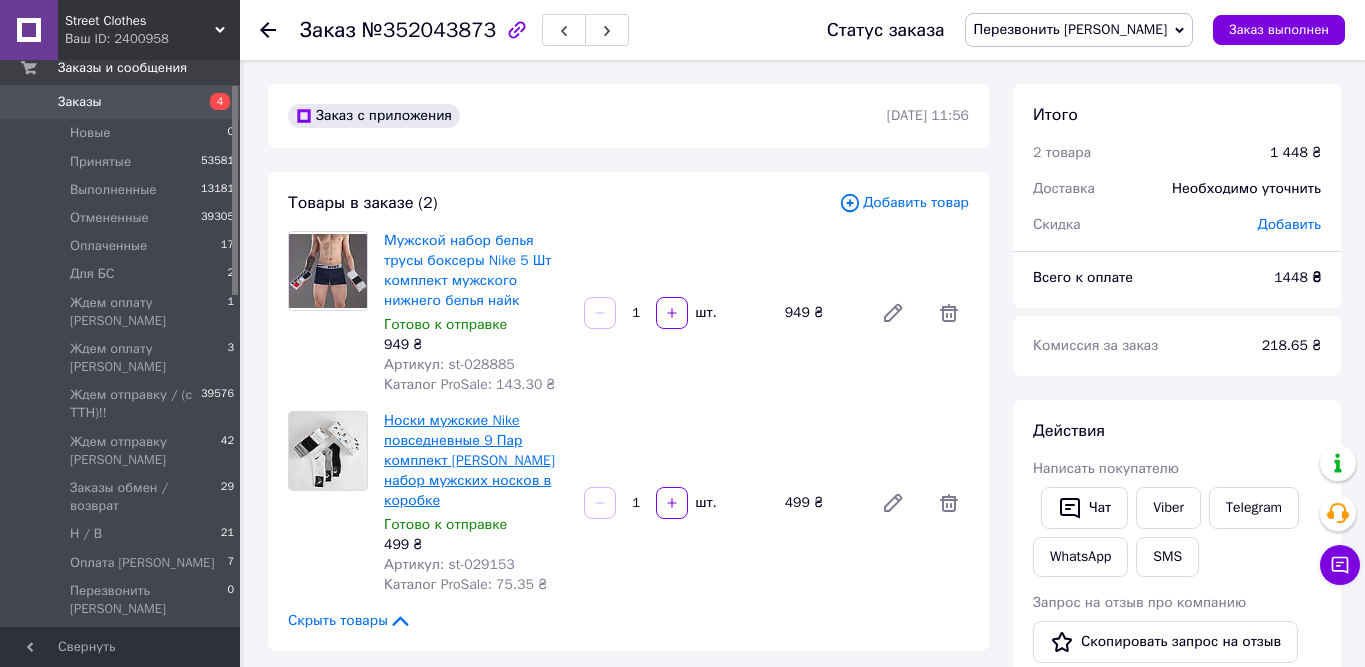 click on "Носки мужские Nike повседневные 9 Пар комплект носков найк набор мужских носков в коробке" at bounding box center (469, 460) 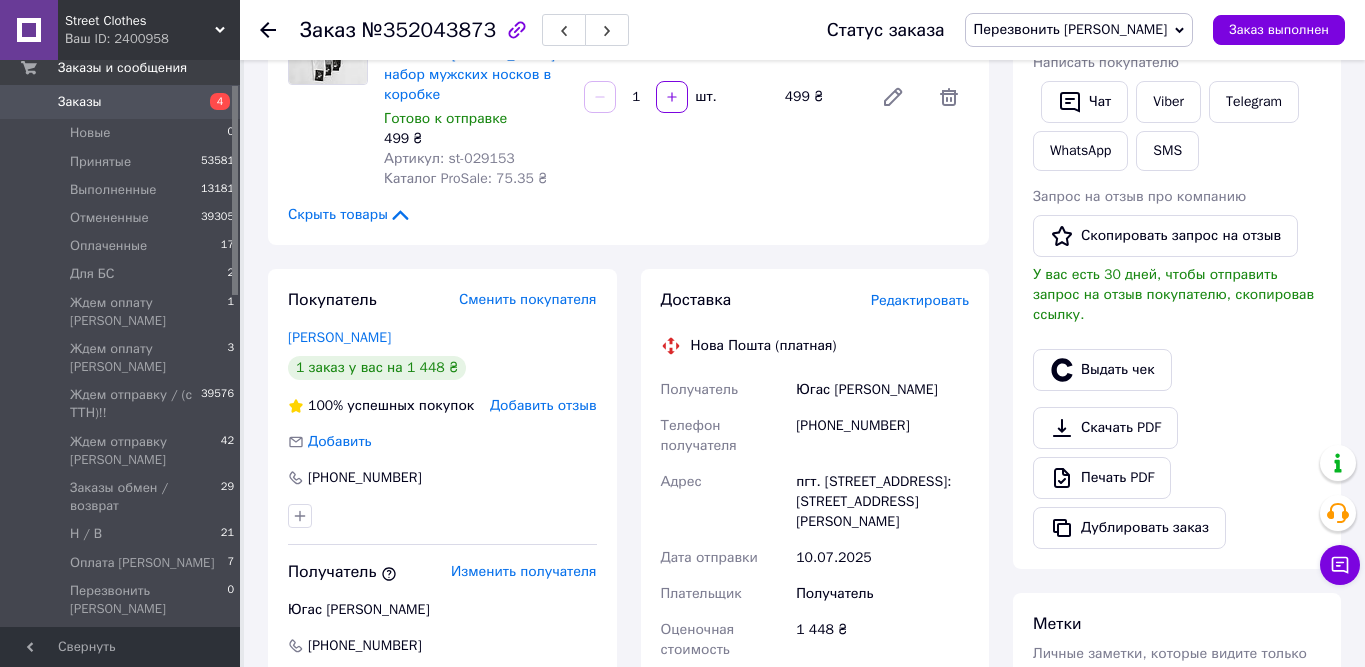 scroll, scrollTop: 407, scrollLeft: 0, axis: vertical 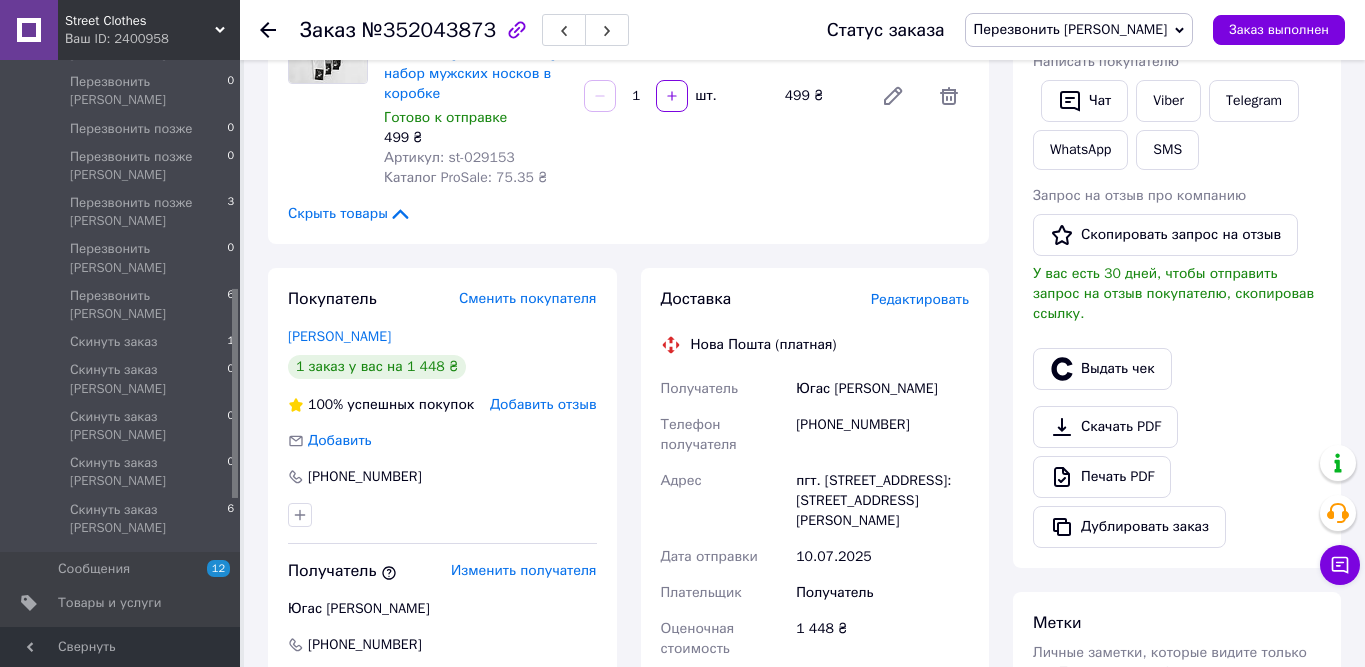 drag, startPoint x: 236, startPoint y: 168, endPoint x: 246, endPoint y: 370, distance: 202.24738 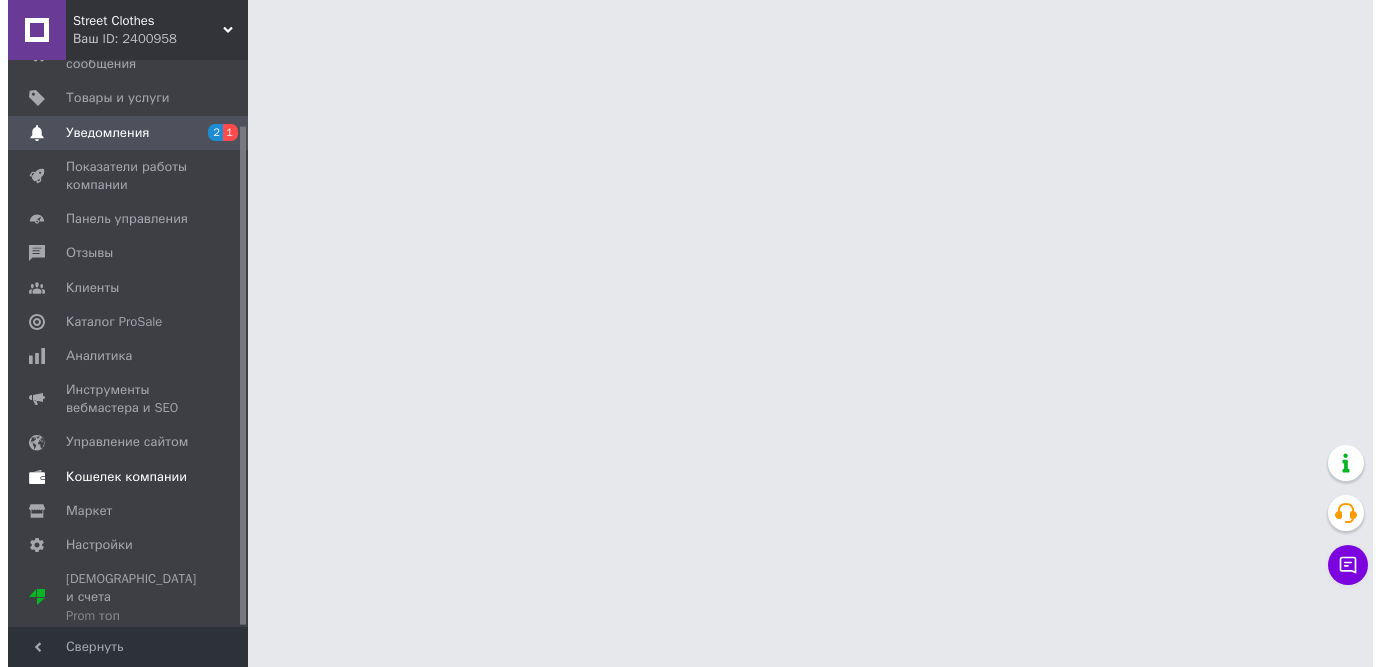 scroll, scrollTop: 0, scrollLeft: 0, axis: both 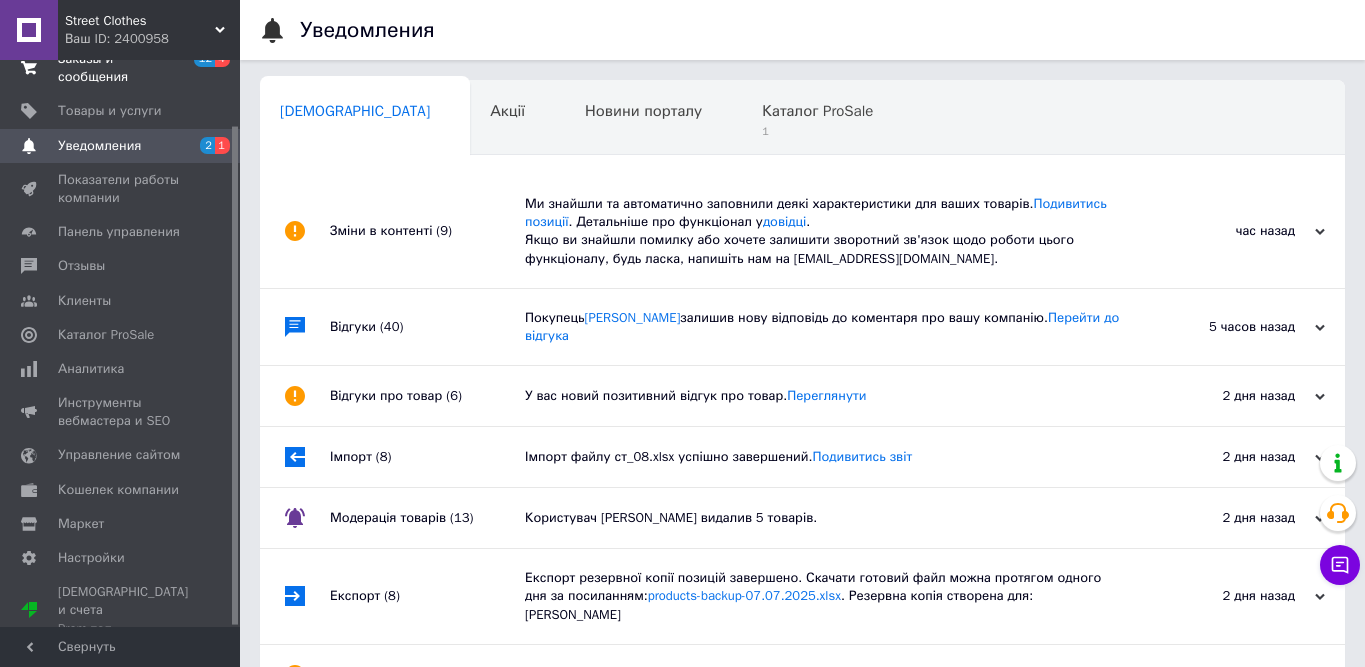 click on "Заказы и сообщения" at bounding box center [121, 68] 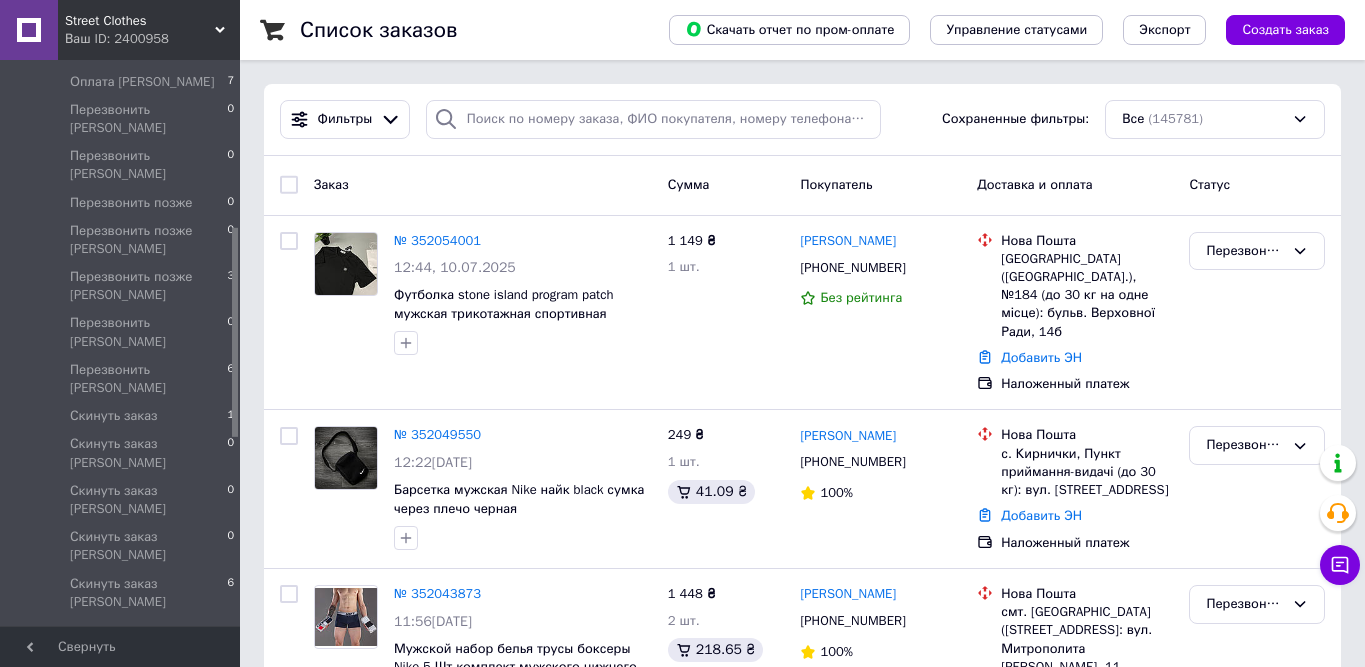 scroll, scrollTop: 598, scrollLeft: 0, axis: vertical 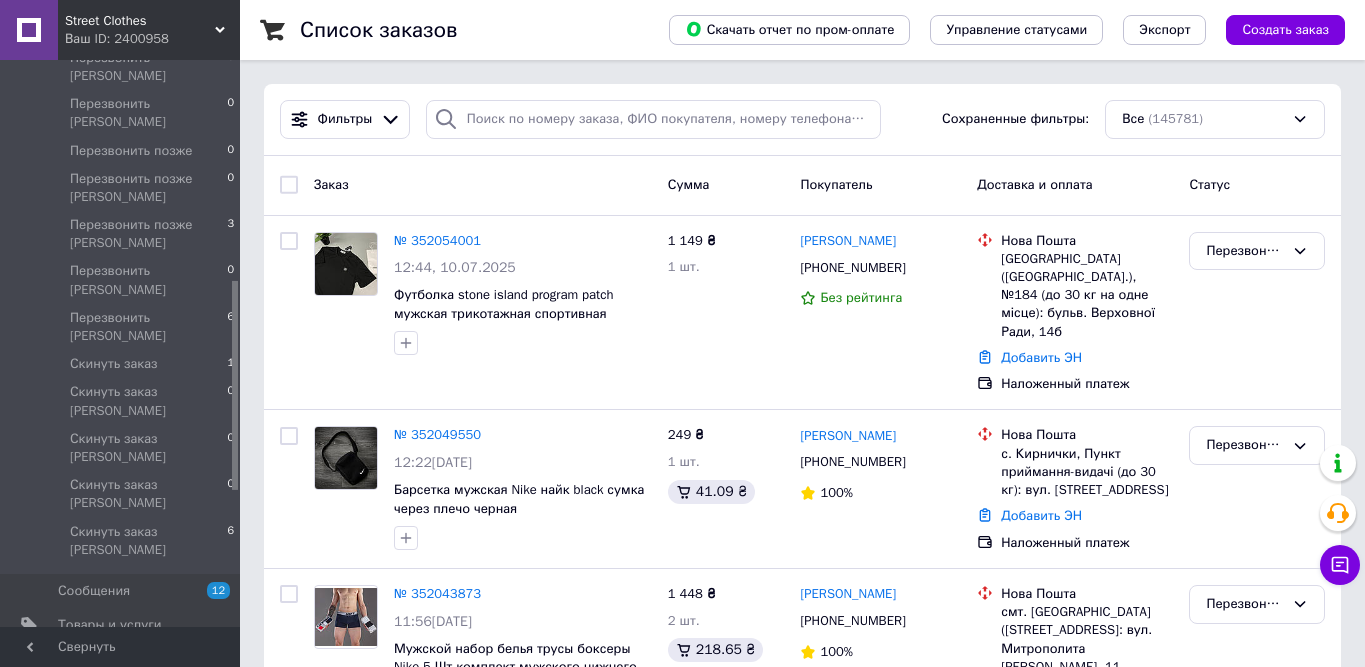 drag, startPoint x: 235, startPoint y: 222, endPoint x: 237, endPoint y: 417, distance: 195.01025 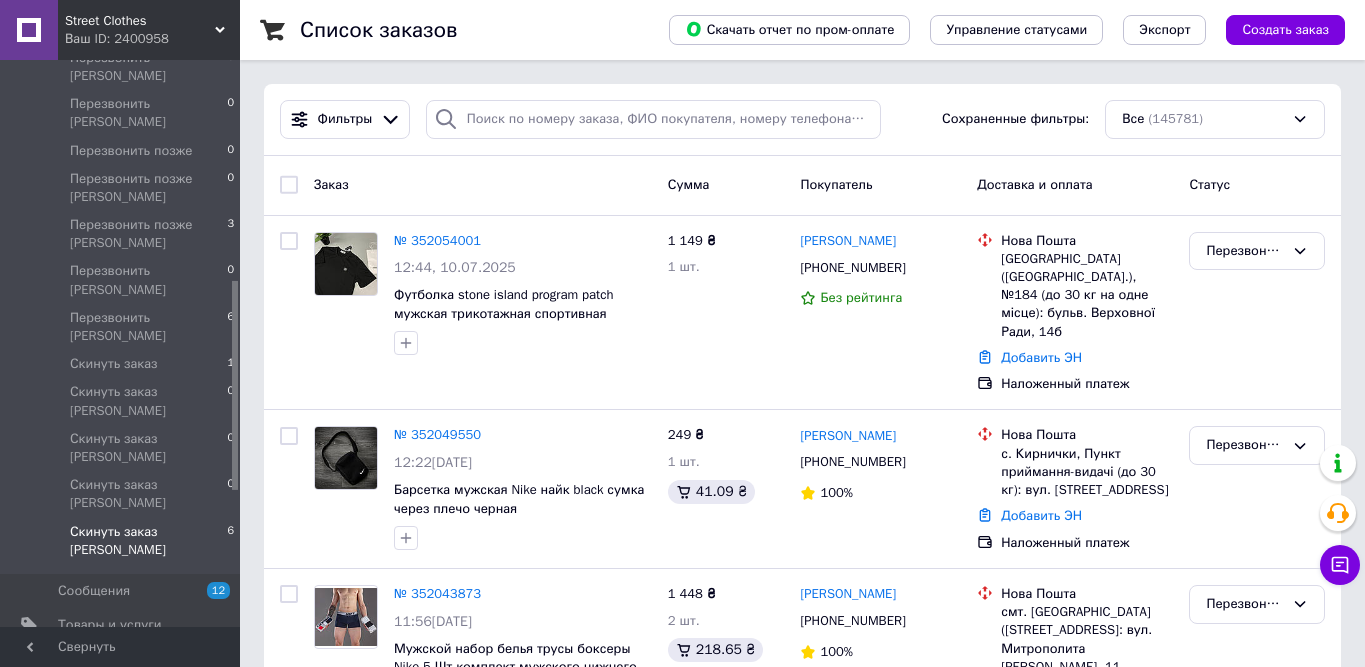 click on "Скинуть заказ [PERSON_NAME]" at bounding box center (148, 541) 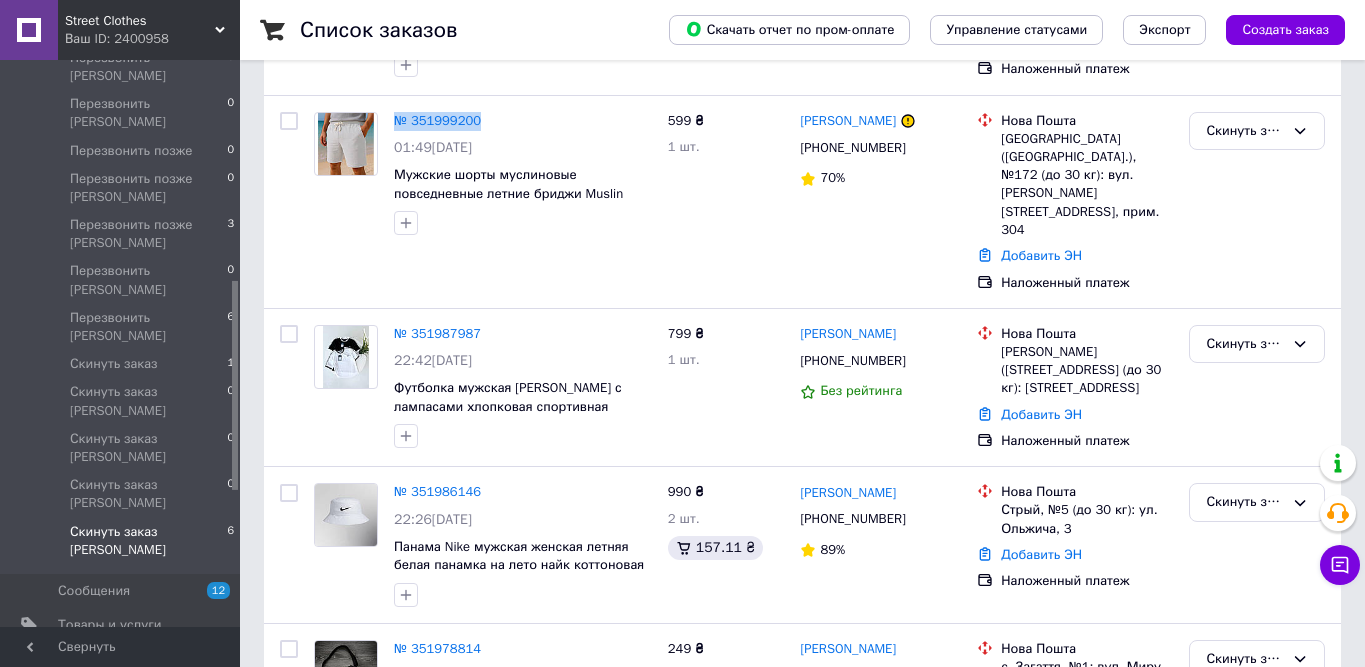 scroll, scrollTop: 369, scrollLeft: 0, axis: vertical 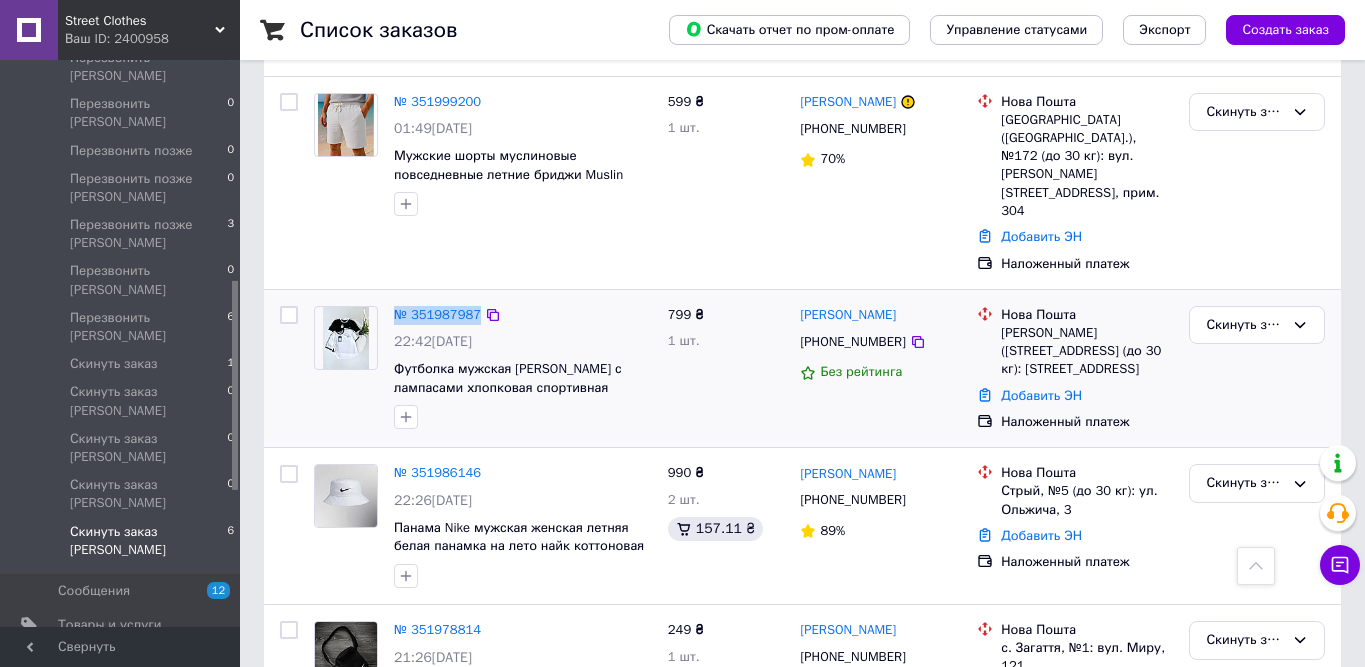 click on "Скинуть заказ [PERSON_NAME]" at bounding box center [1257, 369] 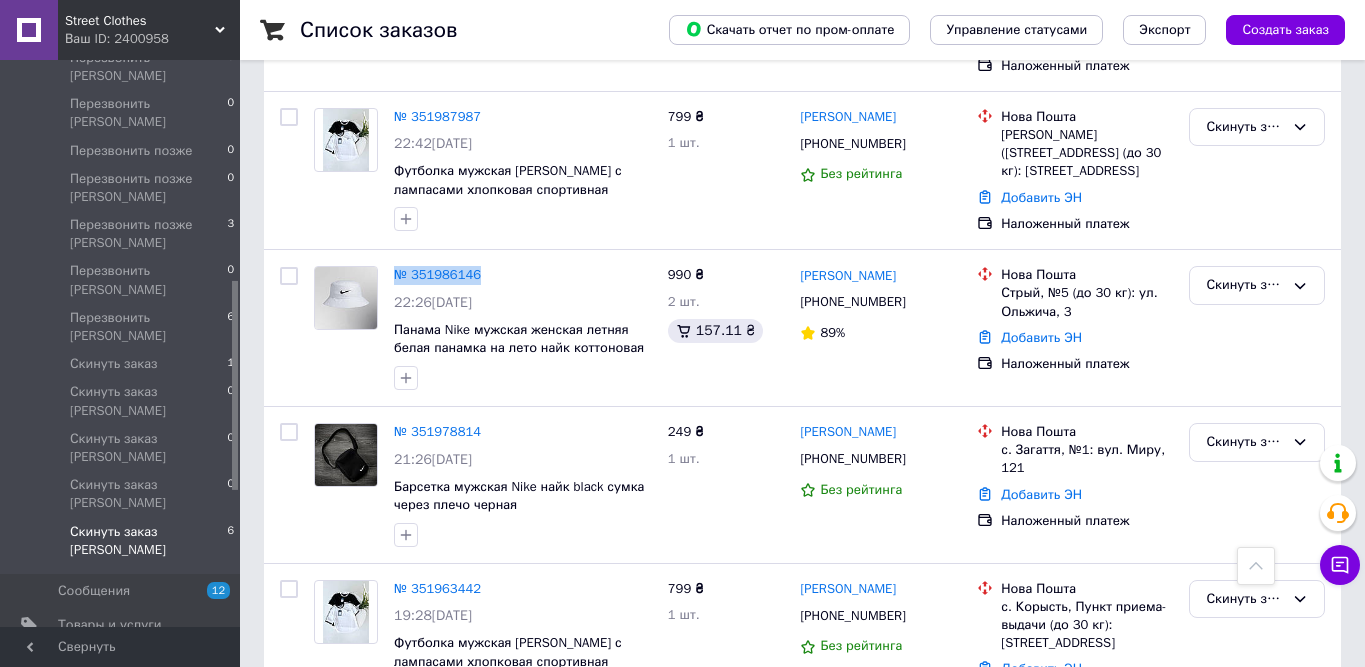 scroll, scrollTop: 591, scrollLeft: 0, axis: vertical 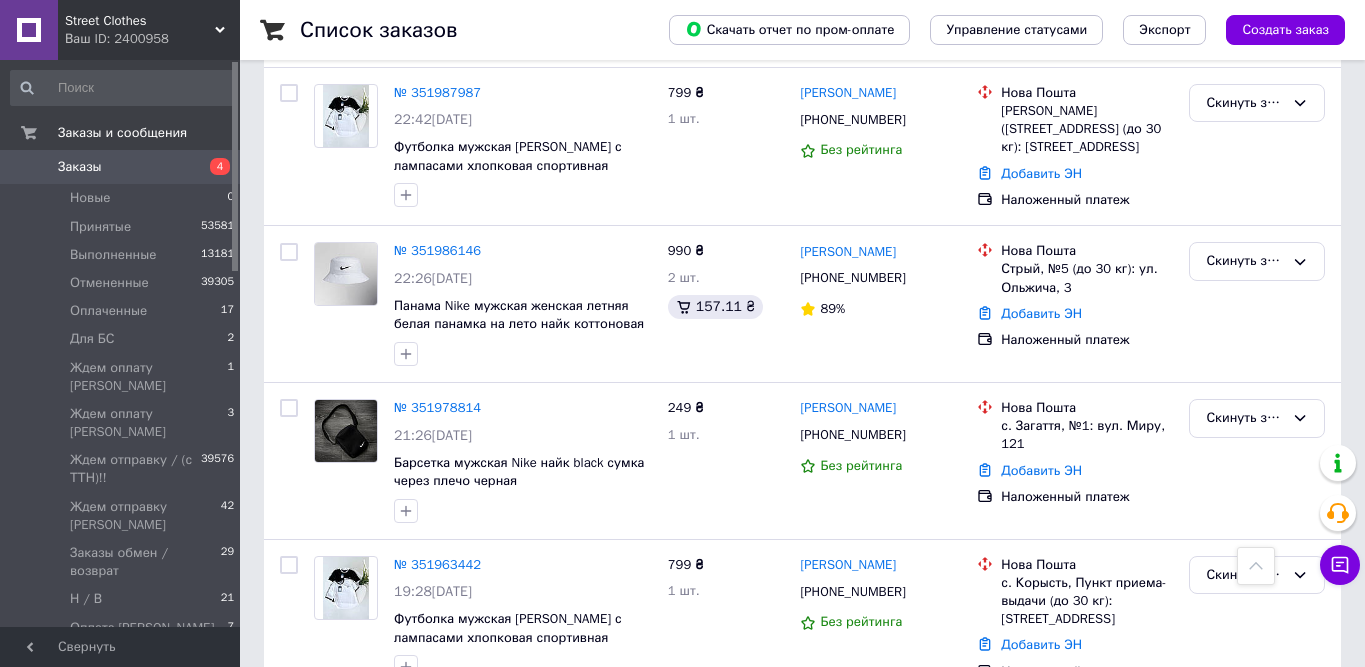 drag, startPoint x: 235, startPoint y: 319, endPoint x: 253, endPoint y: 80, distance: 239.67686 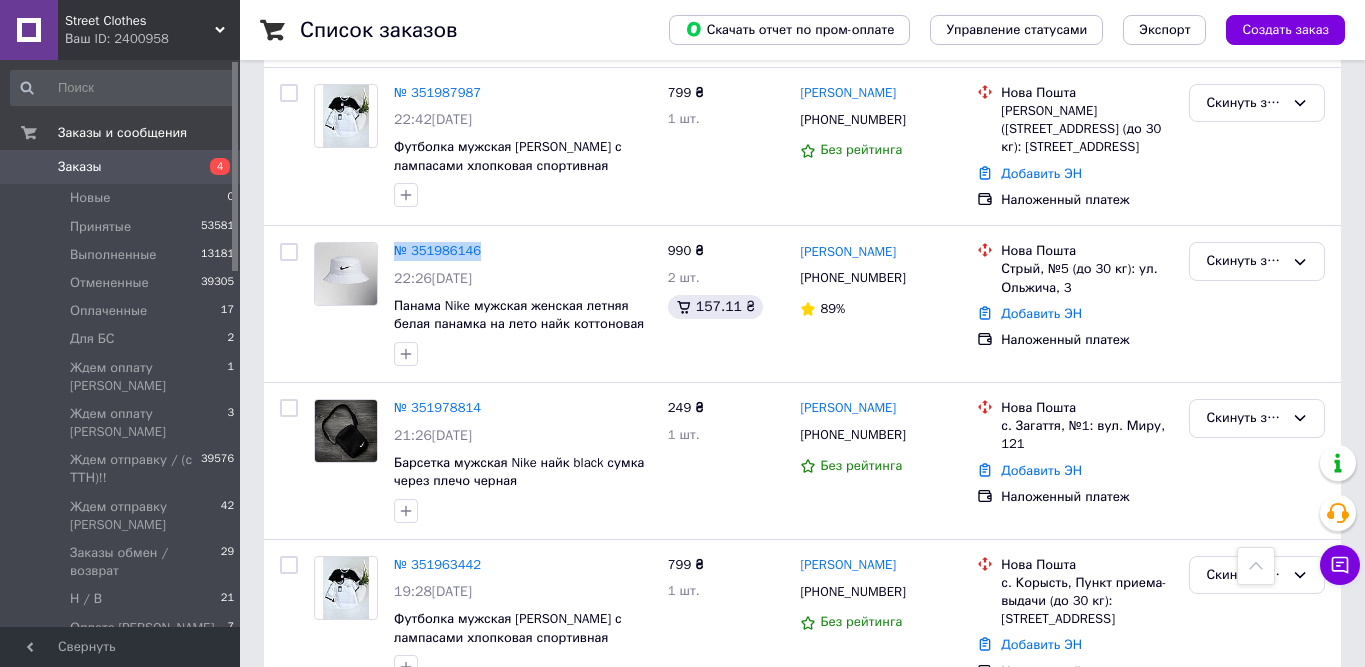 click on "Заказы" at bounding box center [121, 167] 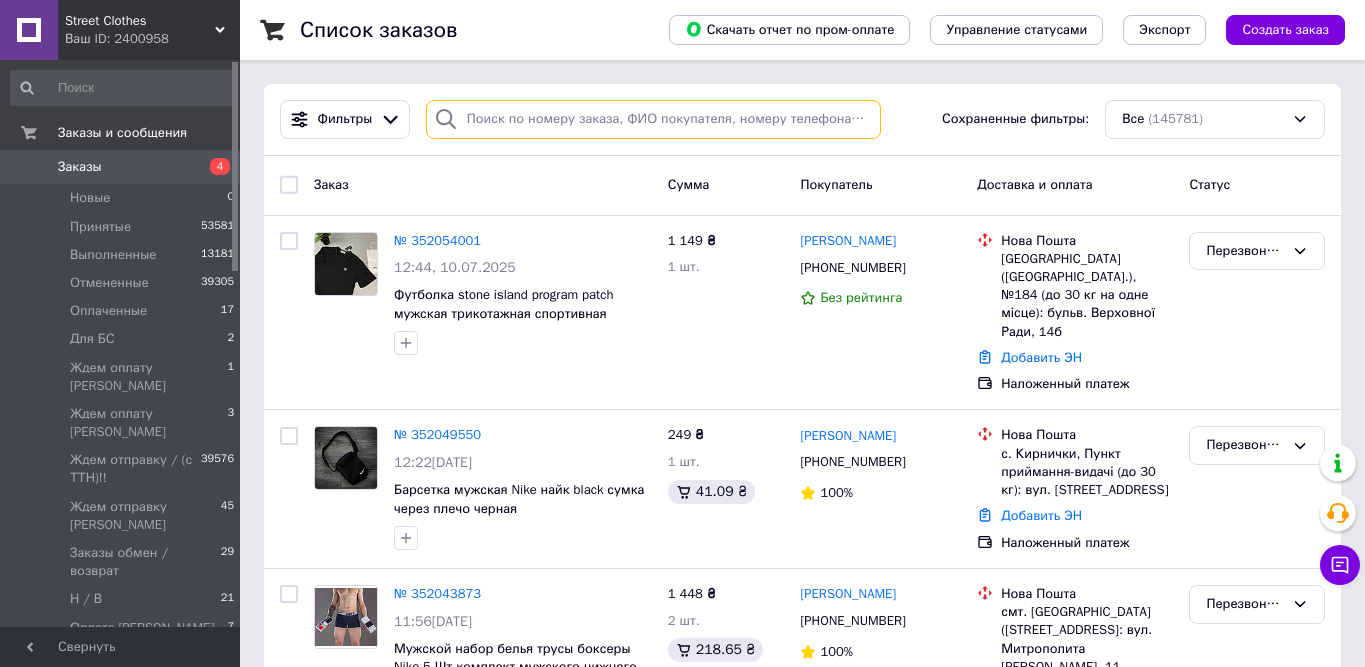 click at bounding box center [654, 119] 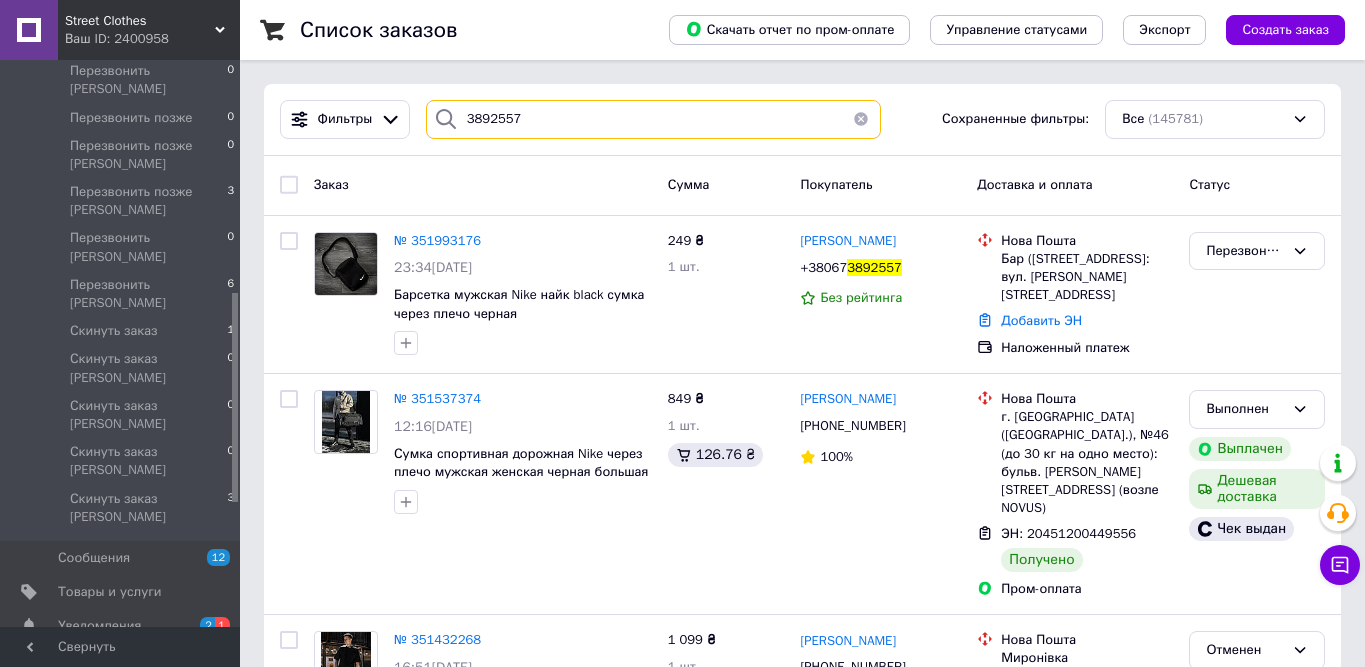 scroll, scrollTop: 636, scrollLeft: 0, axis: vertical 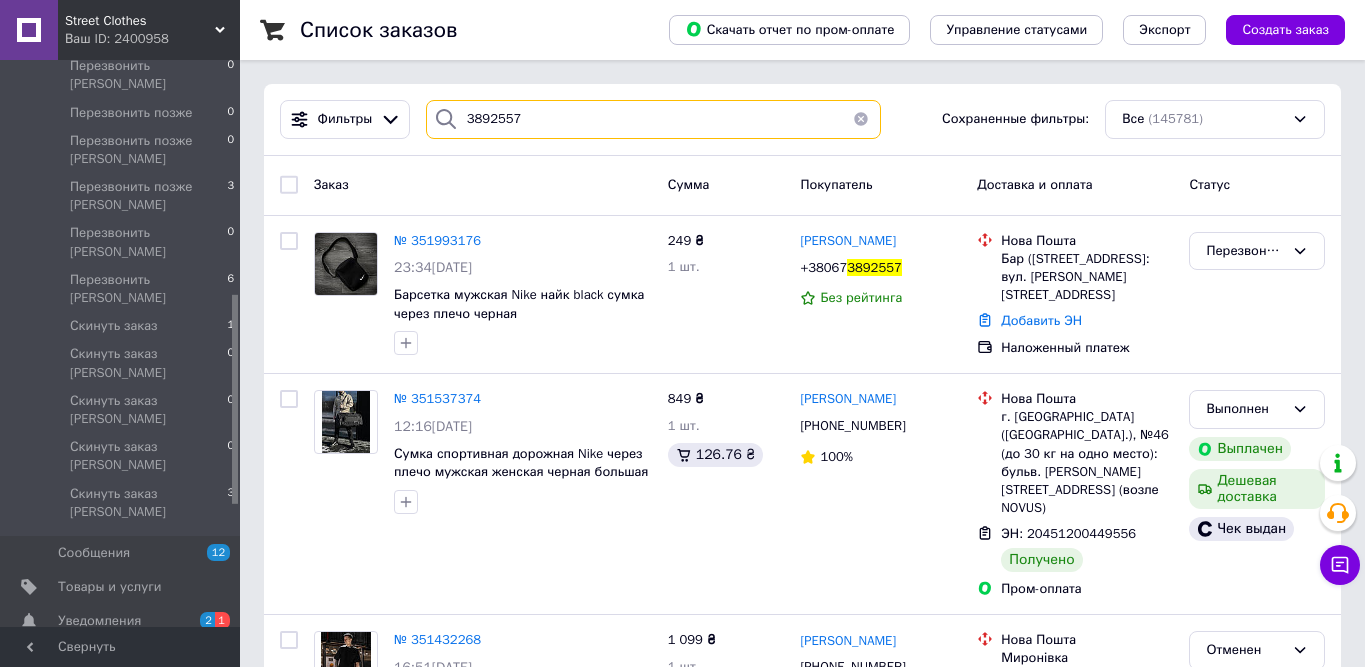 drag, startPoint x: 237, startPoint y: 133, endPoint x: 255, endPoint y: 366, distance: 233.69424 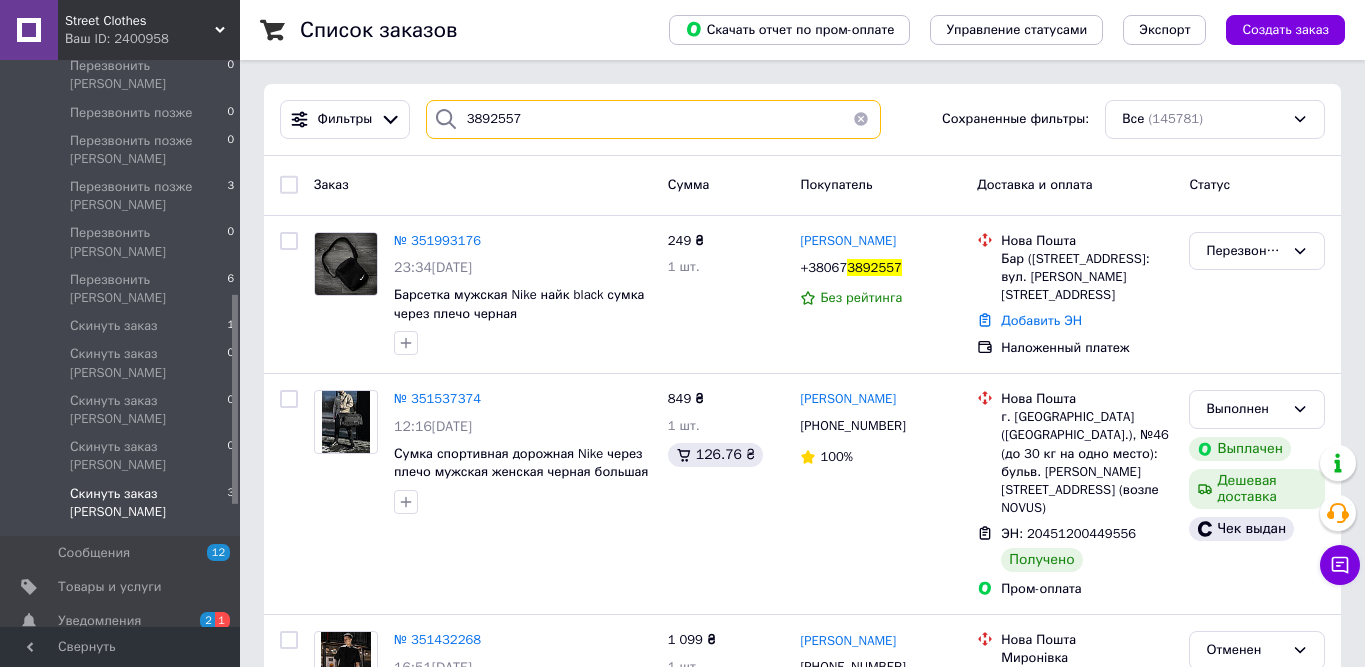 type on "3892557" 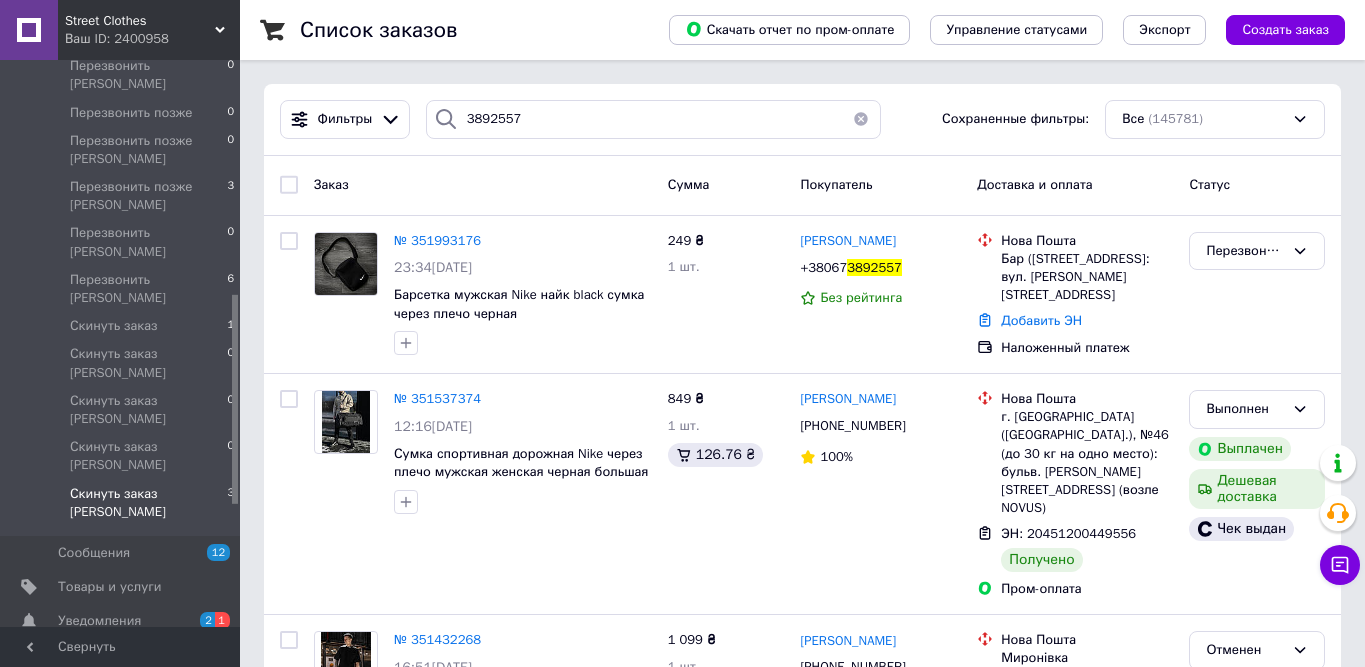 click on "Скинуть заказ [PERSON_NAME]" at bounding box center [148, 503] 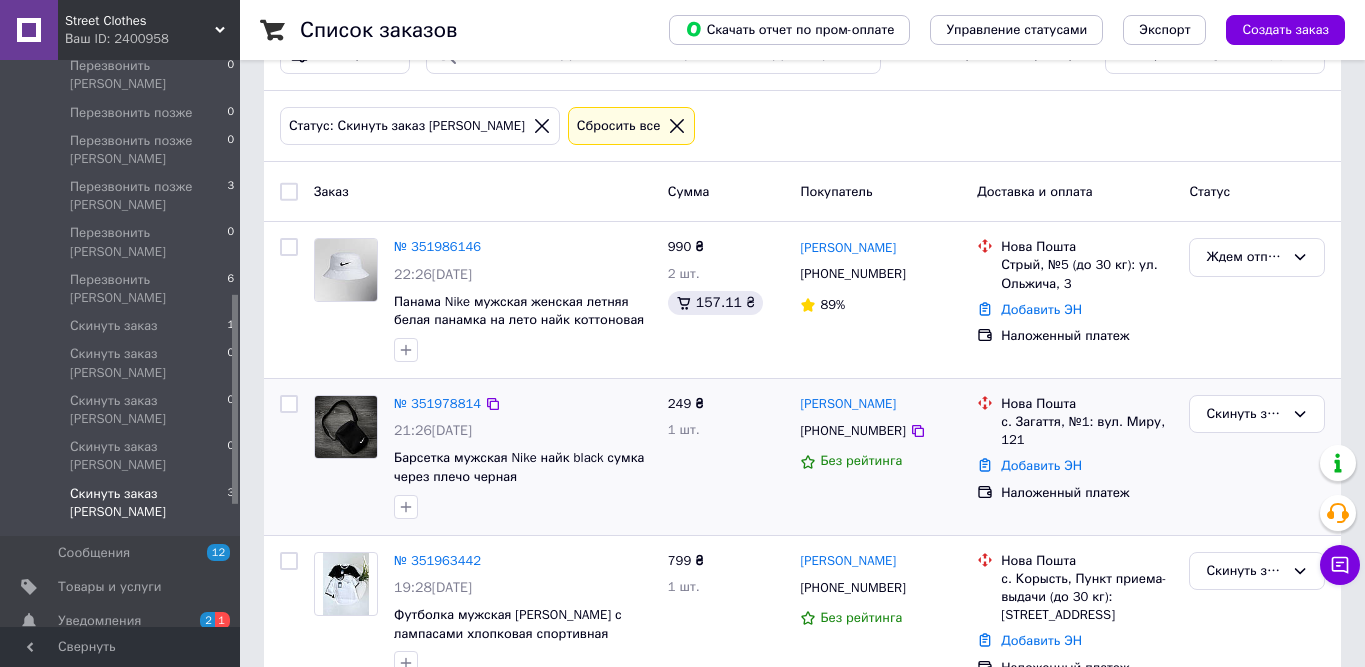 scroll, scrollTop: 115, scrollLeft: 0, axis: vertical 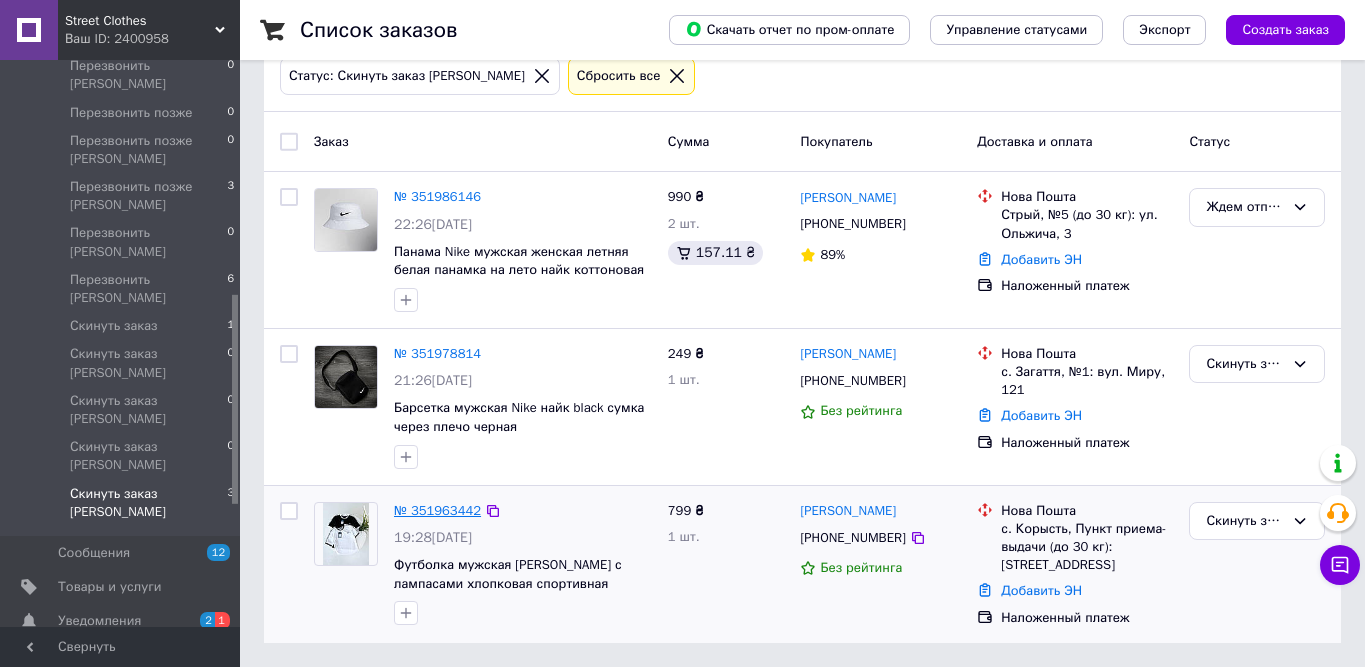 click on "№ 351963442" at bounding box center (437, 510) 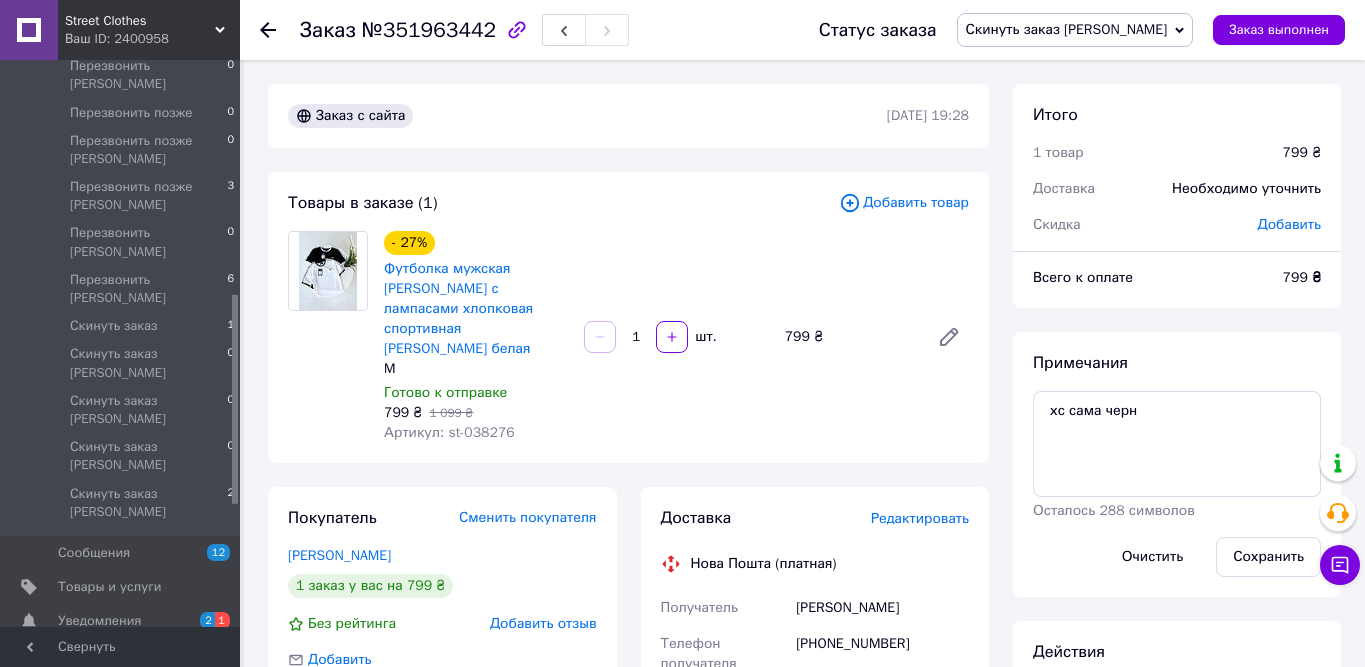 drag, startPoint x: 954, startPoint y: 593, endPoint x: 789, endPoint y: 586, distance: 165.14842 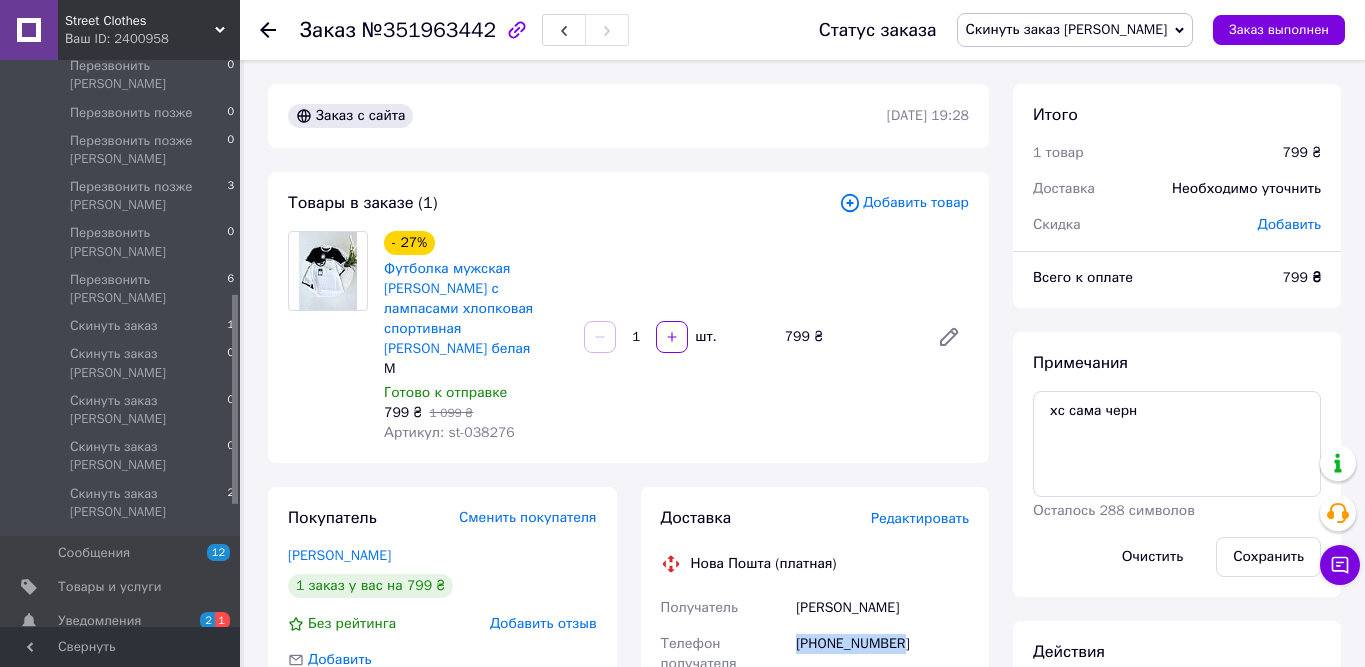 drag, startPoint x: 911, startPoint y: 623, endPoint x: 795, endPoint y: 618, distance: 116.10771 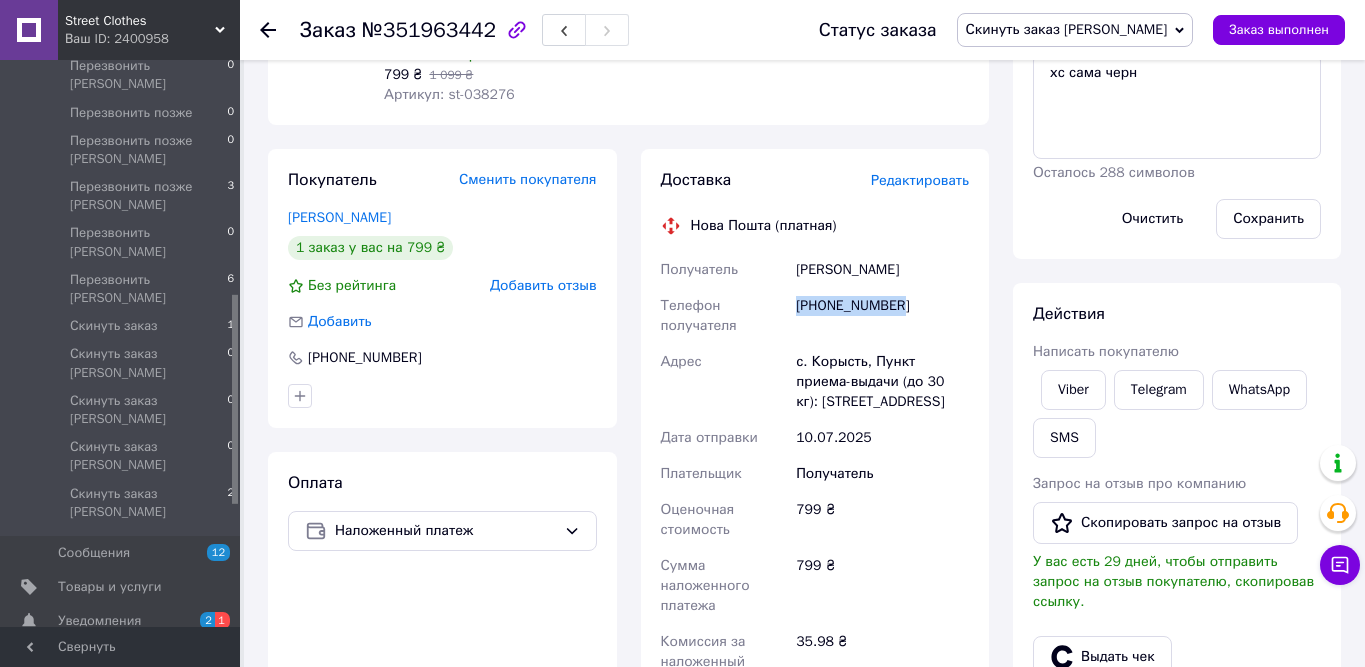 scroll, scrollTop: 403, scrollLeft: 0, axis: vertical 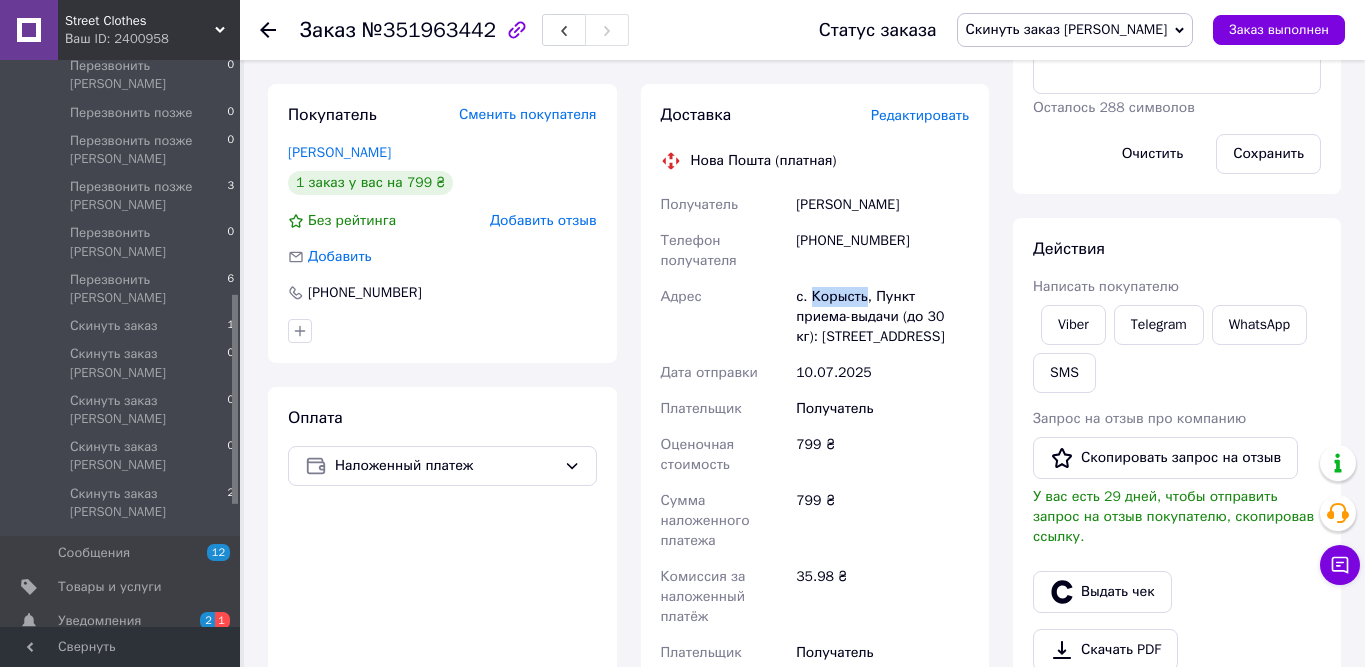 drag, startPoint x: 813, startPoint y: 274, endPoint x: 866, endPoint y: 276, distance: 53.037724 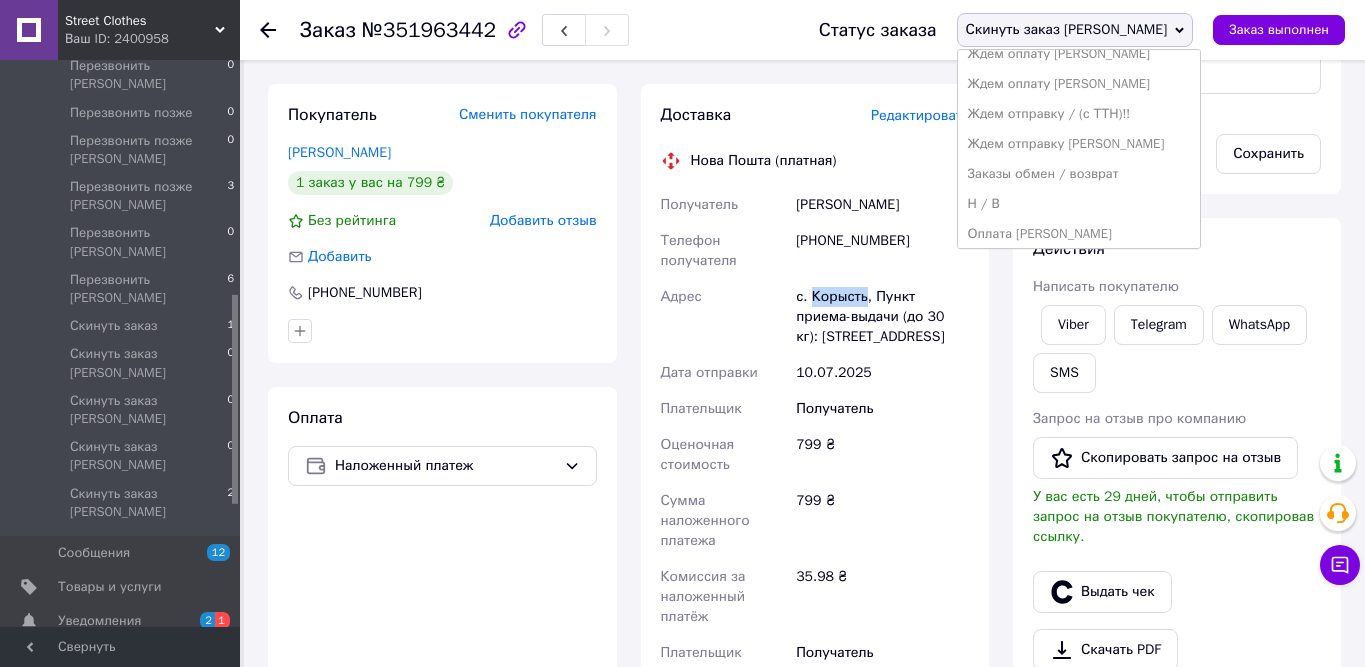 scroll, scrollTop: 168, scrollLeft: 0, axis: vertical 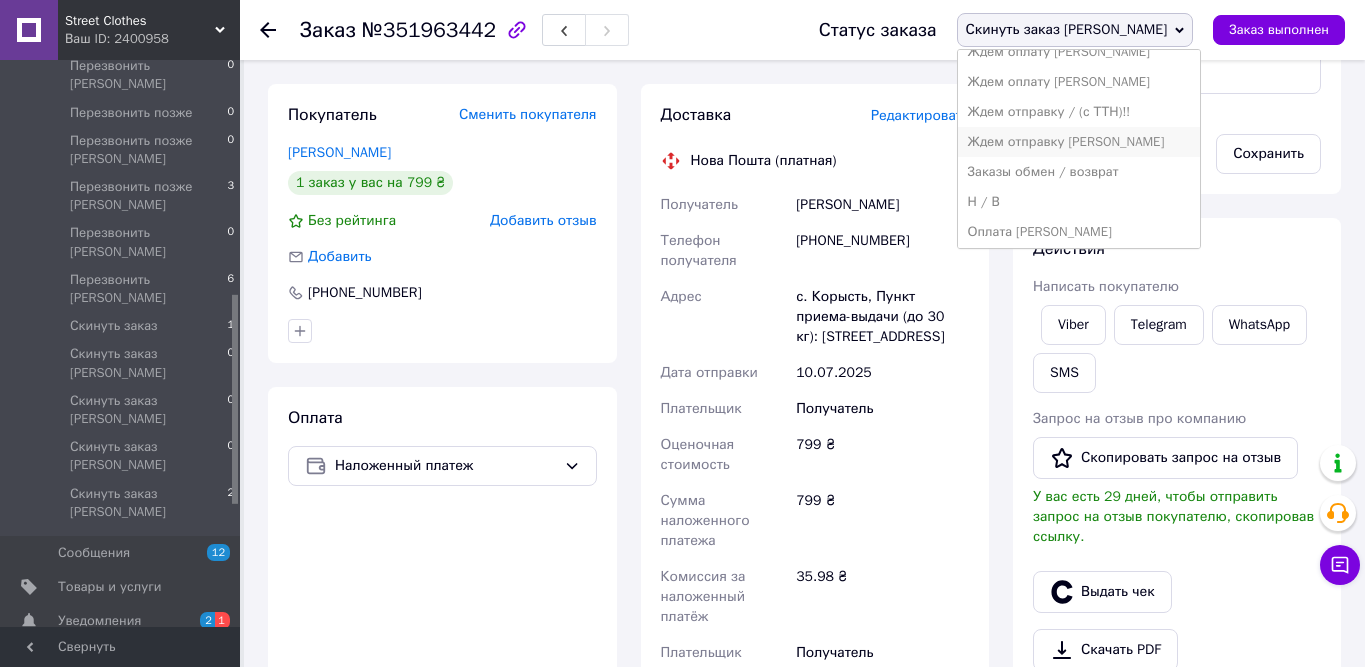 click on "Ждем отправку [PERSON_NAME]" at bounding box center (1079, 142) 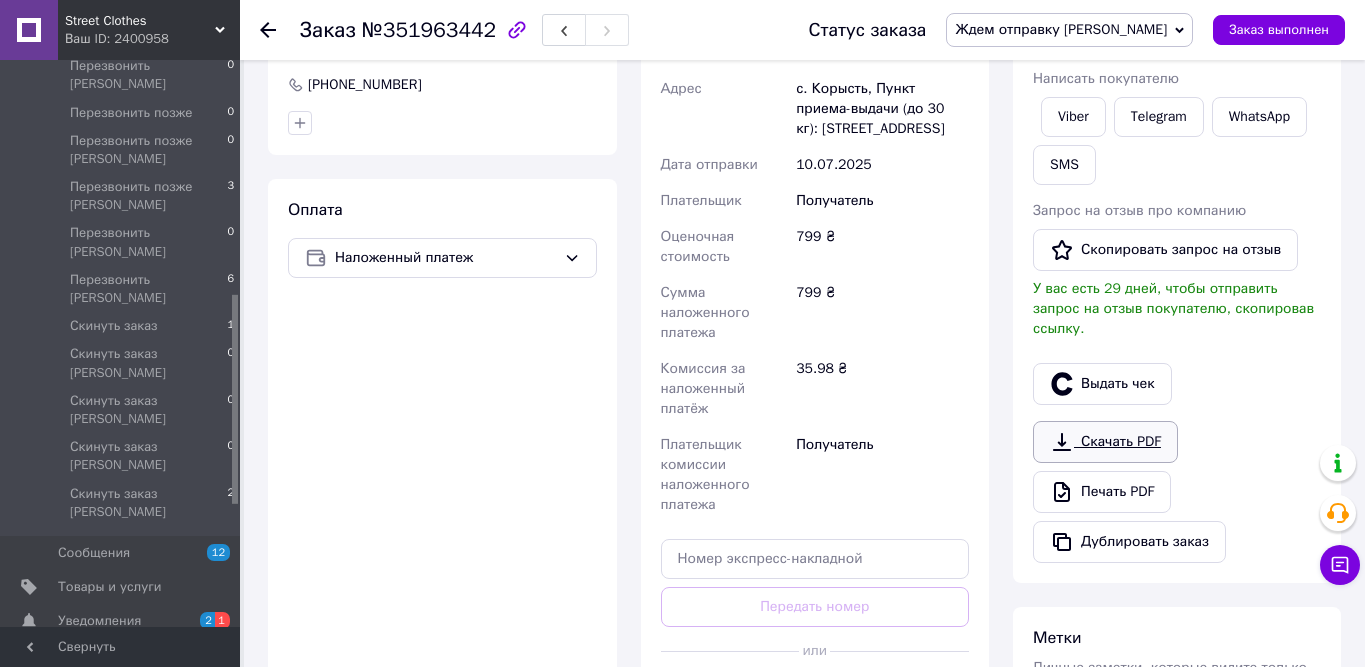 scroll, scrollTop: 649, scrollLeft: 0, axis: vertical 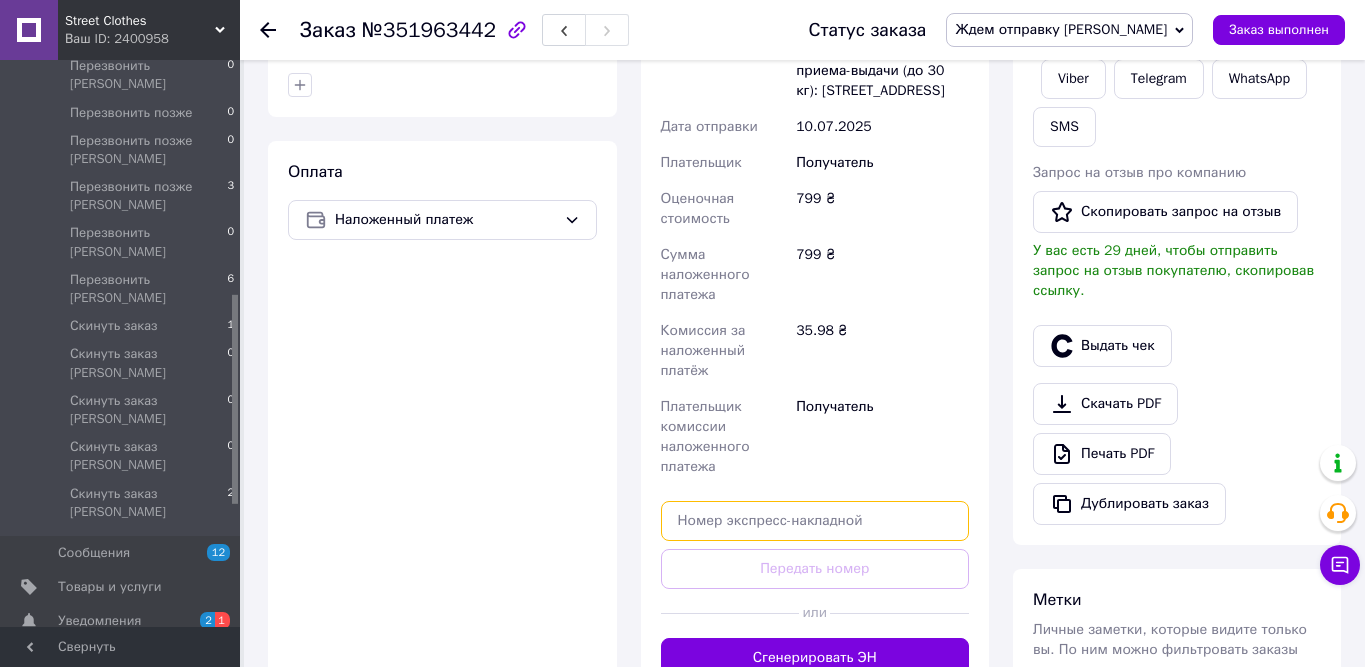 click at bounding box center (815, 521) 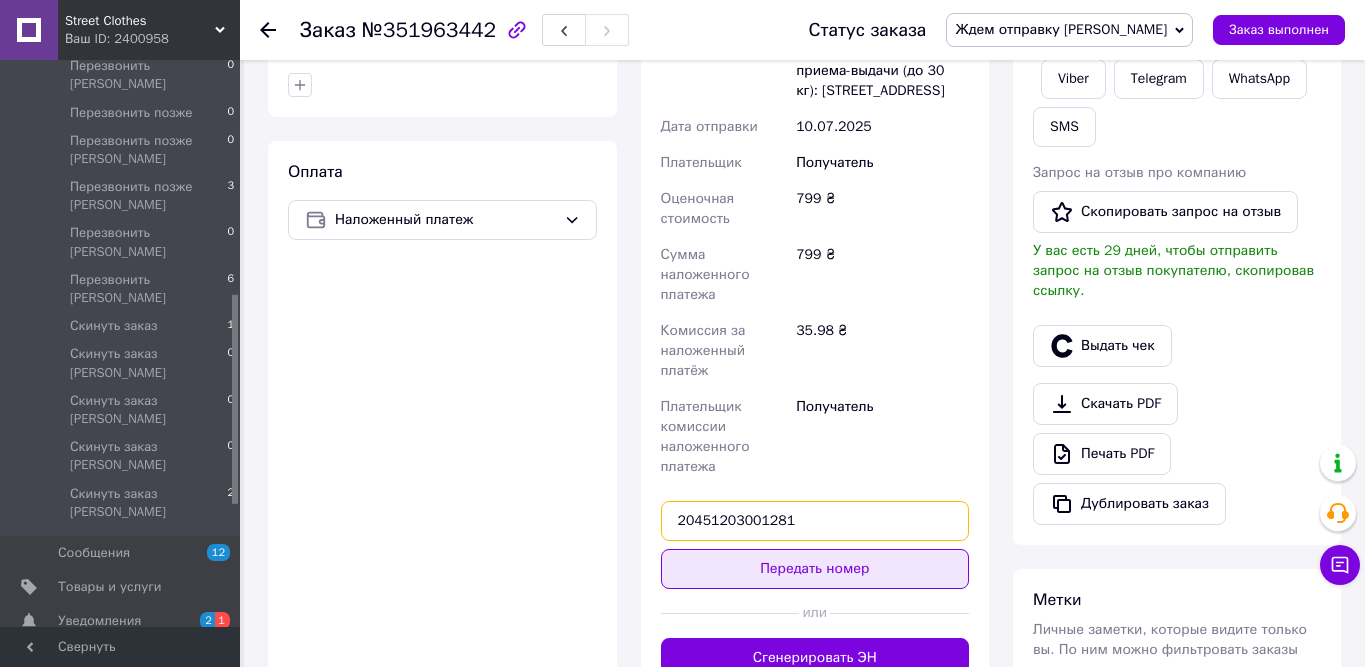 type on "20451203001281" 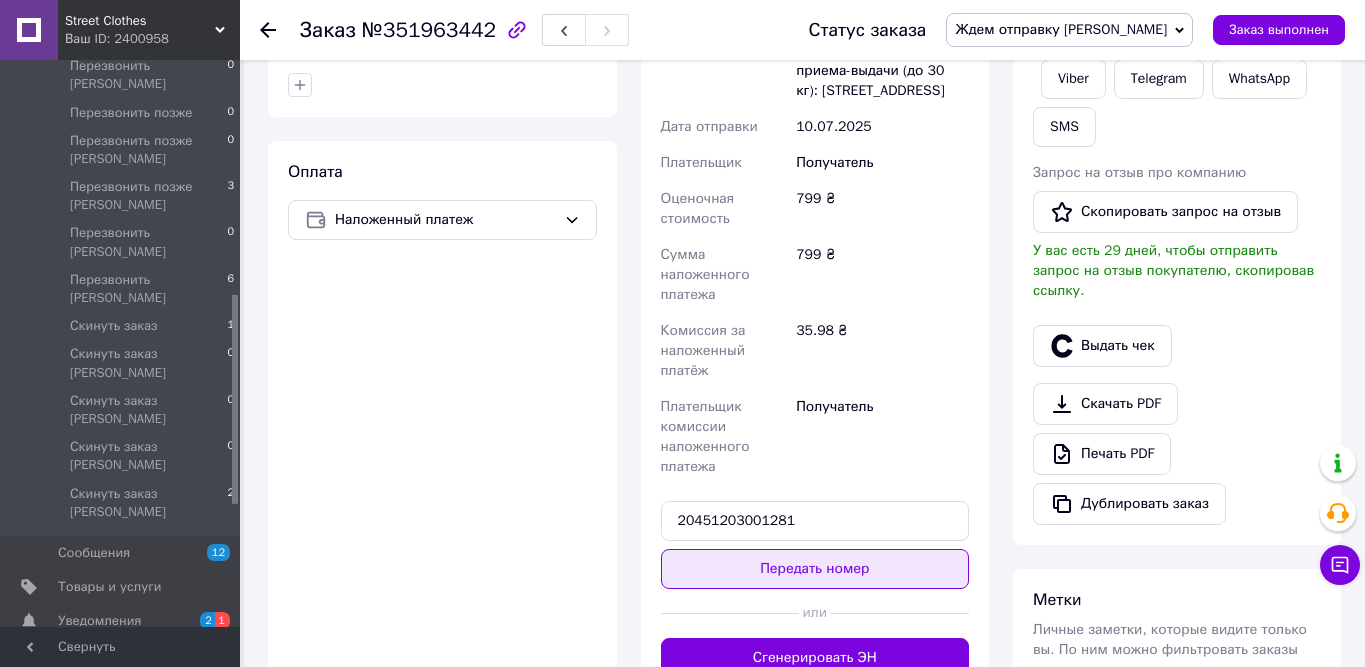 click on "Передать номер" at bounding box center [815, 569] 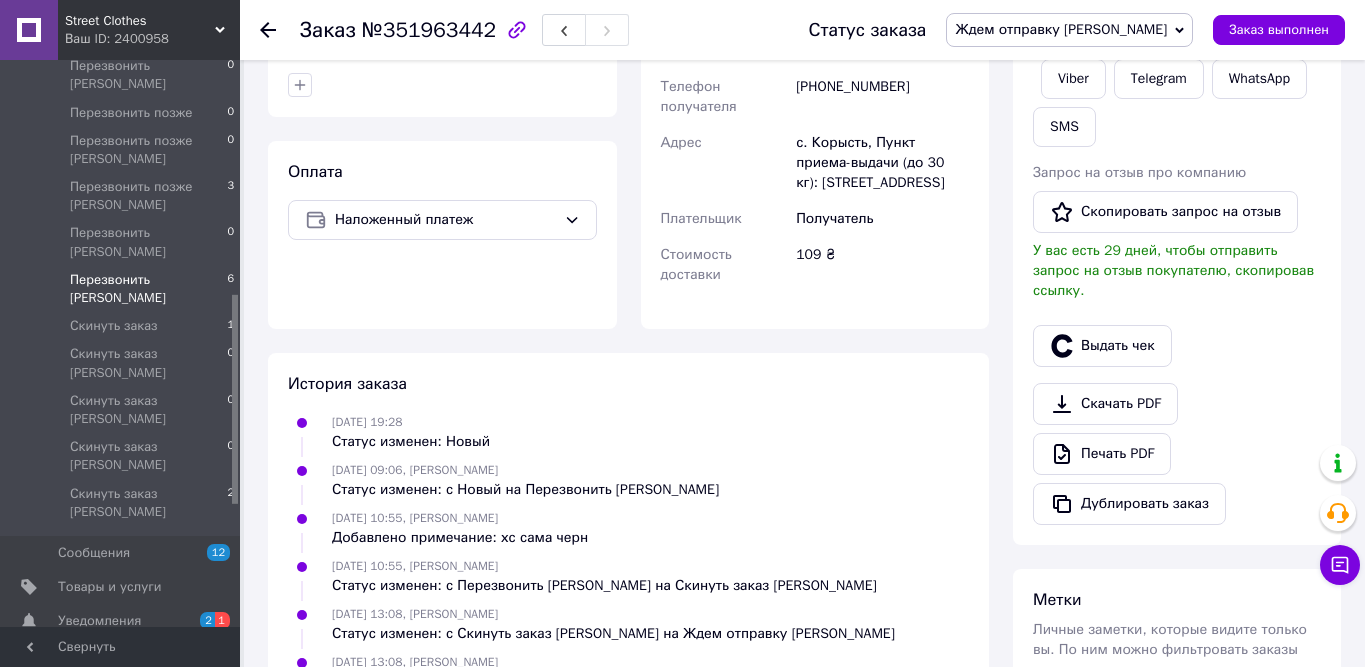 click on "Перезвонить [PERSON_NAME]" at bounding box center [148, 289] 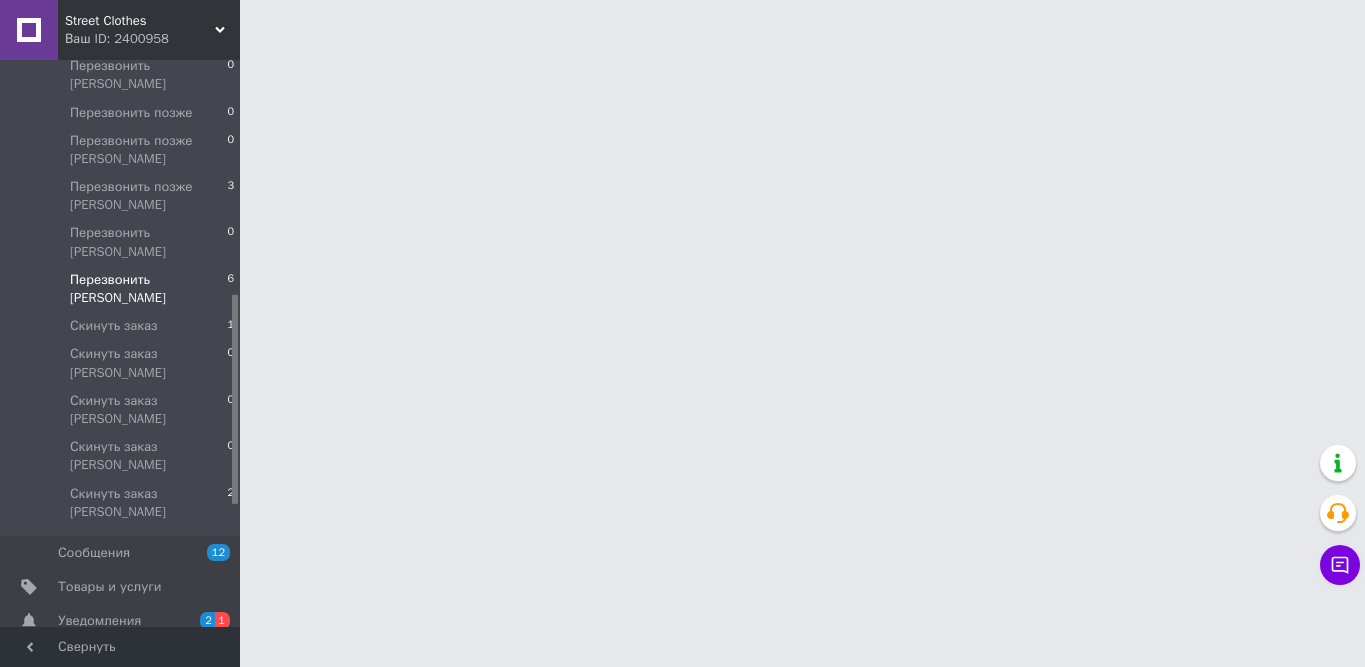 scroll, scrollTop: 0, scrollLeft: 0, axis: both 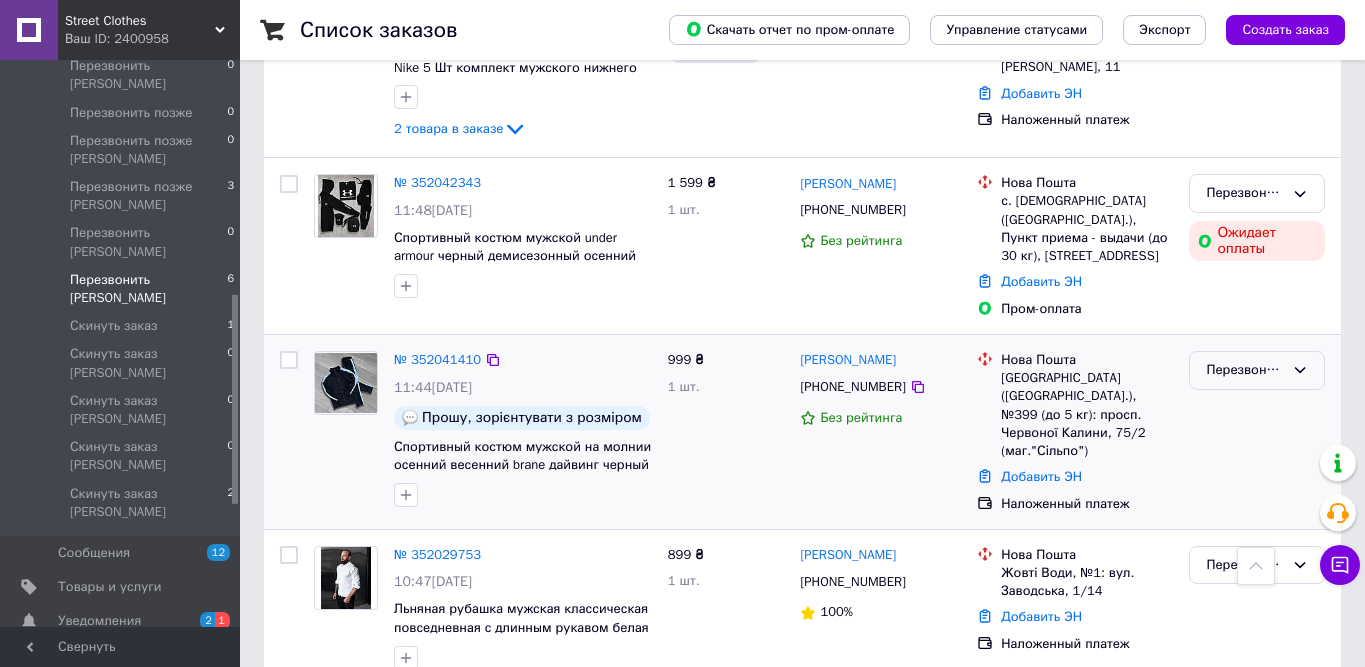 click on "Перезвонить [PERSON_NAME]" at bounding box center [1245, 370] 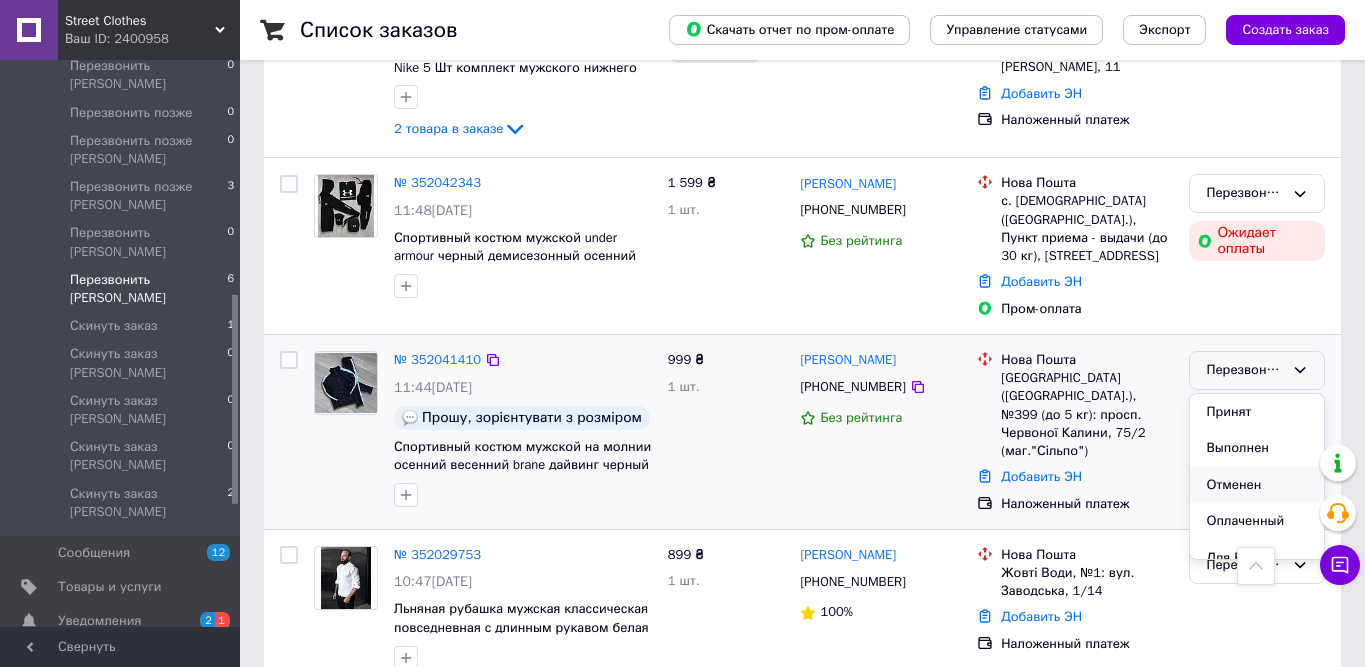 click on "Отменен" at bounding box center [1257, 485] 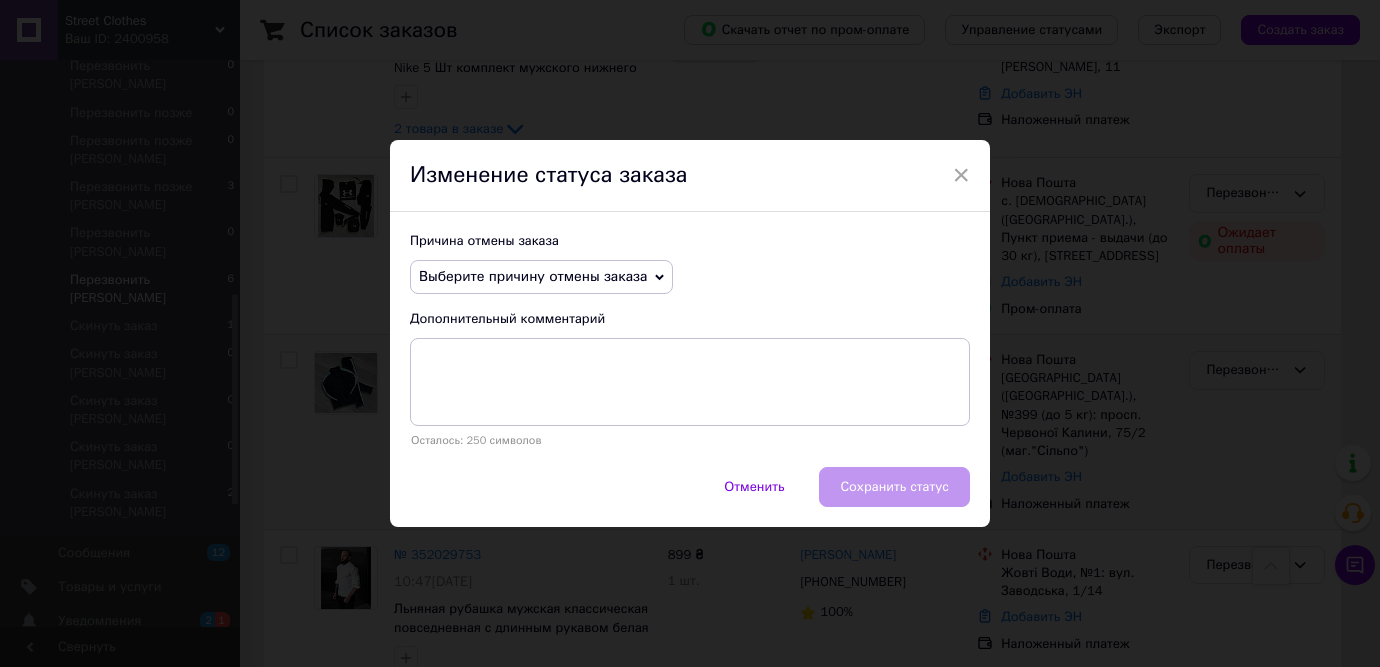 click on "Выберите причину отмены заказа" at bounding box center (533, 276) 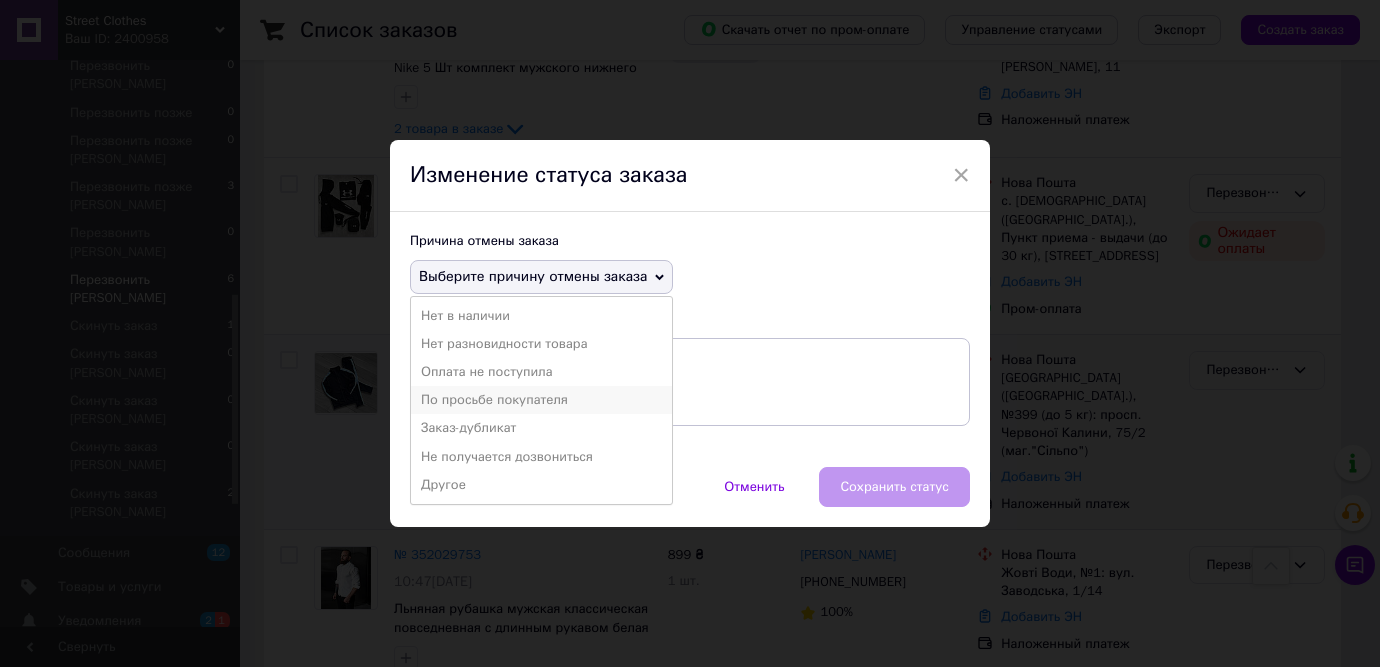 click on "По просьбе покупателя" at bounding box center (541, 400) 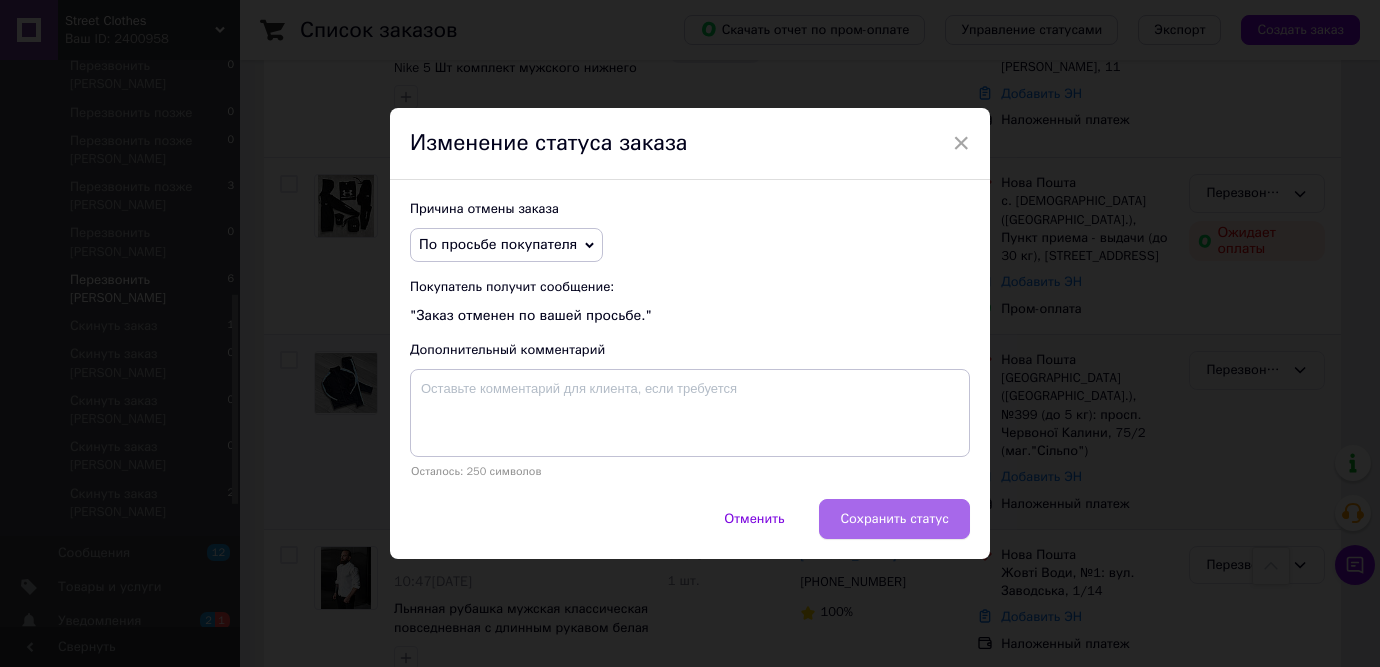 click on "Сохранить статус" at bounding box center (894, 519) 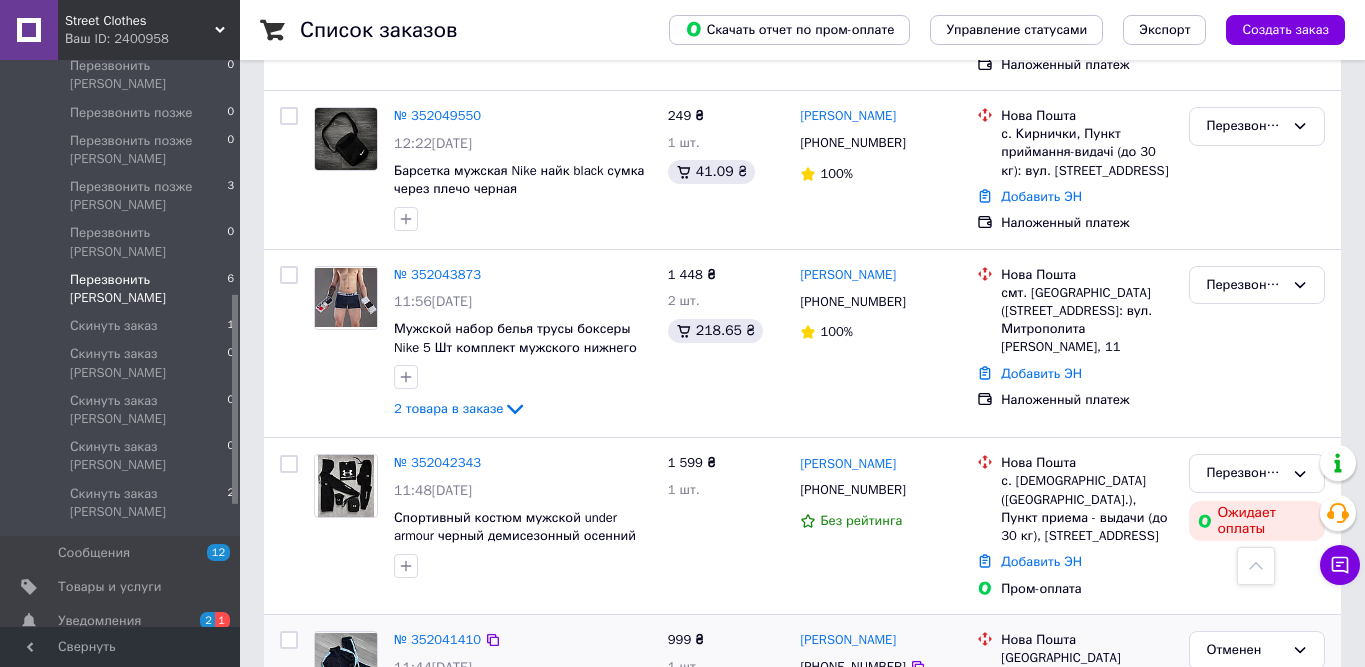 scroll, scrollTop: 383, scrollLeft: 0, axis: vertical 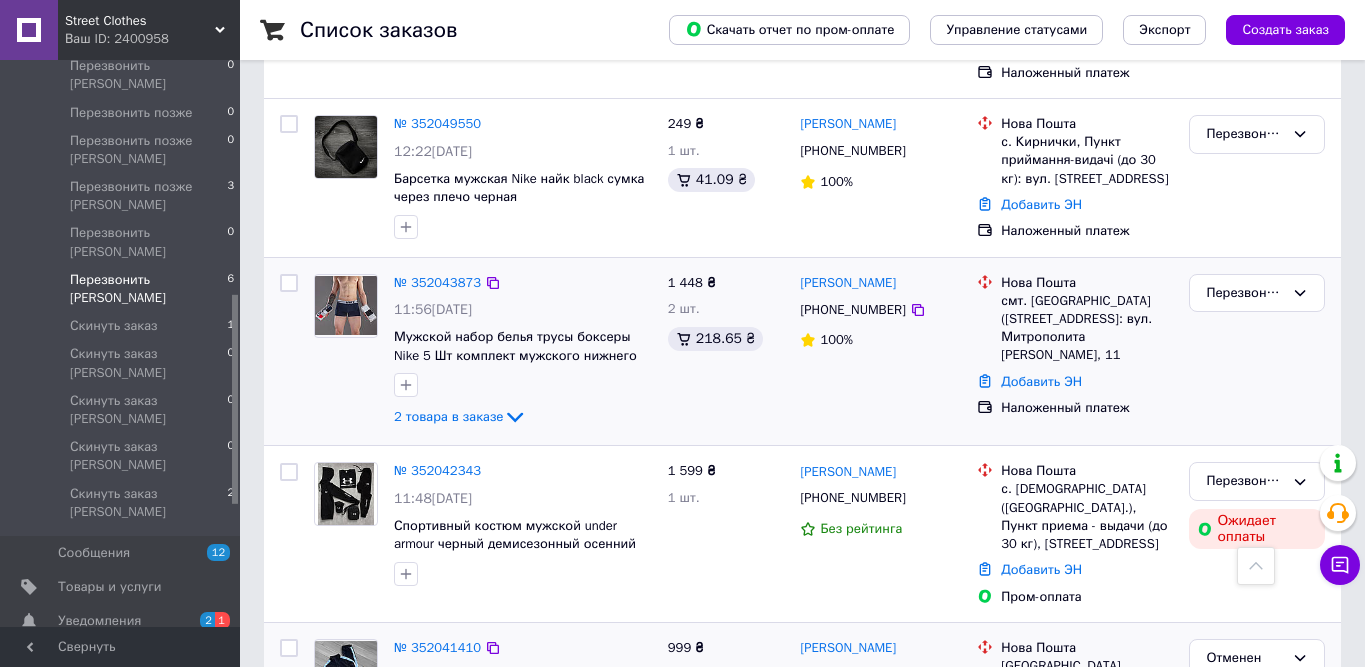 drag, startPoint x: 1266, startPoint y: 256, endPoint x: 1273, endPoint y: 276, distance: 21.189621 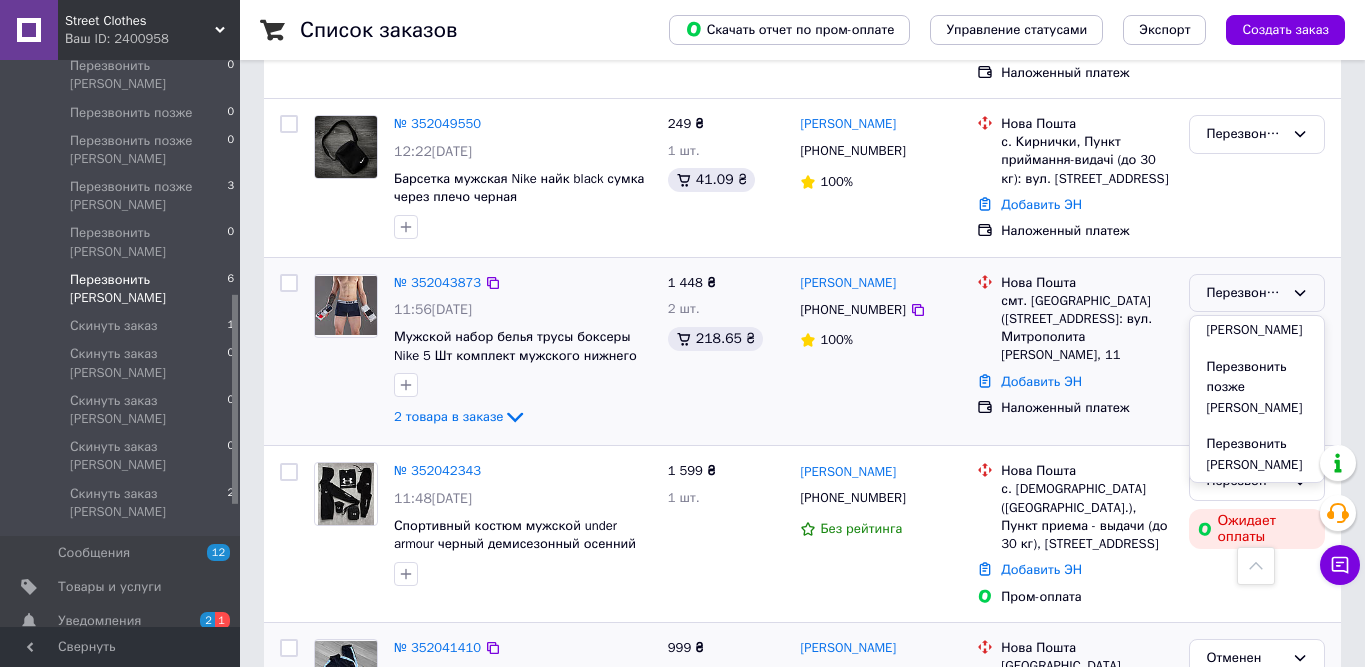 scroll, scrollTop: 1046, scrollLeft: 0, axis: vertical 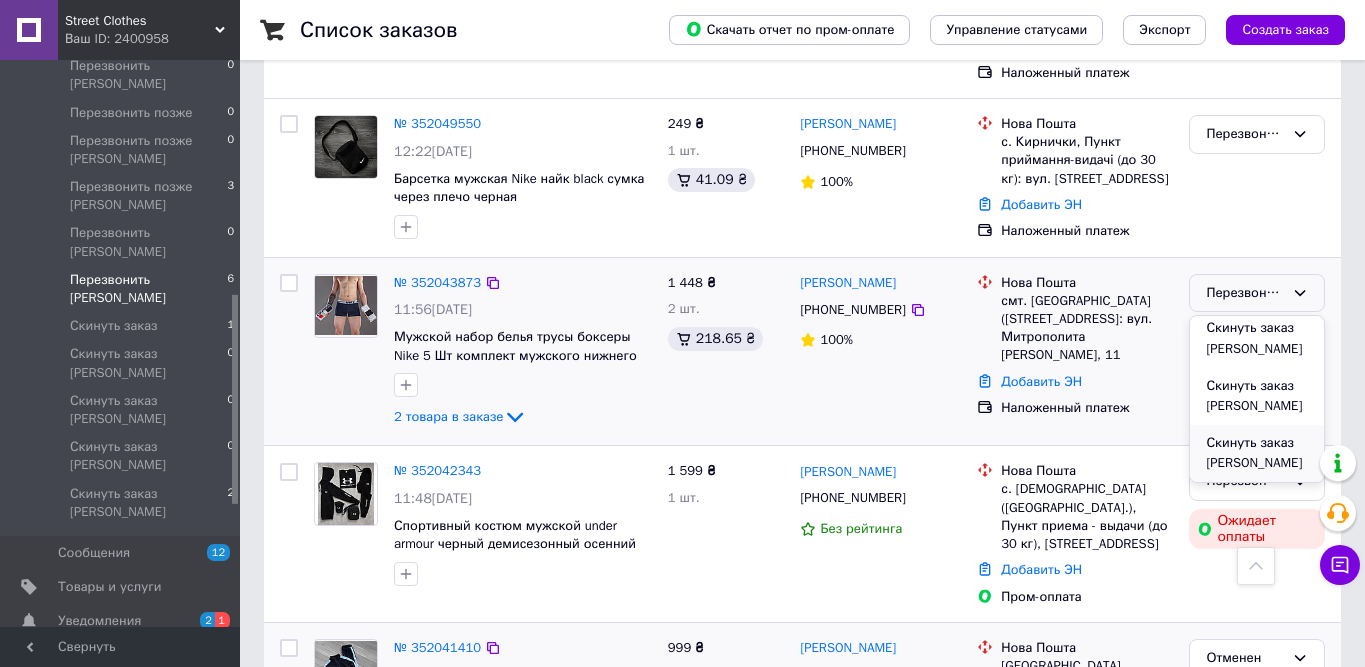 click on "Скинуть заказ [PERSON_NAME]" at bounding box center [1257, 453] 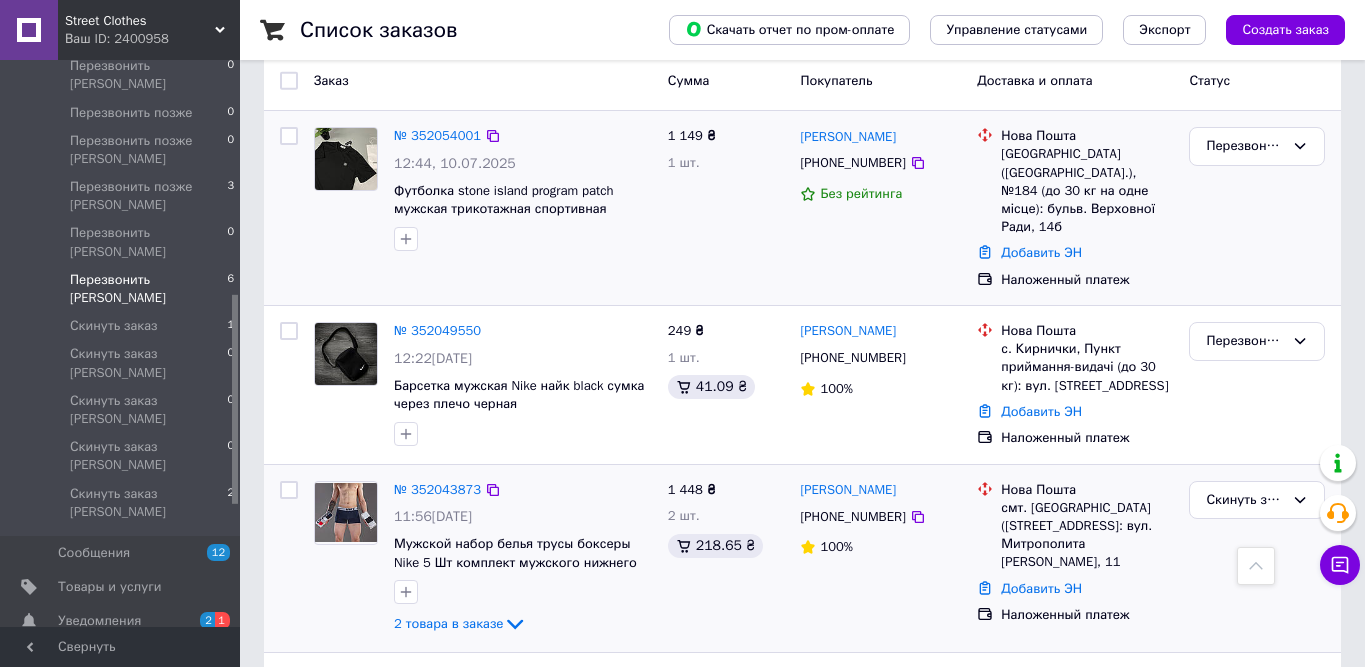 scroll, scrollTop: 70, scrollLeft: 0, axis: vertical 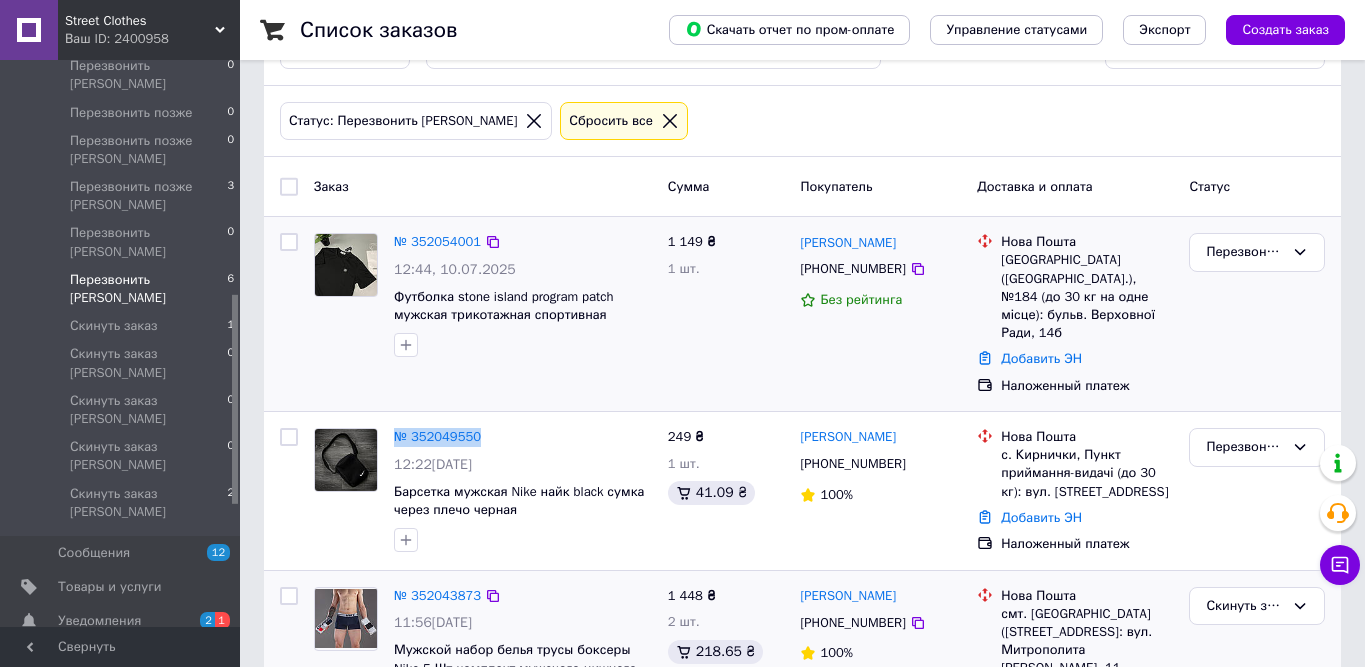 click on "Перезвонить [PERSON_NAME]" at bounding box center (1257, 314) 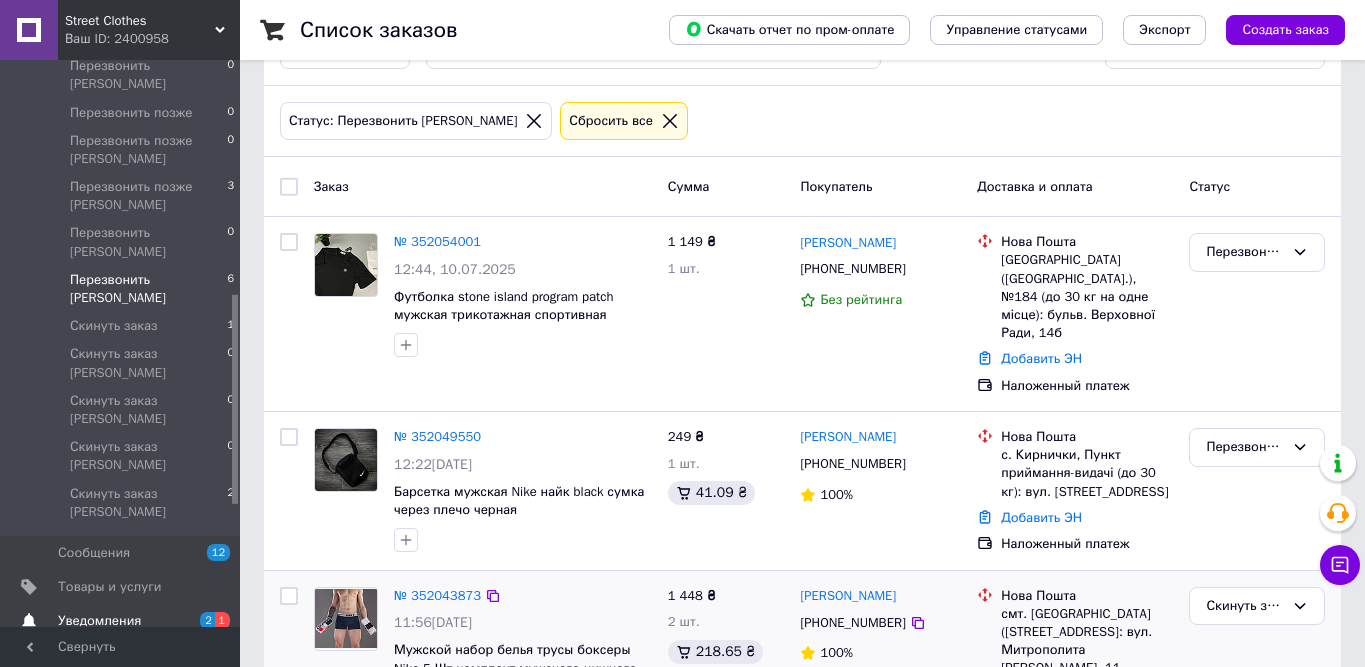 click on "Уведомления" at bounding box center [121, 621] 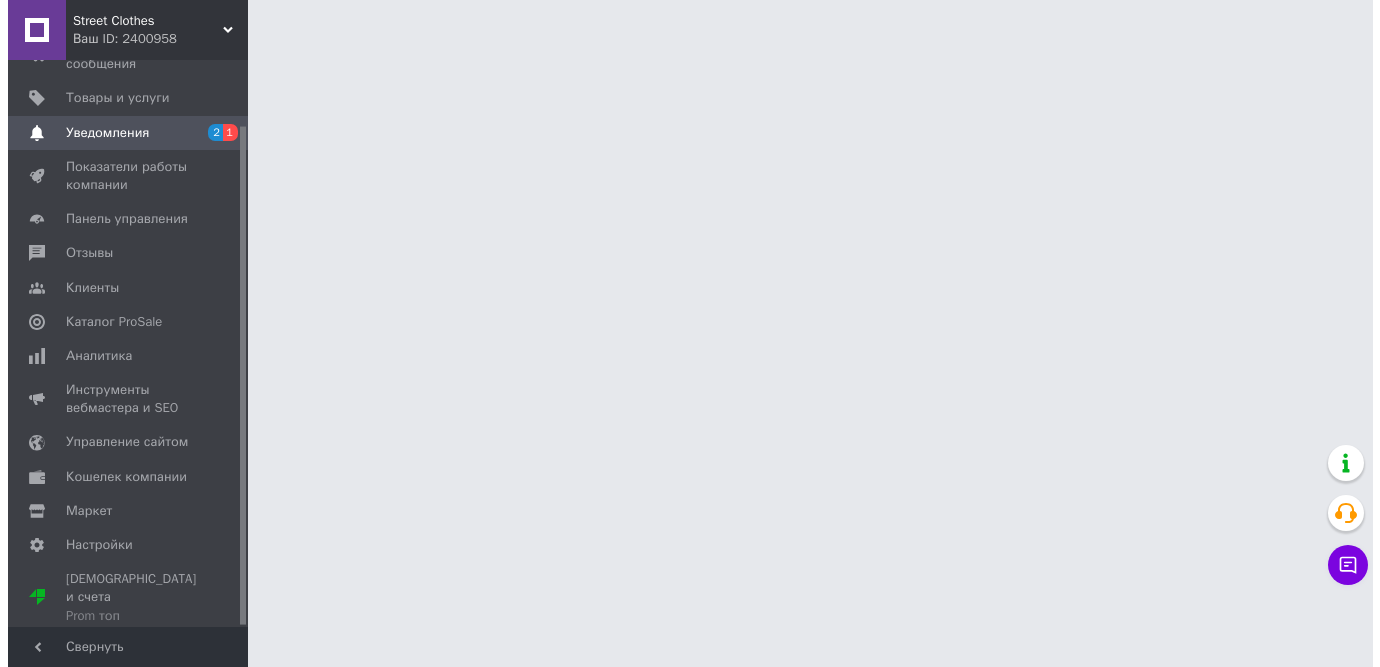 scroll, scrollTop: 0, scrollLeft: 0, axis: both 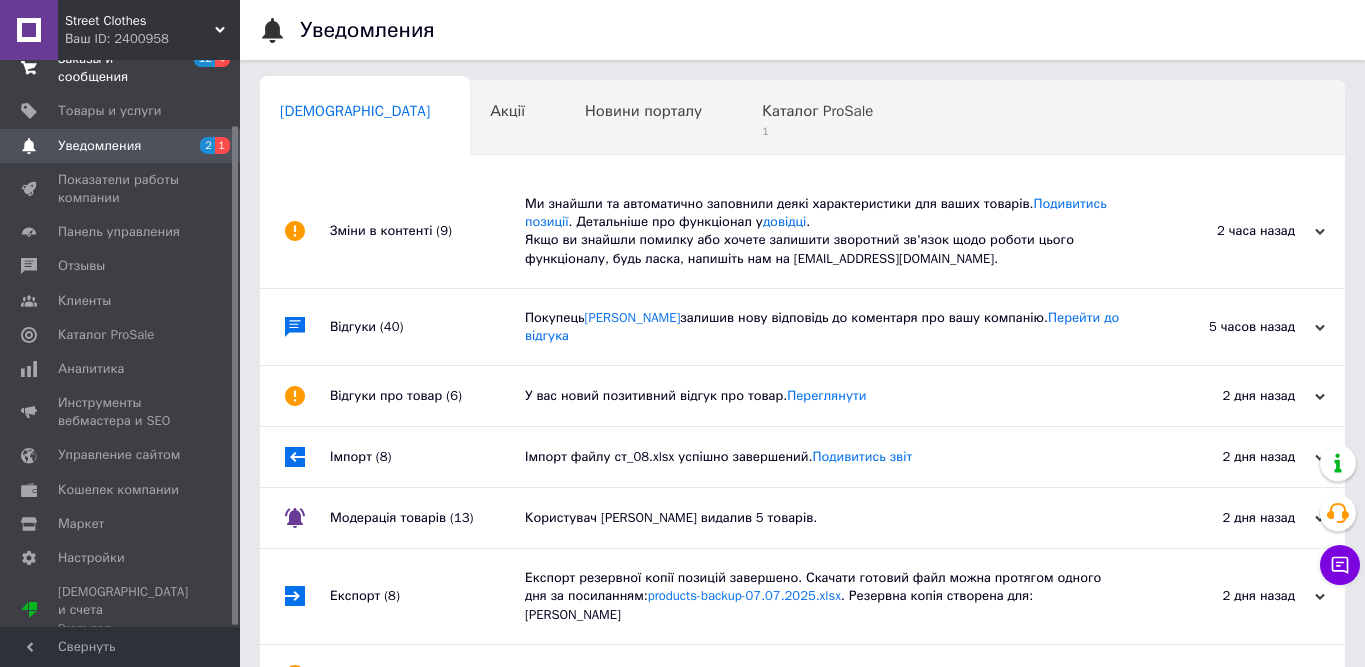 click on "Заказы и сообщения" at bounding box center (121, 68) 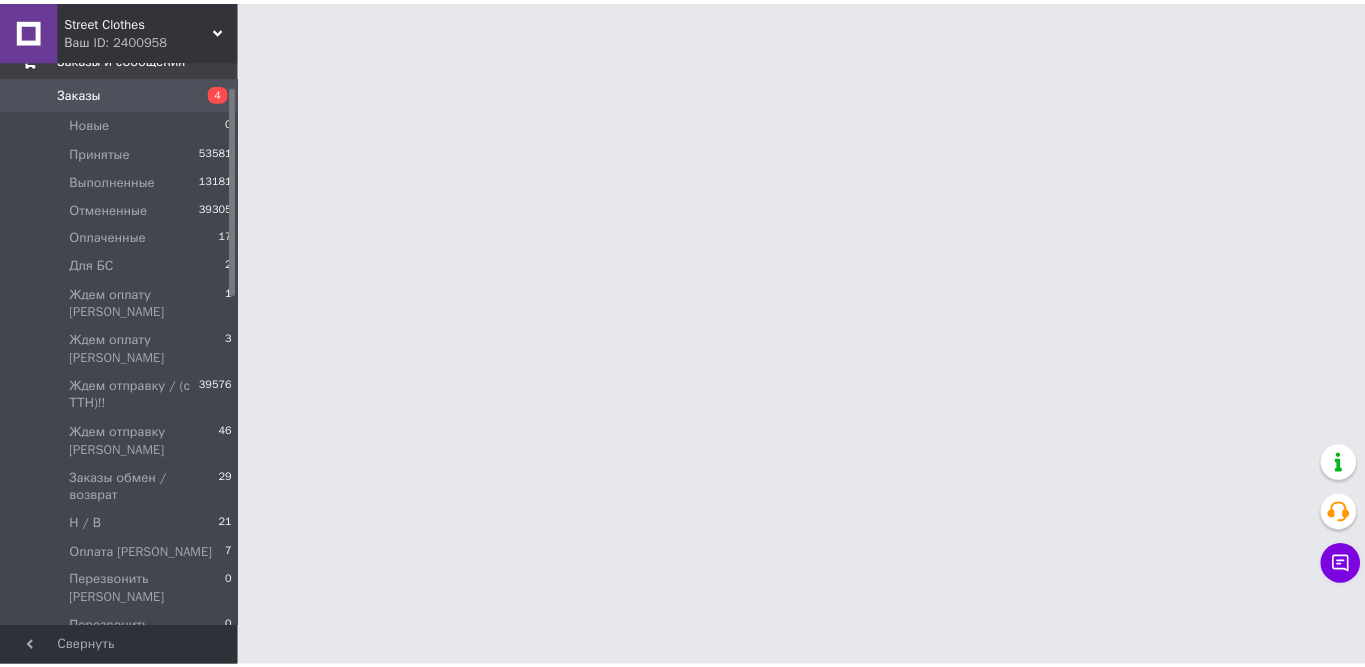 scroll, scrollTop: 65, scrollLeft: 0, axis: vertical 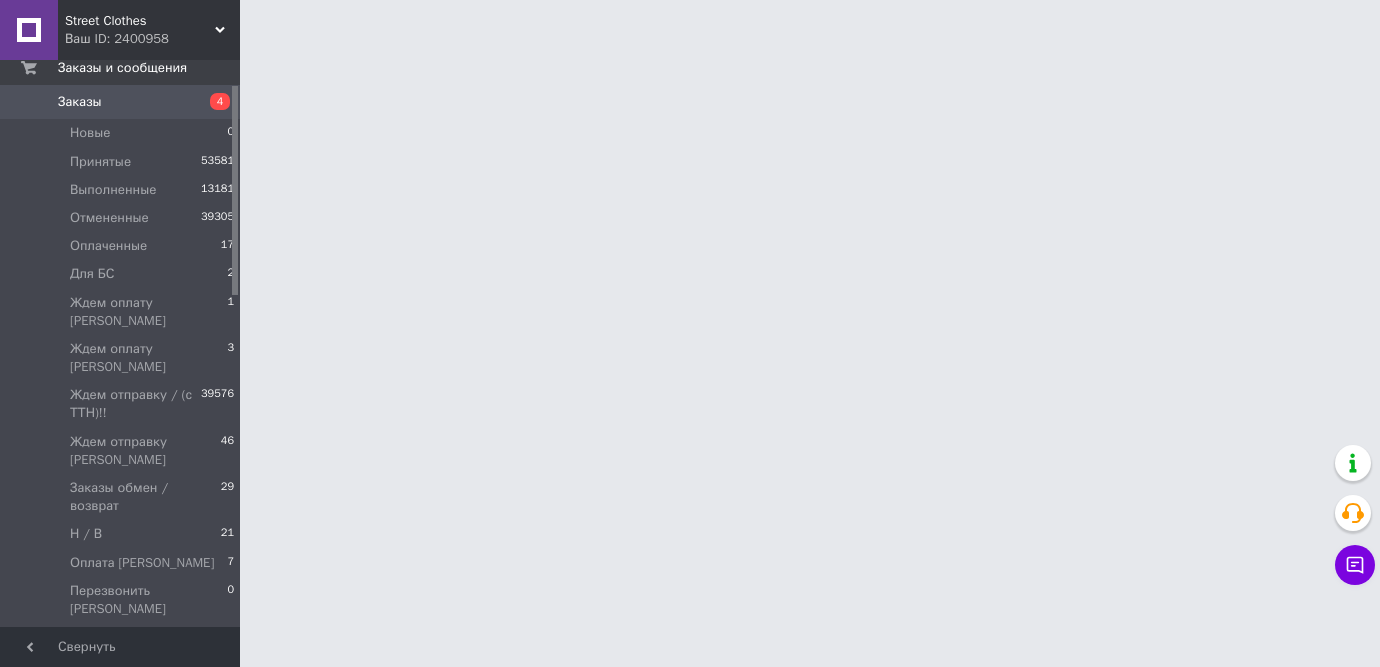 click on "Заказы" at bounding box center [121, 102] 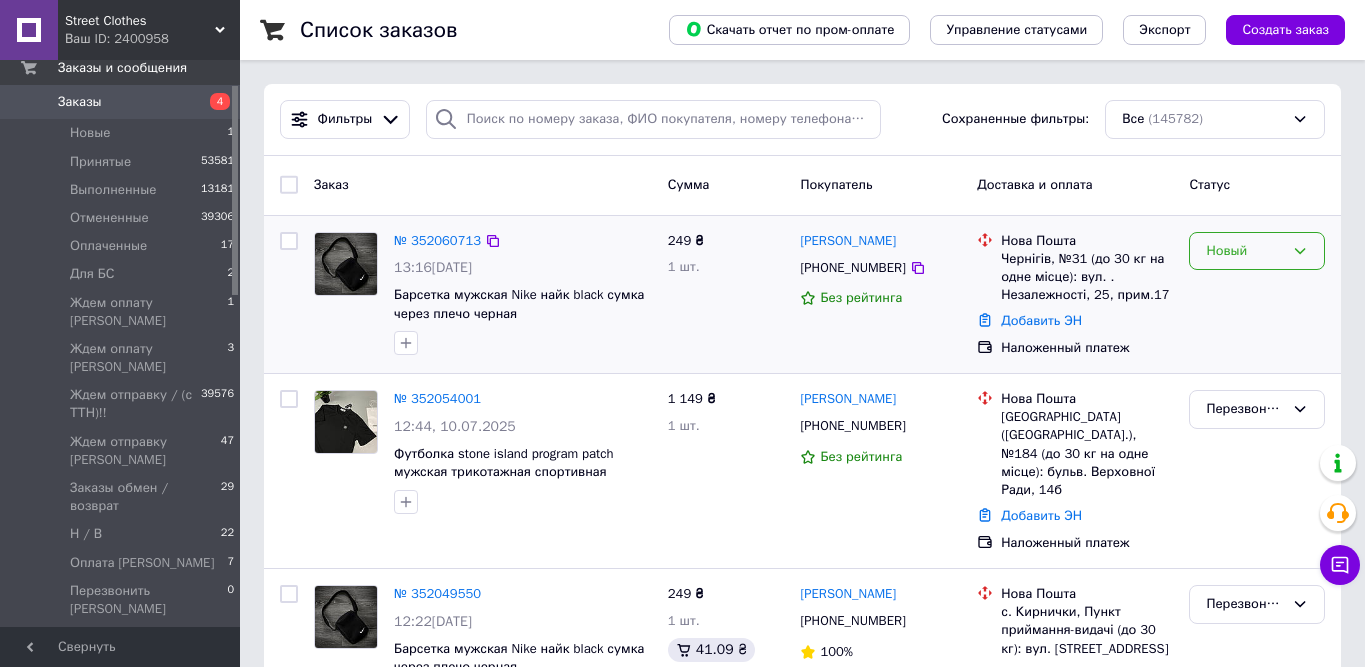click on "Новый" at bounding box center (1257, 251) 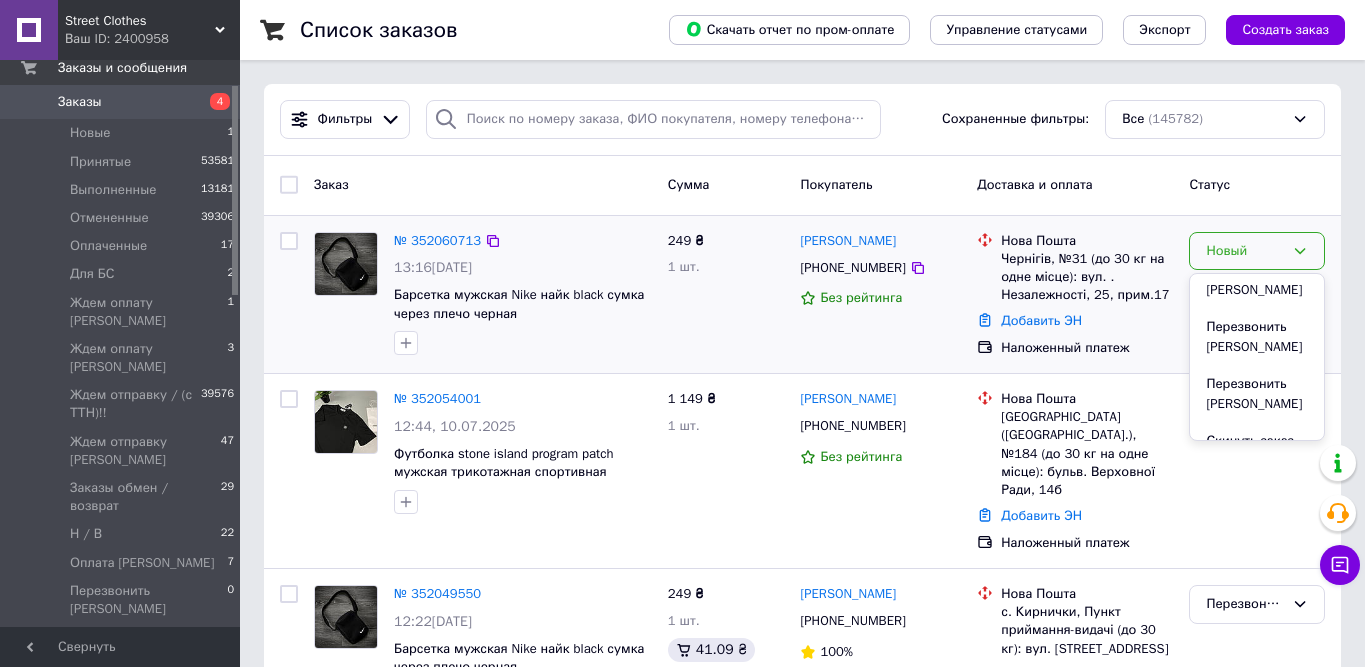 scroll, scrollTop: 870, scrollLeft: 0, axis: vertical 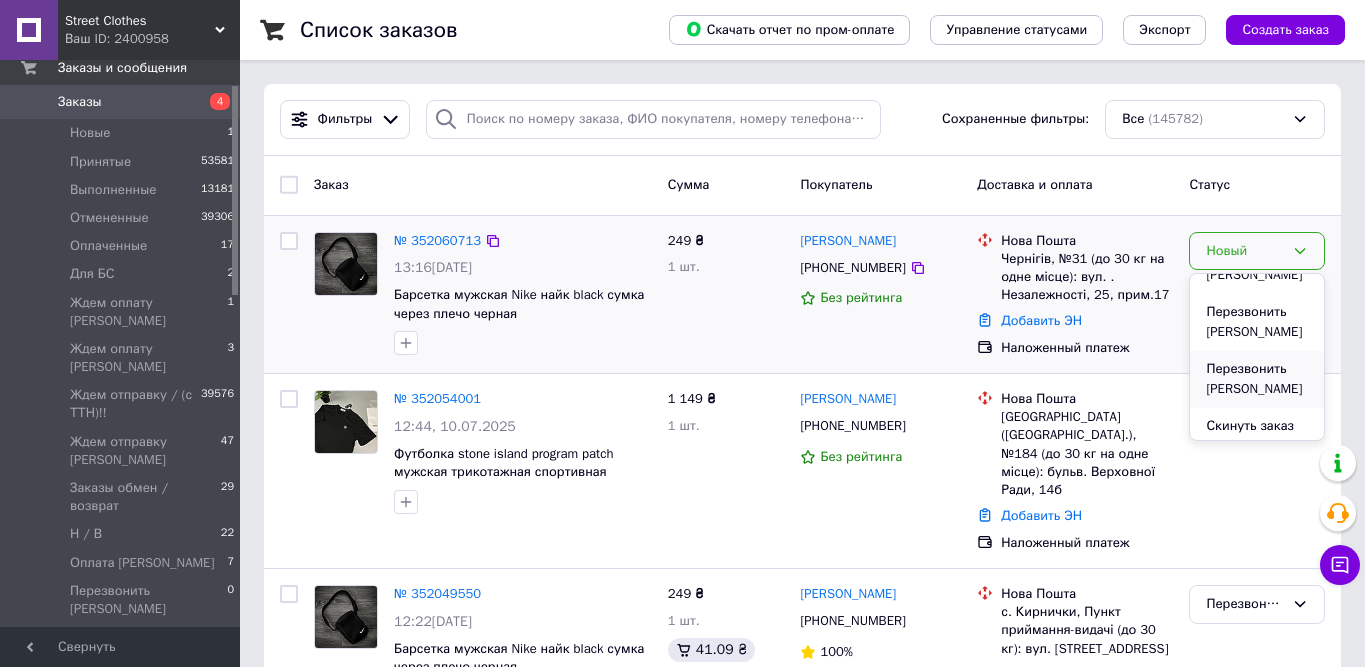 click on "Перезвонить [PERSON_NAME]" at bounding box center (1257, 379) 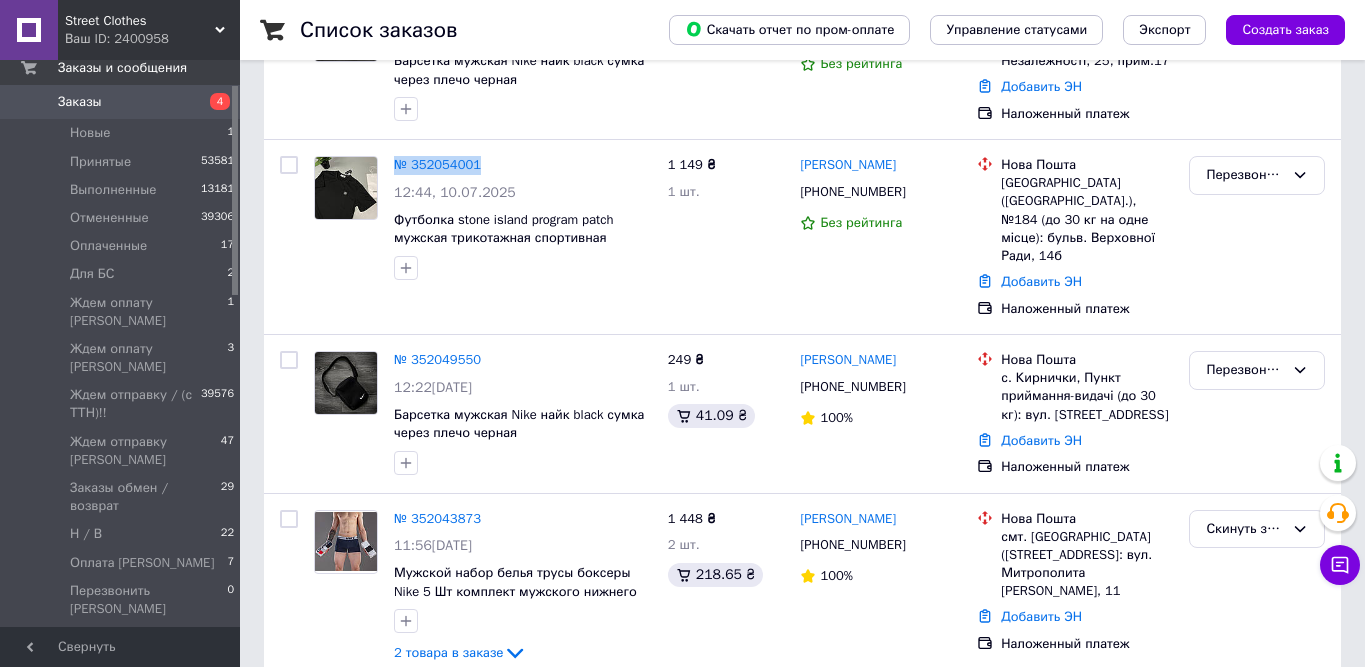 scroll, scrollTop: 305, scrollLeft: 0, axis: vertical 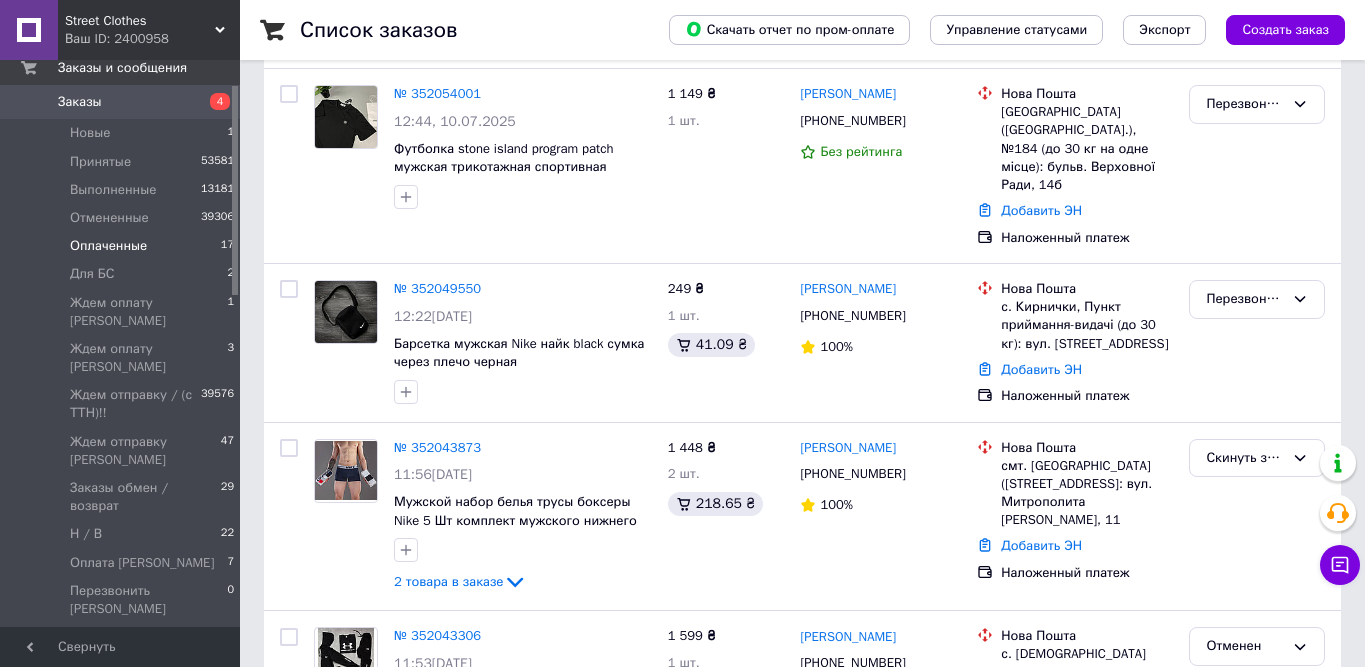 click on "Оплаченные 17" at bounding box center (123, 246) 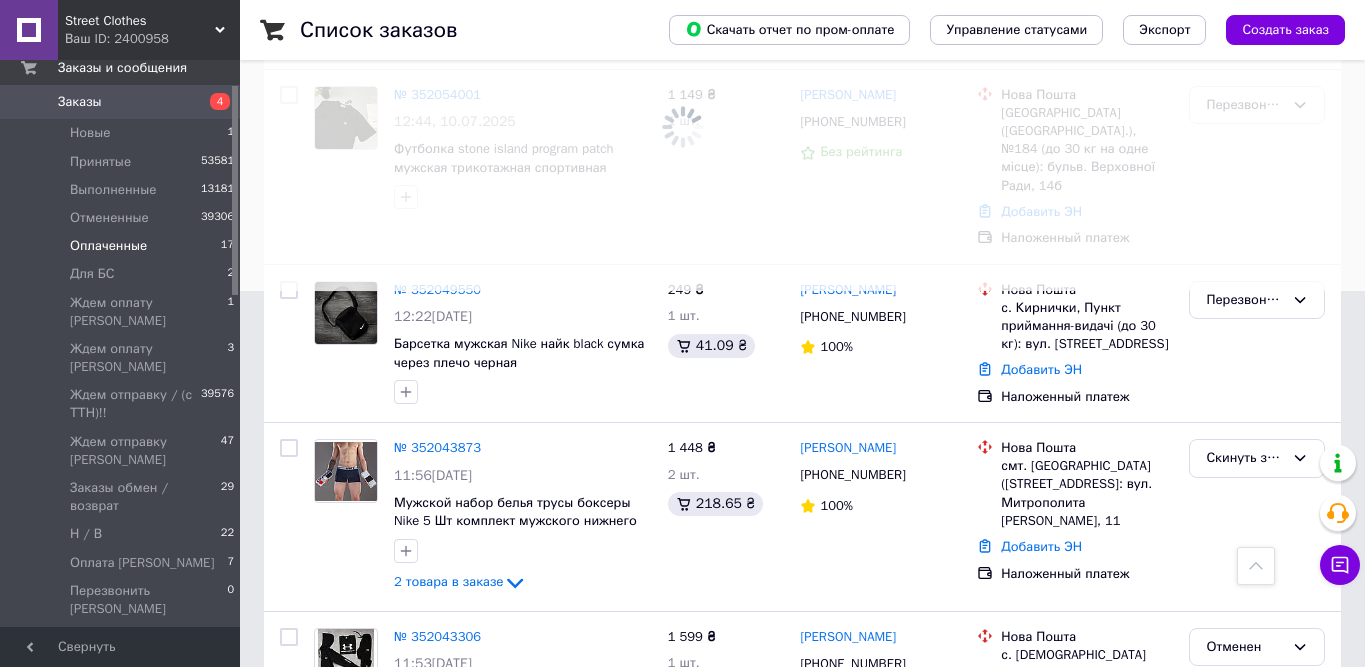 scroll, scrollTop: 0, scrollLeft: 0, axis: both 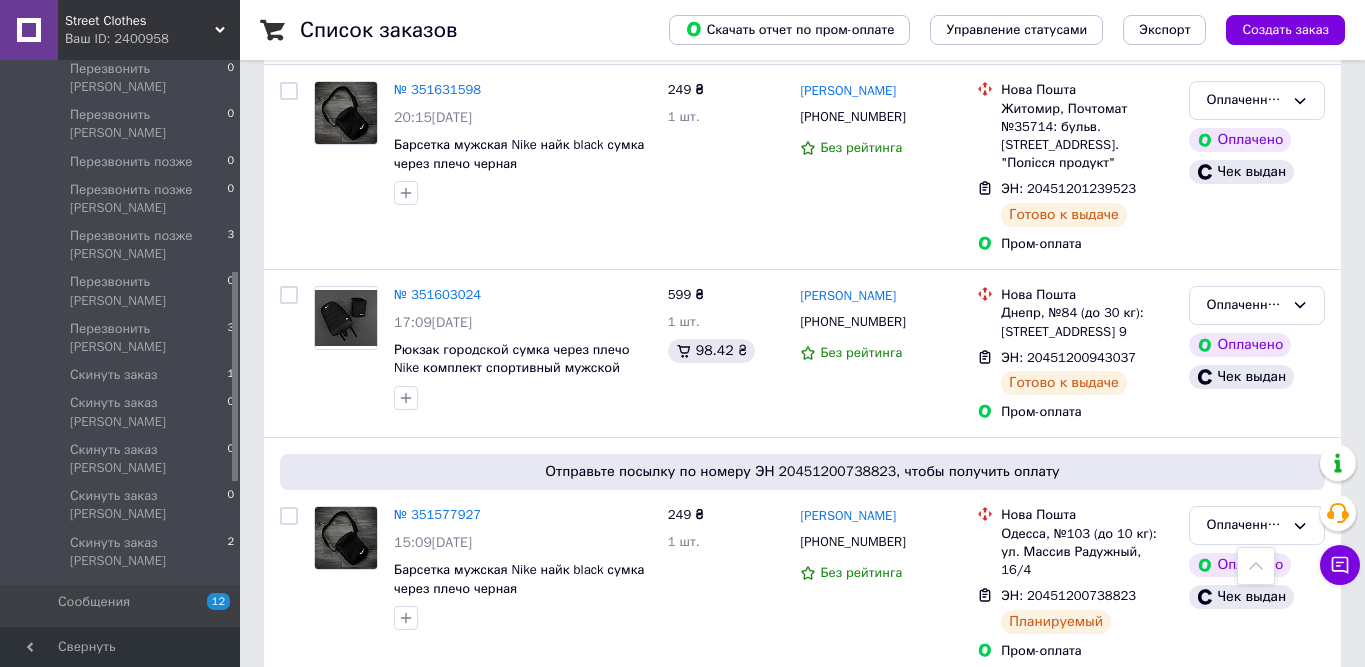 drag, startPoint x: 232, startPoint y: 154, endPoint x: 233, endPoint y: 345, distance: 191.00262 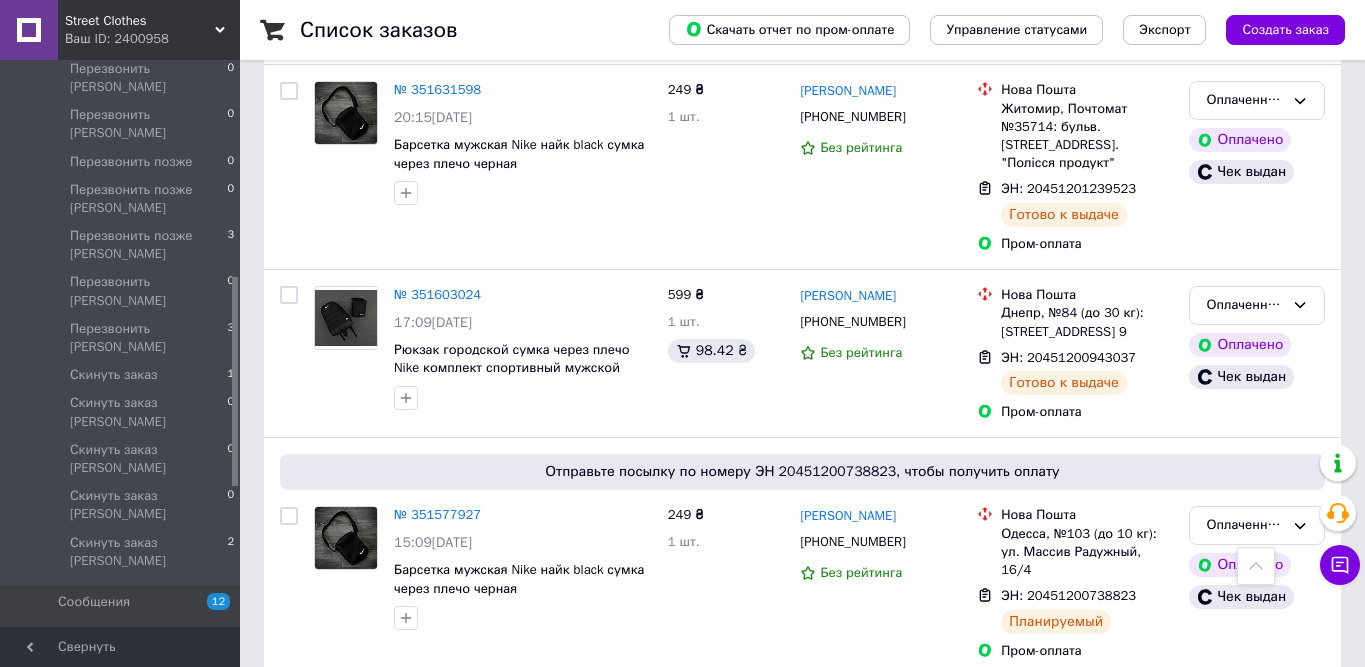 click on "Уведомления" at bounding box center (99, 670) 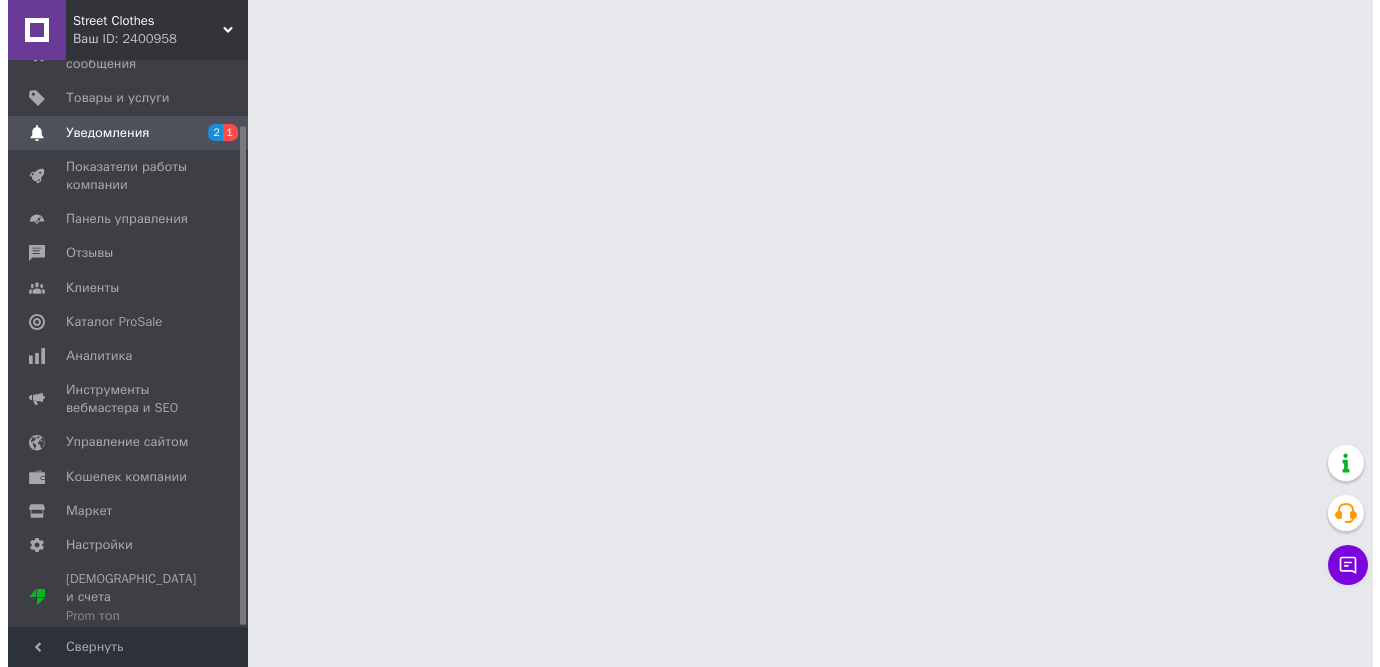 scroll, scrollTop: 0, scrollLeft: 0, axis: both 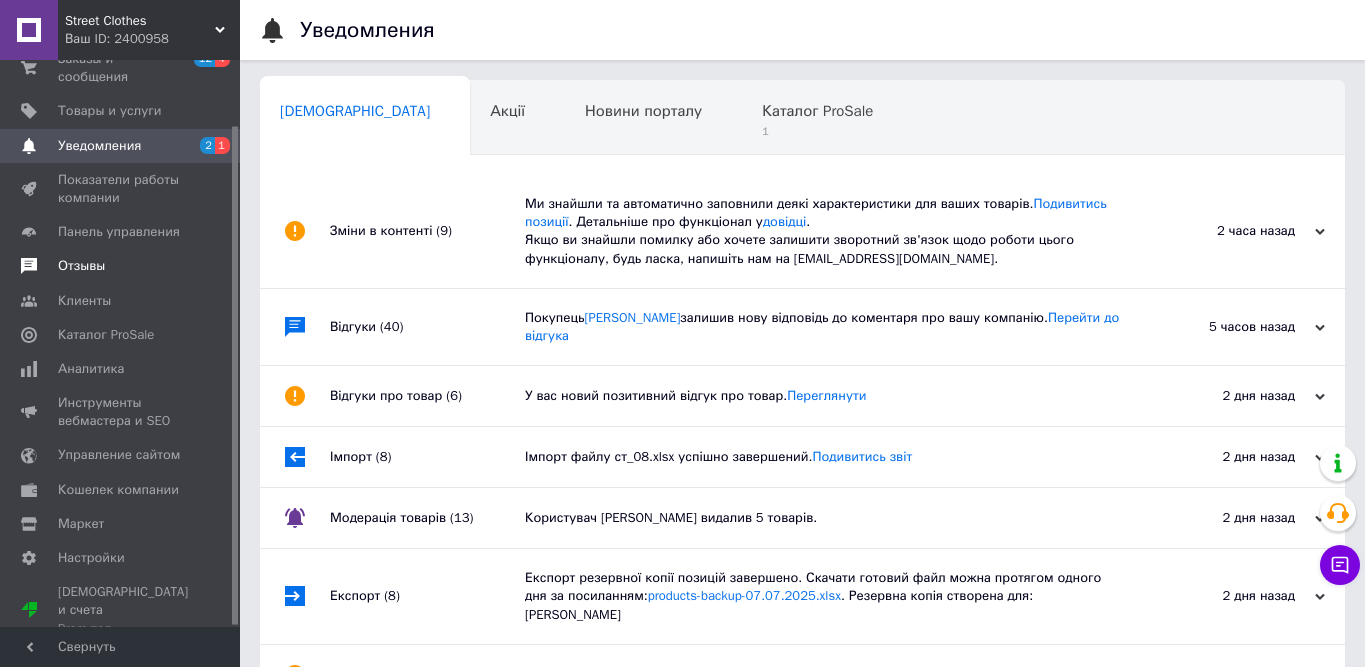 click on "Отзывы" at bounding box center [81, 266] 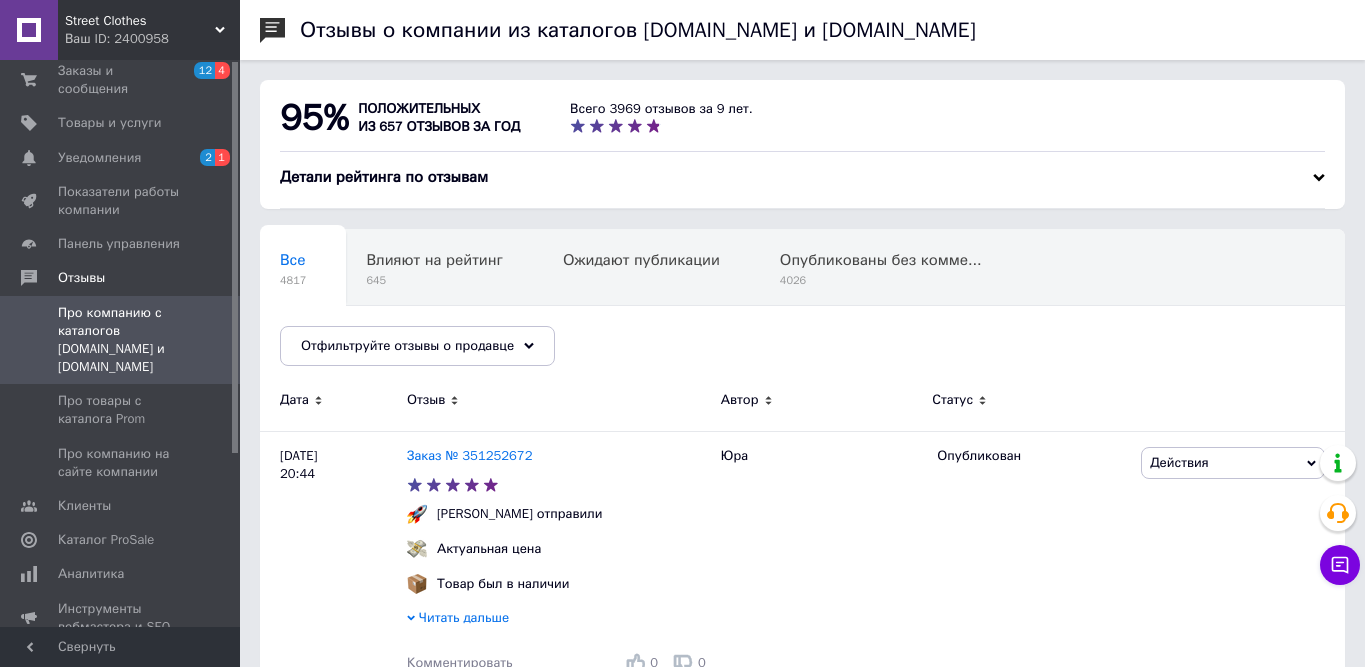 scroll, scrollTop: 0, scrollLeft: 0, axis: both 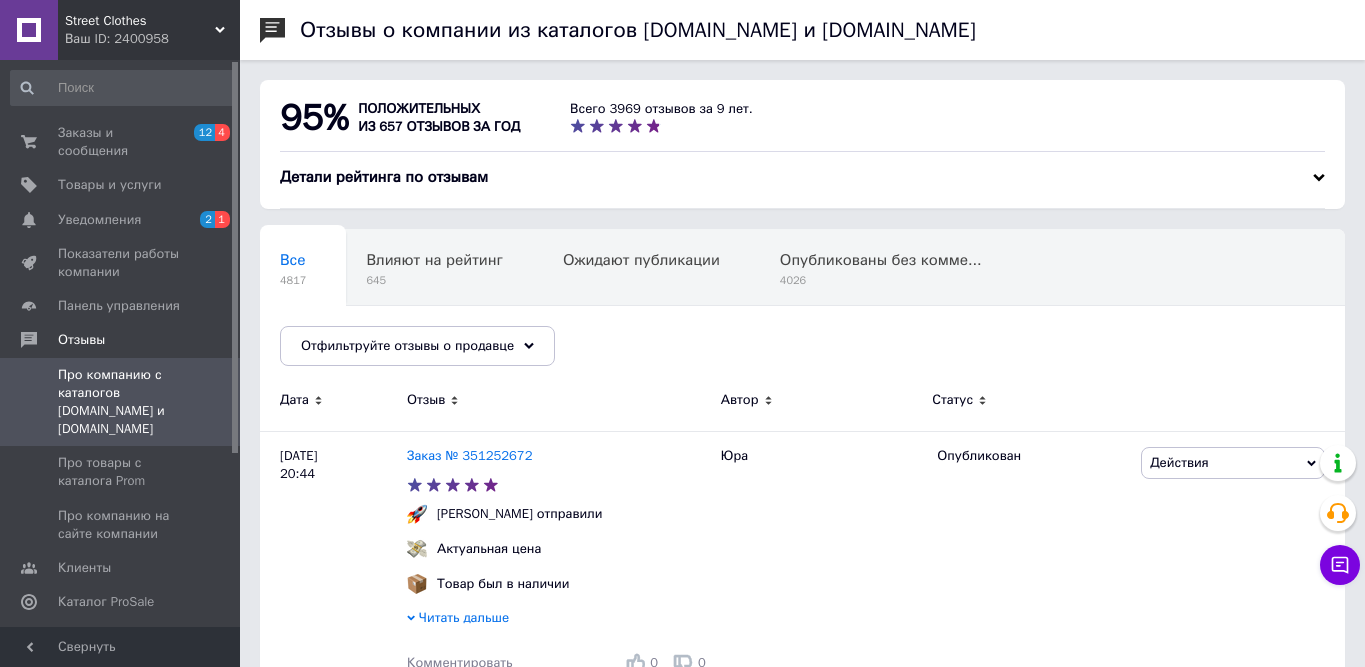 drag, startPoint x: 233, startPoint y: 140, endPoint x: 234, endPoint y: 80, distance: 60.00833 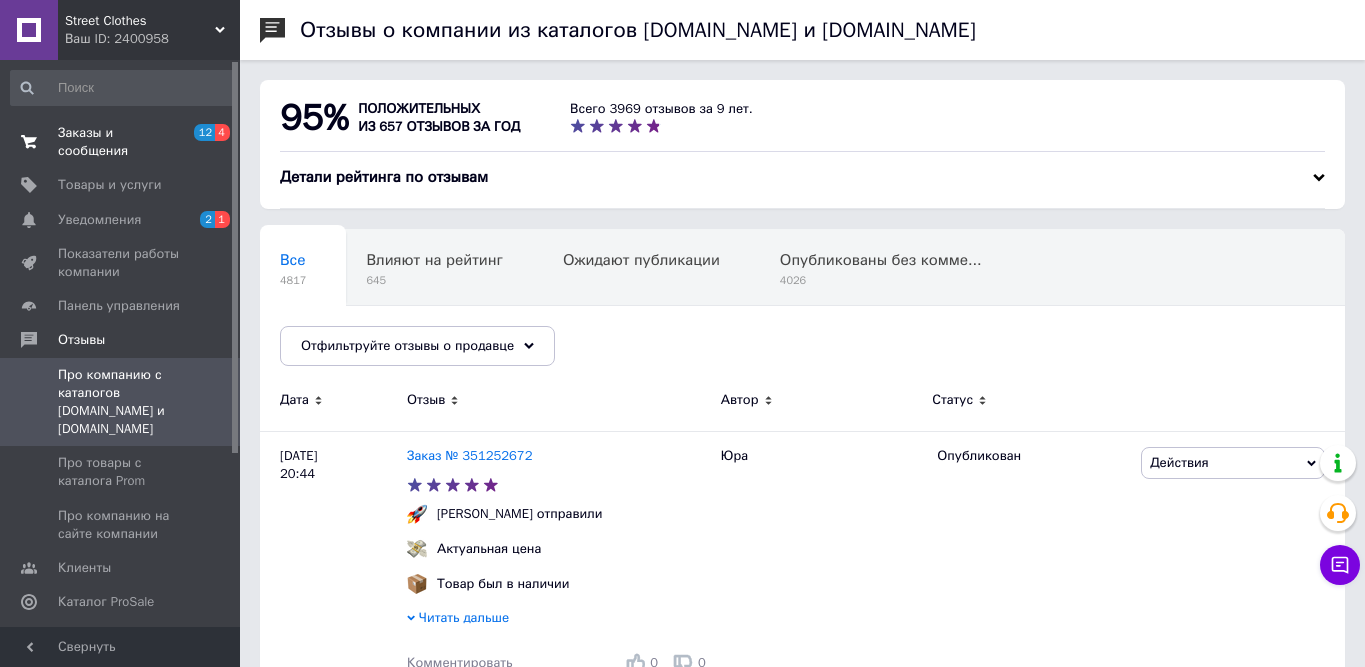click on "Заказы и сообщения" at bounding box center (121, 142) 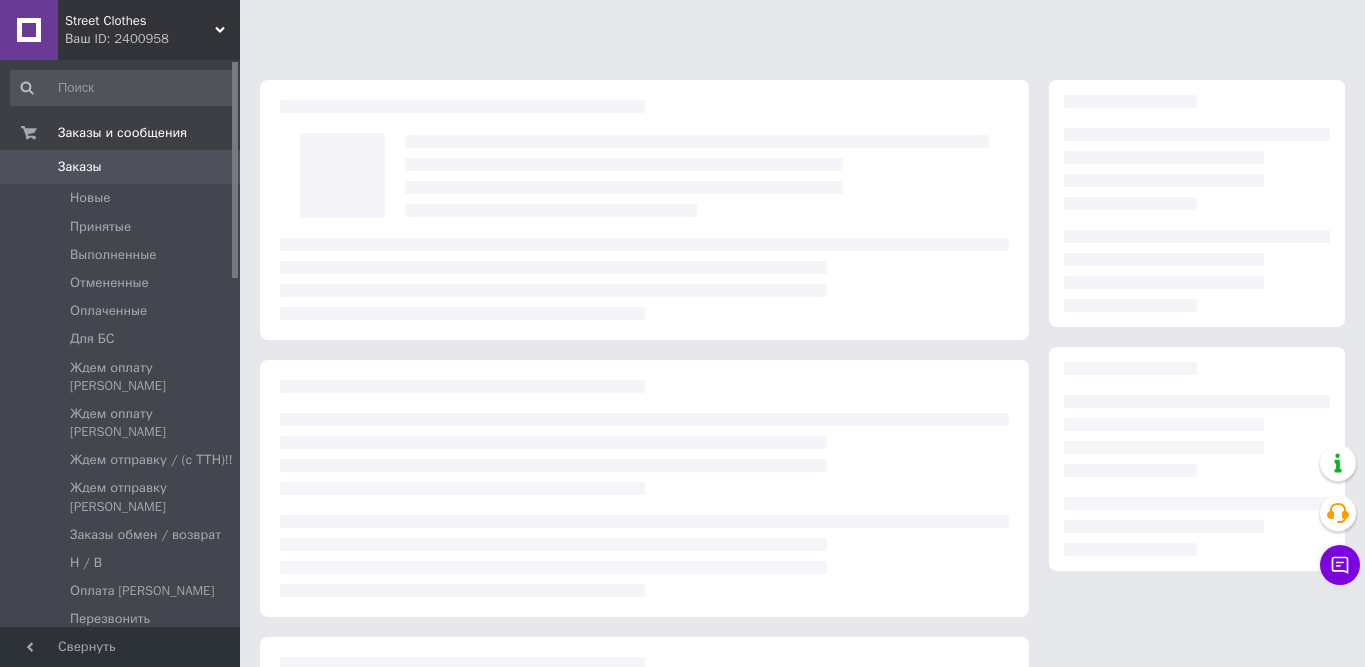 scroll, scrollTop: 0, scrollLeft: 0, axis: both 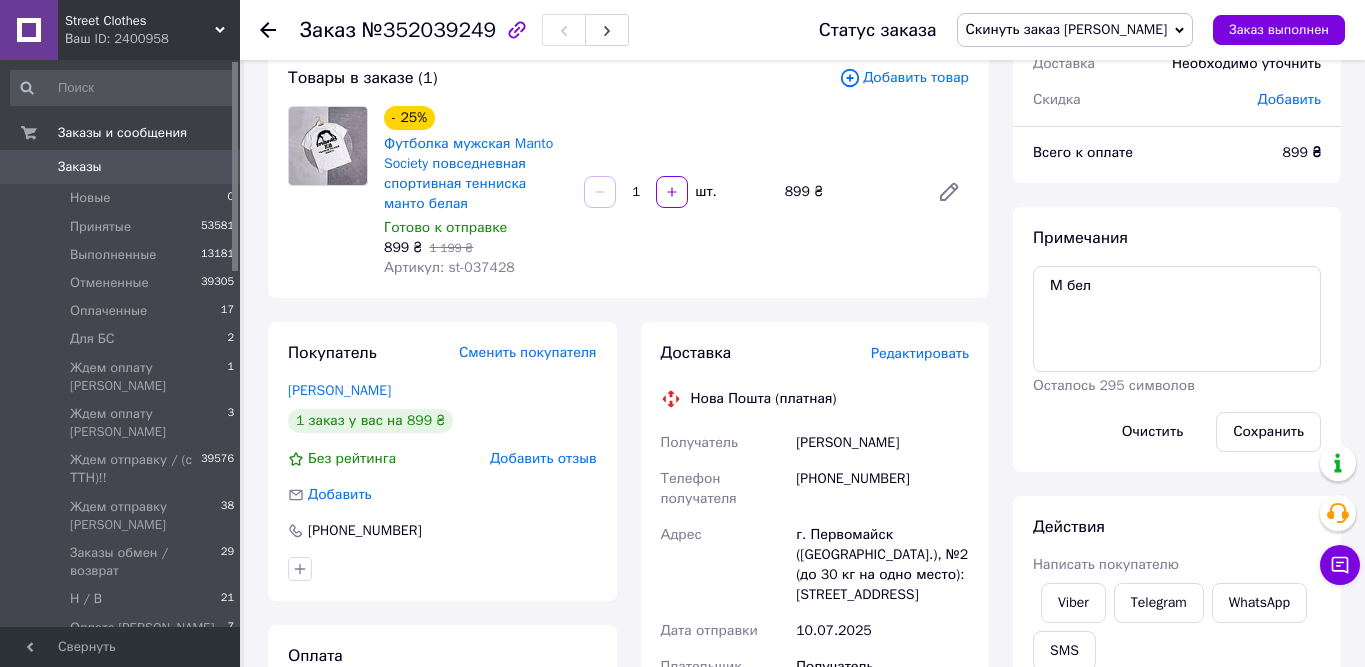 drag, startPoint x: 953, startPoint y: 599, endPoint x: 661, endPoint y: 440, distance: 332.4831 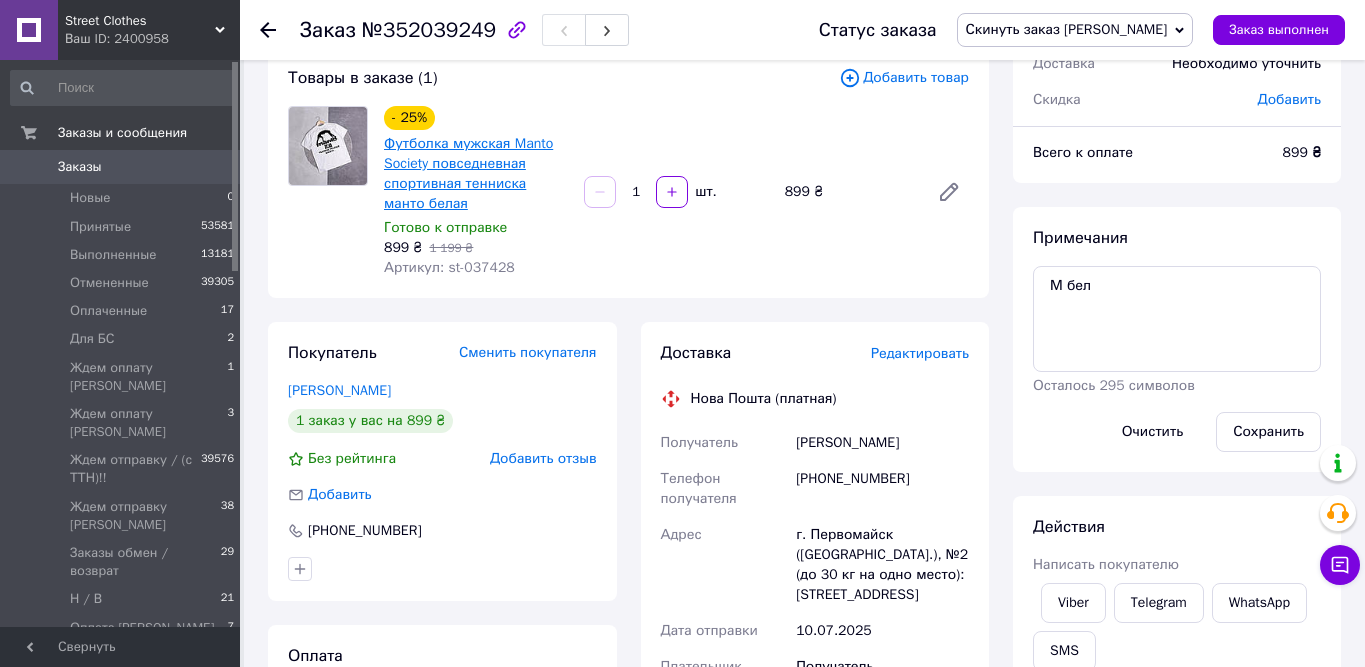 click on "Футболка мужская Manto Society повседневная спортивная тенниска манто белая" at bounding box center (468, 173) 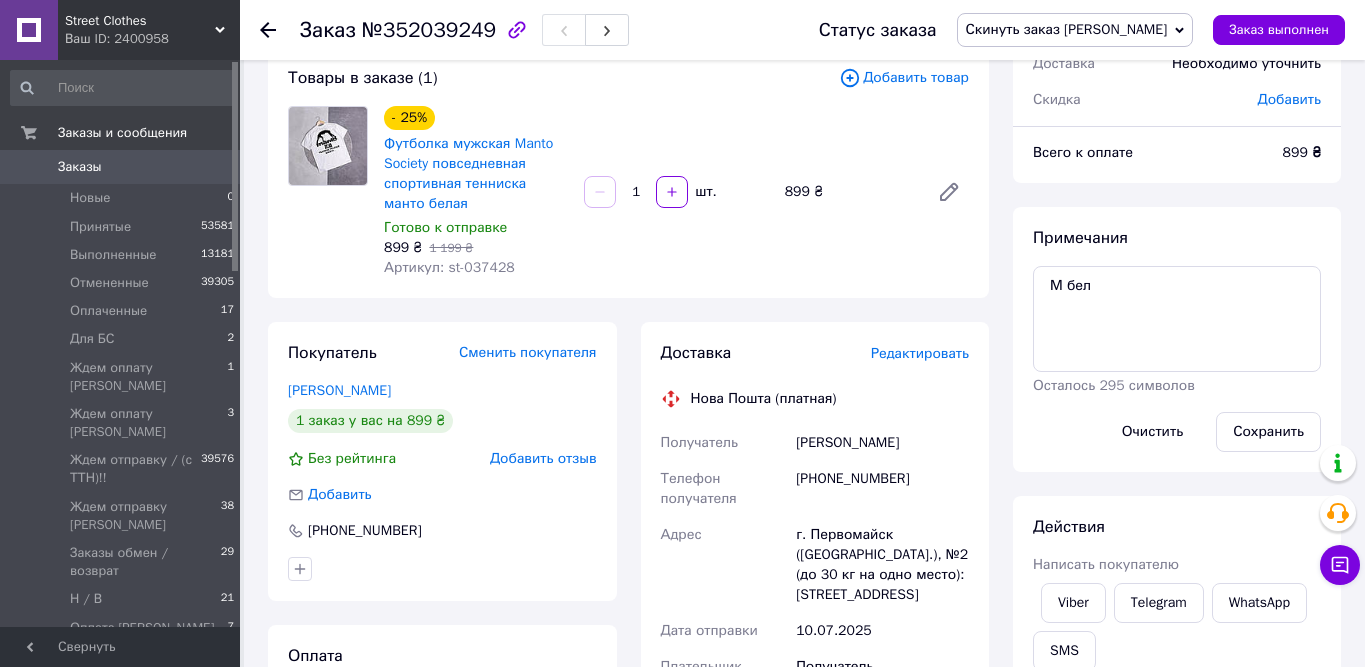 click on "Скинуть заказ [PERSON_NAME]" at bounding box center [1075, 30] 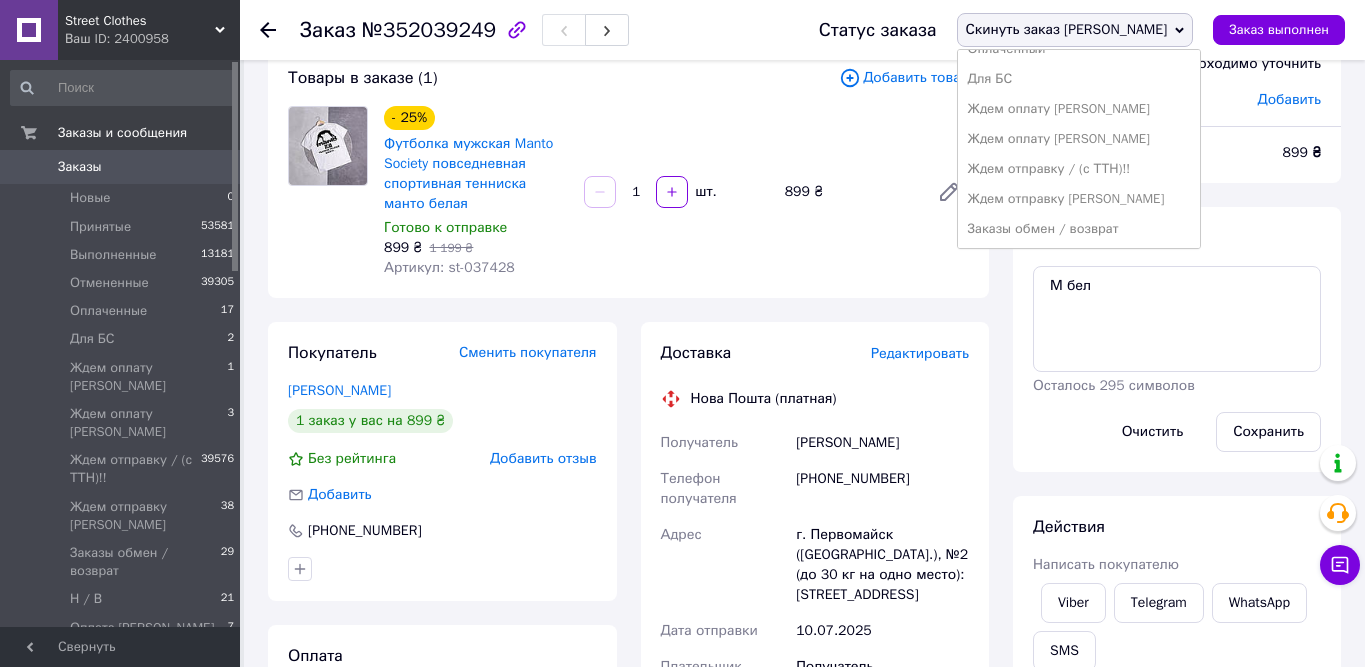 scroll, scrollTop: 136, scrollLeft: 0, axis: vertical 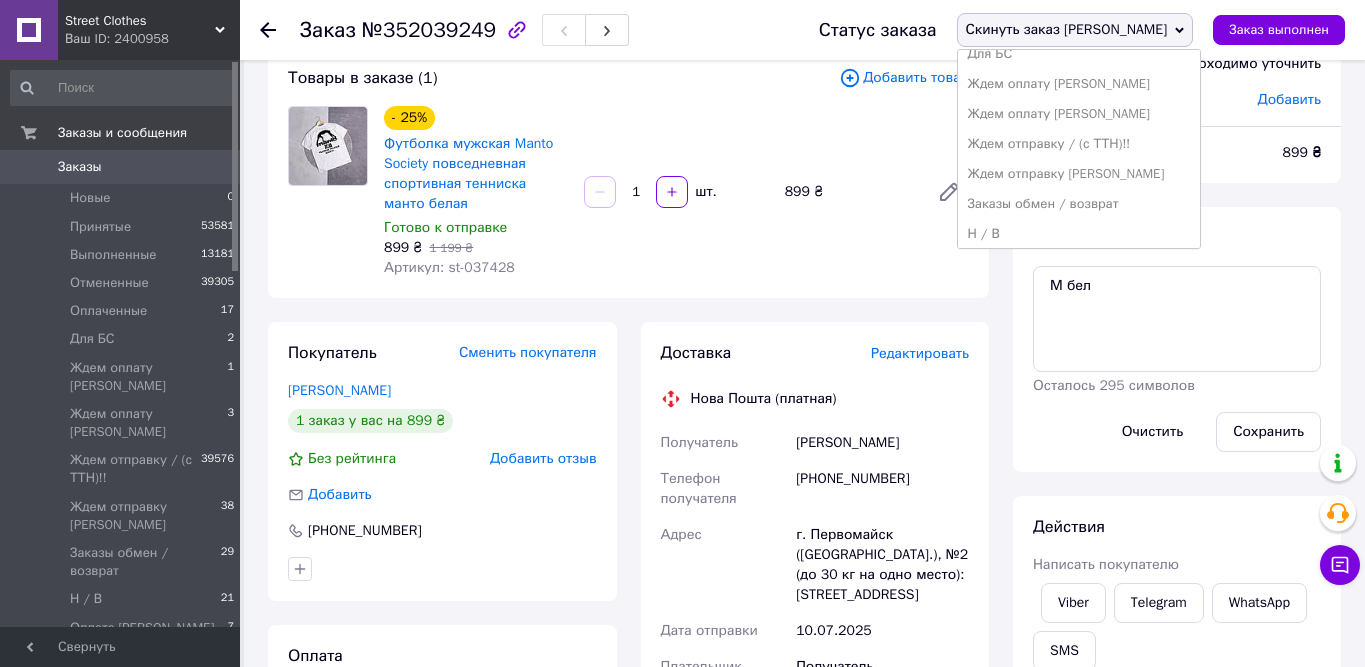 drag, startPoint x: 1139, startPoint y: 175, endPoint x: 1054, endPoint y: 179, distance: 85.09406 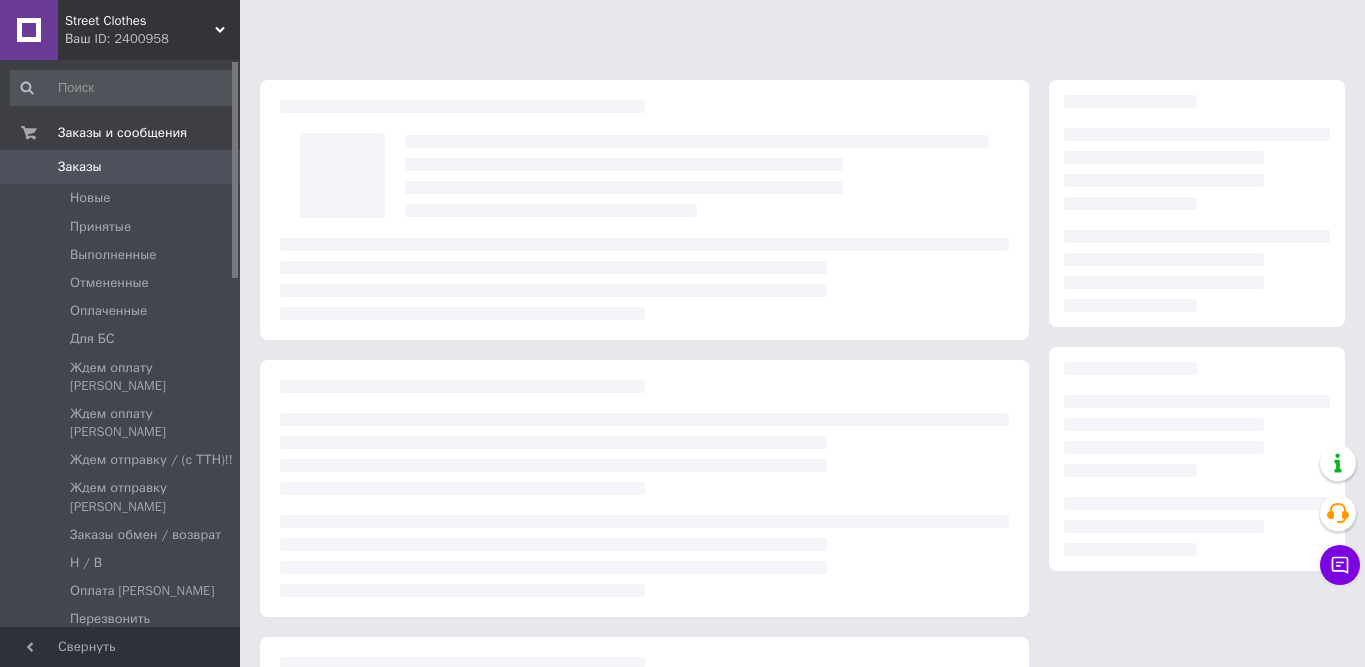 scroll, scrollTop: 0, scrollLeft: 0, axis: both 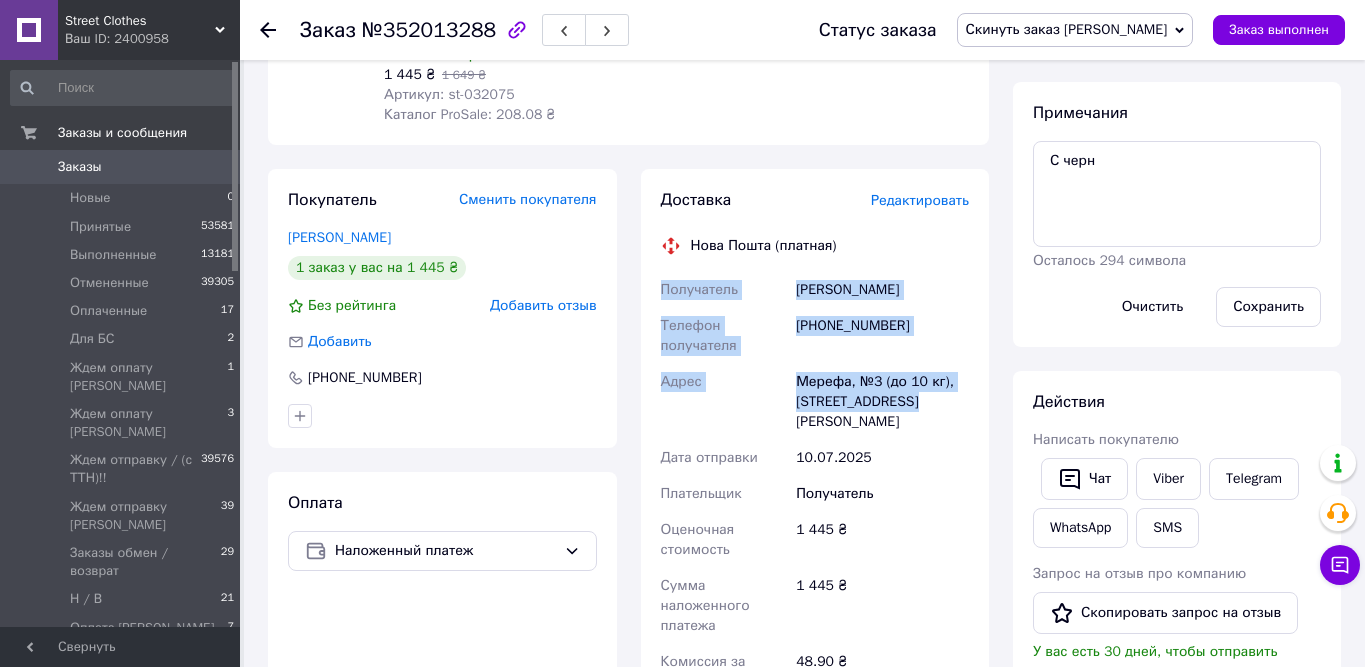 drag, startPoint x: 923, startPoint y: 409, endPoint x: 640, endPoint y: 284, distance: 309.3768 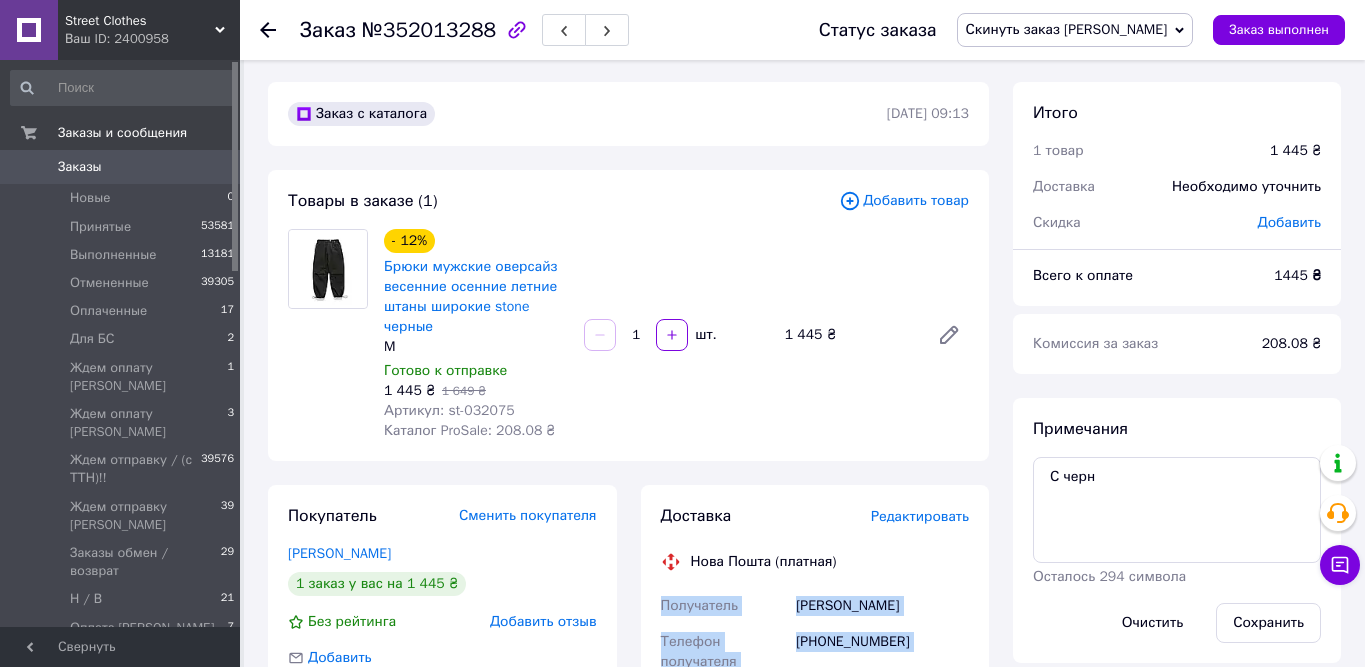 scroll, scrollTop: 13, scrollLeft: 0, axis: vertical 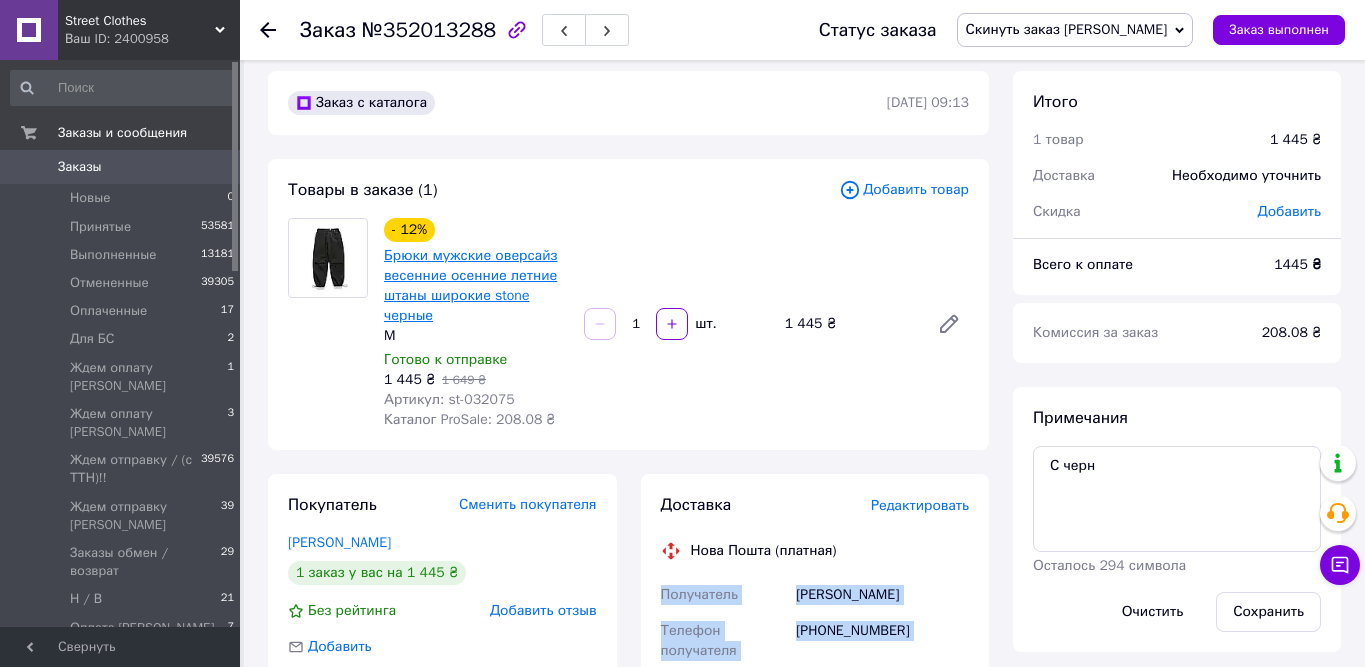 click on "Брюки мужские оверсайз весенние осенние летние штаны широкие stone черные" at bounding box center [470, 285] 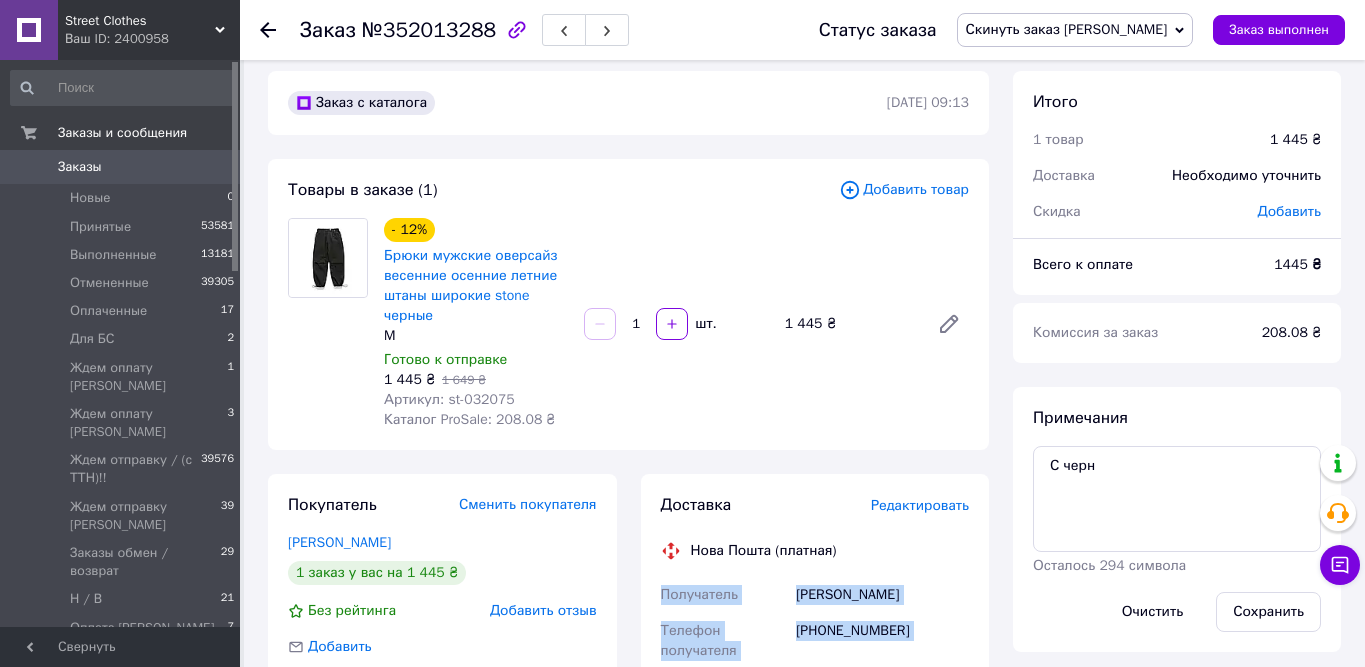 click on "Скинуть заказ [PERSON_NAME]" at bounding box center [1067, 29] 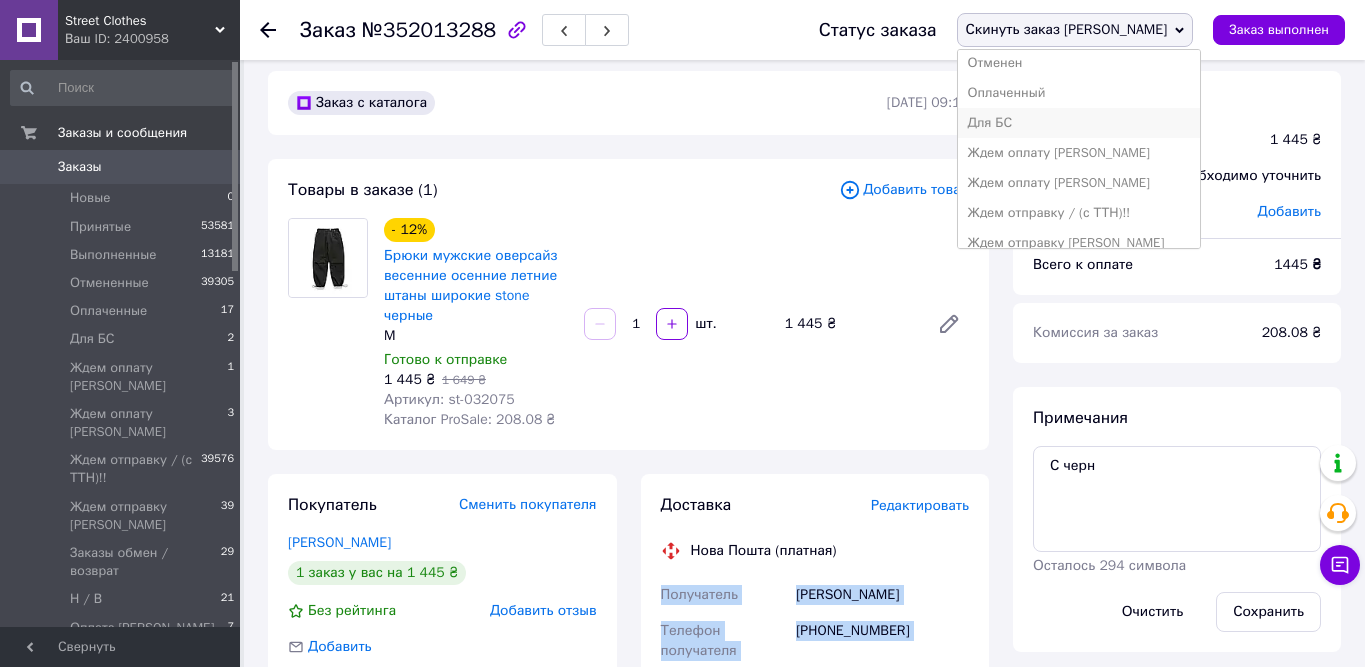 scroll, scrollTop: 69, scrollLeft: 0, axis: vertical 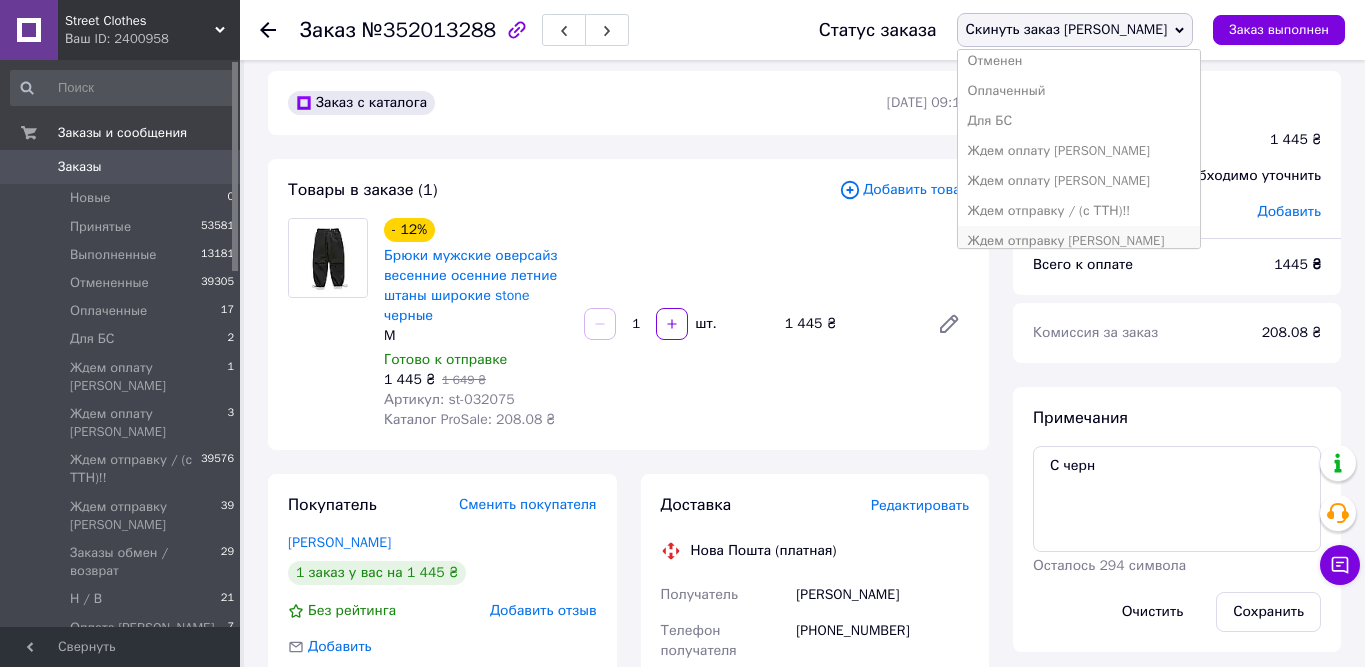 click on "Ждем отправку [PERSON_NAME]" at bounding box center (1079, 241) 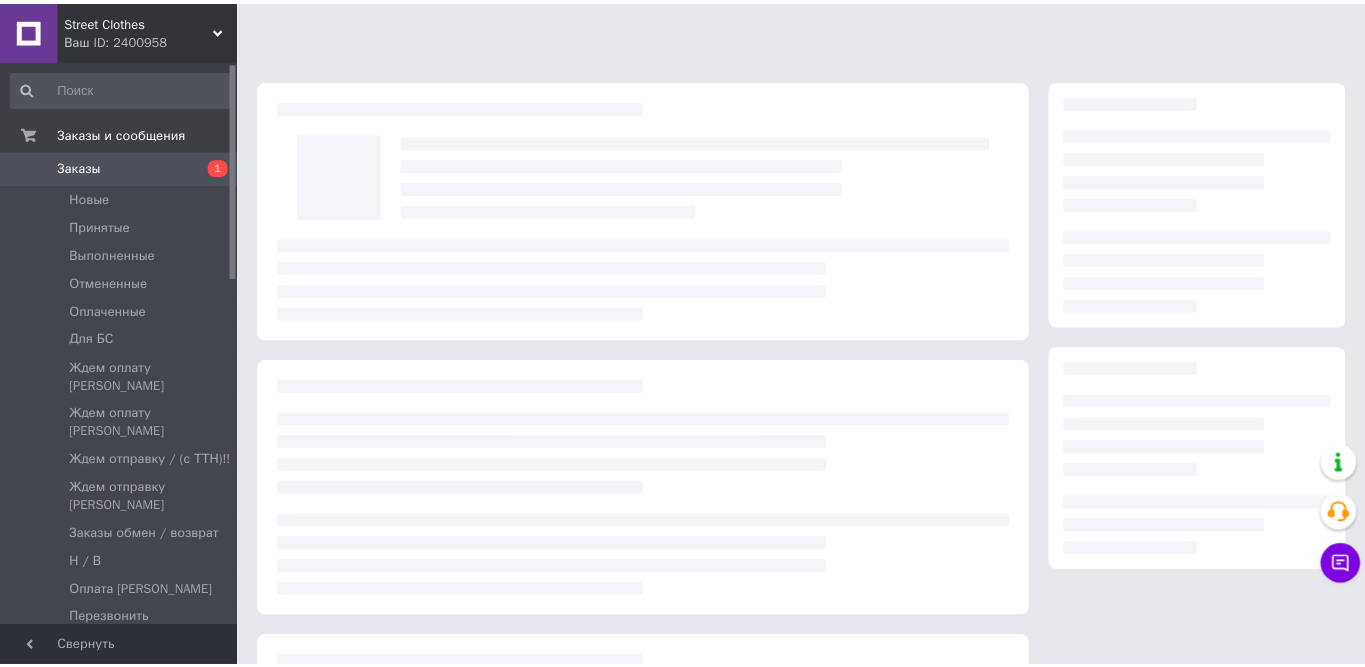 scroll, scrollTop: 0, scrollLeft: 0, axis: both 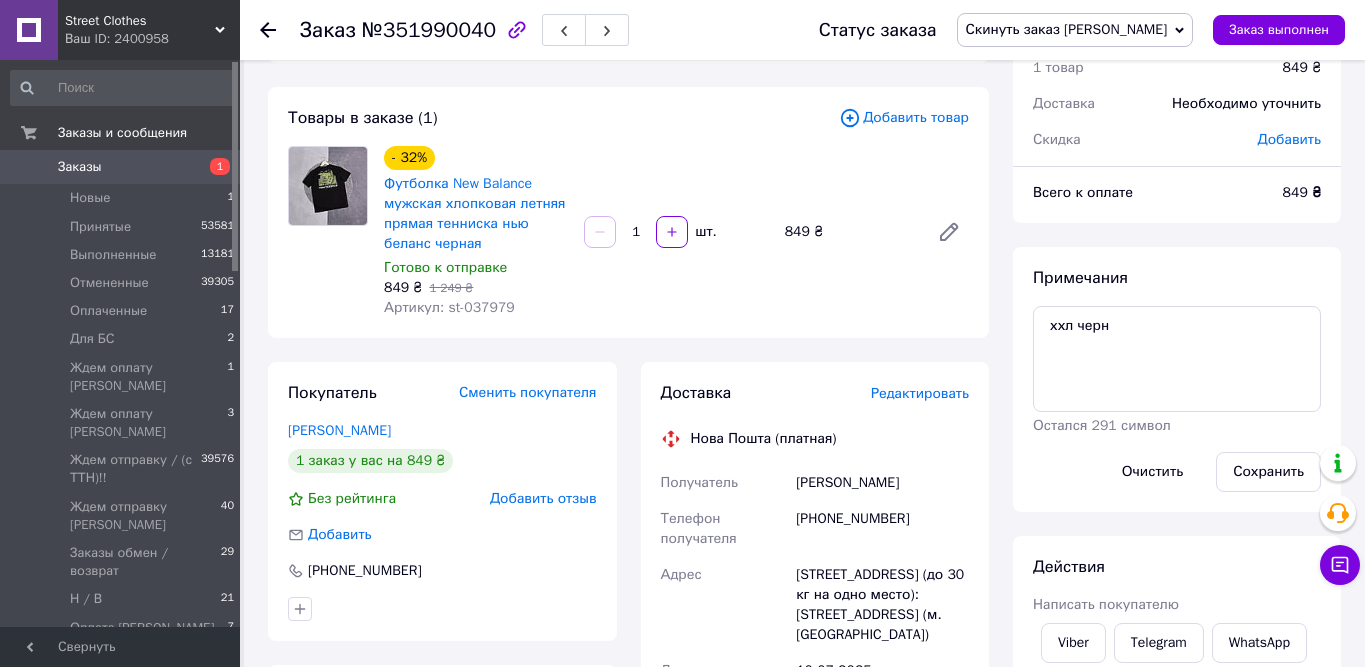 drag, startPoint x: 873, startPoint y: 656, endPoint x: 639, endPoint y: 464, distance: 302.68796 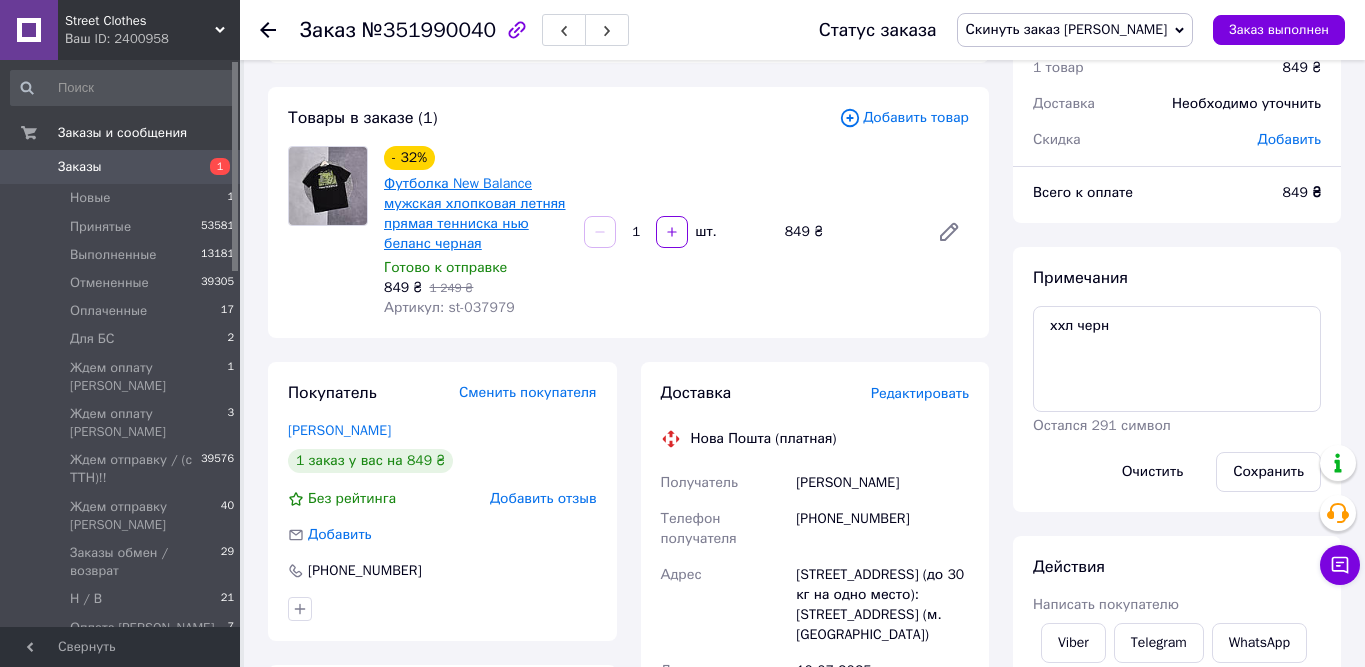 click on "Футболка New Balance мужская хлопковая летняя прямая тенниска нью беланс черная" at bounding box center (475, 213) 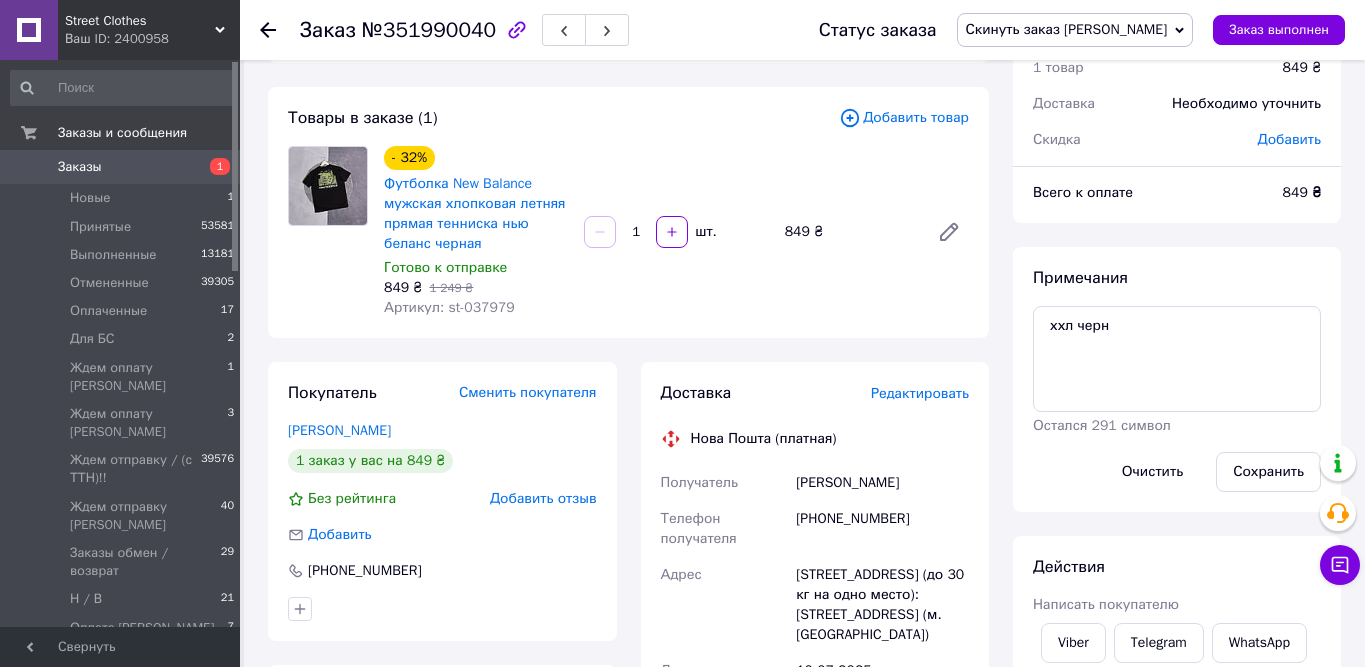 click on "Скинуть заказ [PERSON_NAME]" at bounding box center [1067, 29] 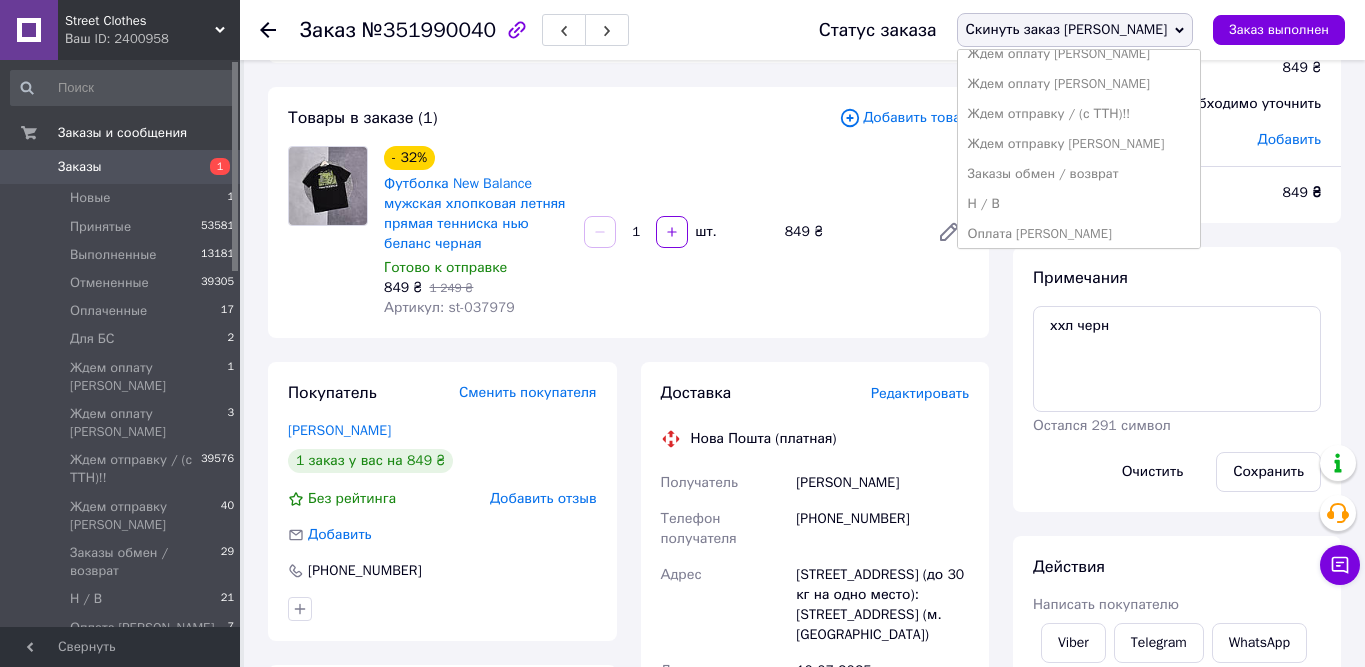 scroll, scrollTop: 214, scrollLeft: 0, axis: vertical 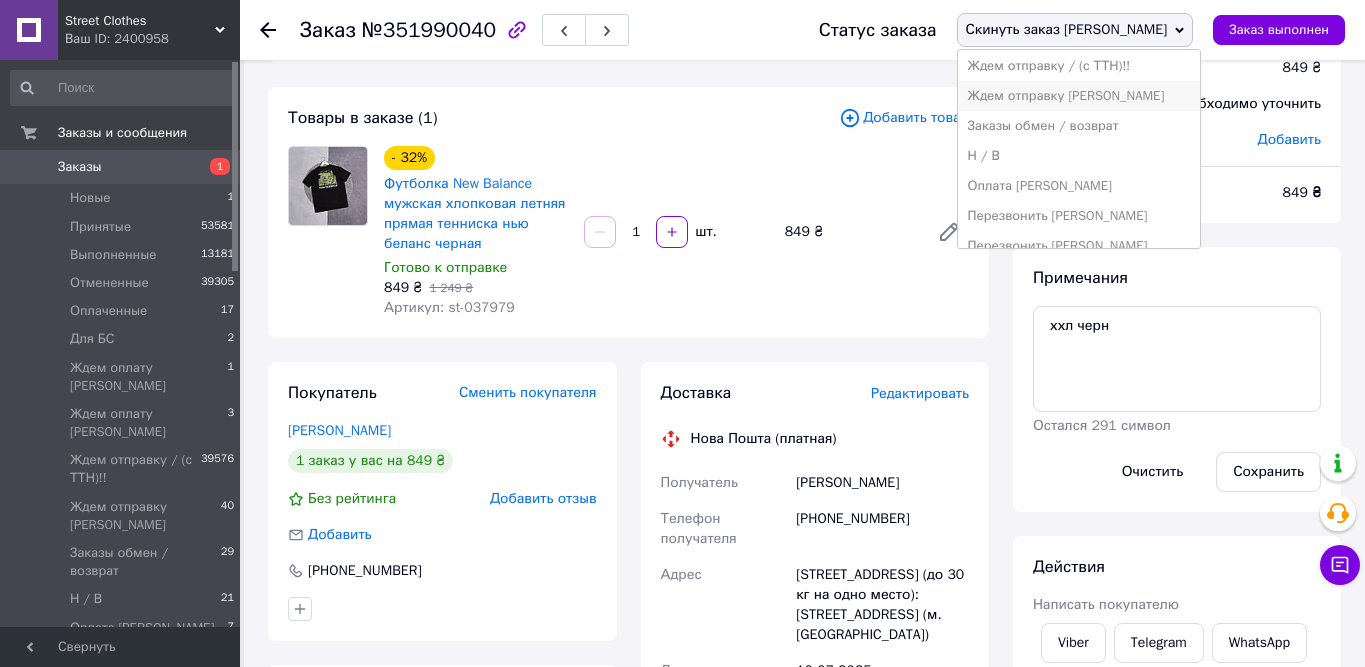click on "Ждем отправку [PERSON_NAME]" at bounding box center (1079, 96) 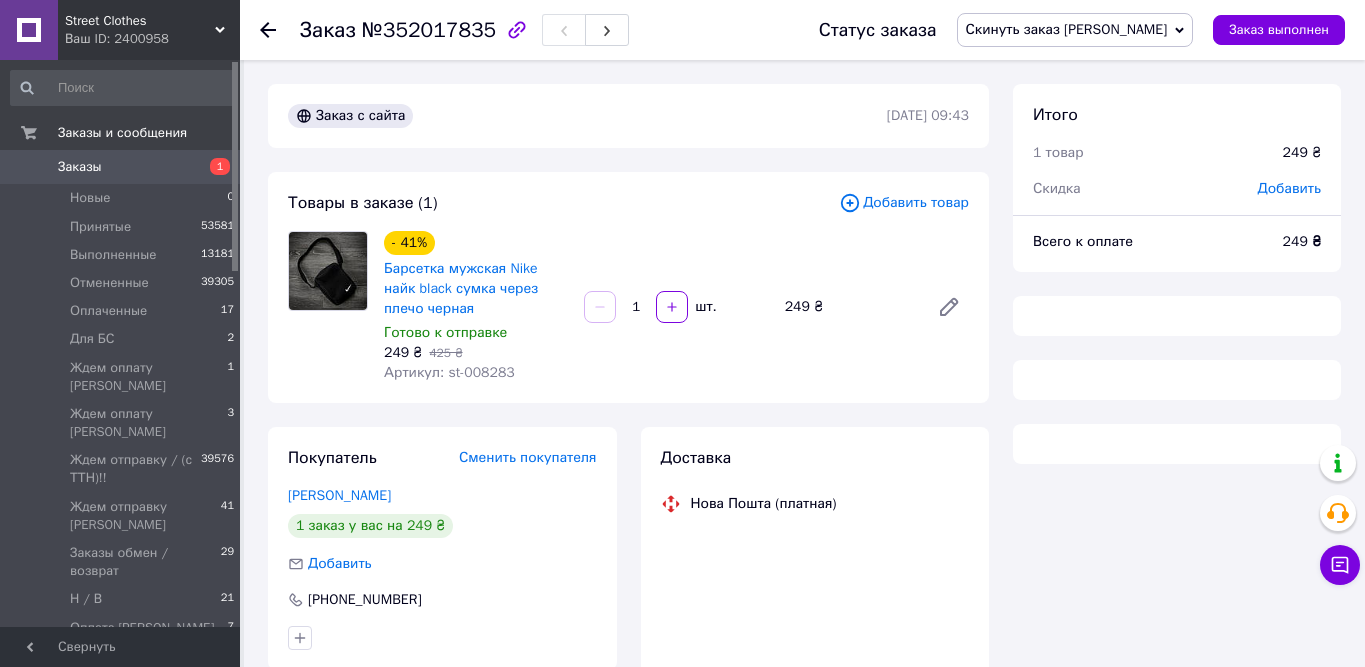 scroll, scrollTop: 0, scrollLeft: 0, axis: both 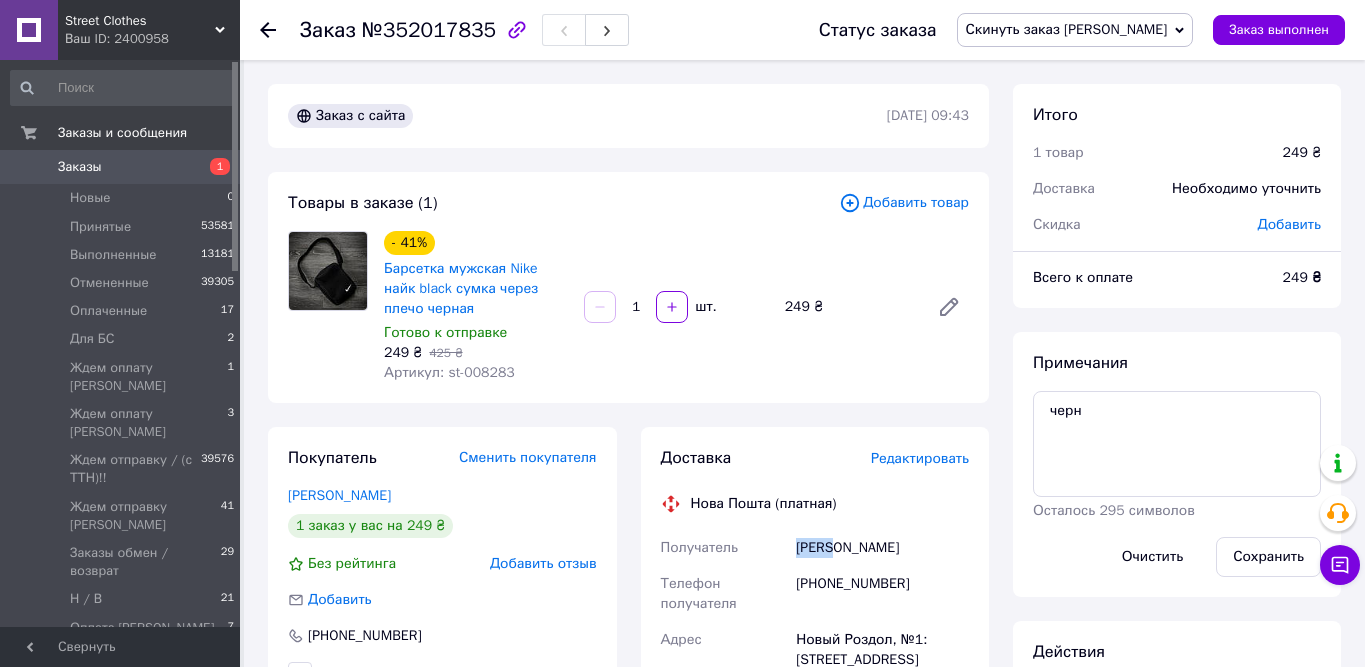 drag, startPoint x: 831, startPoint y: 546, endPoint x: 792, endPoint y: 547, distance: 39.012817 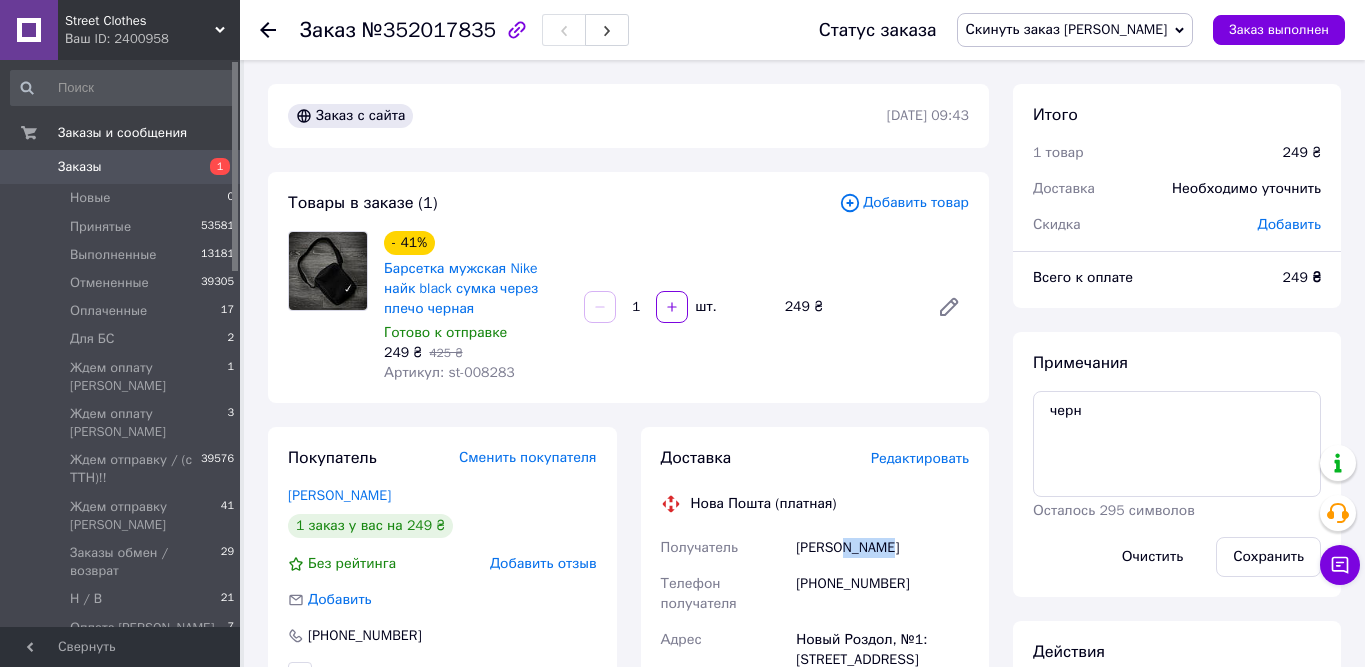 drag, startPoint x: 892, startPoint y: 551, endPoint x: 840, endPoint y: 546, distance: 52.23983 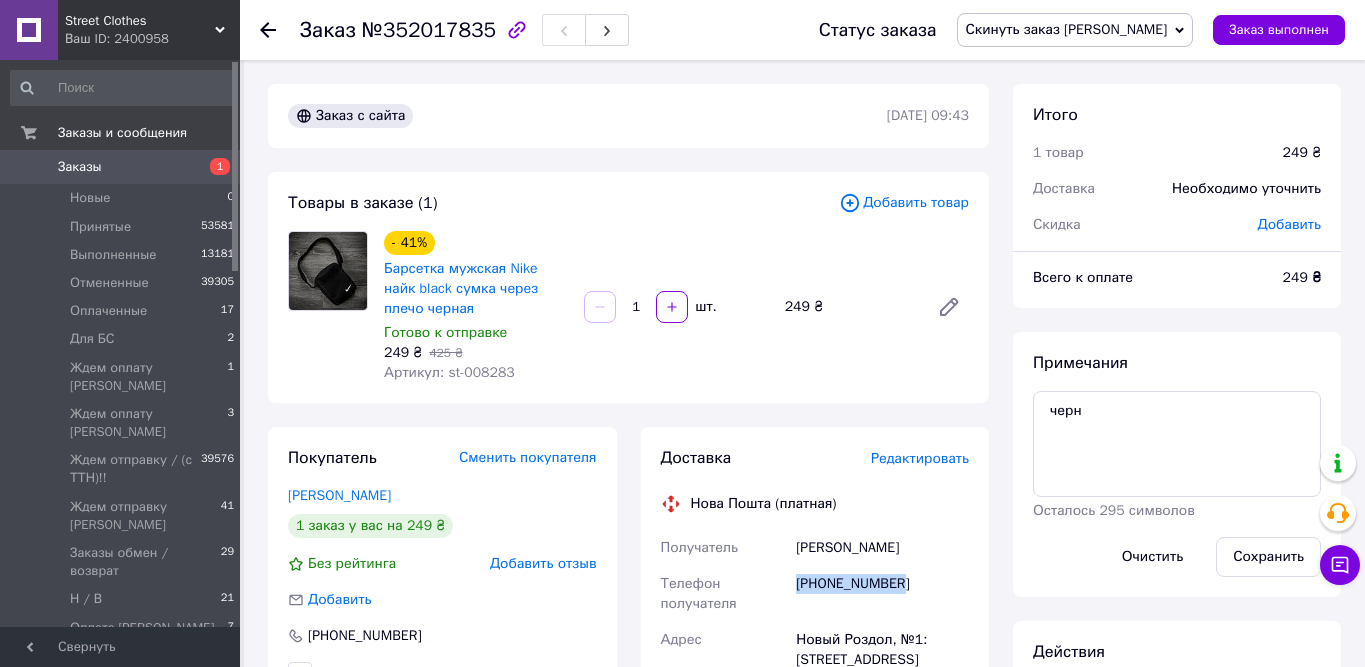 drag, startPoint x: 917, startPoint y: 587, endPoint x: 796, endPoint y: 585, distance: 121.016525 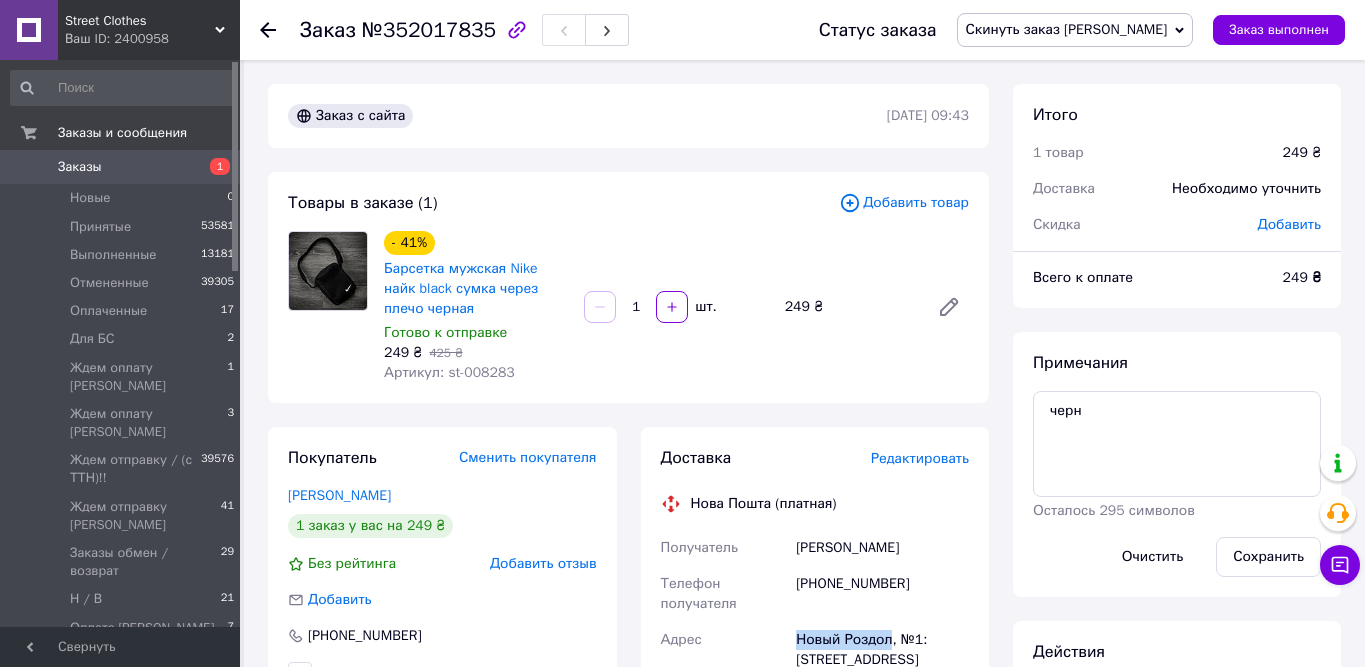 drag, startPoint x: 796, startPoint y: 641, endPoint x: 891, endPoint y: 638, distance: 95.047356 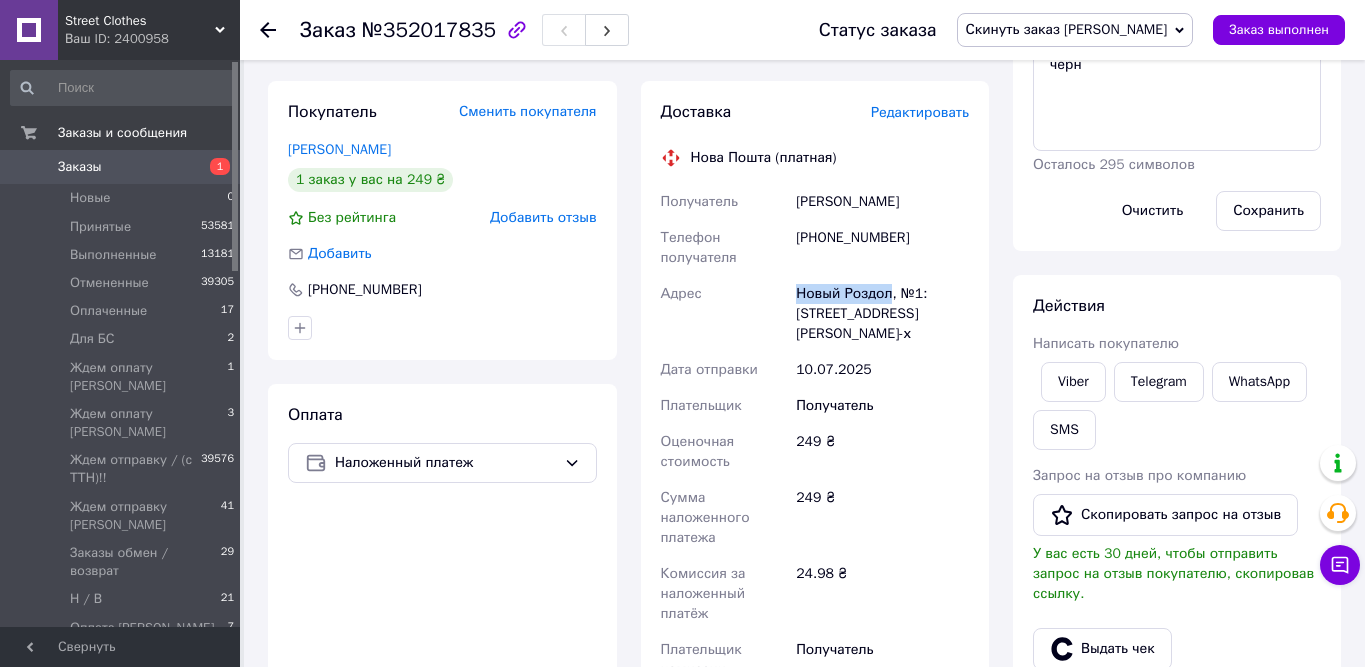 scroll, scrollTop: 402, scrollLeft: 0, axis: vertical 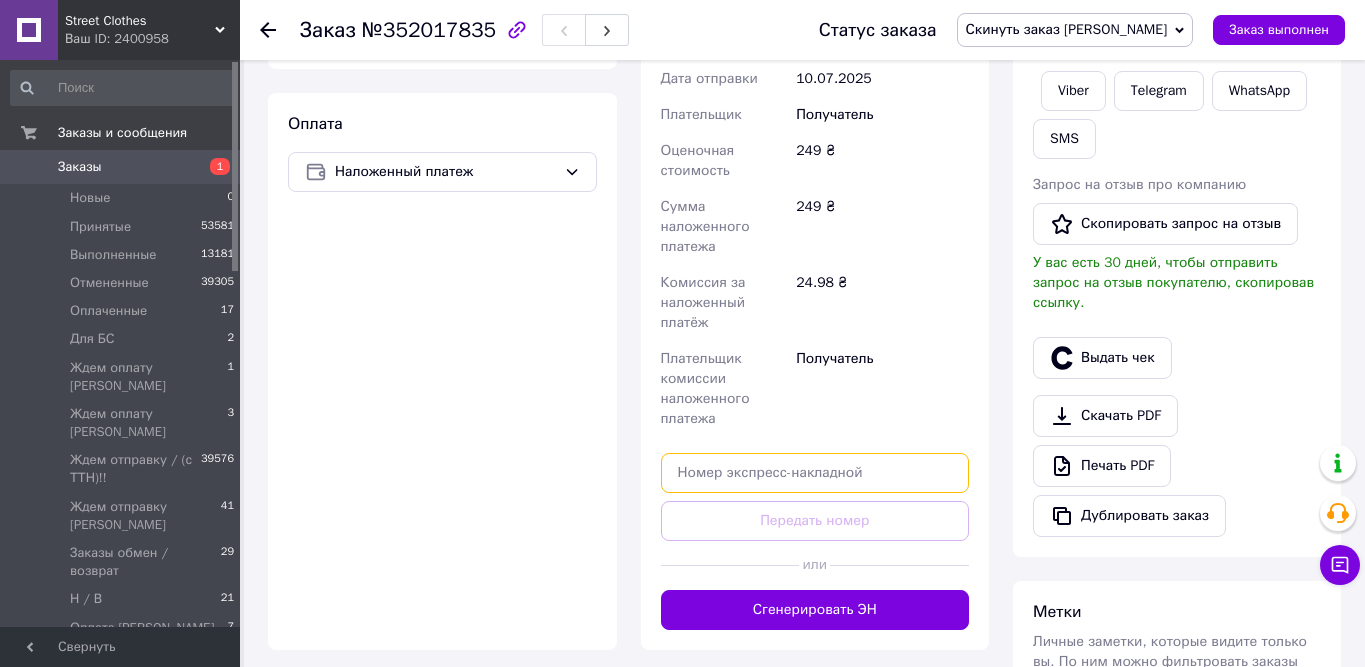 click at bounding box center (815, 473) 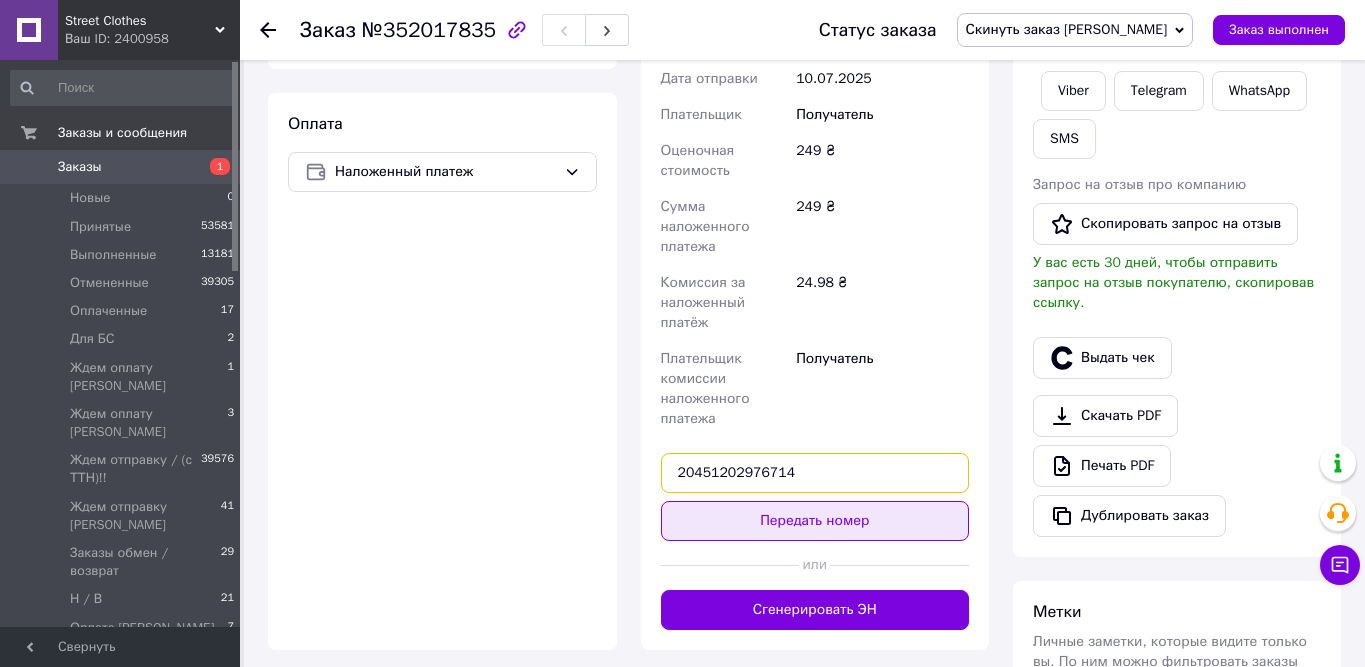 type on "20451202976714" 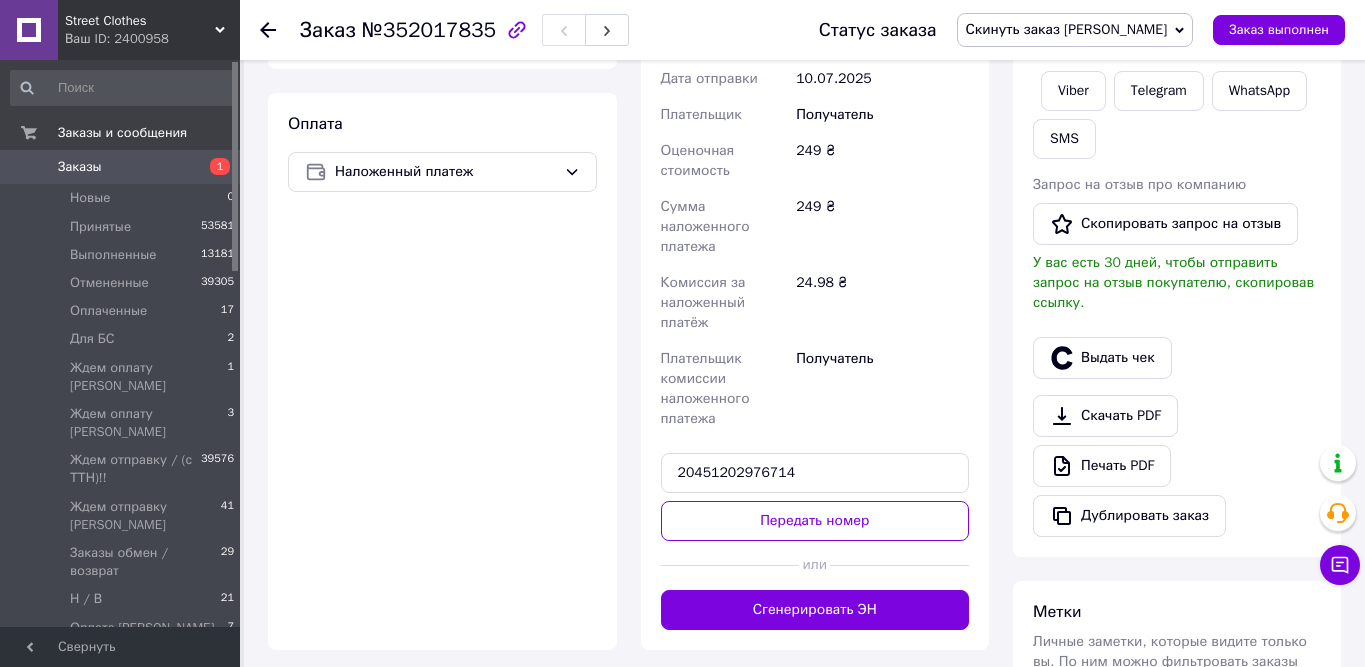 drag, startPoint x: 806, startPoint y: 515, endPoint x: 812, endPoint y: 505, distance: 11.661903 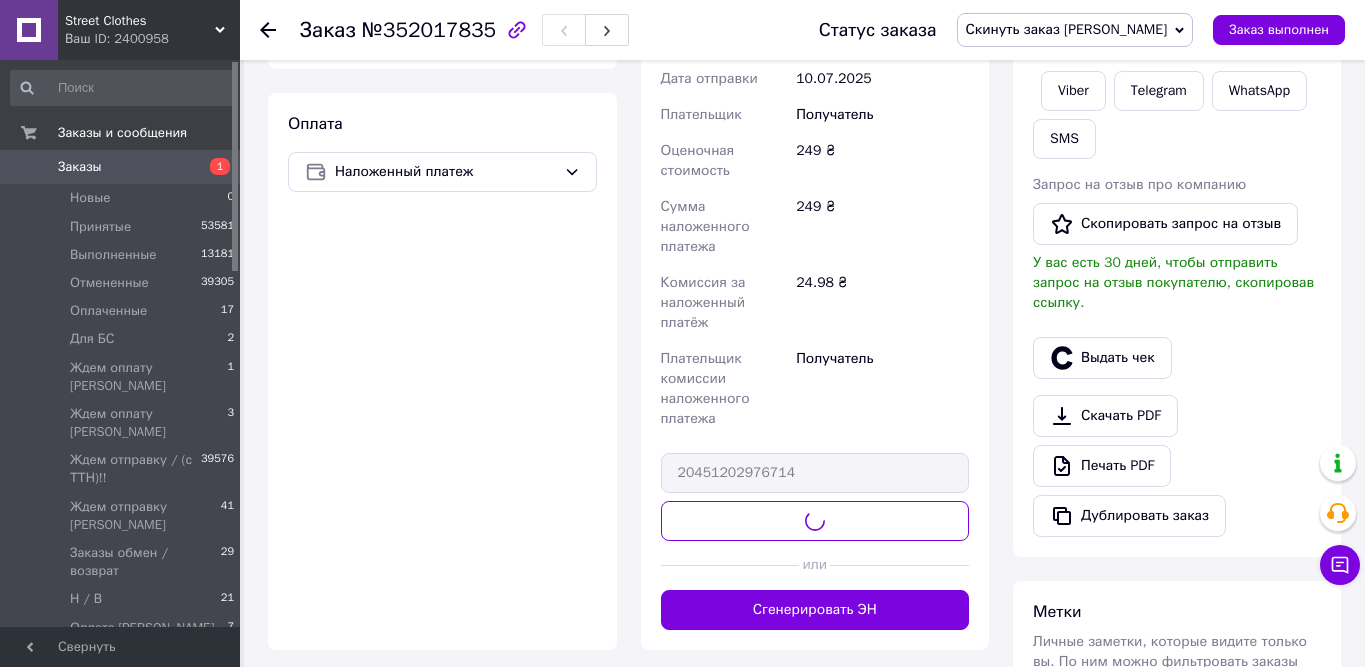 click on "Скинуть заказ [PERSON_NAME]" at bounding box center [1075, 30] 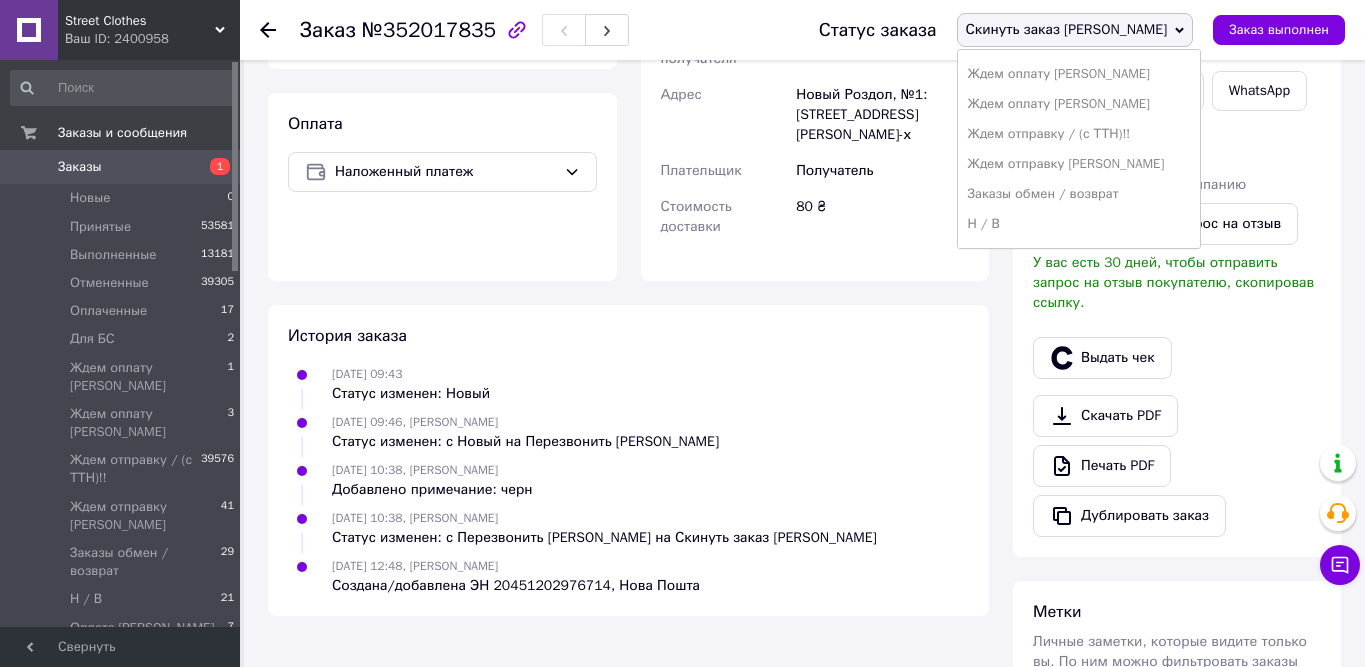 scroll, scrollTop: 162, scrollLeft: 0, axis: vertical 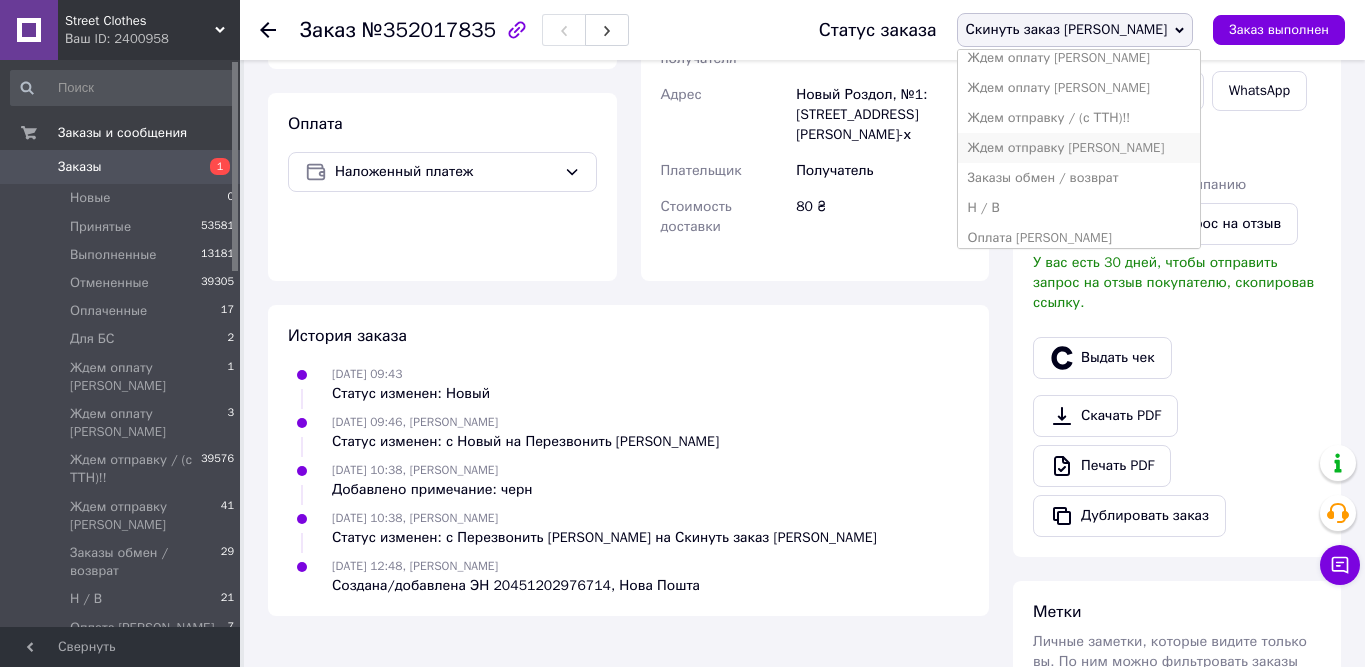 click on "Ждем отправку [PERSON_NAME]" at bounding box center [1079, 148] 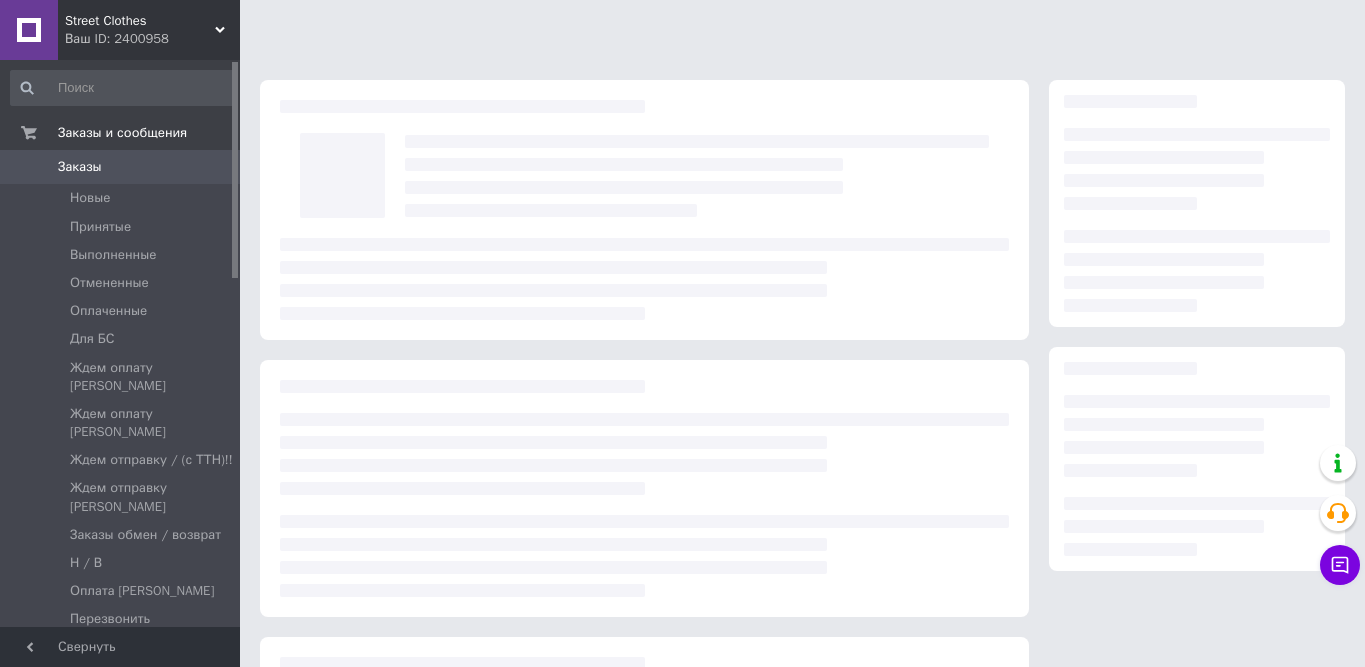 scroll, scrollTop: 0, scrollLeft: 0, axis: both 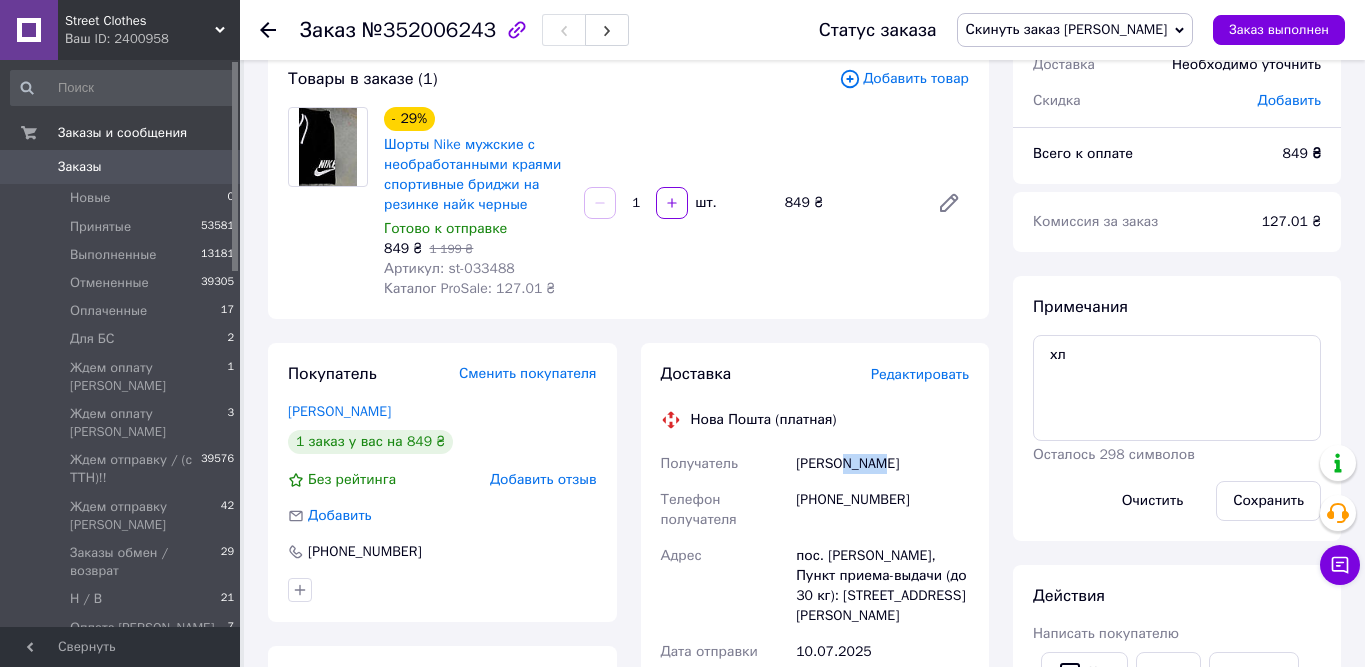 drag, startPoint x: 886, startPoint y: 462, endPoint x: 841, endPoint y: 462, distance: 45 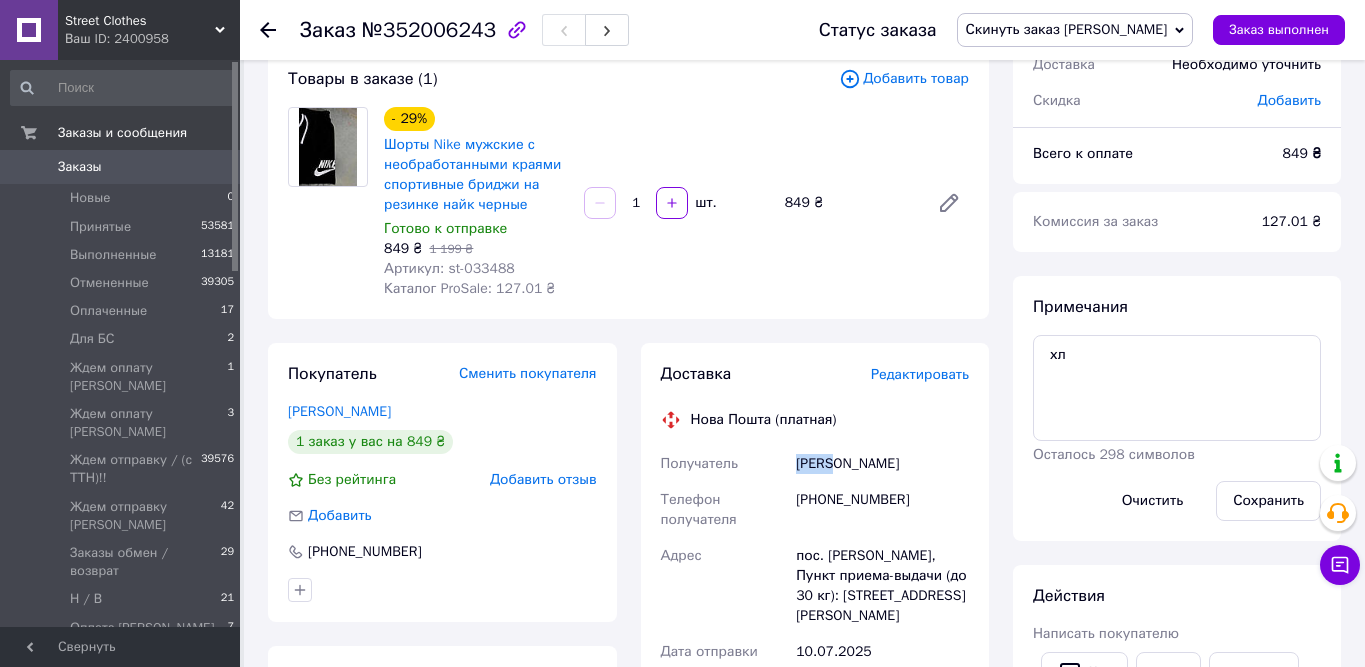 drag, startPoint x: 797, startPoint y: 463, endPoint x: 836, endPoint y: 461, distance: 39.051247 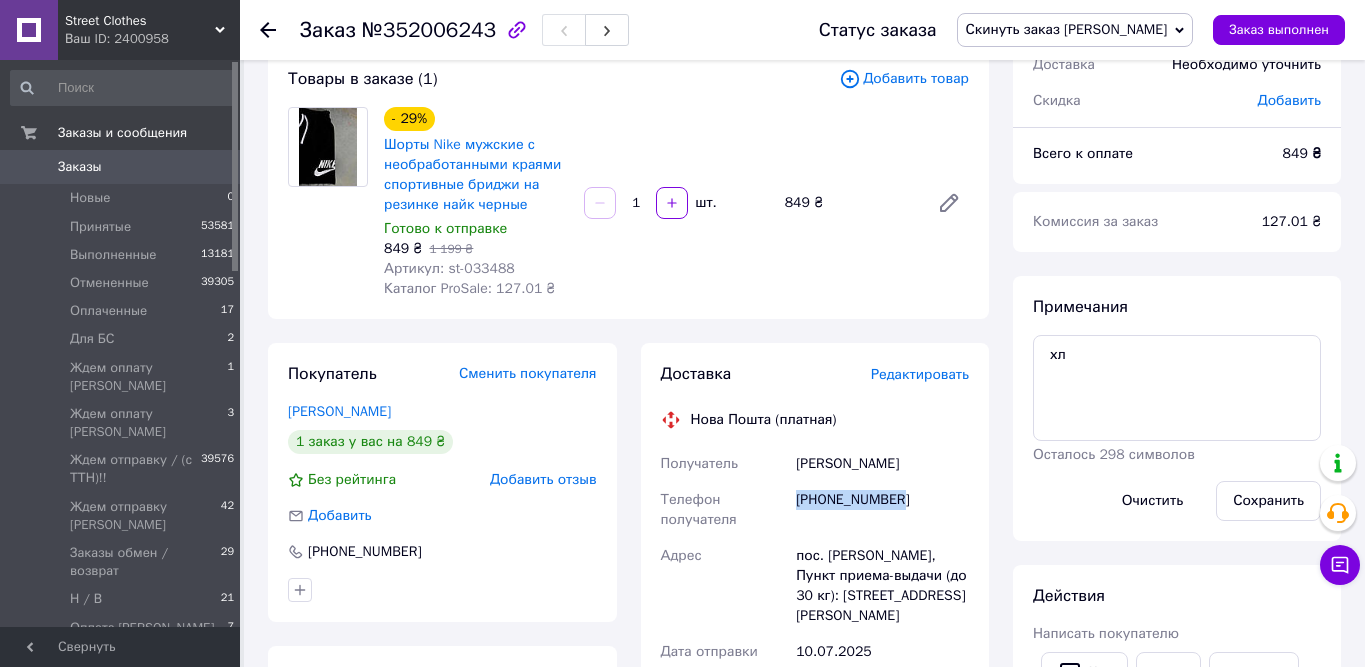 drag, startPoint x: 916, startPoint y: 496, endPoint x: 796, endPoint y: 495, distance: 120.004166 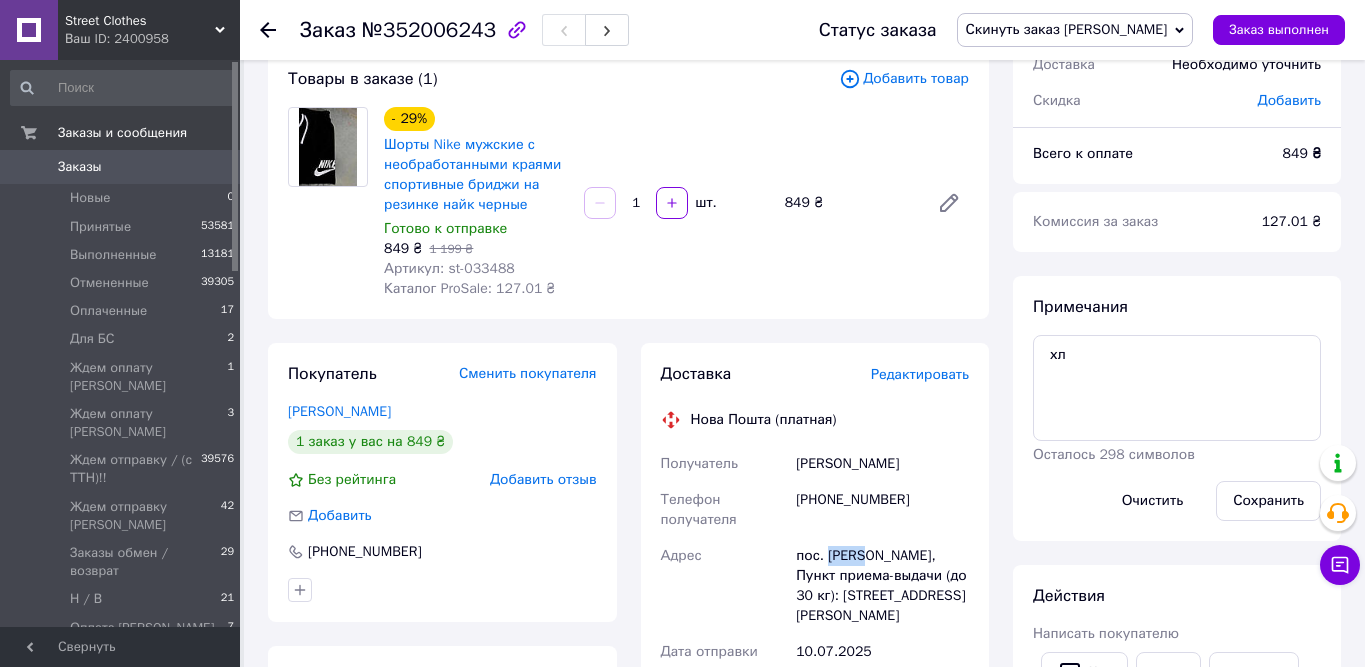 drag, startPoint x: 830, startPoint y: 554, endPoint x: 868, endPoint y: 557, distance: 38.118237 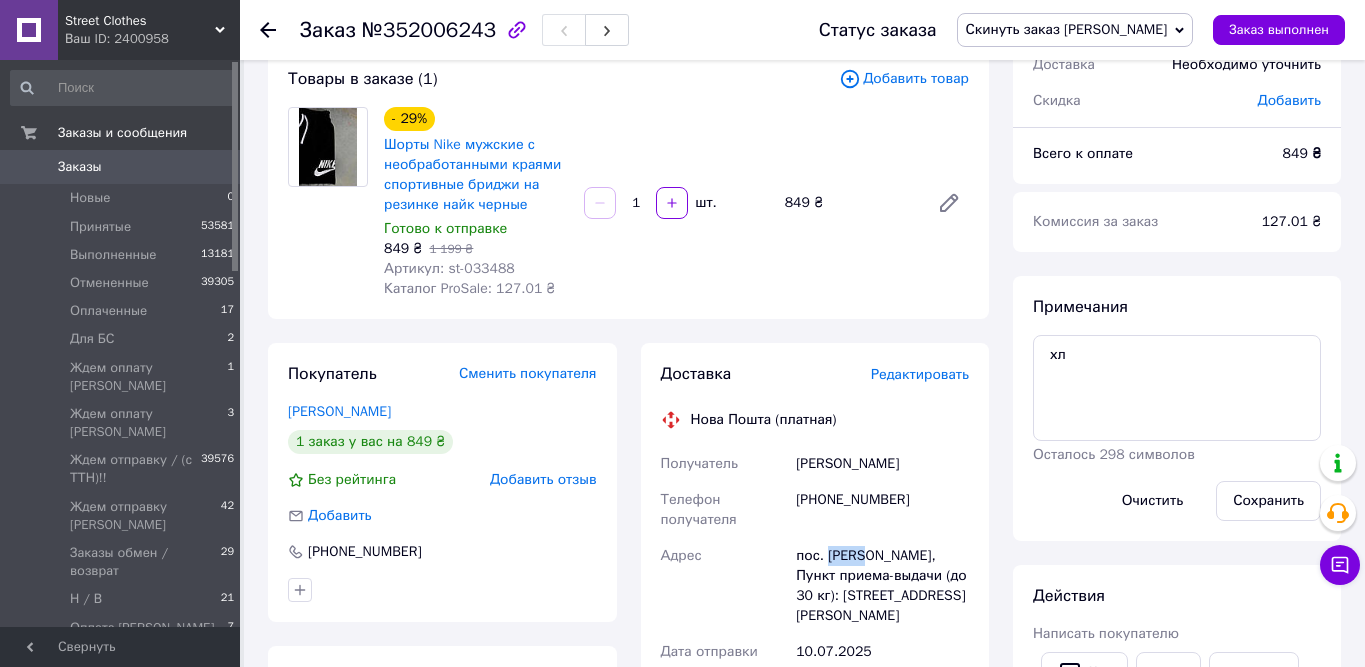 click on "Скинуть заказ [PERSON_NAME]" at bounding box center [1075, 30] 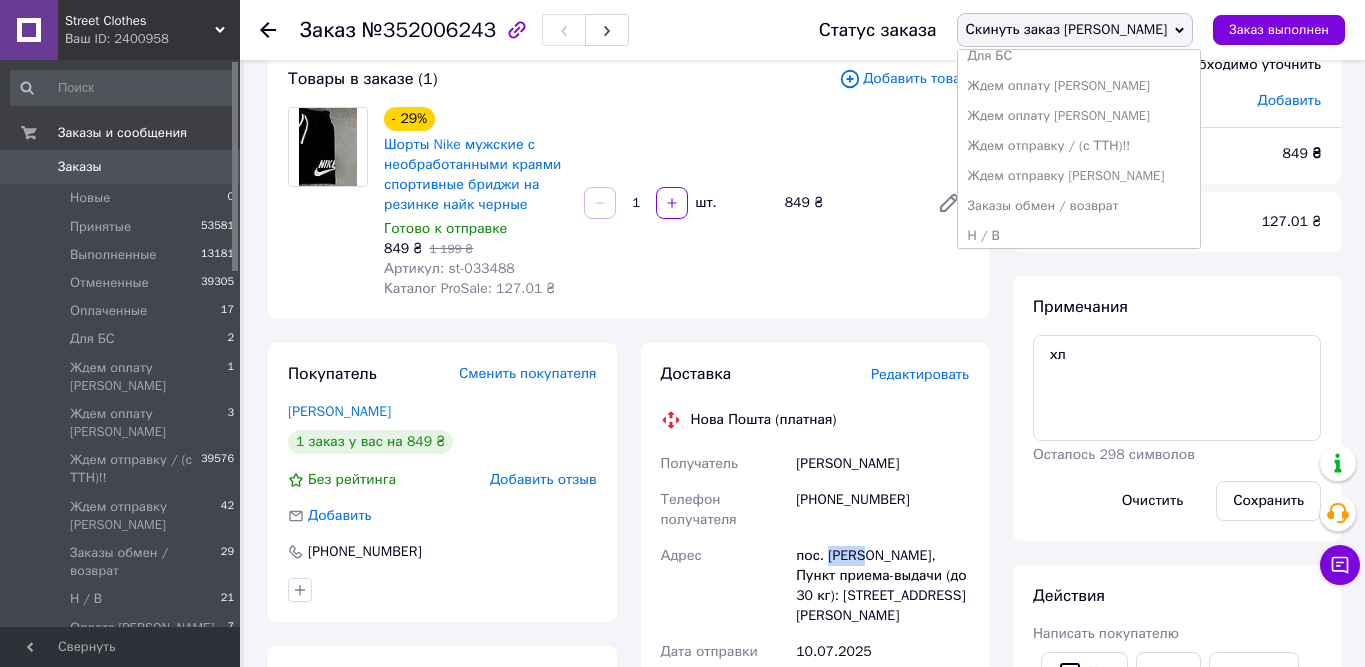 scroll, scrollTop: 141, scrollLeft: 0, axis: vertical 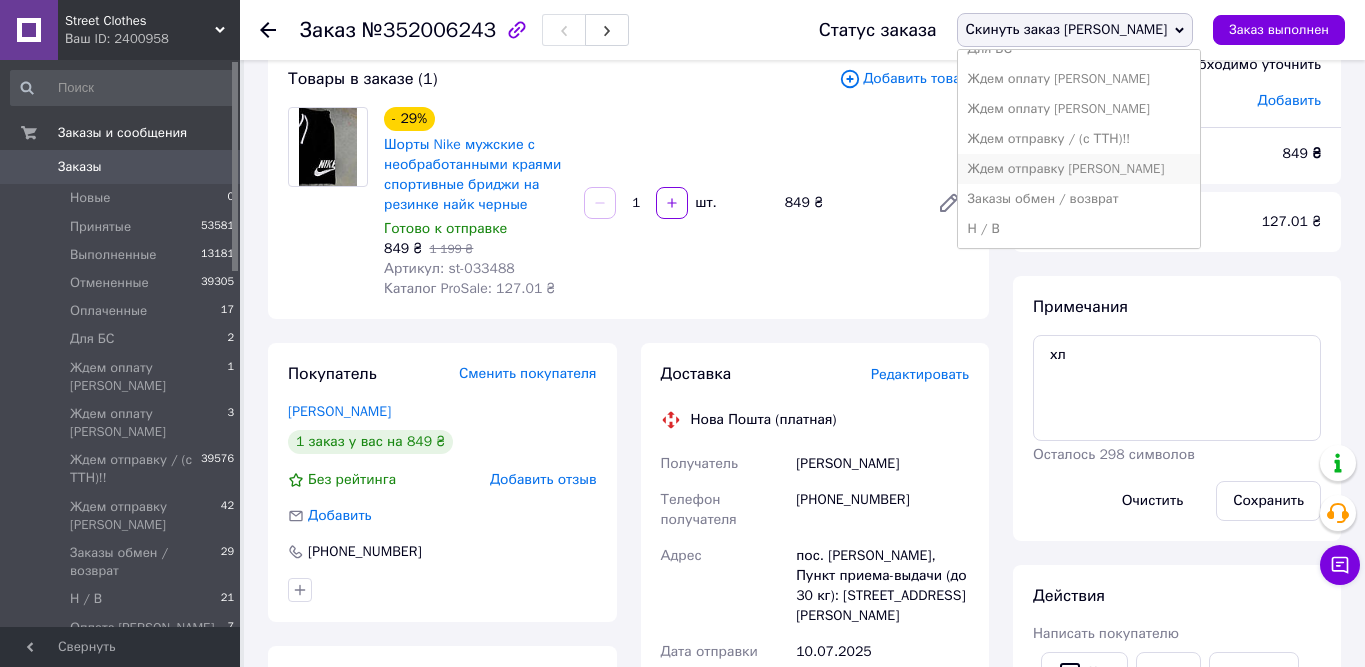 click on "Ждем отправку [PERSON_NAME]" at bounding box center [1079, 169] 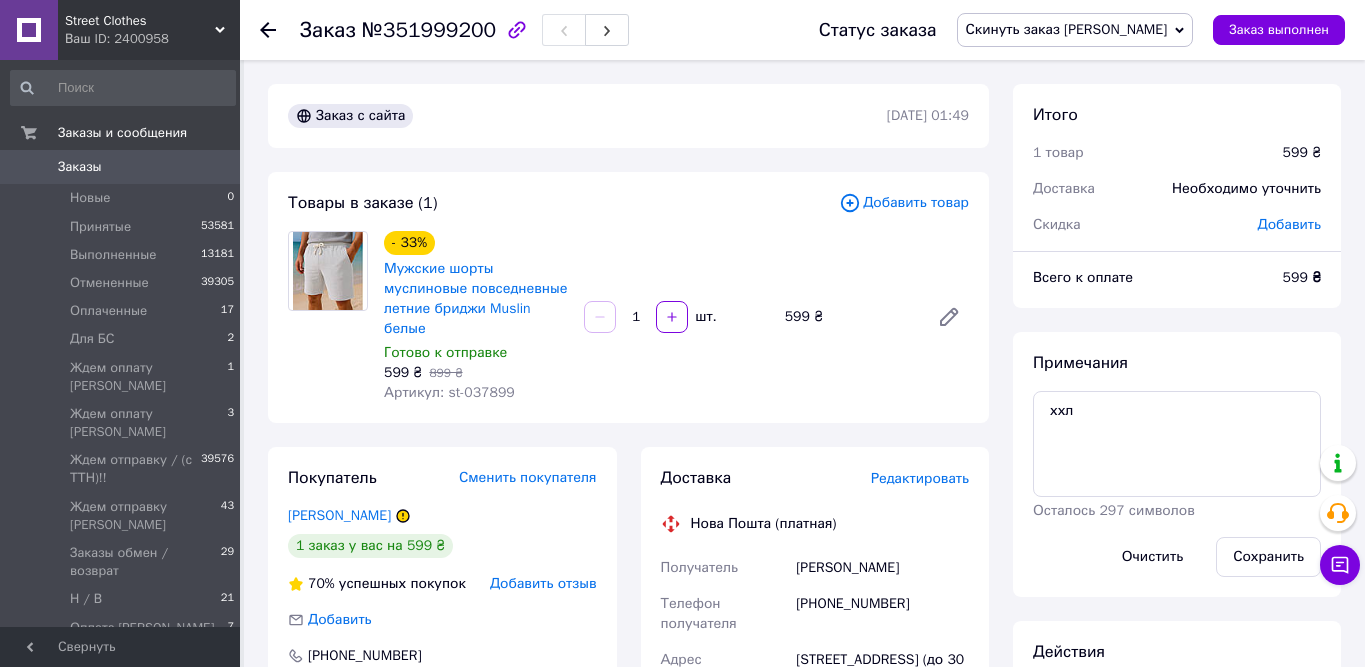 scroll, scrollTop: 0, scrollLeft: 0, axis: both 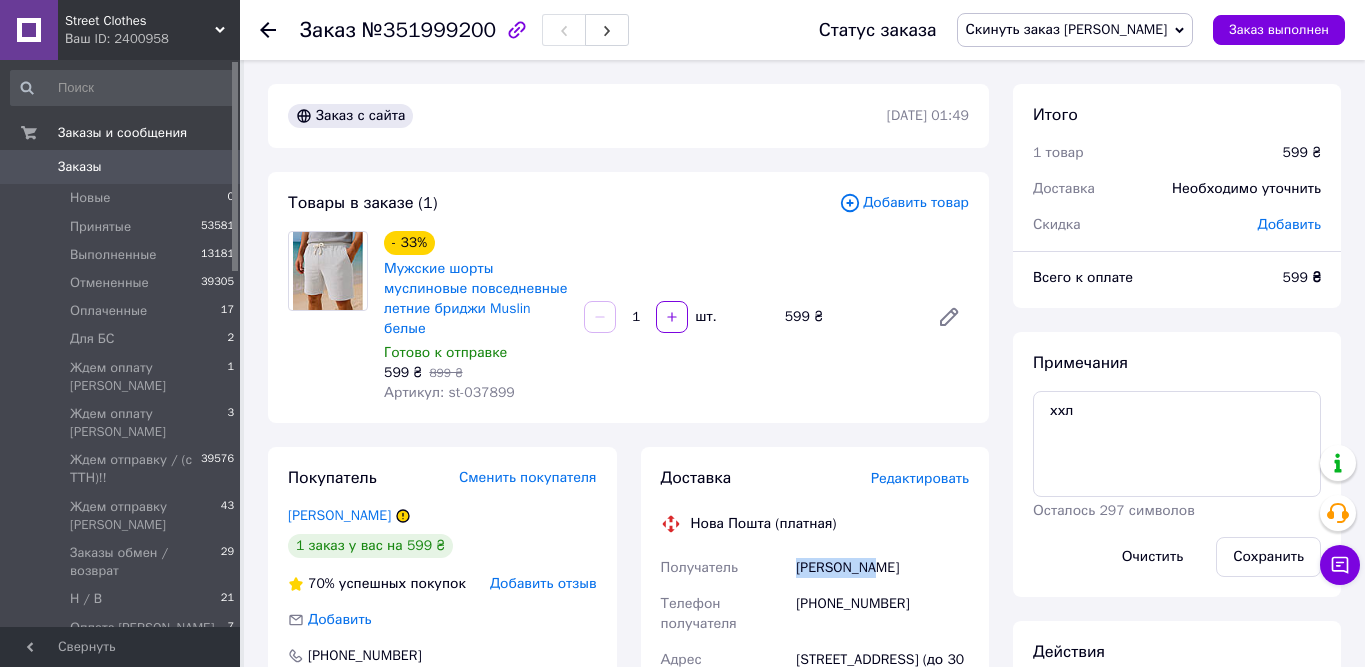 drag, startPoint x: 879, startPoint y: 569, endPoint x: 790, endPoint y: 564, distance: 89.140335 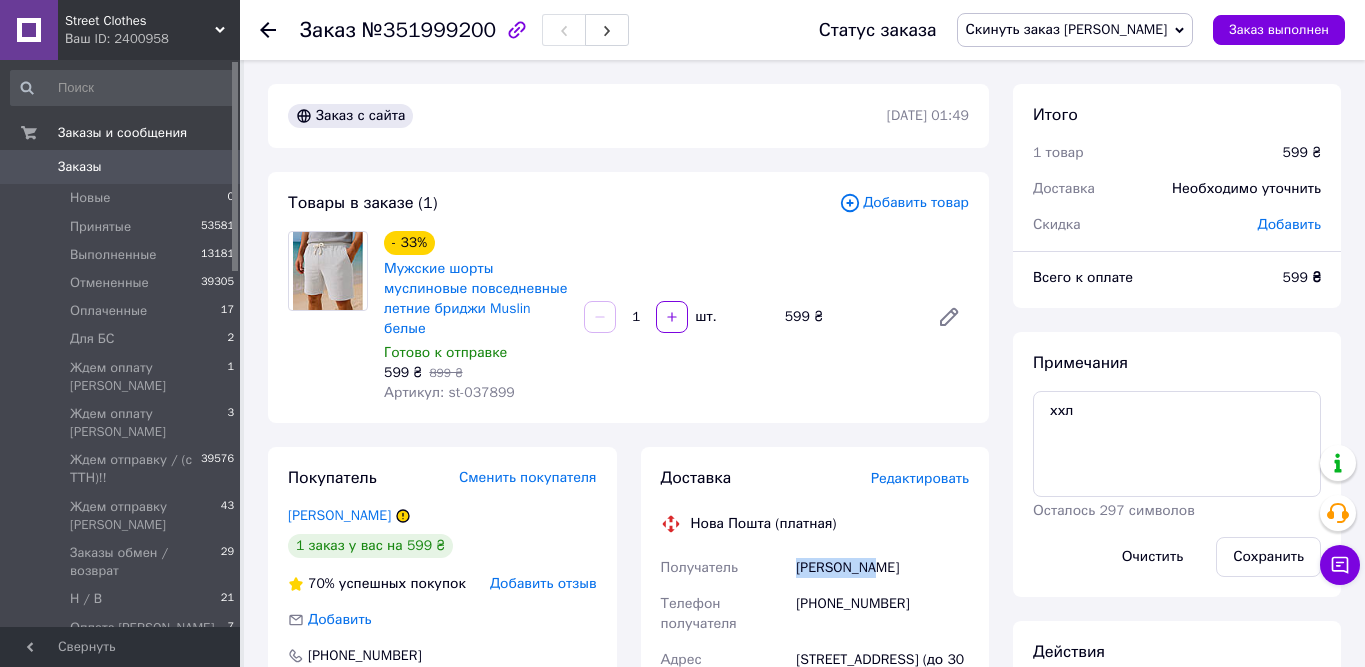 drag, startPoint x: 921, startPoint y: 565, endPoint x: 882, endPoint y: 565, distance: 39 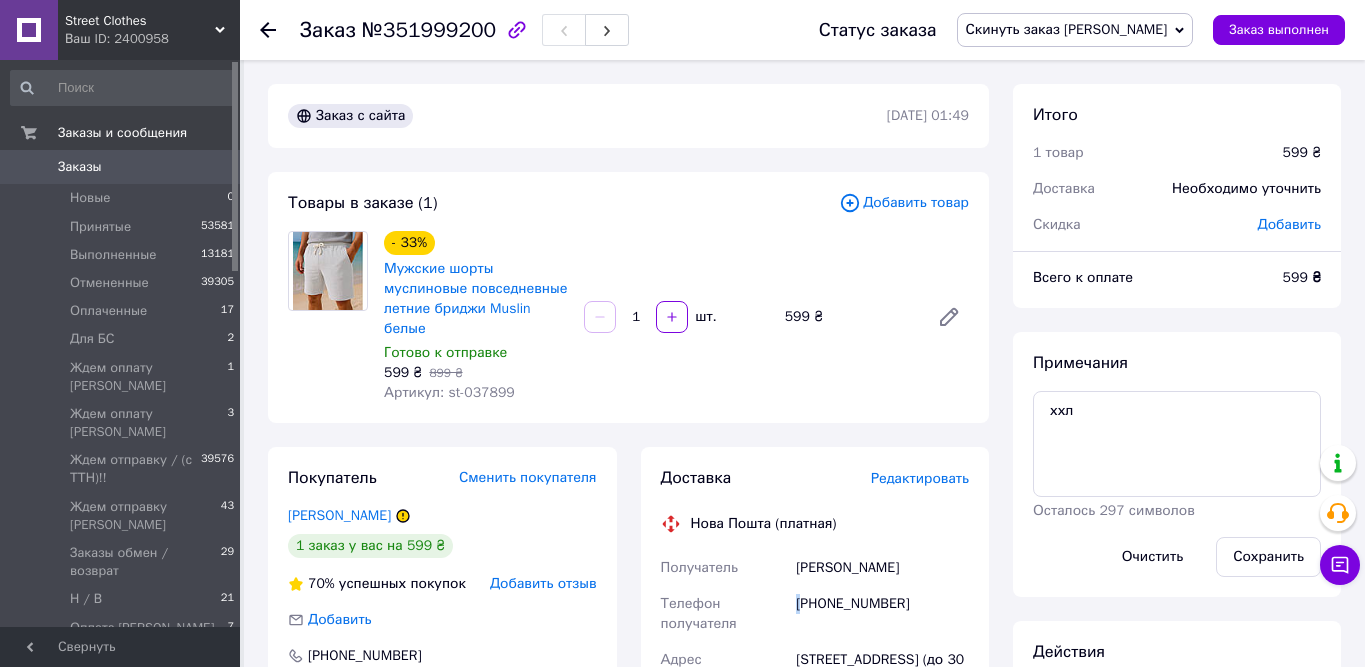 drag, startPoint x: 917, startPoint y: 603, endPoint x: 795, endPoint y: 605, distance: 122.016396 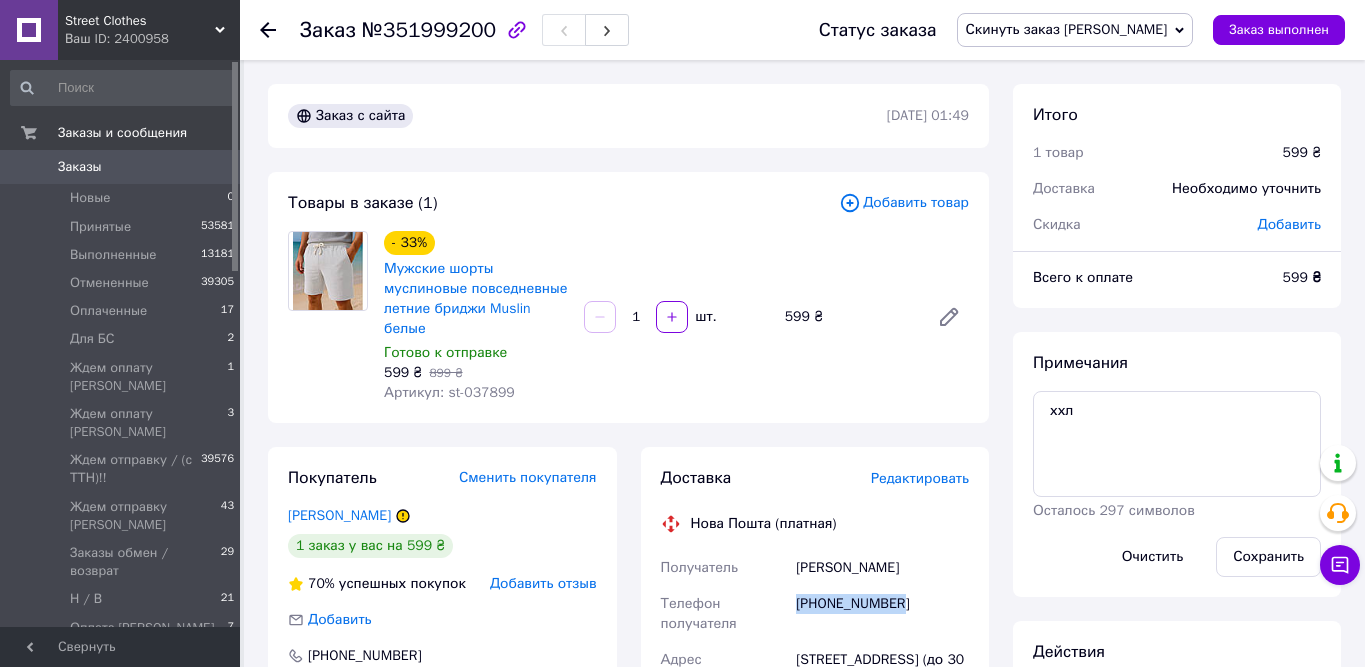 drag, startPoint x: 919, startPoint y: 600, endPoint x: 797, endPoint y: 607, distance: 122.20065 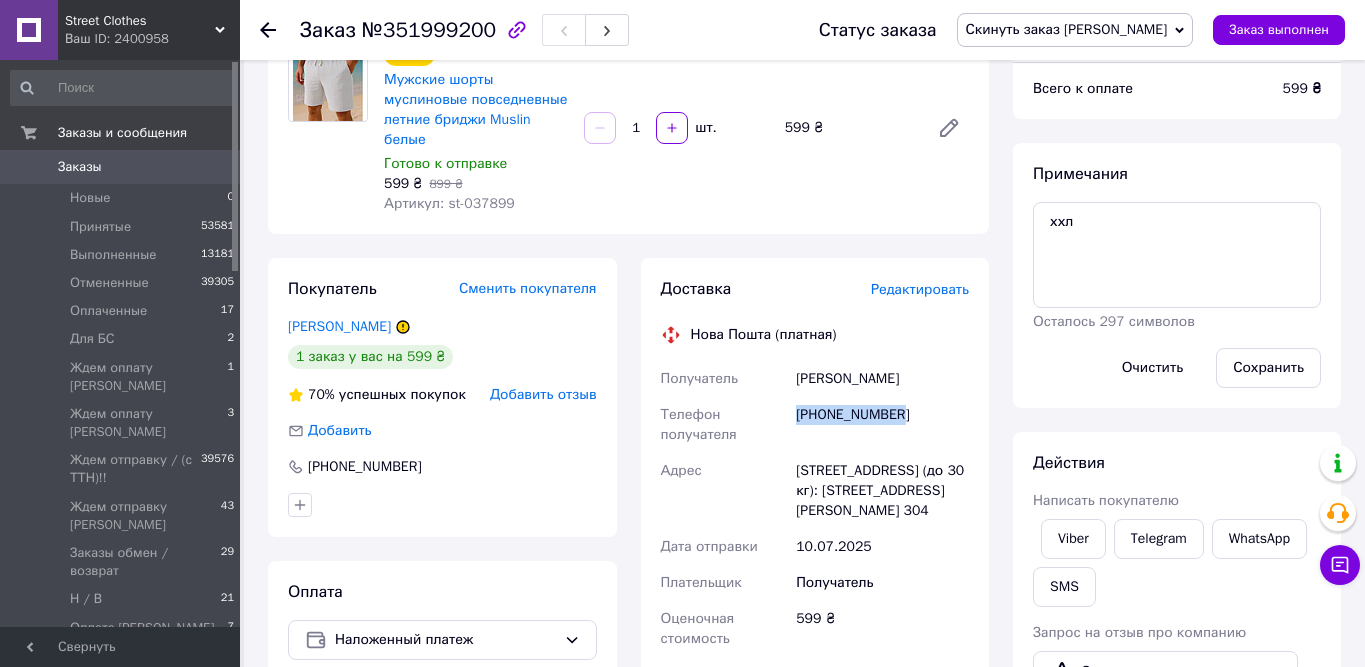 scroll, scrollTop: 203, scrollLeft: 0, axis: vertical 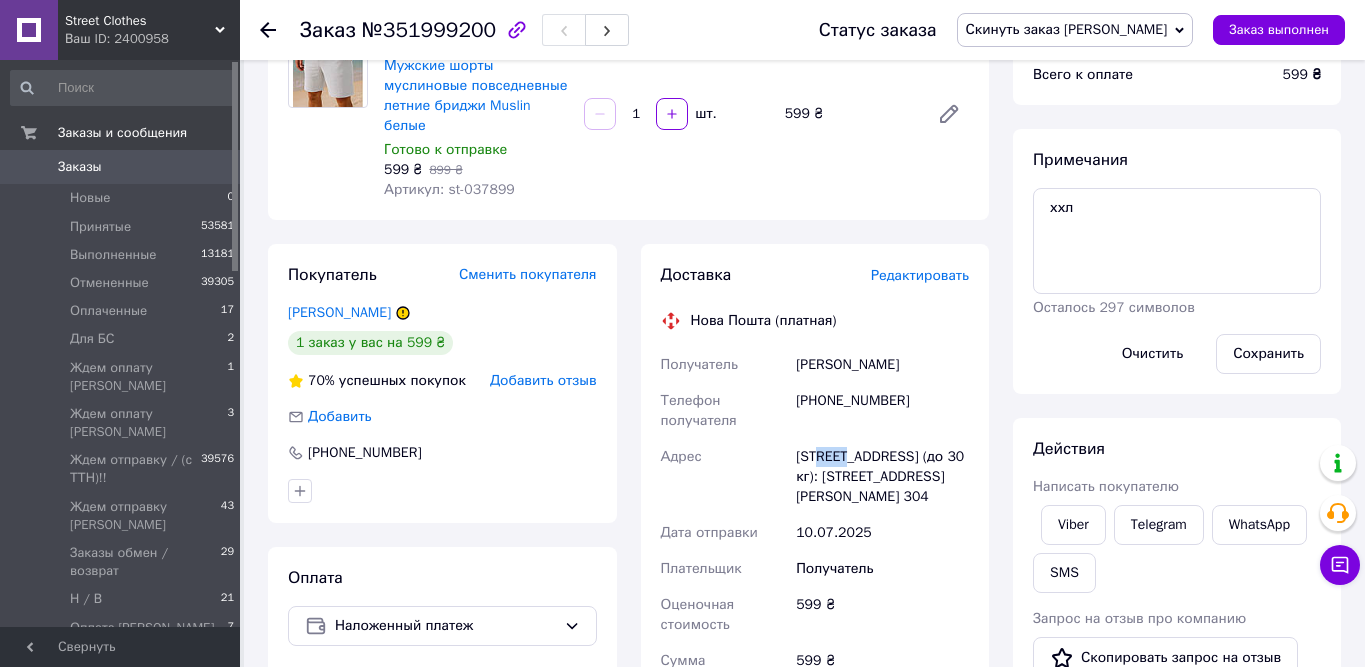 drag, startPoint x: 841, startPoint y: 453, endPoint x: 808, endPoint y: 455, distance: 33.06055 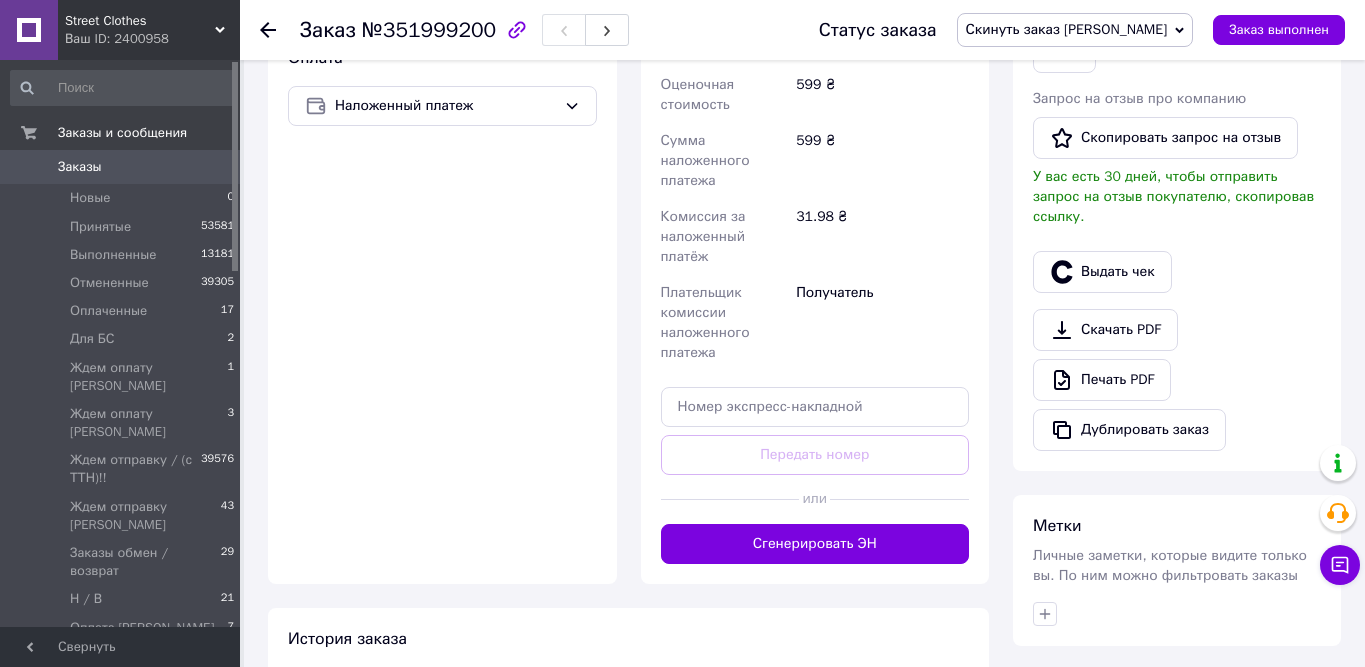 scroll, scrollTop: 751, scrollLeft: 0, axis: vertical 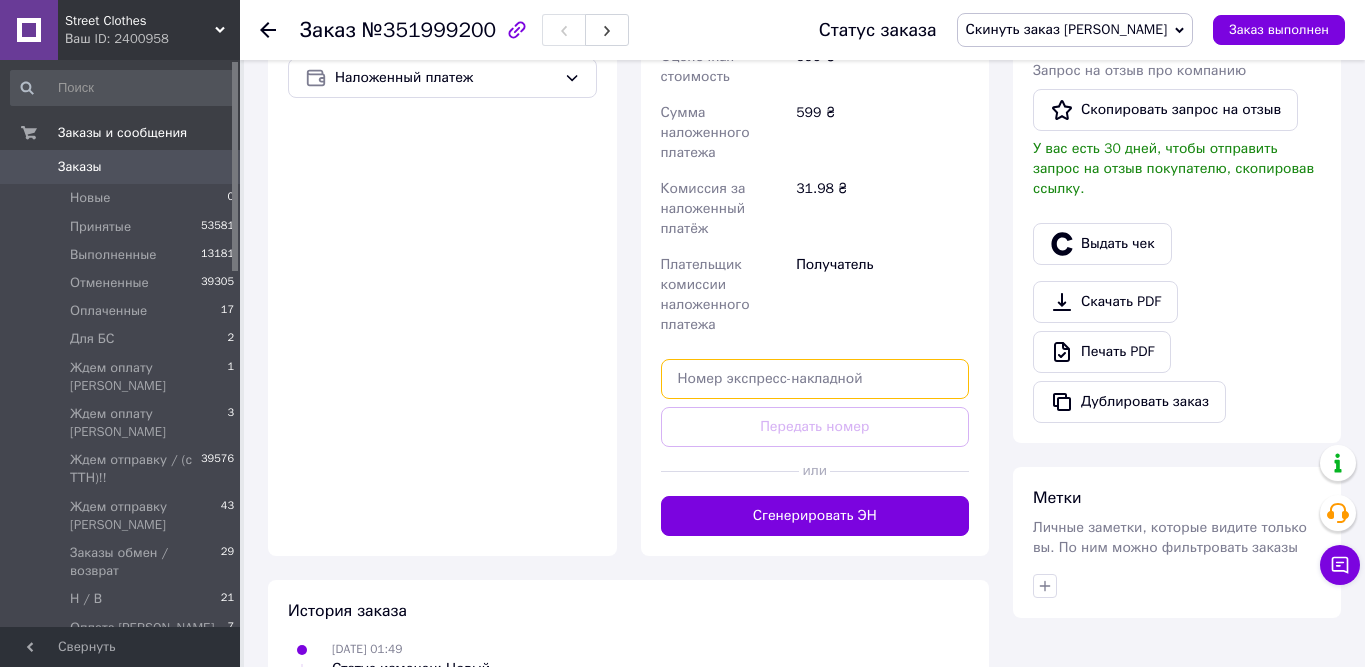 paste on "20451202993225" 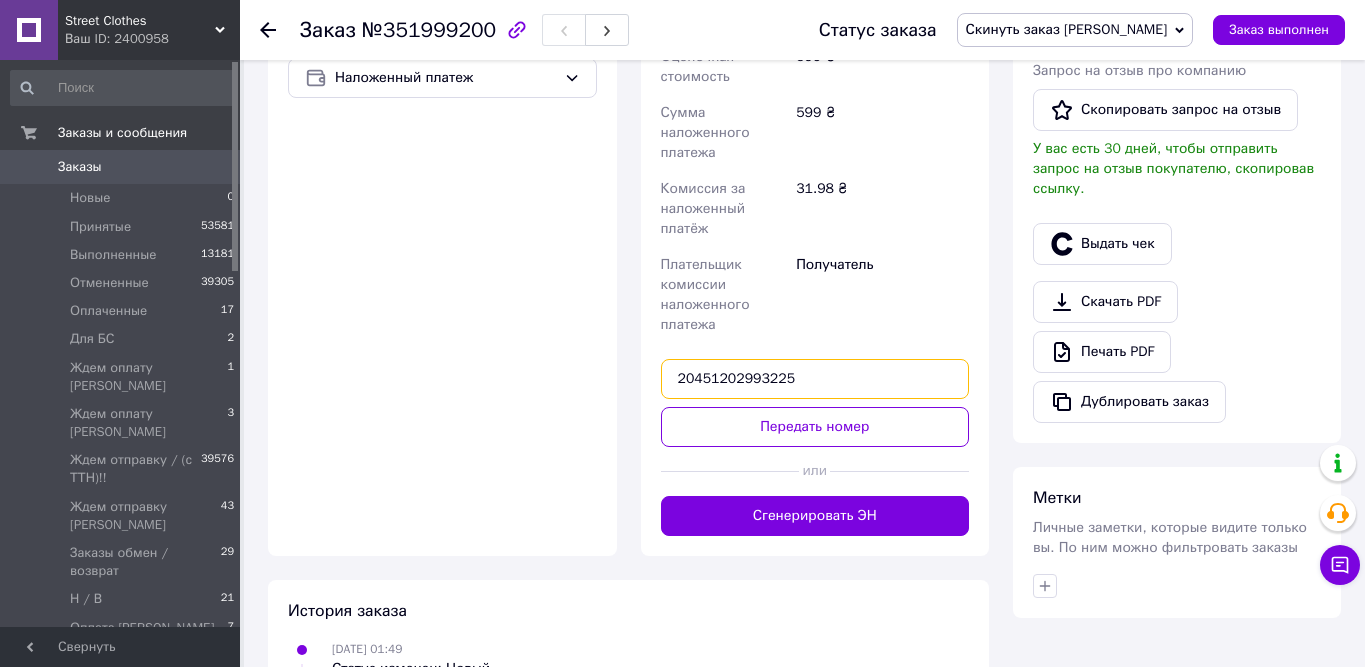 type on "20451202993225" 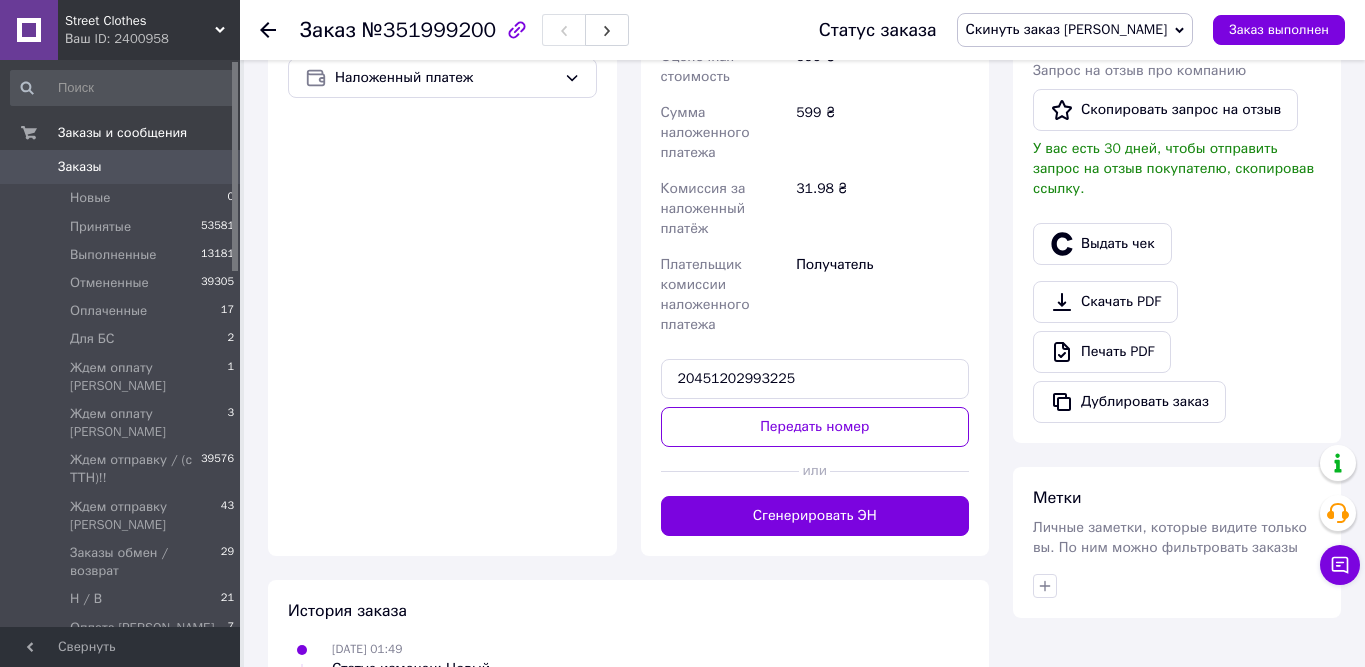 click at bounding box center (899, 471) 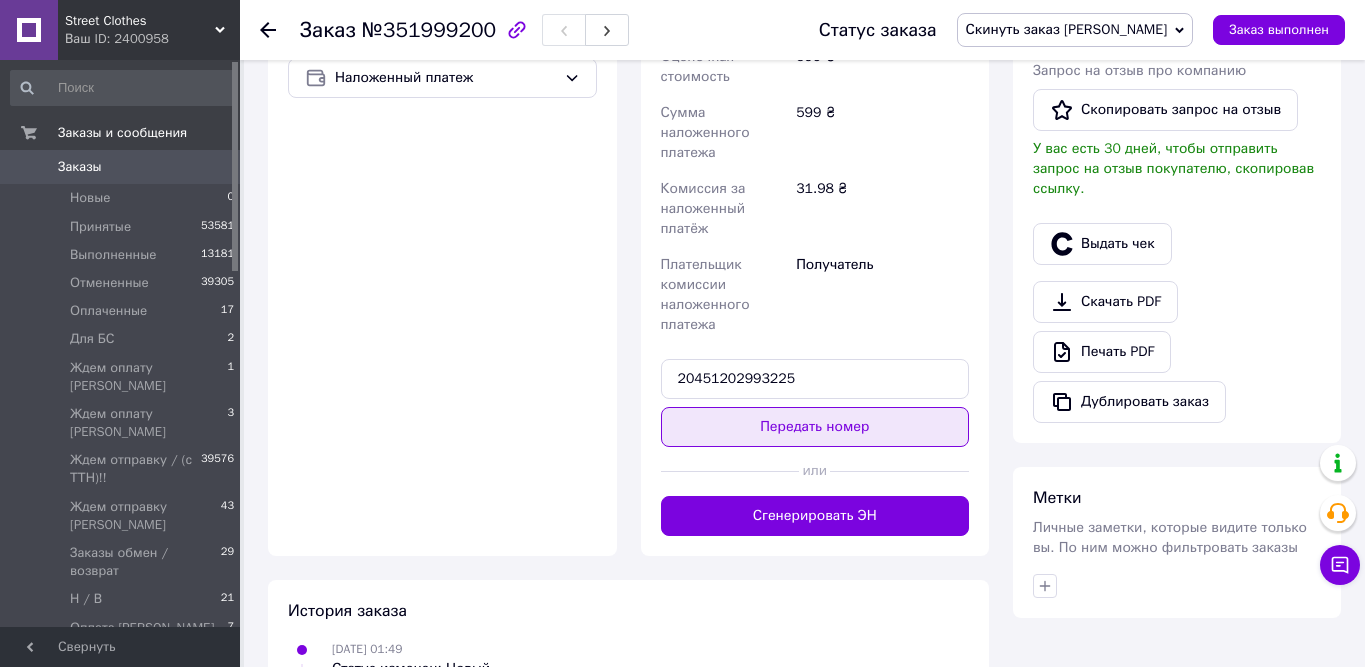 click on "Передать номер" at bounding box center [815, 427] 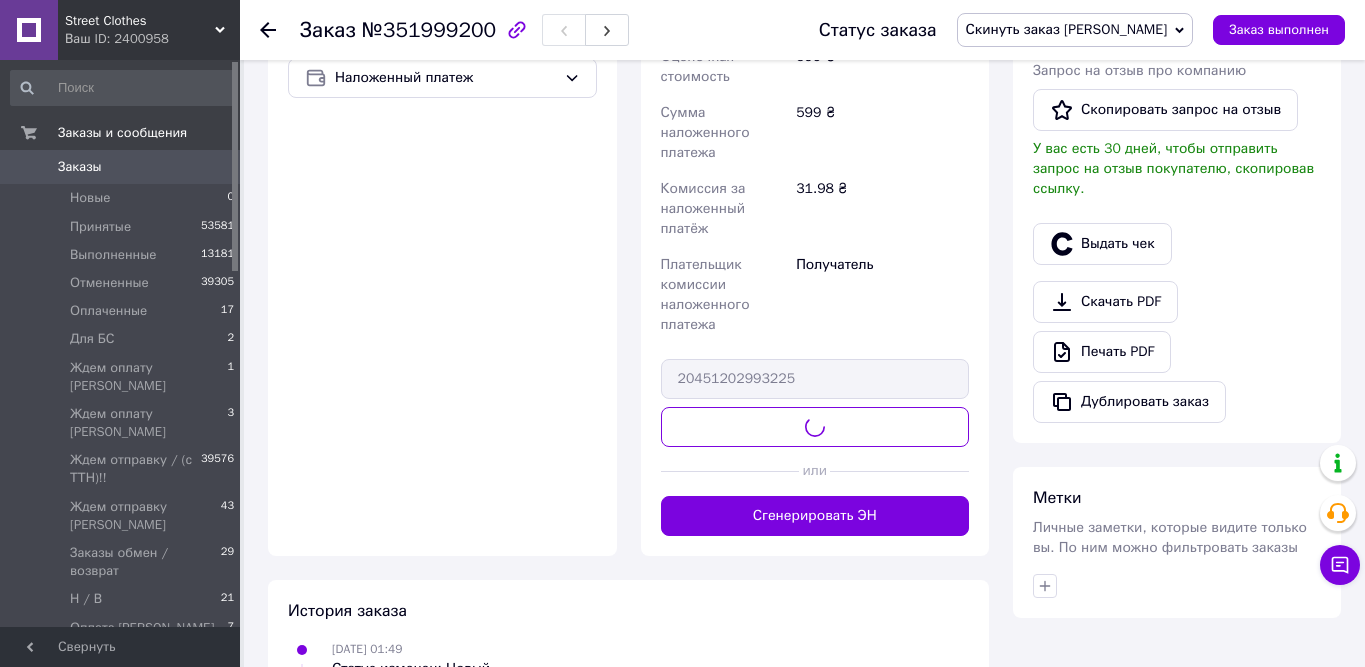 click on "Статус заказа Скинуть заказ Татьяна Принят Выполнен Отменен Оплаченный Для БС Ждем оплату Ирина Ждем оплату Саша Ждем отправку / (с ТТН)!! Ждем отправку Татьяна Заказы обмен / возврат Н / В Оплата Татьяна Перезвонить Анастасия Перезвонить Ирина Перезвонить позже Перезвонить позже Ирина Перезвонить позже Татьяна Перезвонить Саша Перезвонить Татьяна Скинуть заказ Скинуть заказ Анастасия Скинуть заказ Ирина Скинуть заказ Саша Заказ выполнен" at bounding box center [1062, 30] 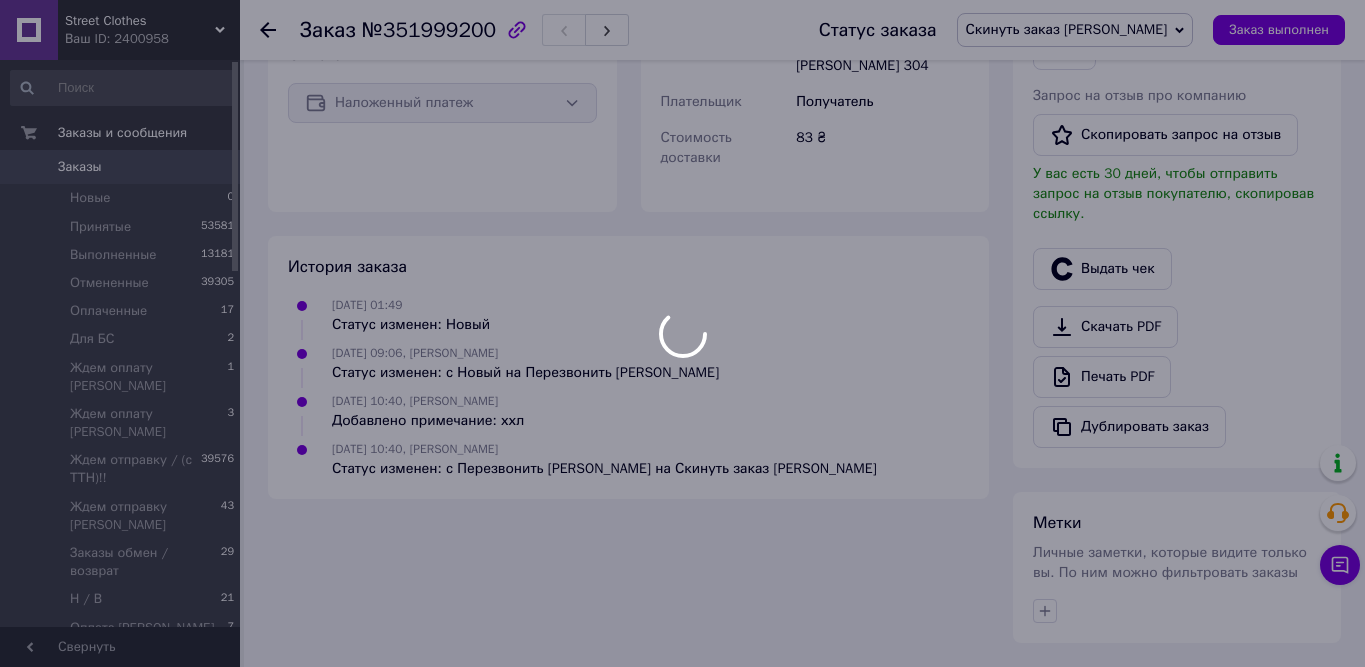 scroll, scrollTop: 725, scrollLeft: 0, axis: vertical 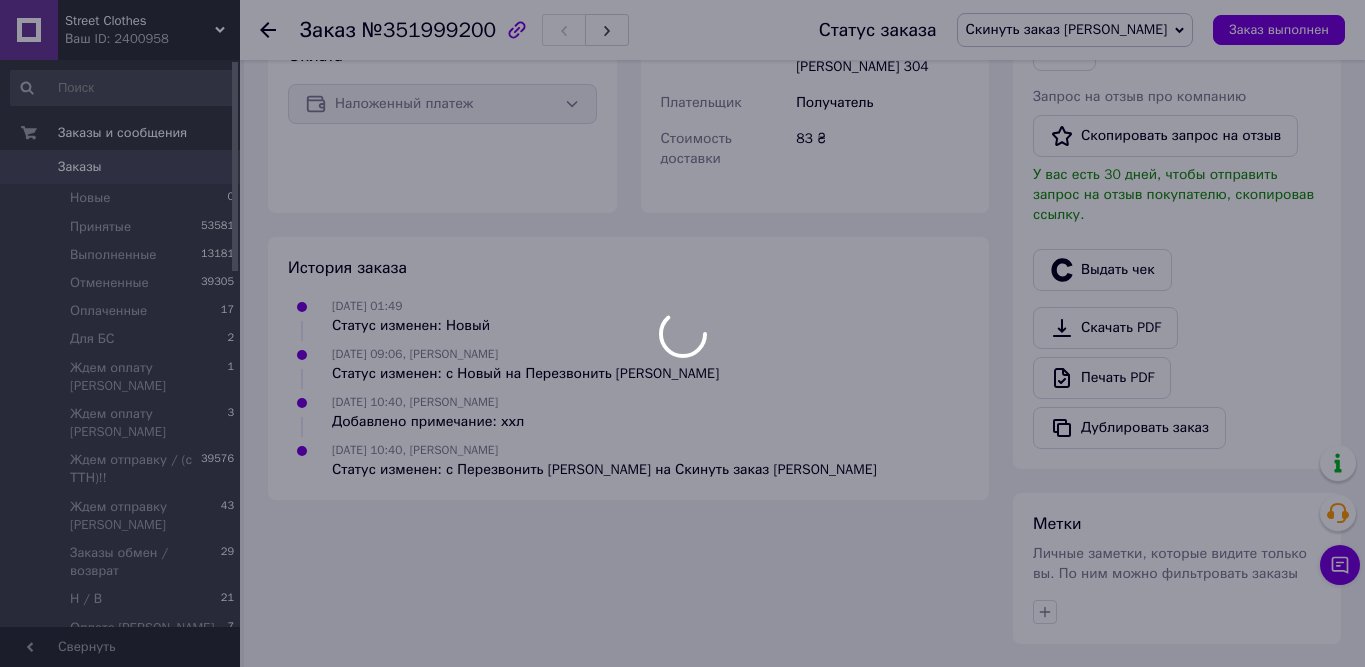 click on "Street Clothes Ваш ID: 2400958 Сайт Street Clothes Кабинет покупателя Проверить состояние системы Страница на портале Справка Выйти Заказы и сообщения Заказы 0 Новые 0 Принятые 53581 Выполненные 13181 Отмененные 39305 Оплаченные 17 Для БС 2 Ждем оплату Ирина 1 Ждем оплату Саша 3 Ждем отправку / (с ТТН)!! 39576 Ждем отправку Татьяна 43 Заказы обмен / возврат 29 Н / В 21 Оплата Татьяна 7 Перезвонить Анастасия 0 Перезвонить Ирина 0 Перезвонить позже 0 Перезвонить позже Ирина 0 Перезвонить позже Татьяна 3 Перезвонить Саша 0 Перезвонить Татьяна 6 1 0 0 0 5 12" at bounding box center [682, -29] 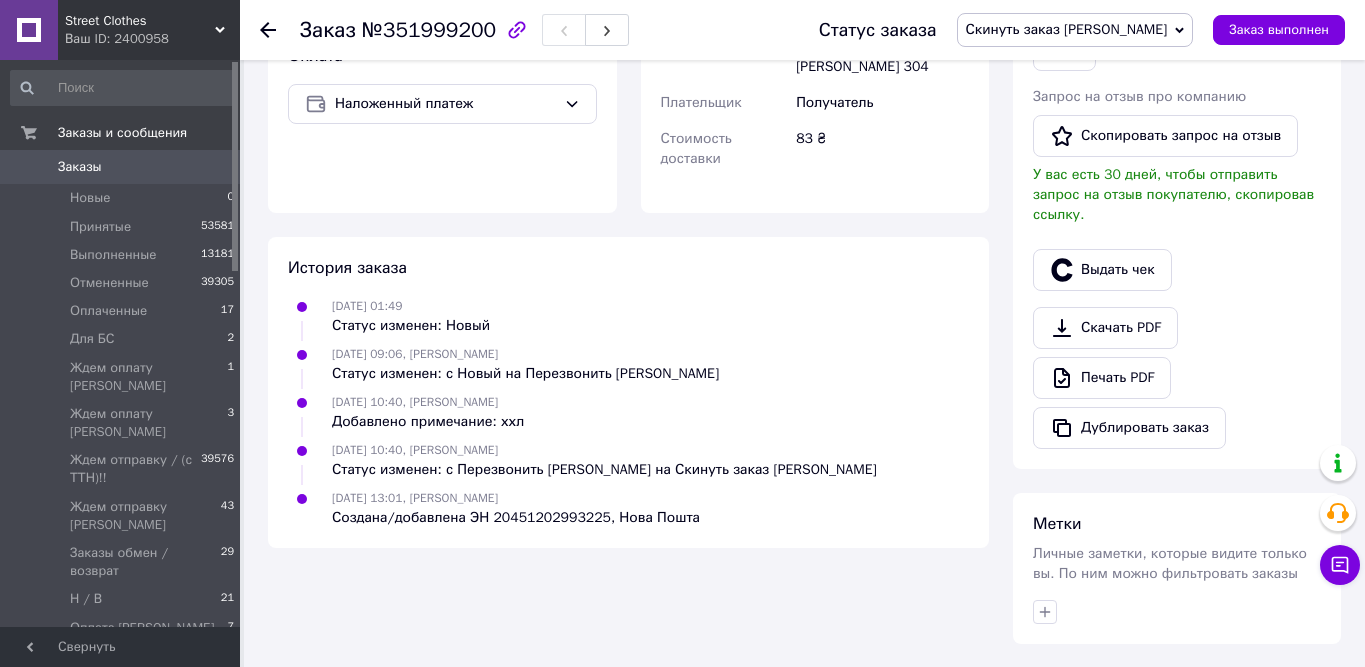 click on "Скинуть заказ [PERSON_NAME]" at bounding box center (1067, 29) 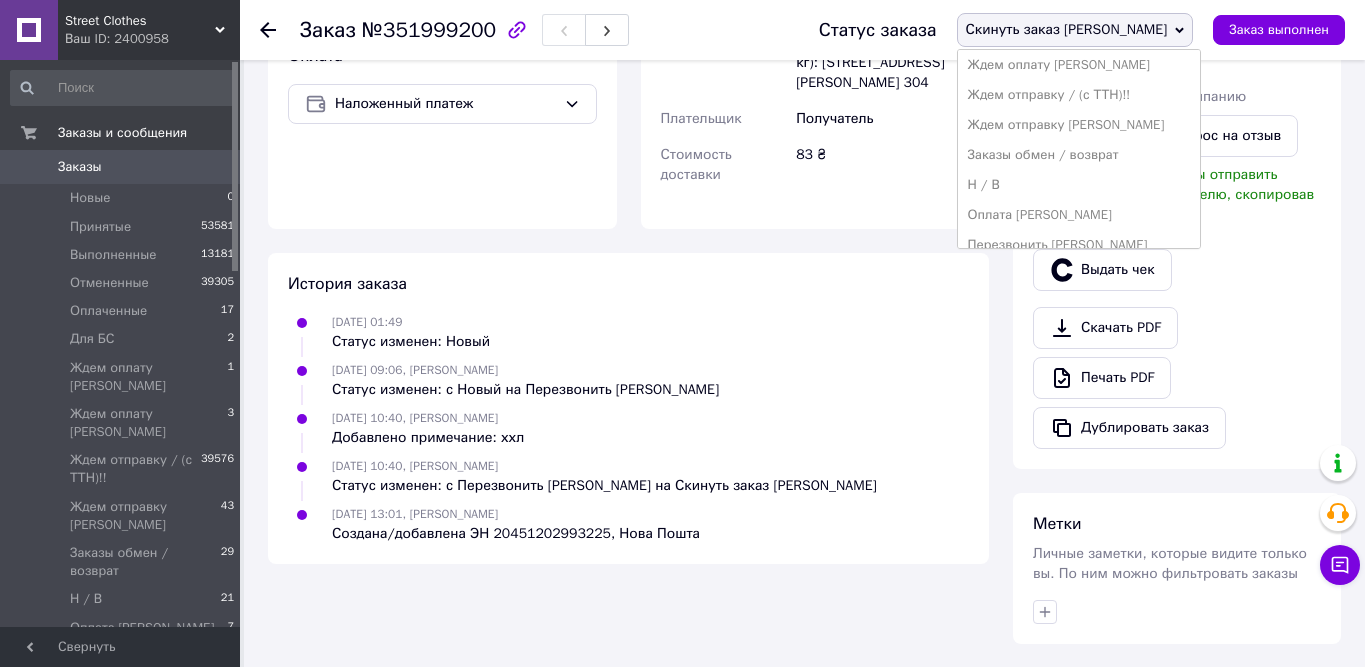scroll, scrollTop: 187, scrollLeft: 0, axis: vertical 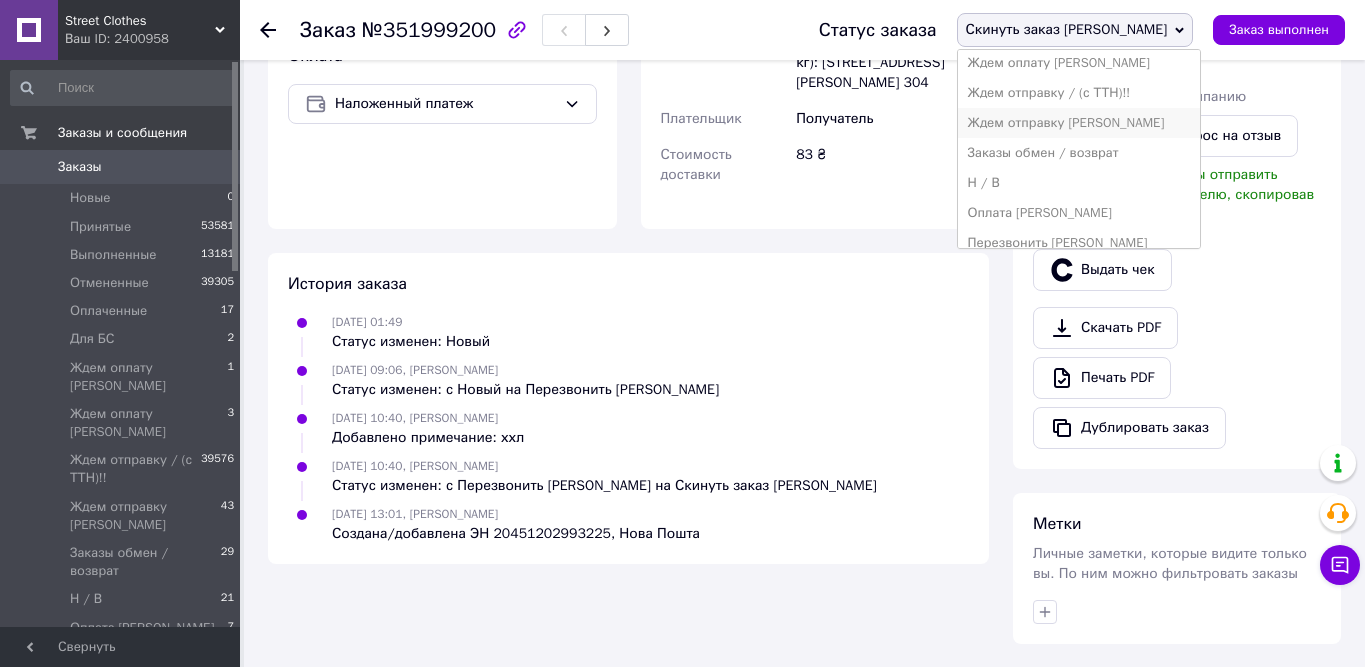 click on "Ждем отправку [PERSON_NAME]" at bounding box center [1079, 123] 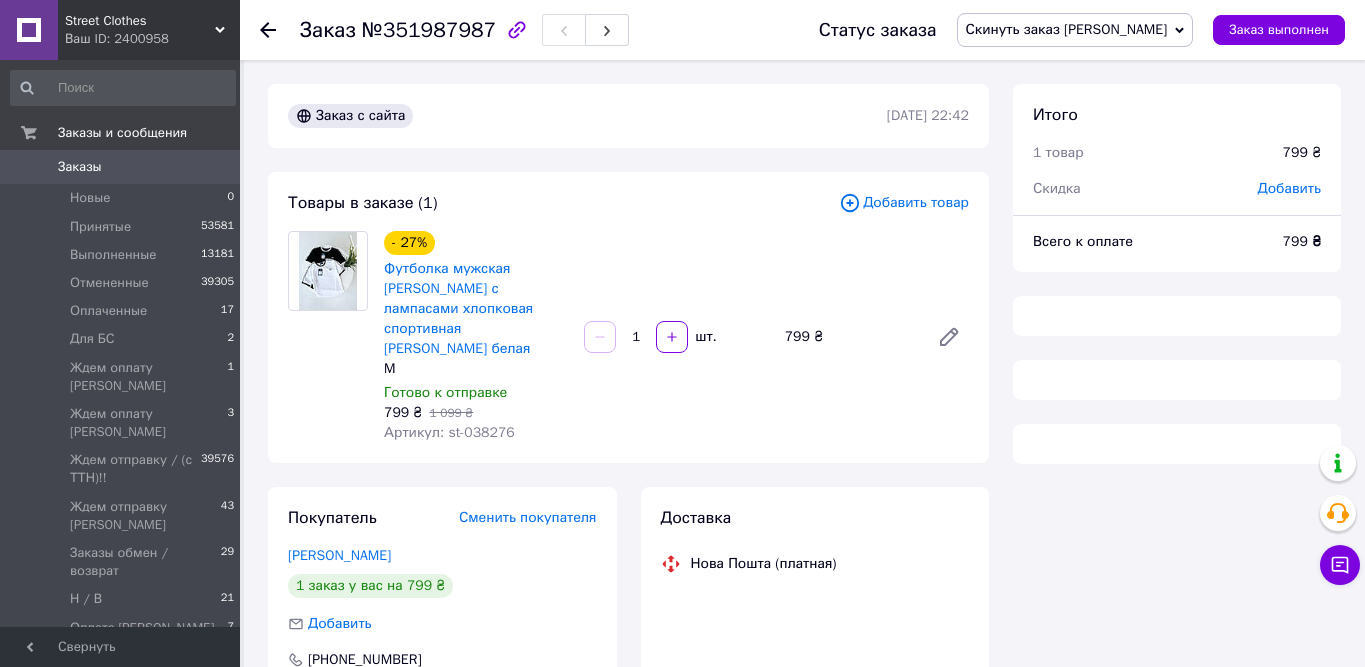 scroll, scrollTop: 0, scrollLeft: 0, axis: both 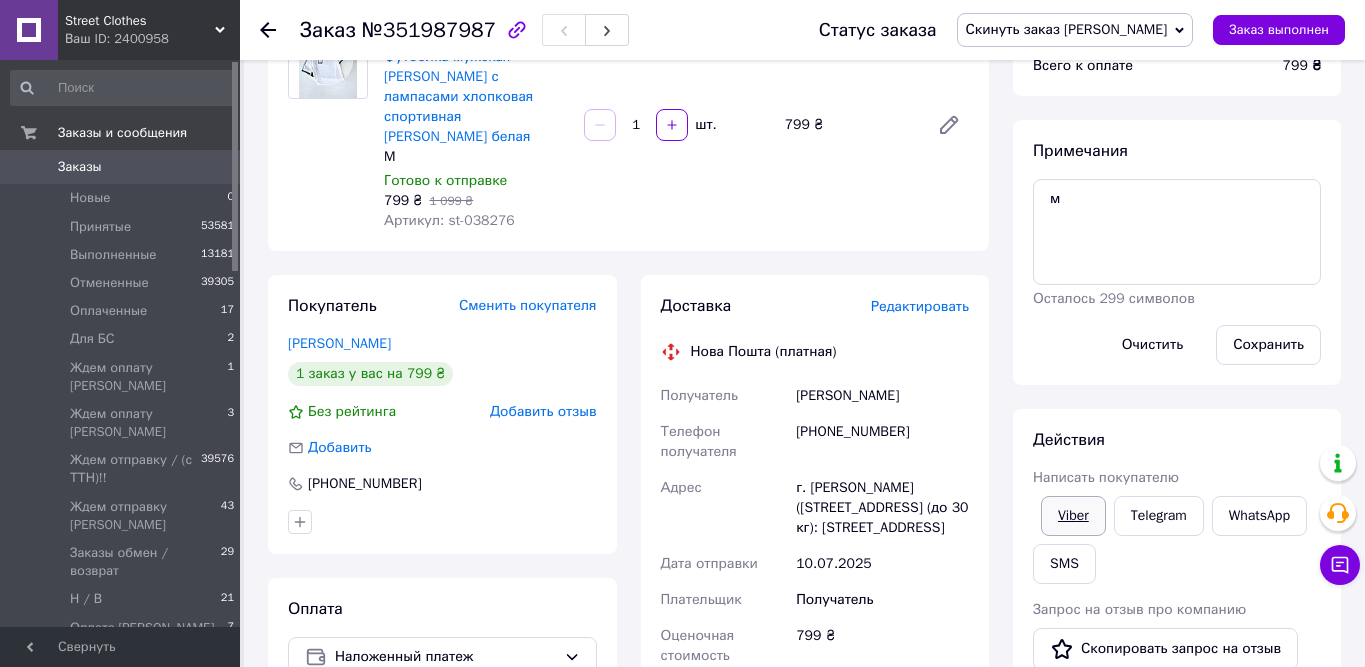 click on "Viber" at bounding box center (1073, 516) 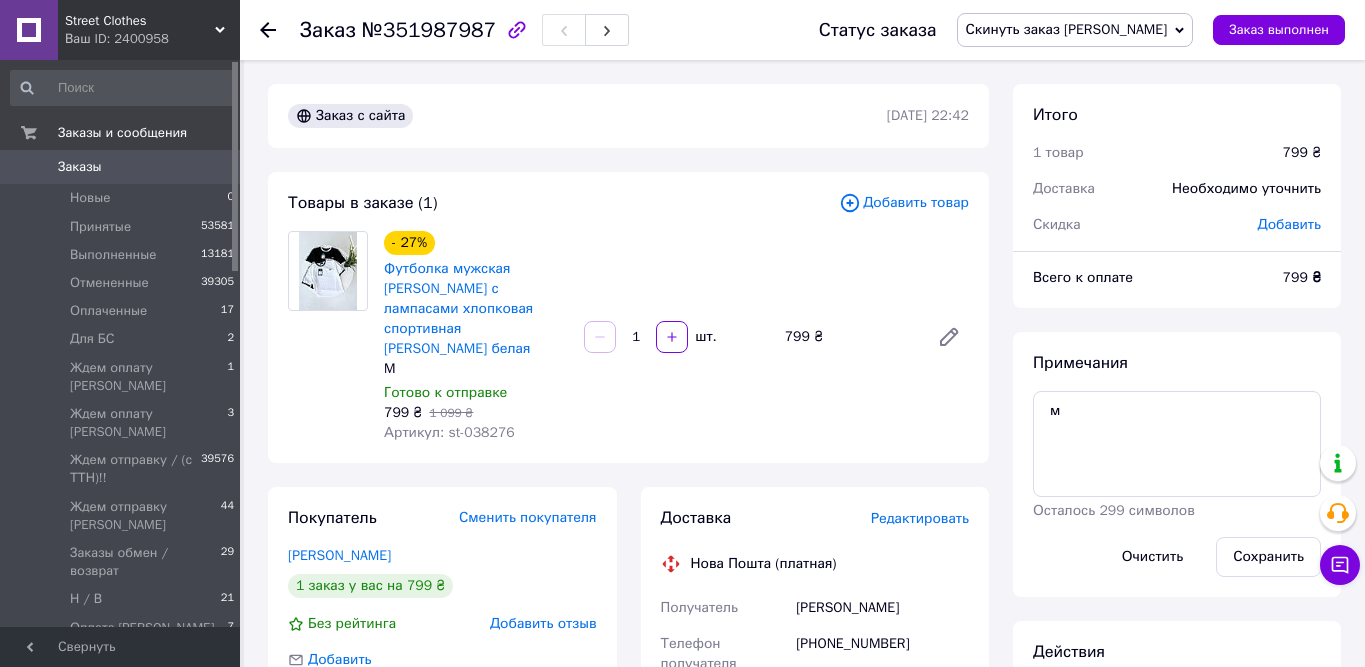 scroll, scrollTop: 0, scrollLeft: 0, axis: both 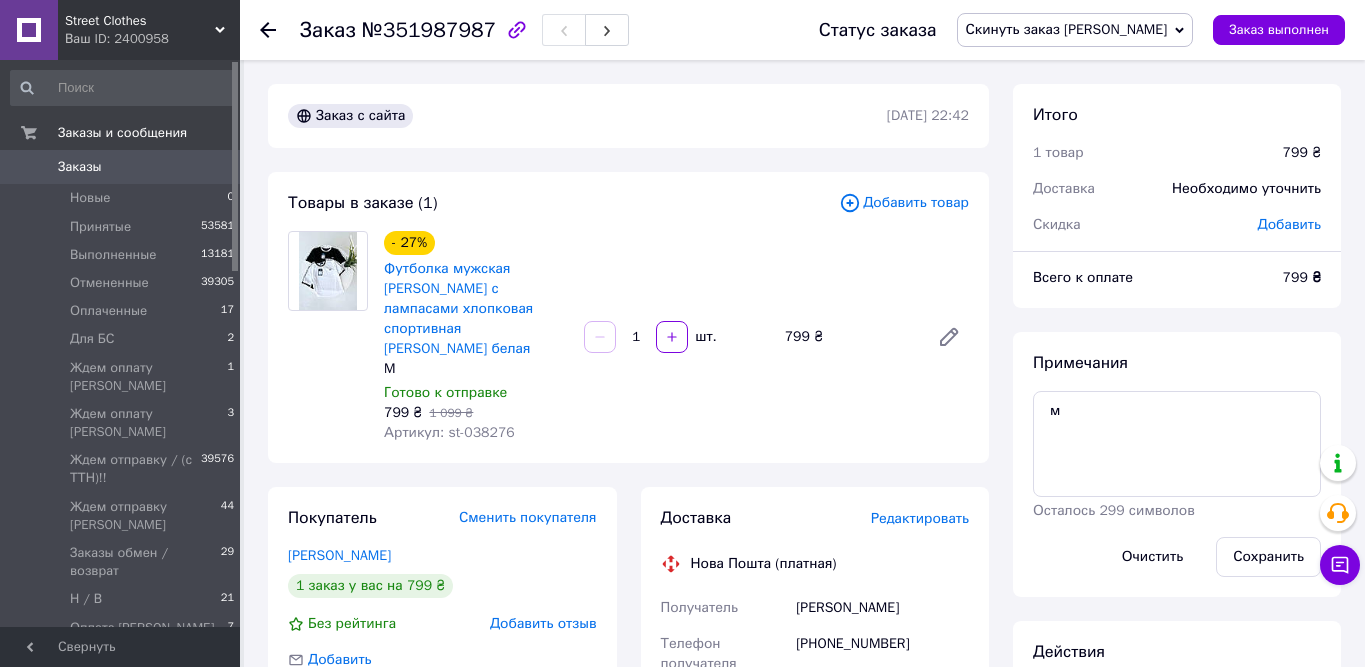 drag, startPoint x: 922, startPoint y: 594, endPoint x: 784, endPoint y: 586, distance: 138.23169 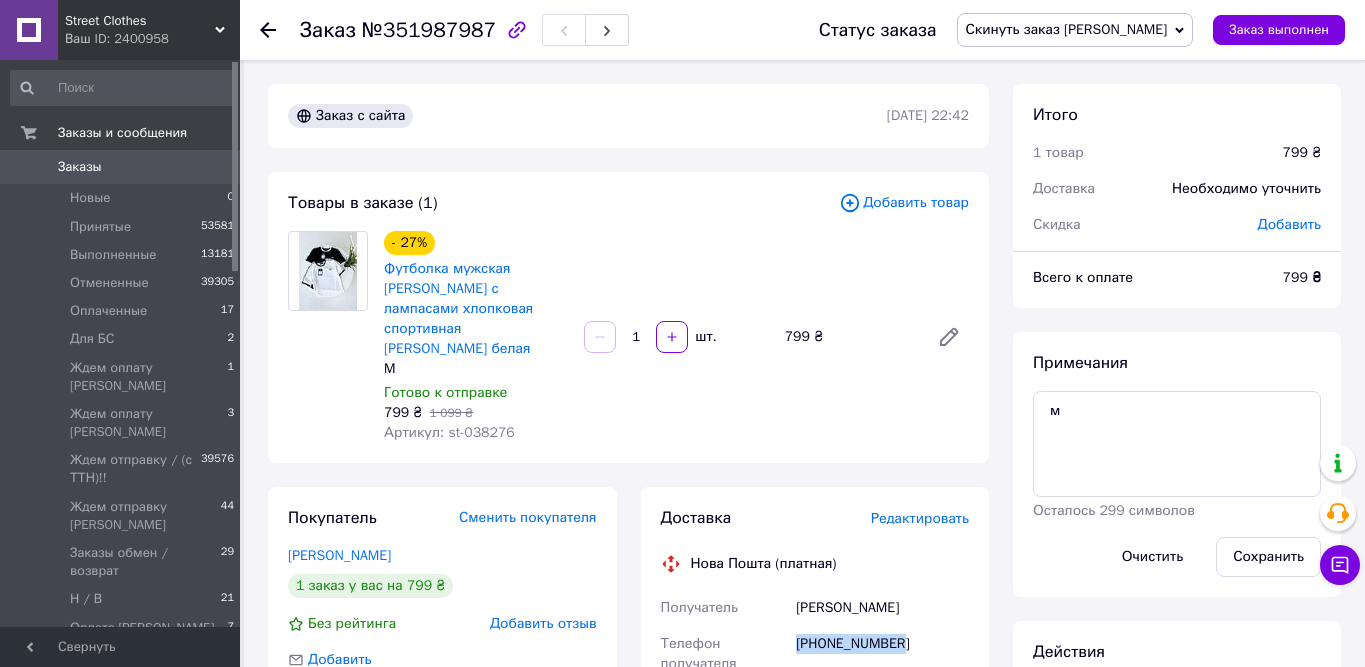 drag, startPoint x: 919, startPoint y: 621, endPoint x: 796, endPoint y: 628, distance: 123.19903 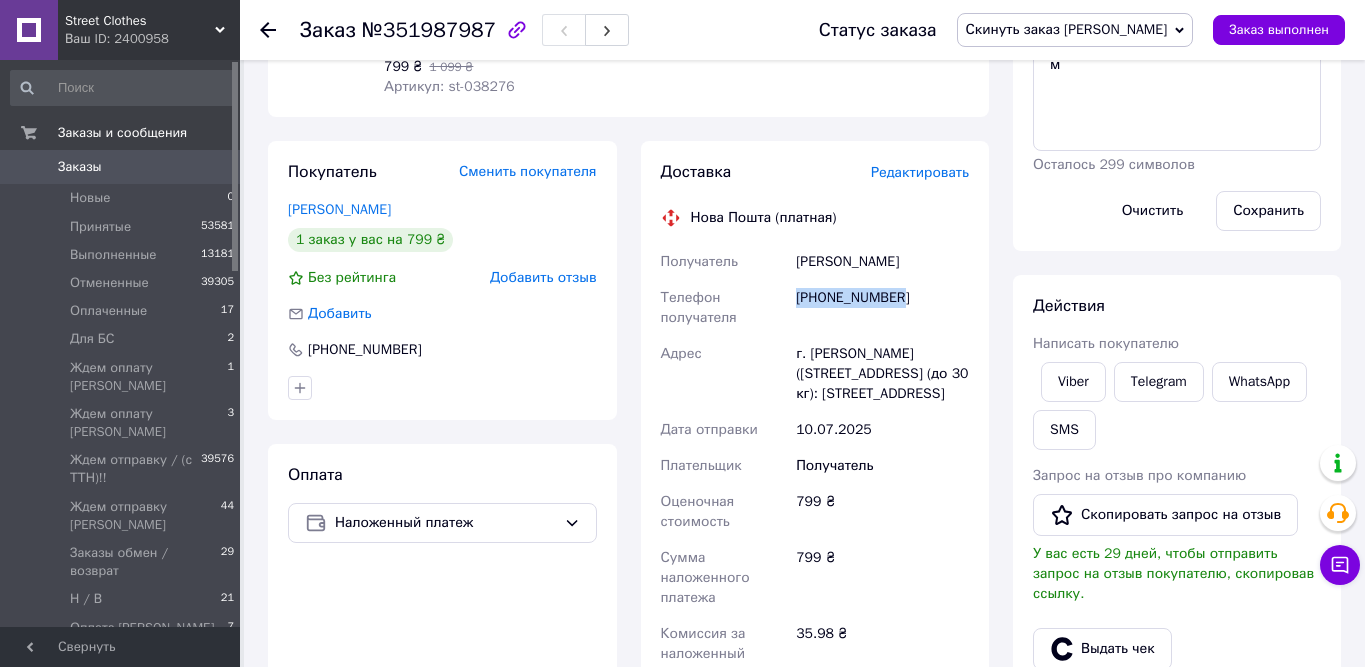 scroll, scrollTop: 348, scrollLeft: 0, axis: vertical 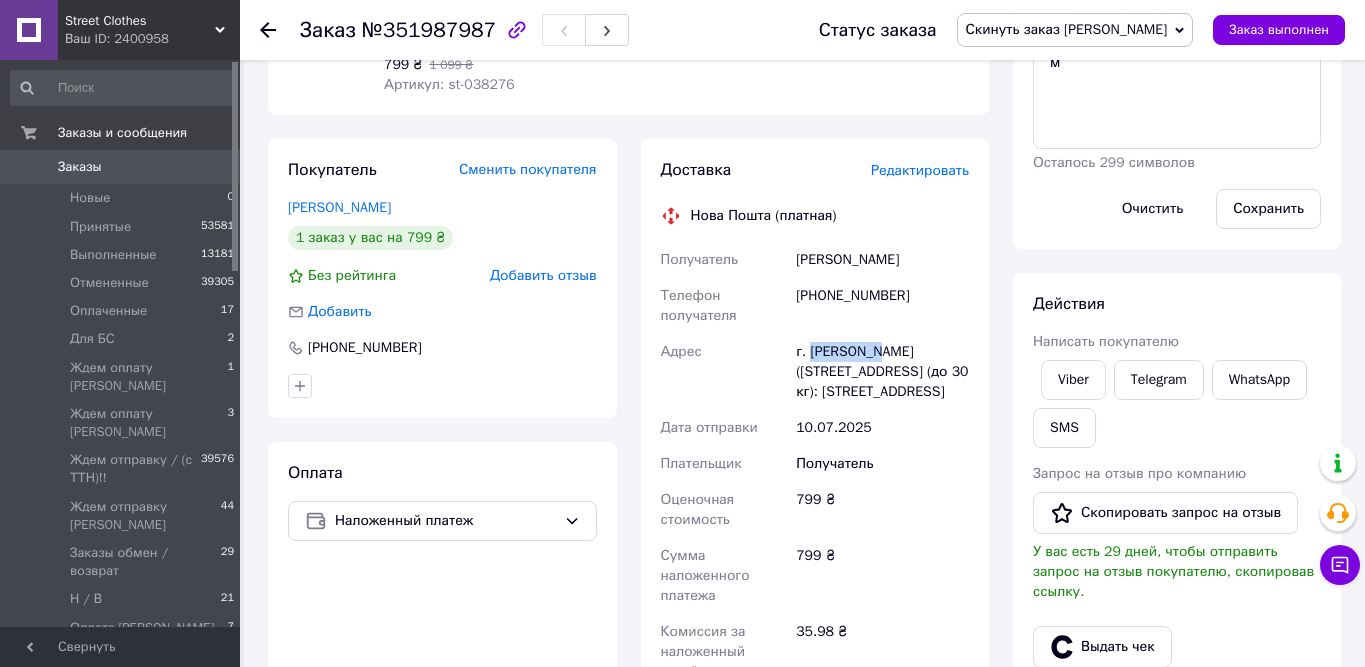 drag, startPoint x: 877, startPoint y: 329, endPoint x: 810, endPoint y: 328, distance: 67.00746 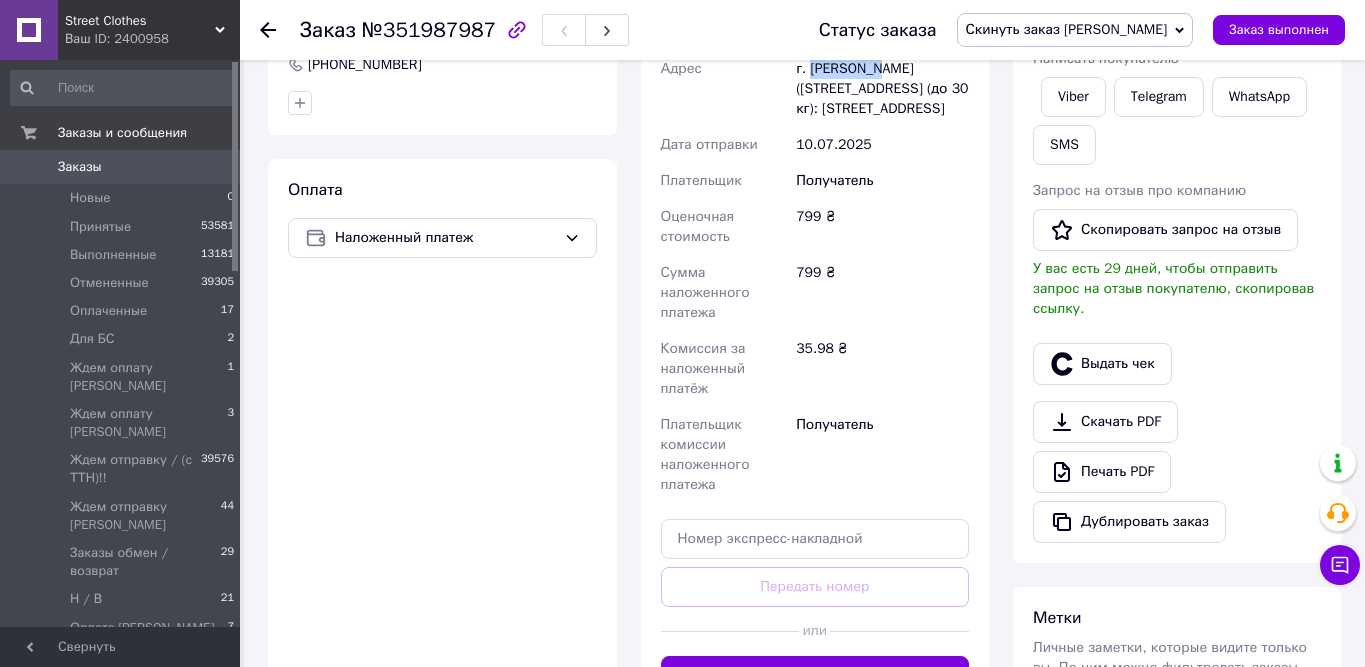 scroll, scrollTop: 721, scrollLeft: 0, axis: vertical 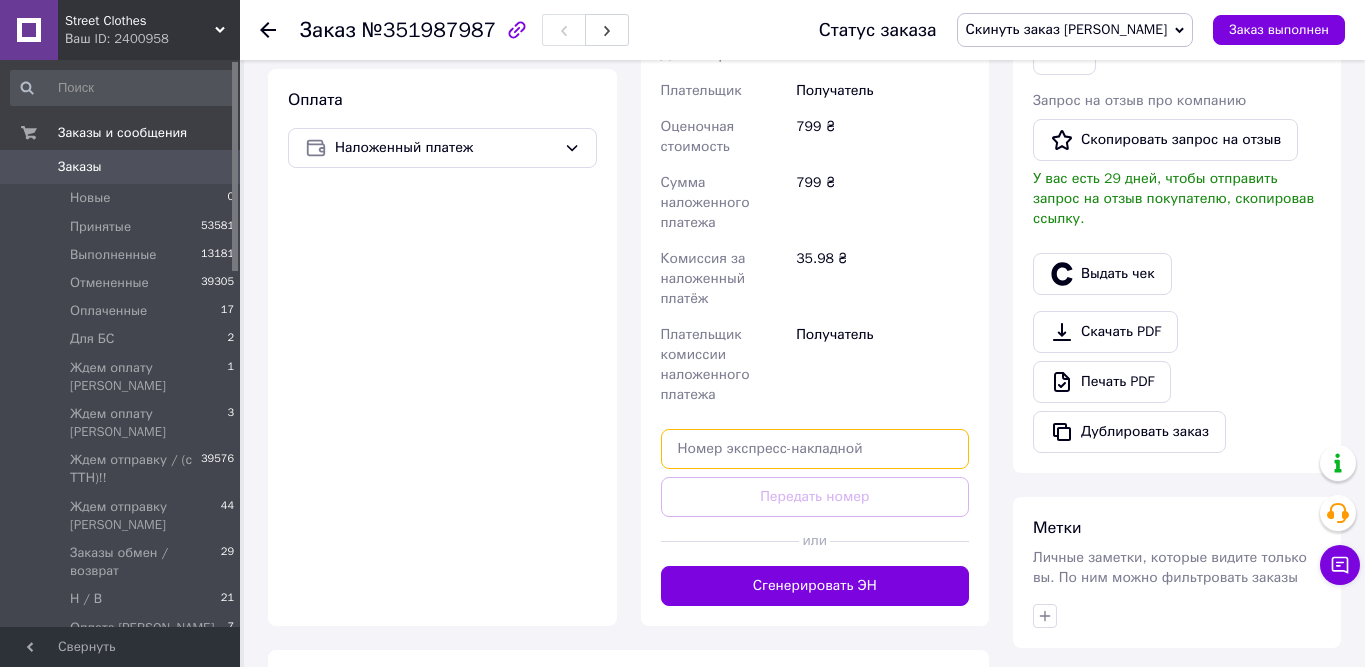 click at bounding box center [815, 449] 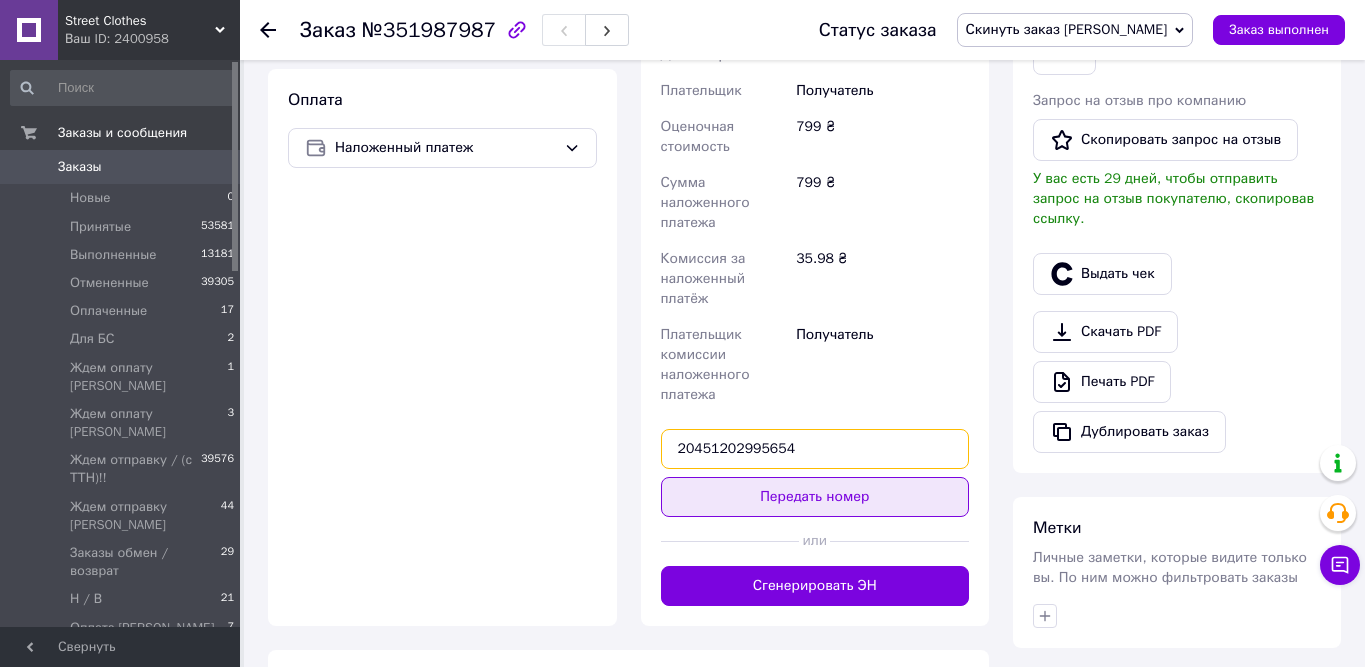 type on "20451202995654" 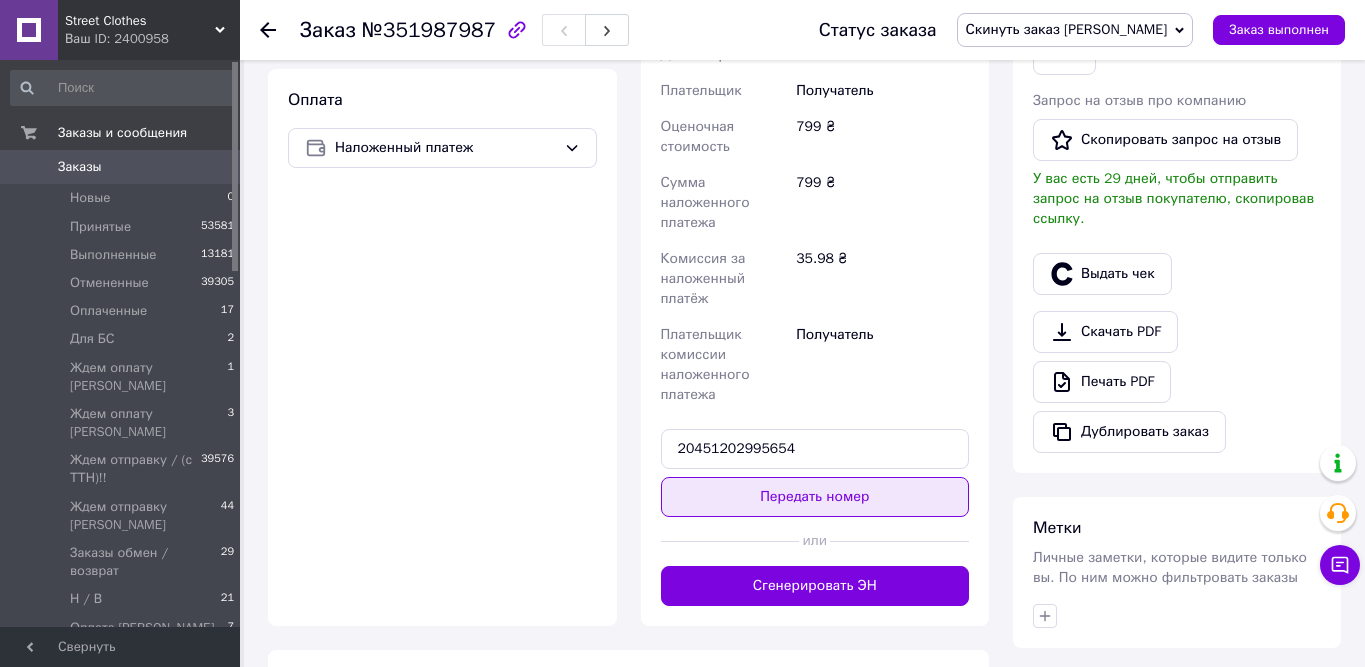 click on "Передать номер" at bounding box center [815, 497] 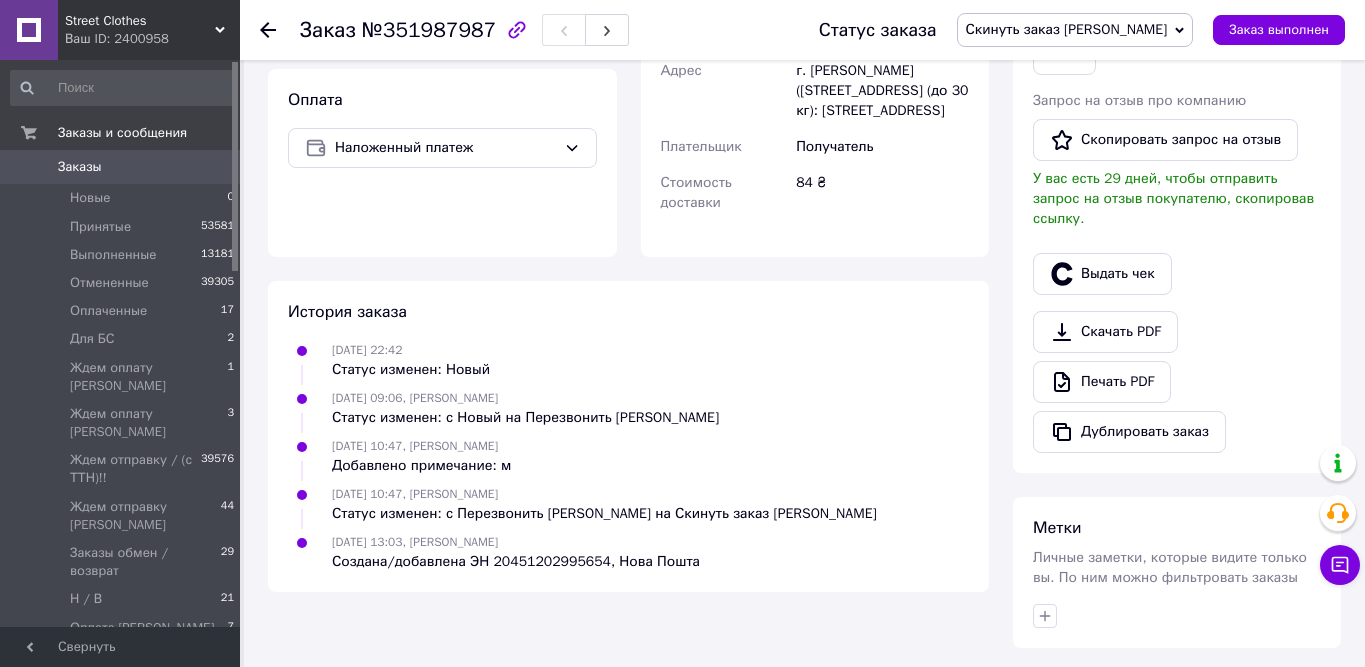 click on "Скинуть заказ [PERSON_NAME]" at bounding box center [1067, 29] 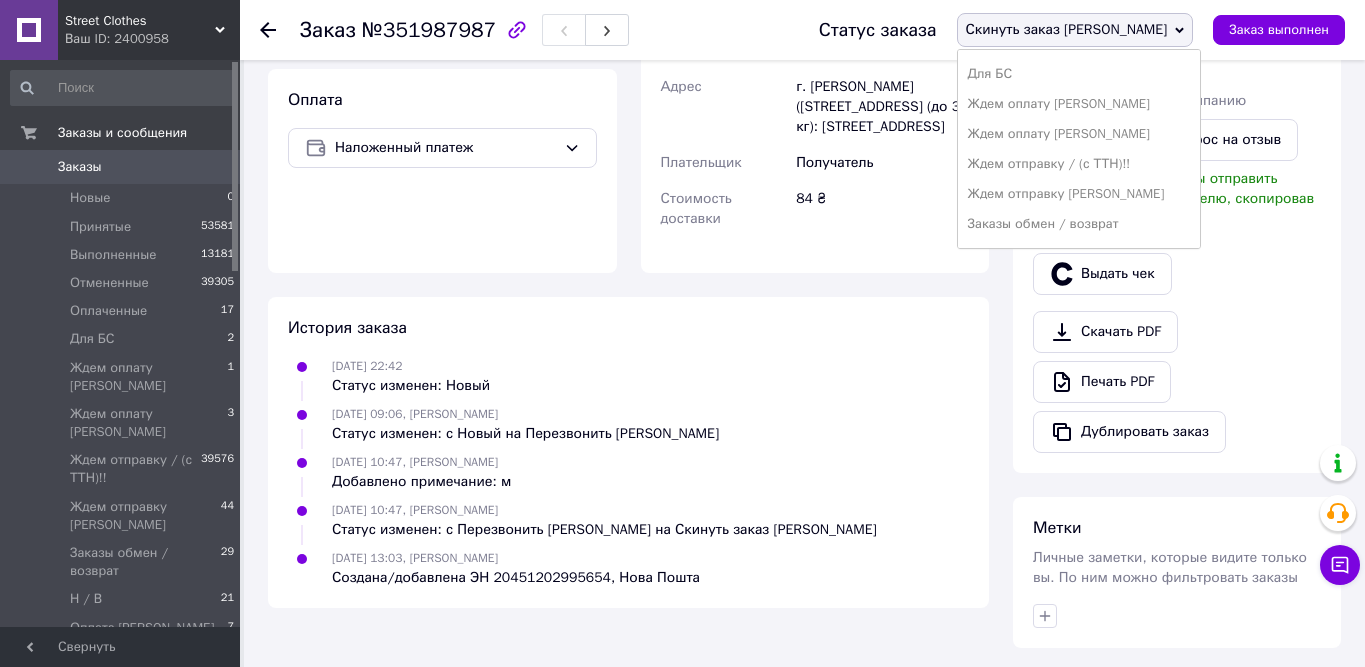 scroll, scrollTop: 129, scrollLeft: 0, axis: vertical 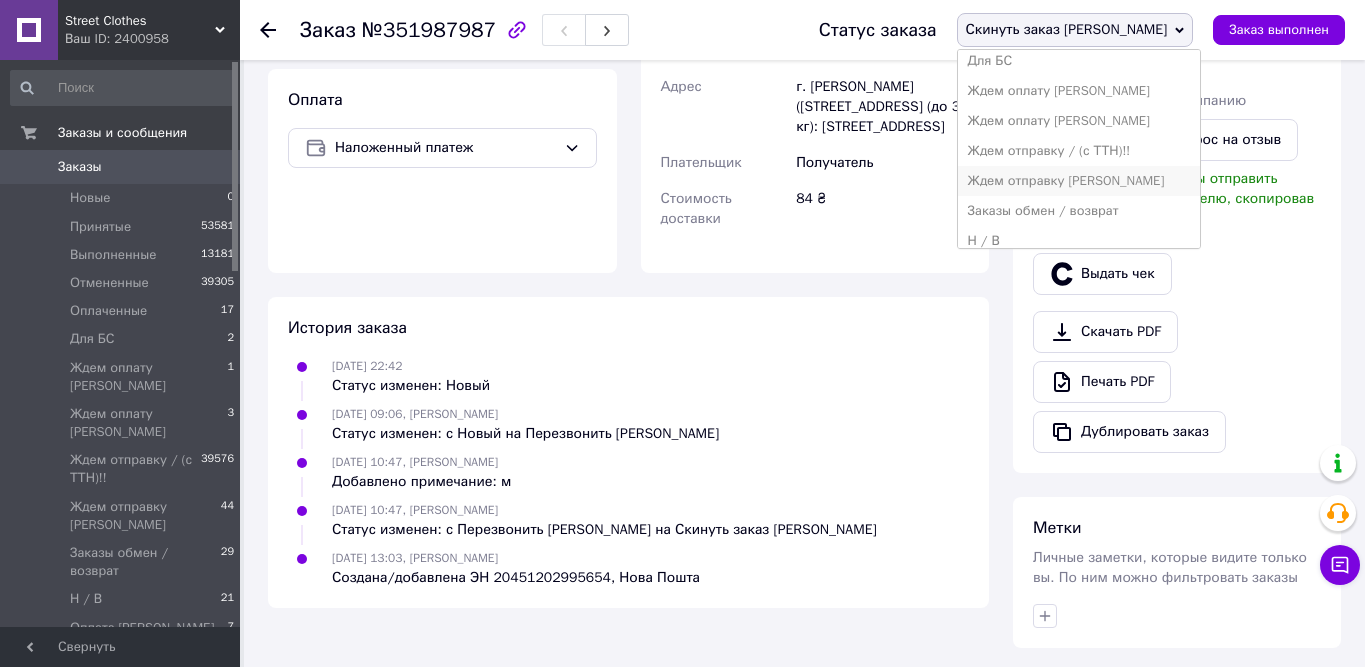 click on "Ждем отправку [PERSON_NAME]" at bounding box center (1079, 181) 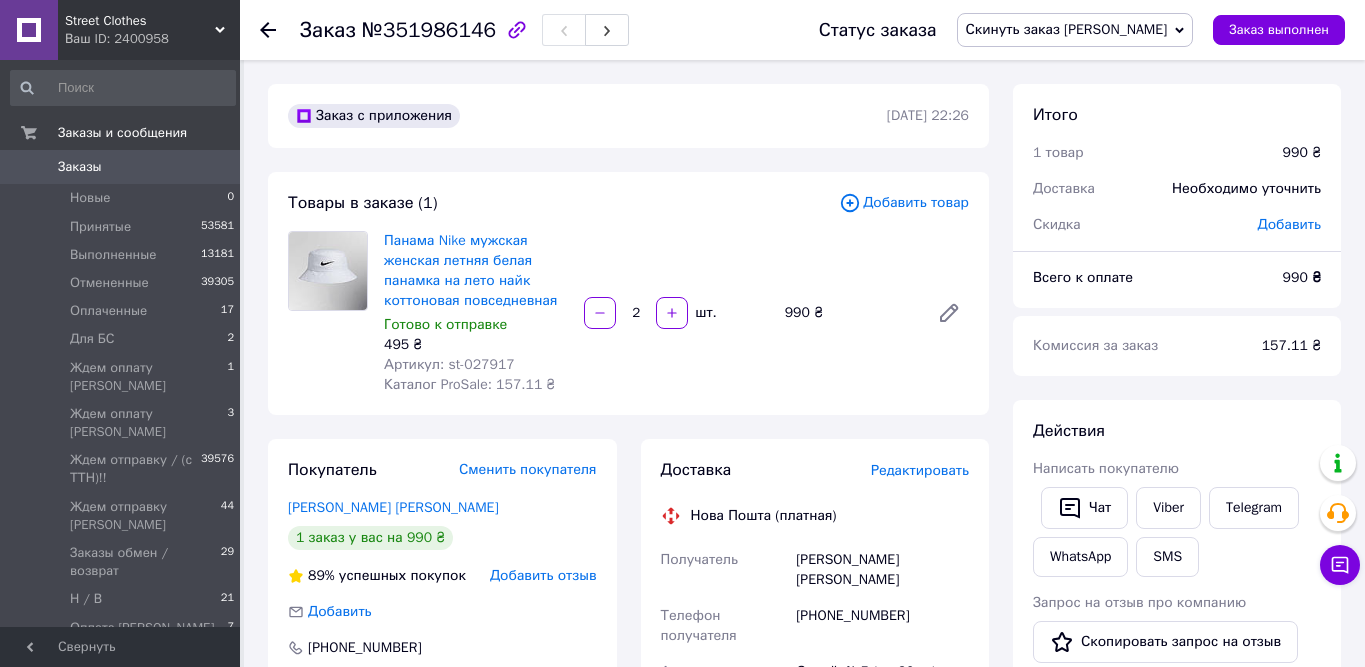scroll, scrollTop: 0, scrollLeft: 0, axis: both 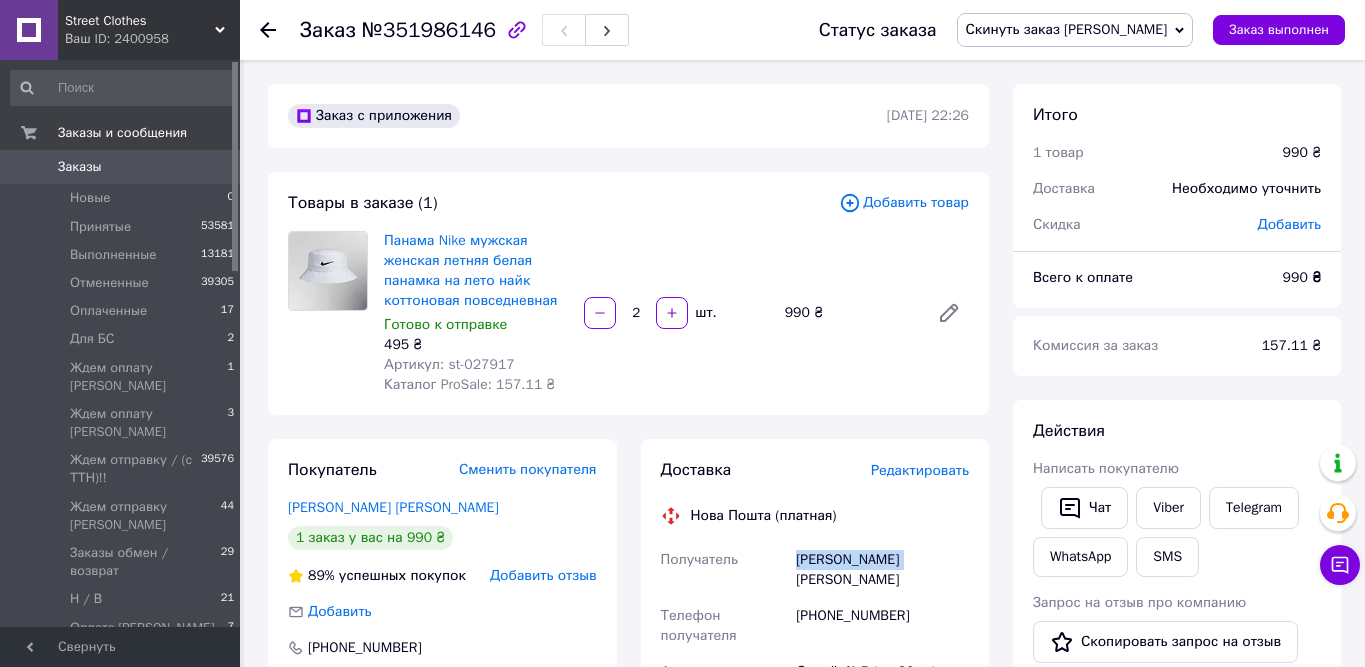 drag, startPoint x: 922, startPoint y: 561, endPoint x: 790, endPoint y: 560, distance: 132.00378 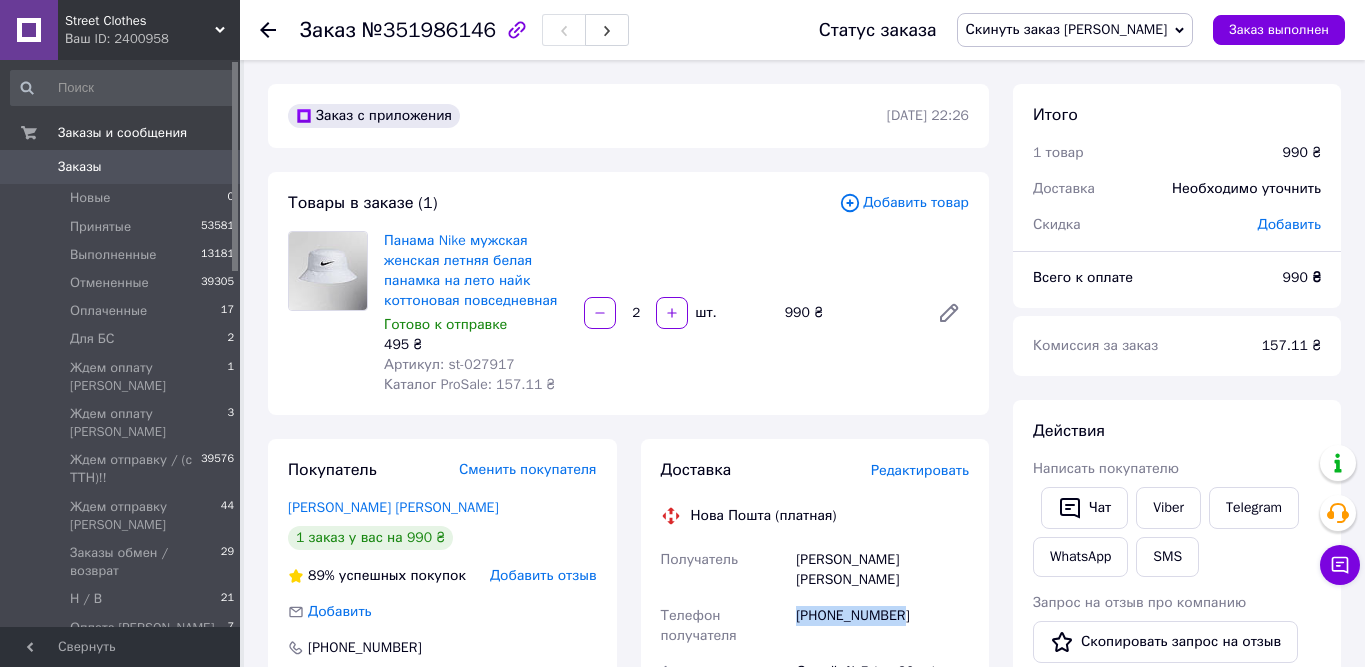 drag, startPoint x: 908, startPoint y: 595, endPoint x: 796, endPoint y: 596, distance: 112.00446 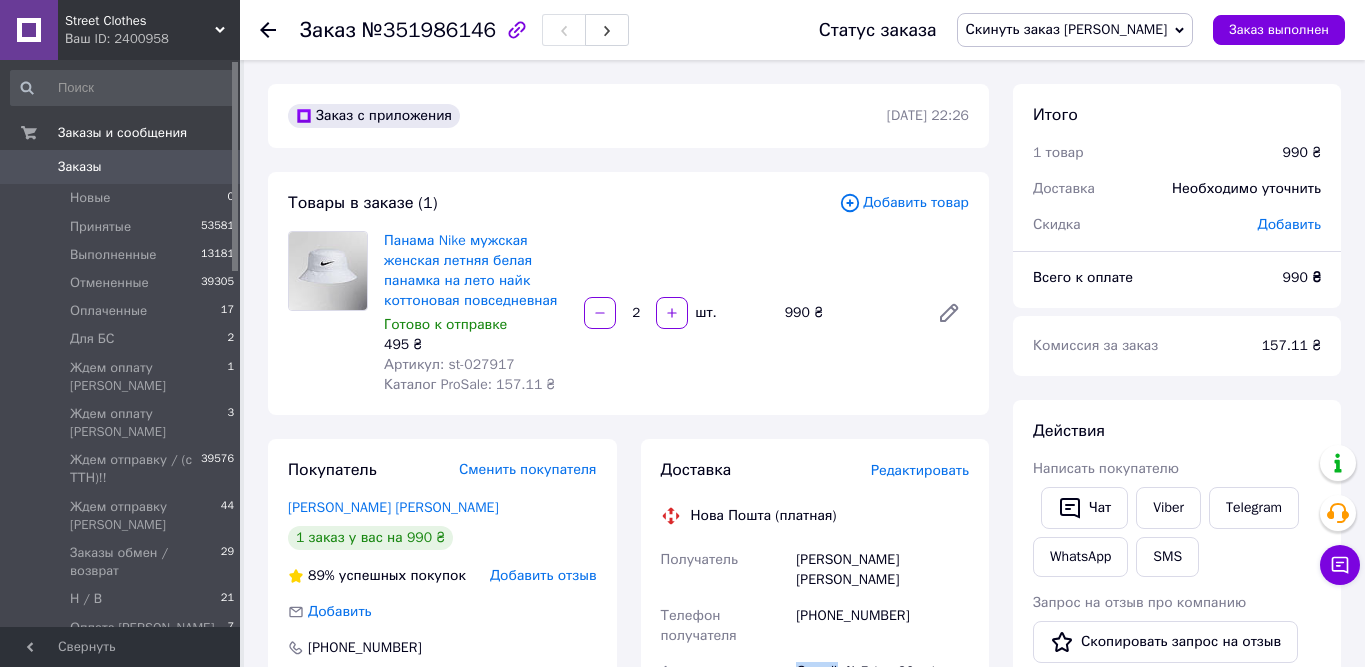 drag, startPoint x: 796, startPoint y: 649, endPoint x: 838, endPoint y: 652, distance: 42.107006 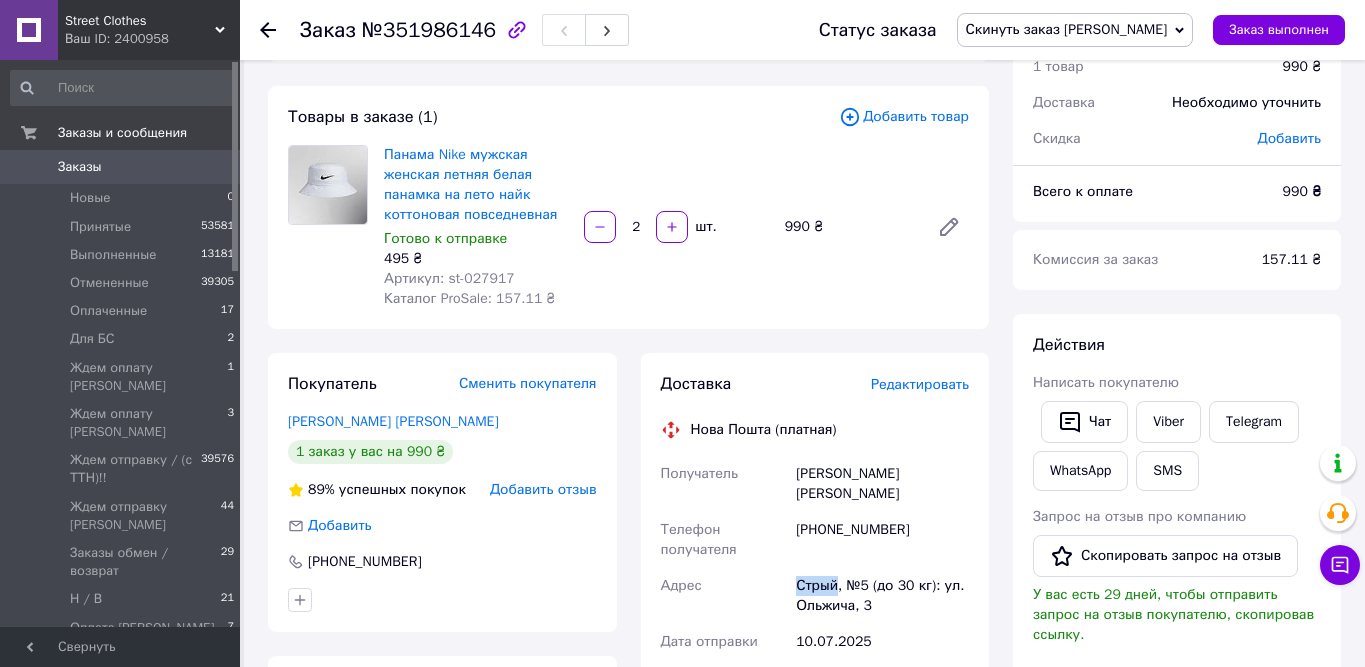 scroll, scrollTop: 63, scrollLeft: 0, axis: vertical 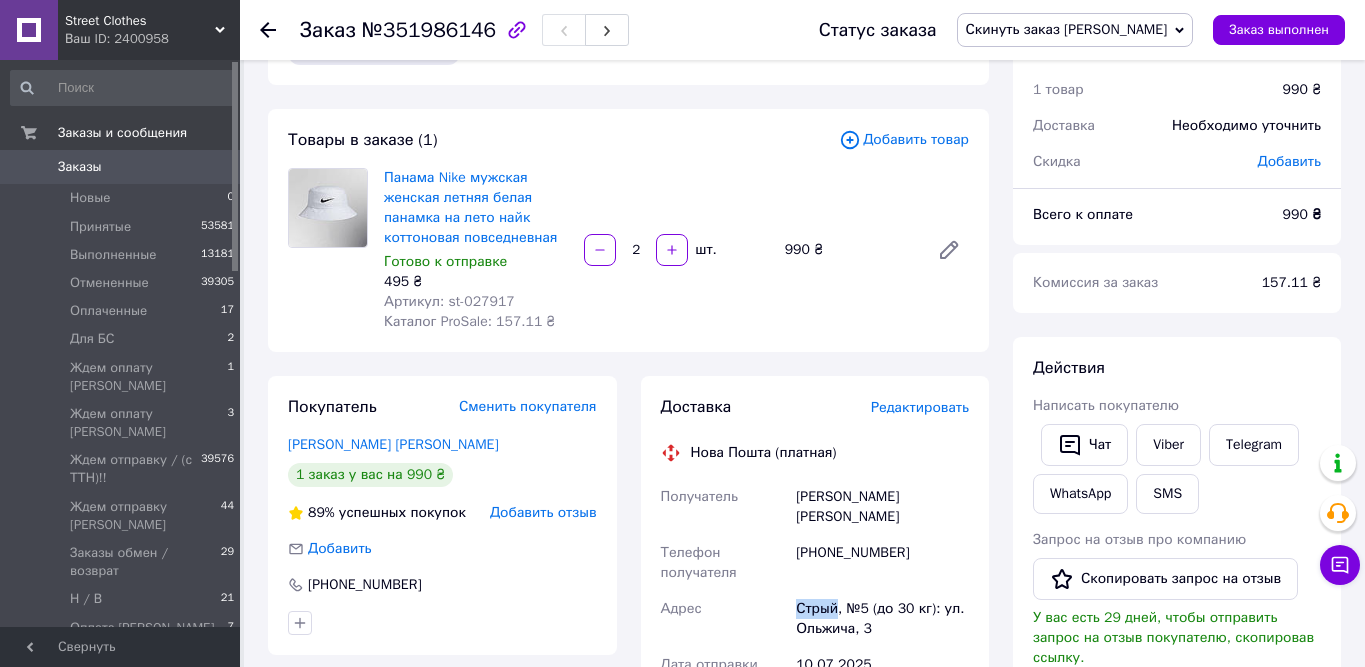 click on "Скинуть заказ [PERSON_NAME]" at bounding box center [1075, 30] 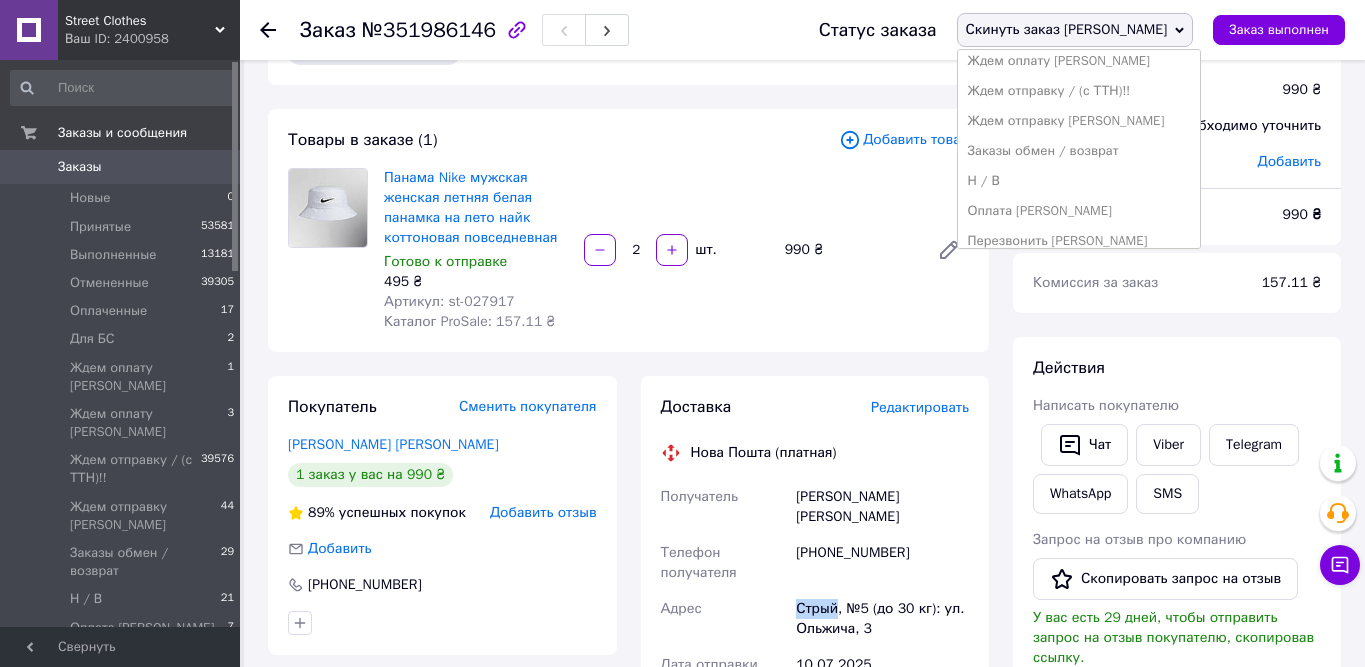 scroll, scrollTop: 193, scrollLeft: 0, axis: vertical 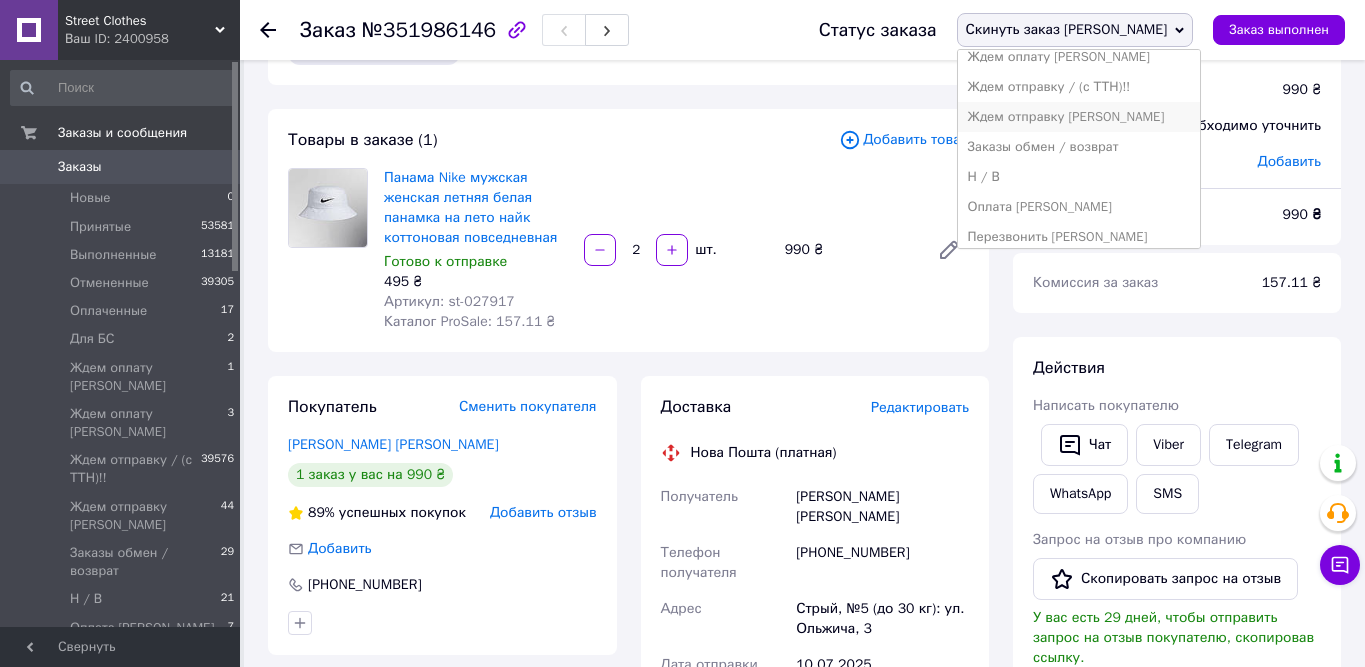 click on "Ждем отправку [PERSON_NAME]" at bounding box center [1079, 117] 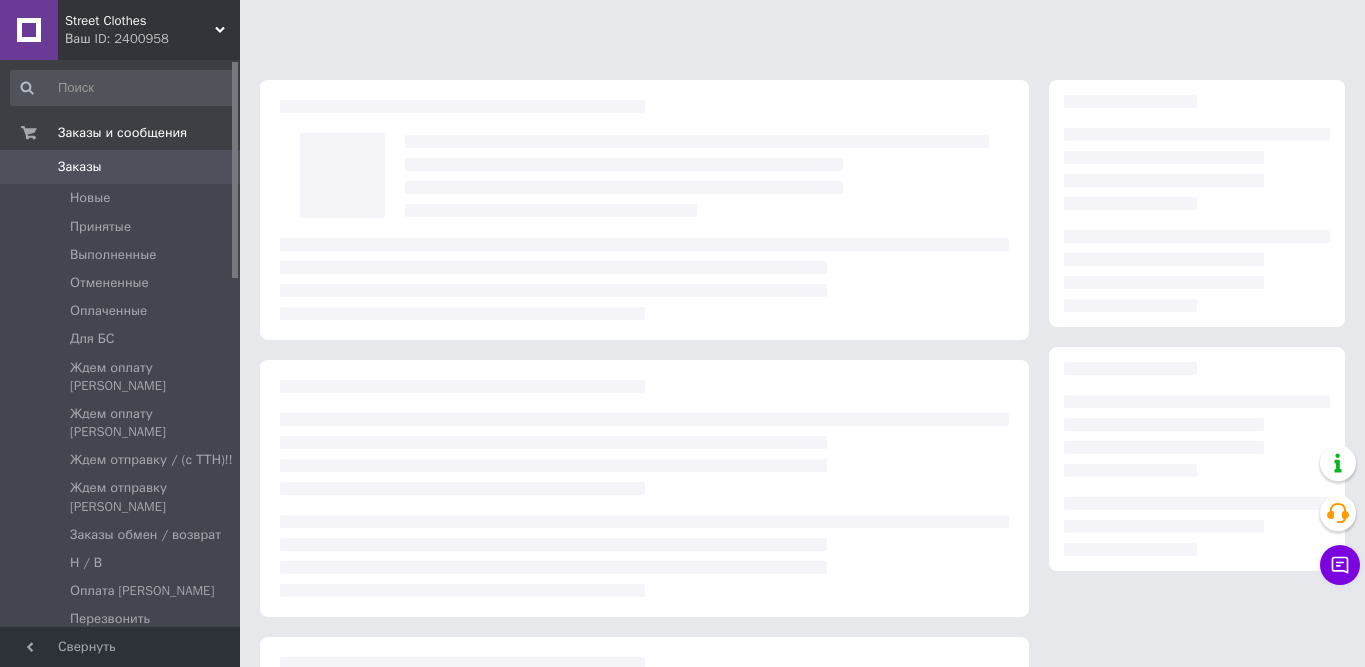 scroll, scrollTop: 0, scrollLeft: 0, axis: both 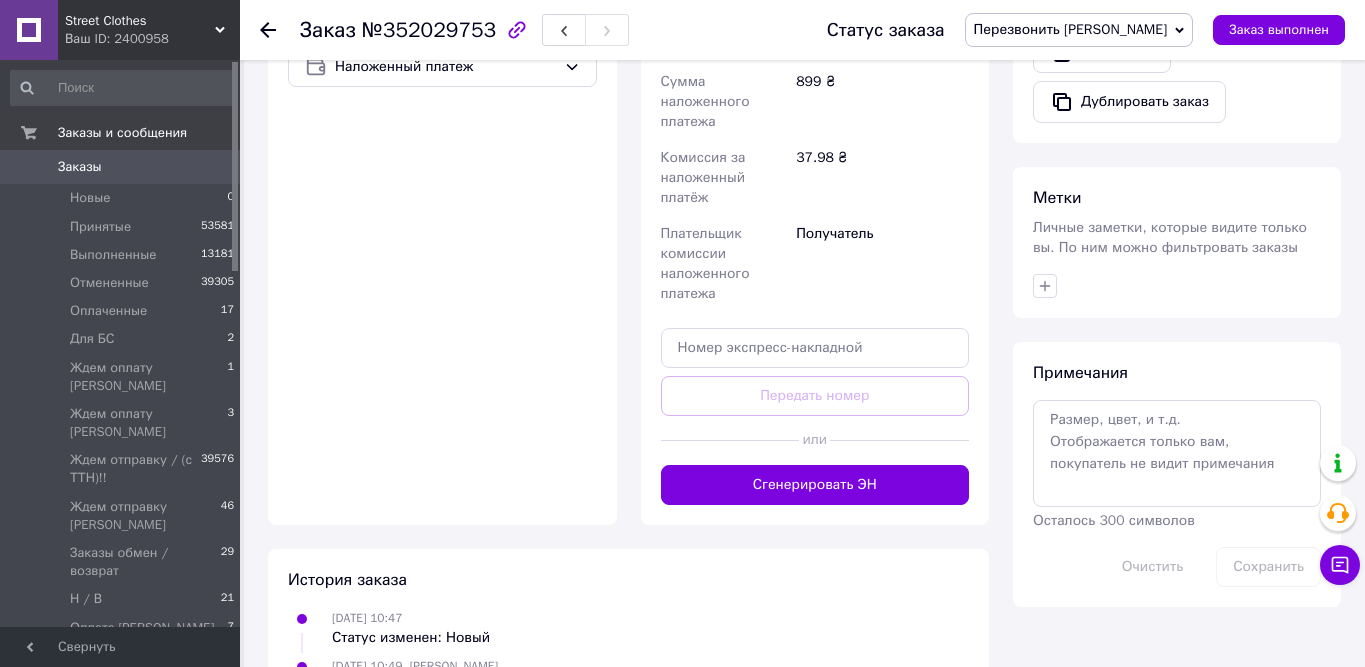 click on "Примечания Осталось 300 символов Очистить Сохранить" at bounding box center [1177, 474] 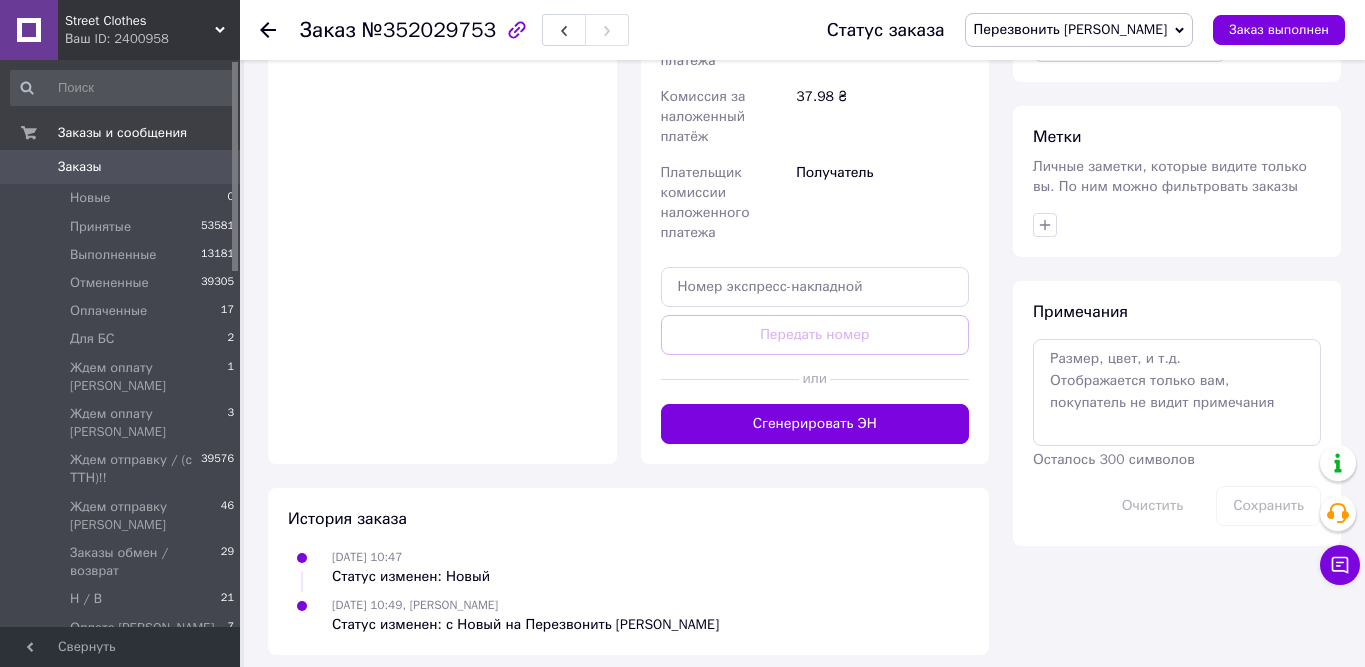 scroll, scrollTop: 835, scrollLeft: 0, axis: vertical 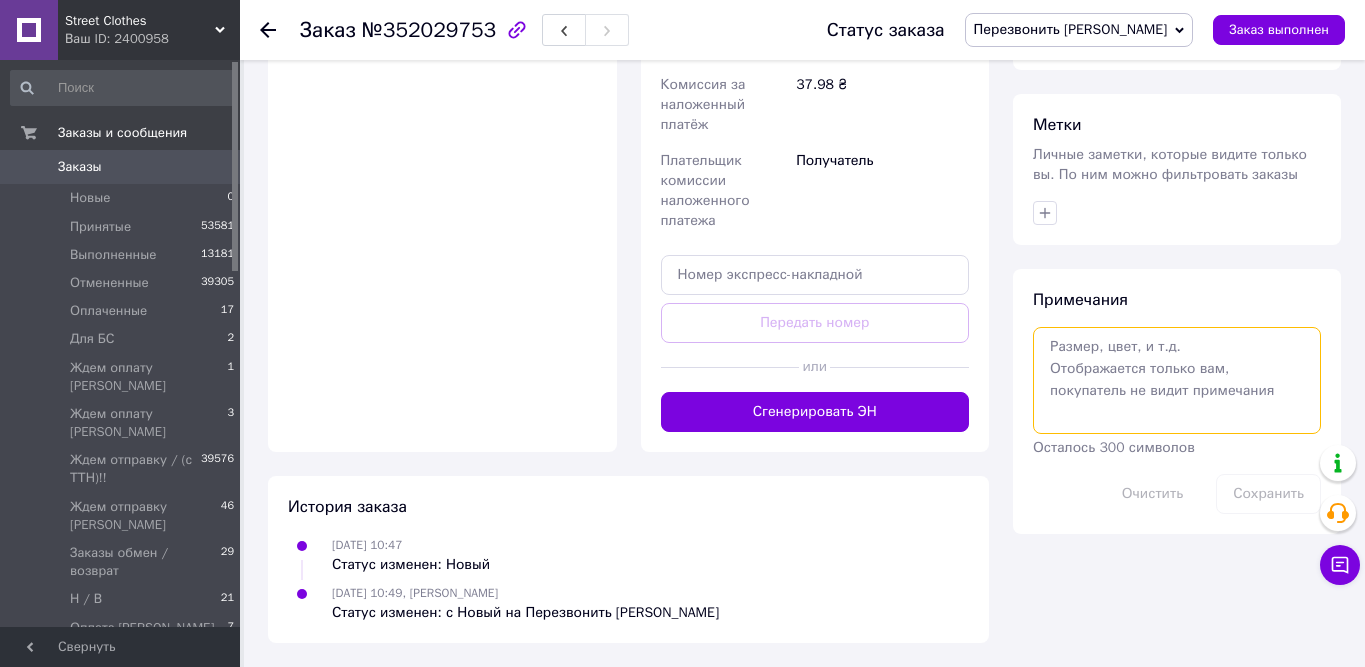 click at bounding box center (1177, 380) 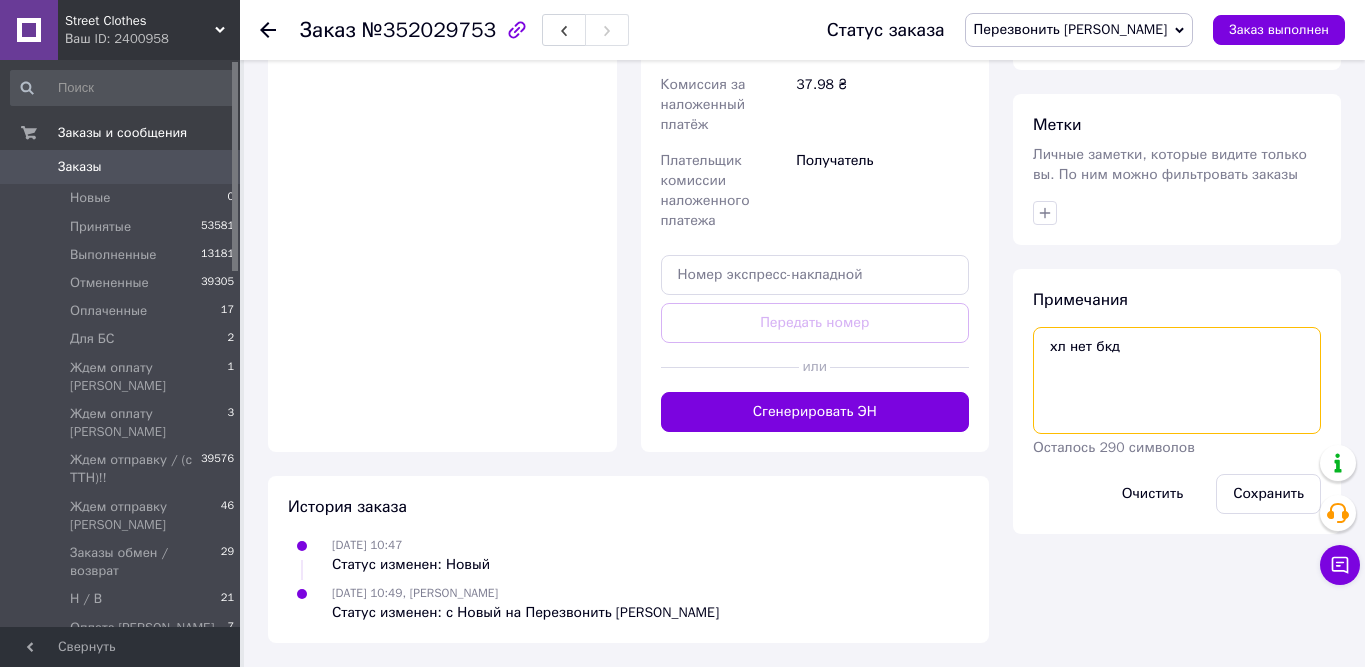 drag, startPoint x: 1102, startPoint y: 346, endPoint x: 1170, endPoint y: 353, distance: 68.359344 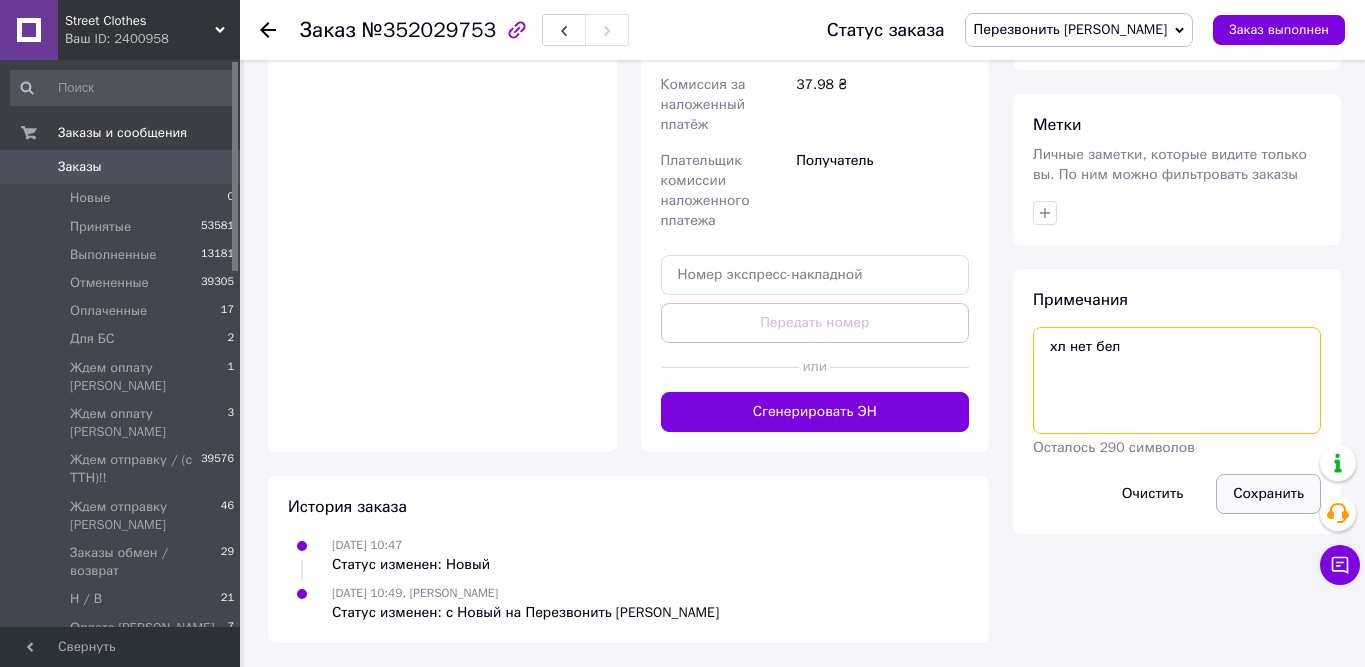 type on "хл нет бел" 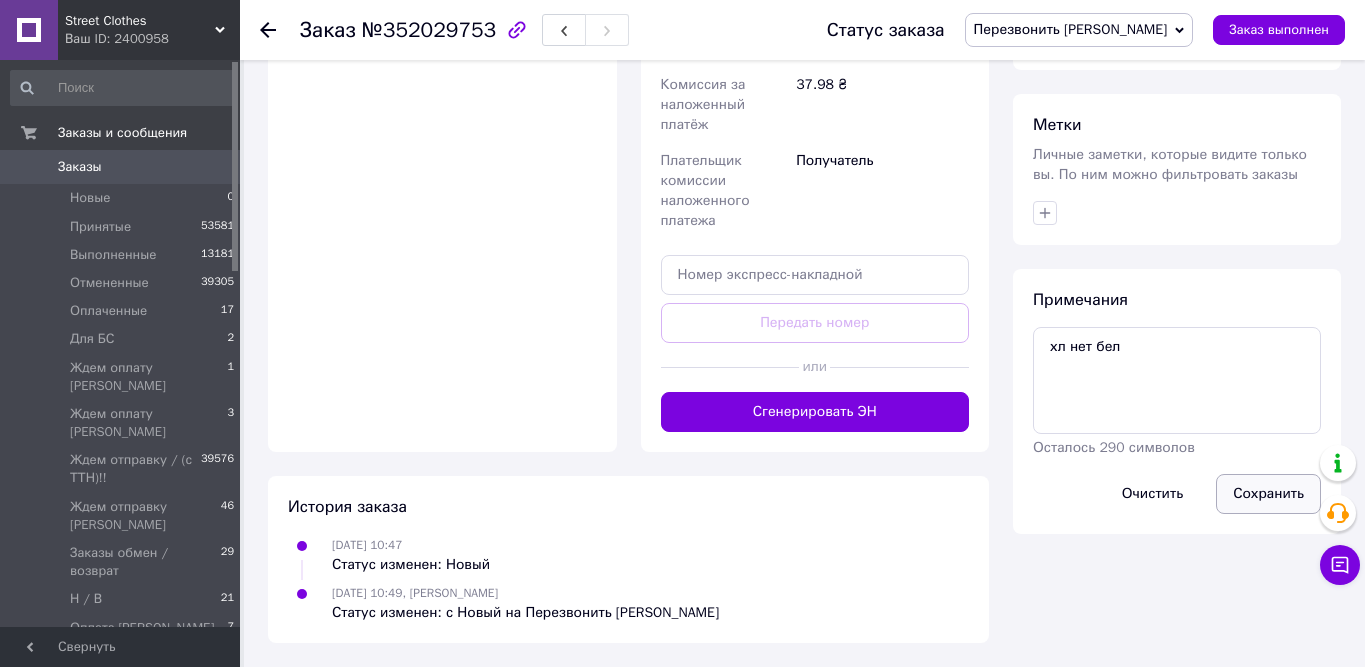 click on "Сохранить" at bounding box center [1268, 494] 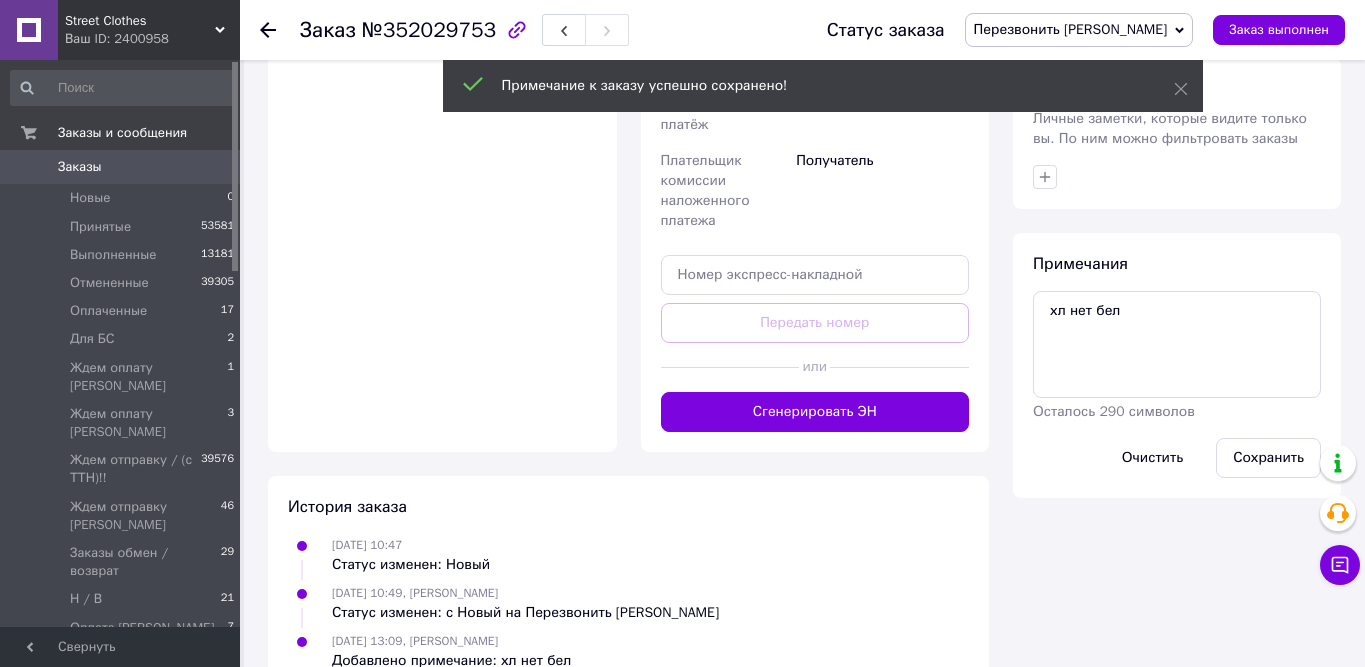 click on "Перезвонить [PERSON_NAME]" at bounding box center (1071, 29) 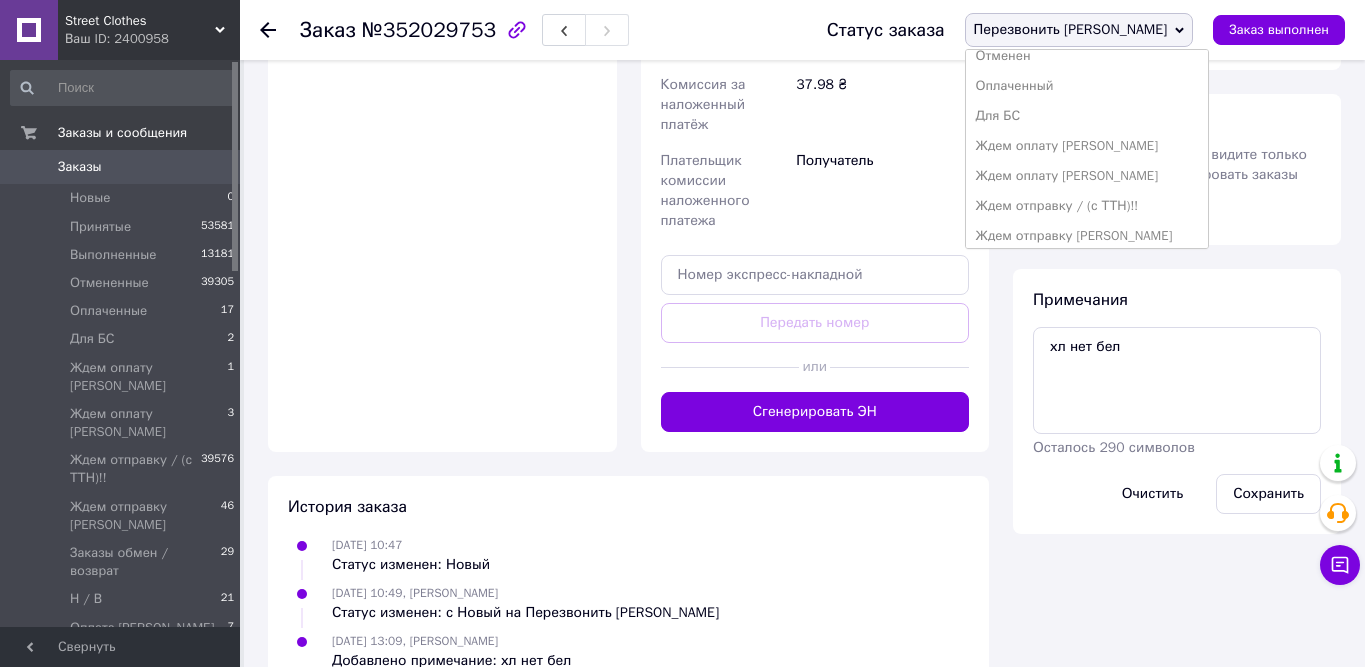 scroll, scrollTop: 95, scrollLeft: 0, axis: vertical 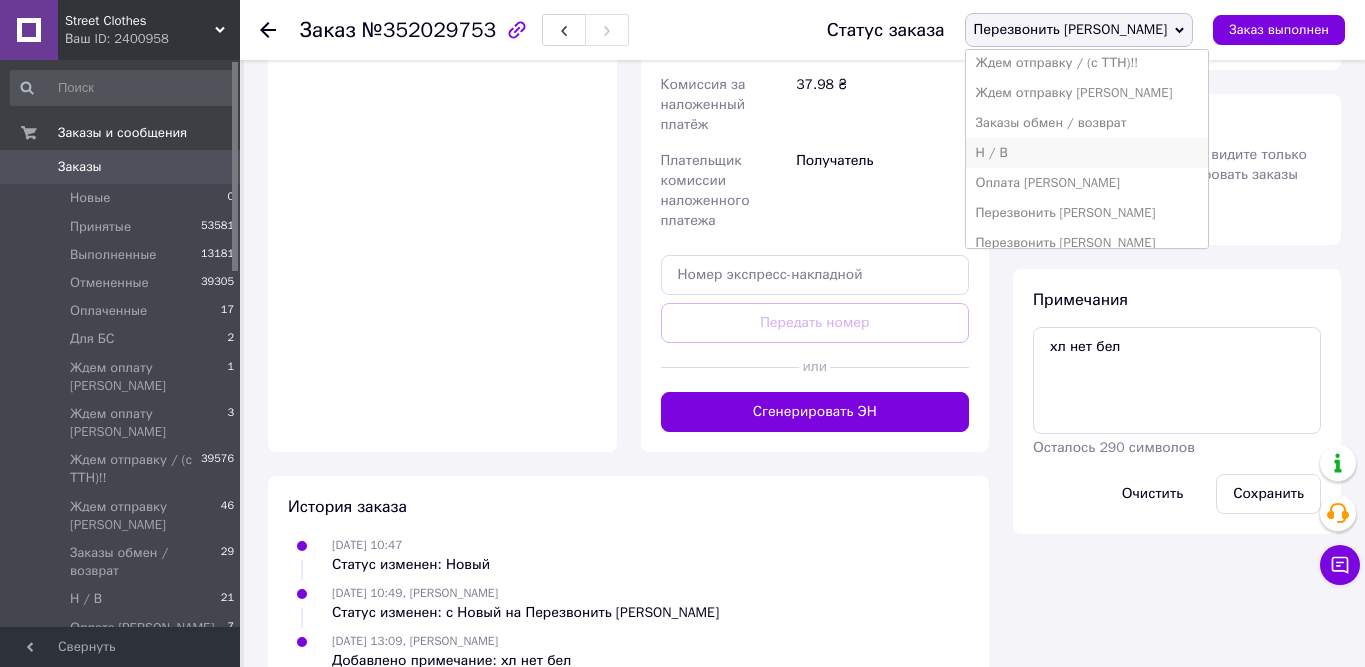 click on "Н / В" at bounding box center [1087, 153] 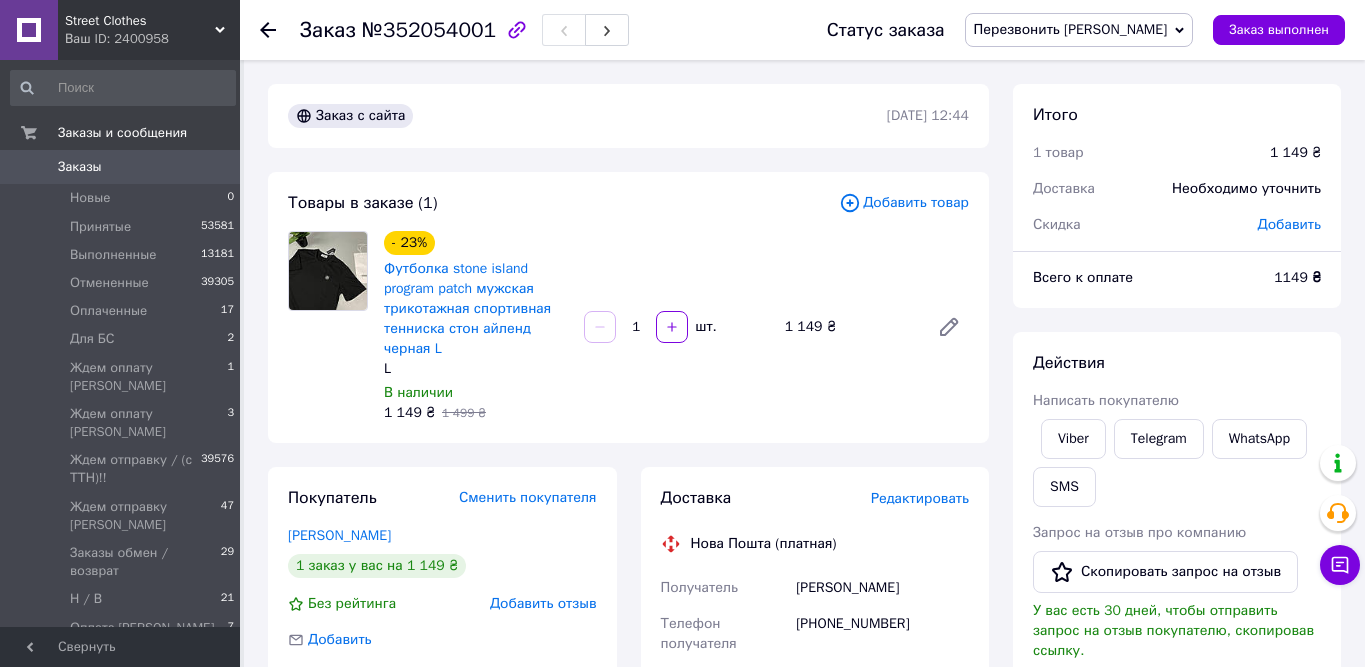 scroll, scrollTop: 0, scrollLeft: 0, axis: both 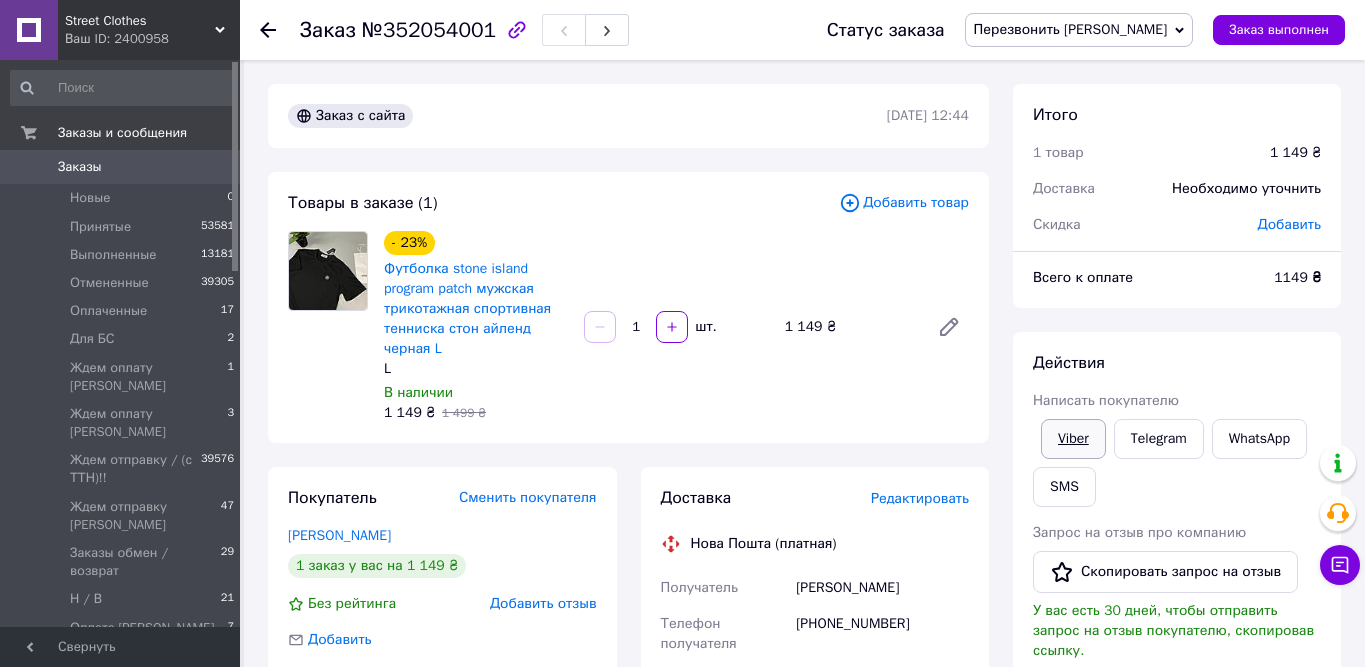 click on "Viber" at bounding box center (1073, 439) 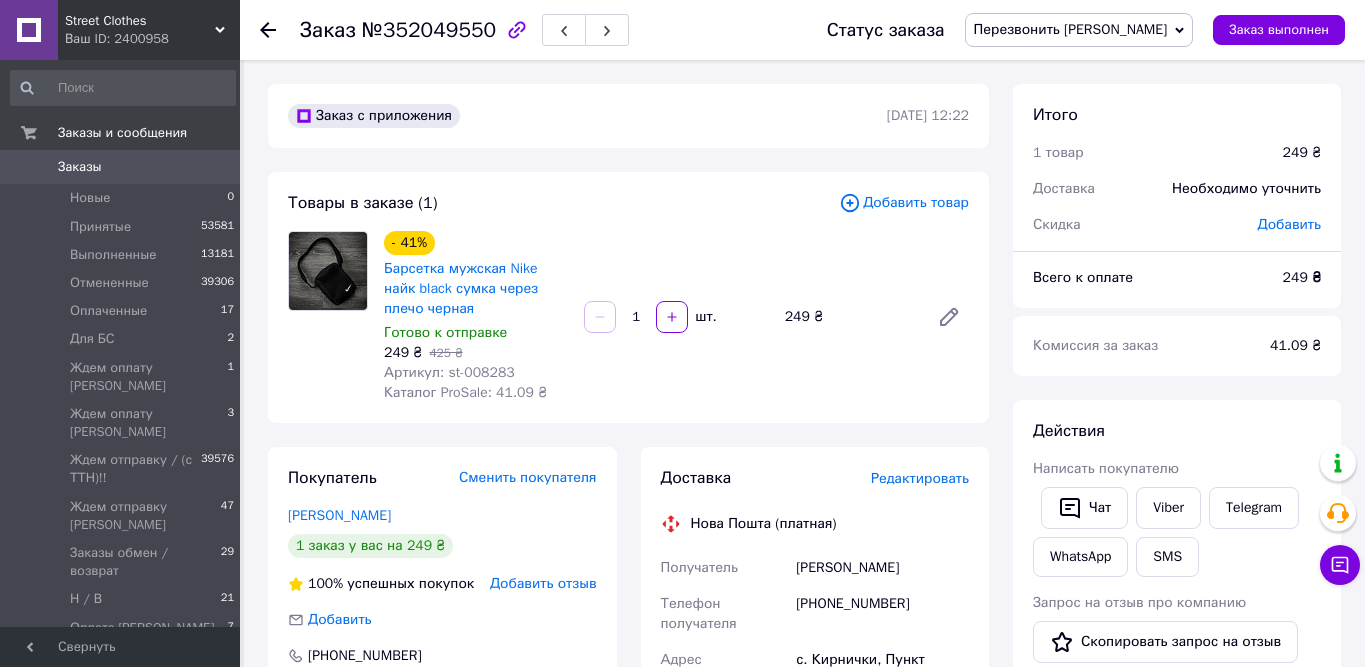 scroll, scrollTop: 0, scrollLeft: 0, axis: both 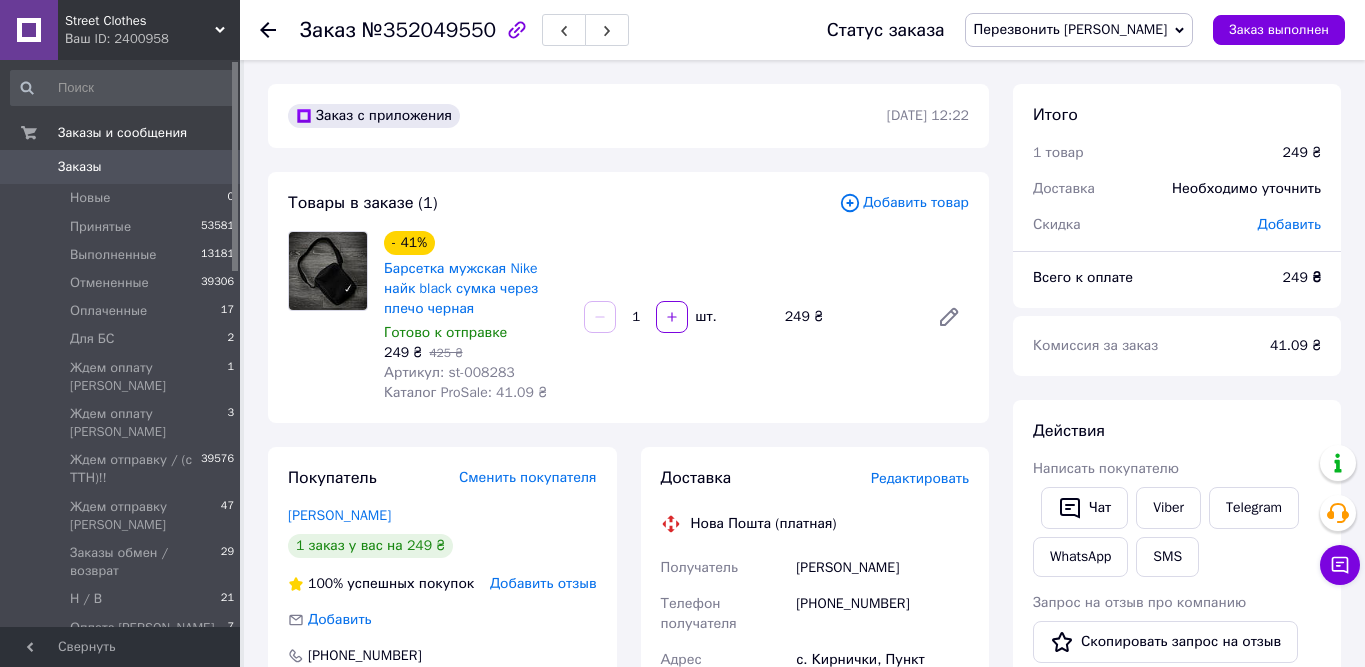 click on "Всего к оплате" at bounding box center [1146, 278] 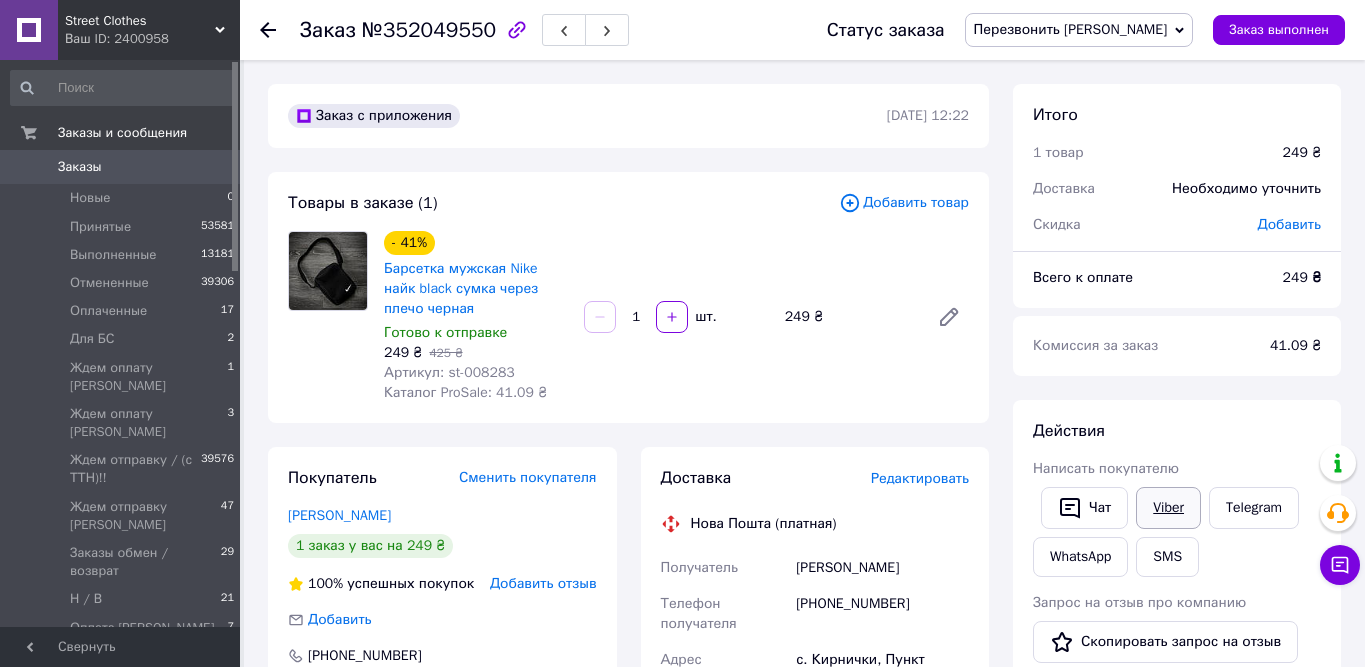 click on "Viber" at bounding box center (1168, 508) 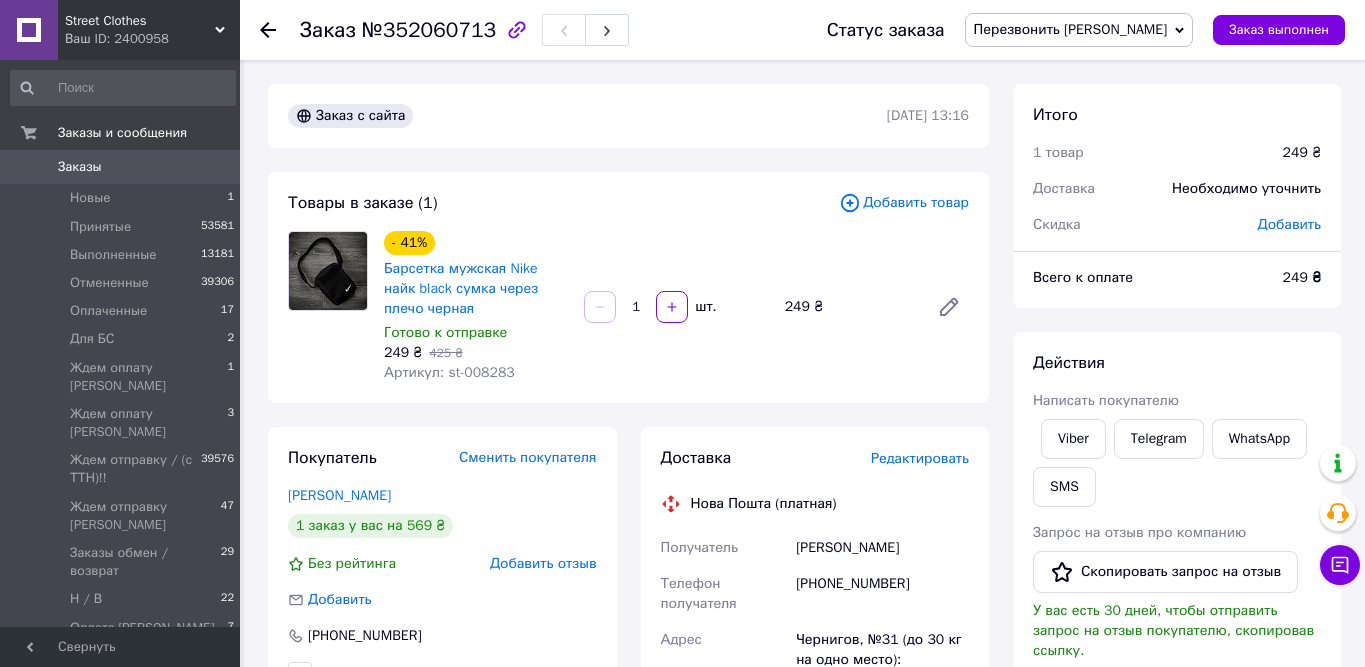 scroll, scrollTop: 0, scrollLeft: 0, axis: both 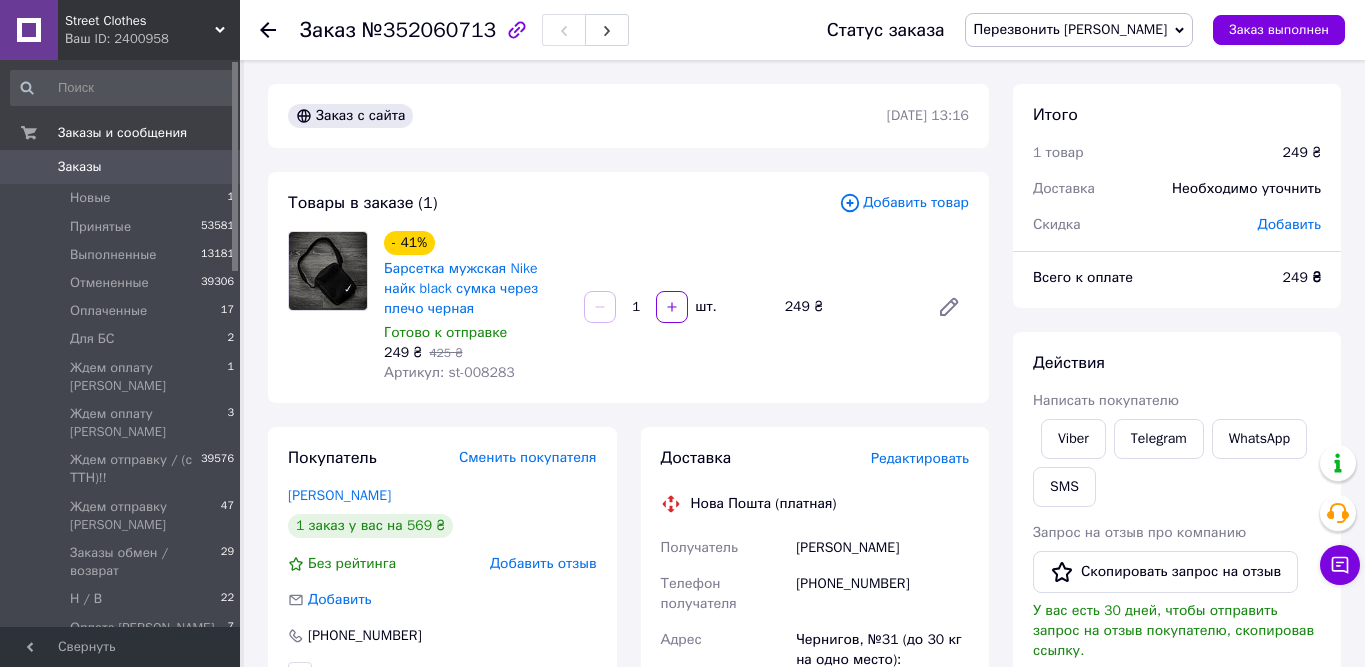 click on "Перезвонить [PERSON_NAME]" at bounding box center [1071, 29] 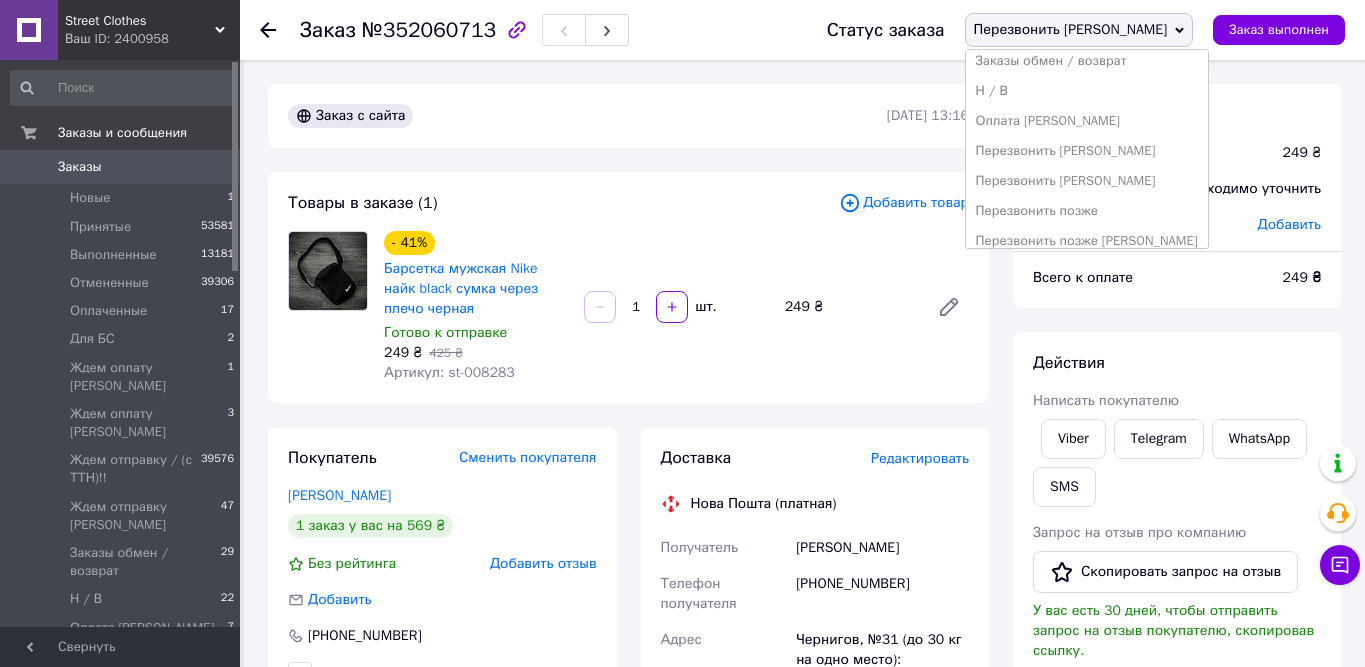 scroll, scrollTop: 502, scrollLeft: 0, axis: vertical 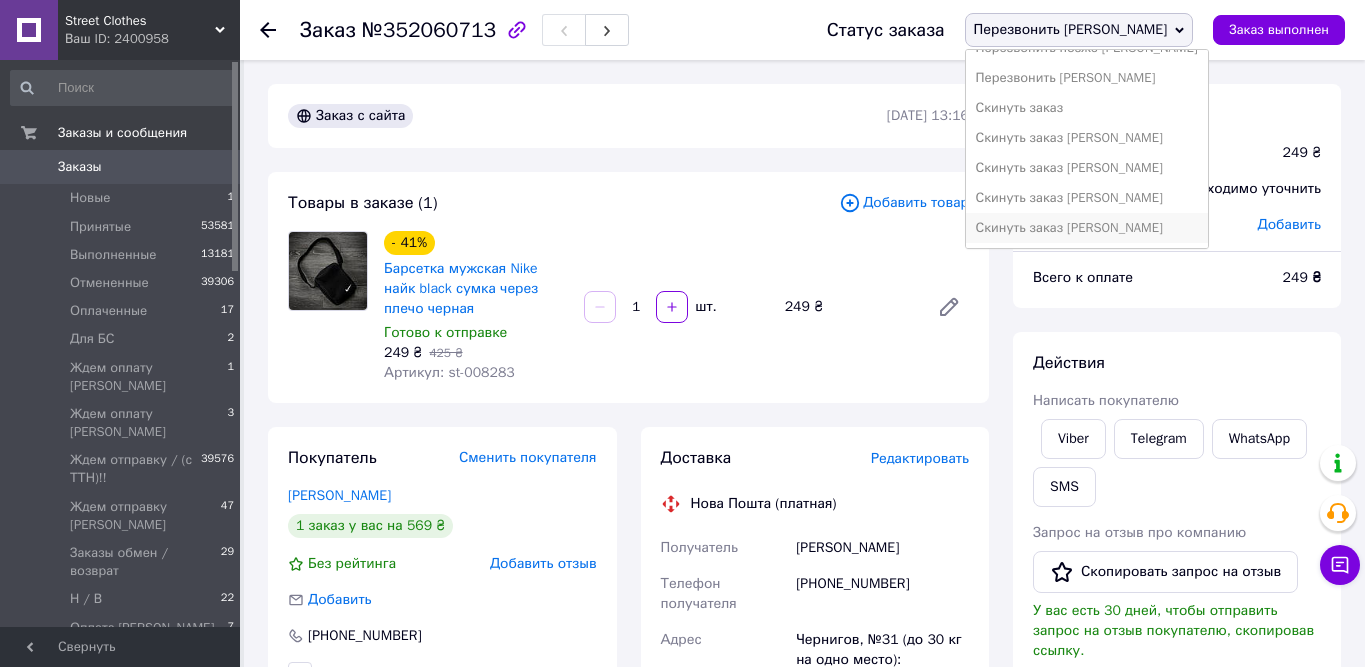 click on "Скинуть заказ [PERSON_NAME]" at bounding box center [1087, 228] 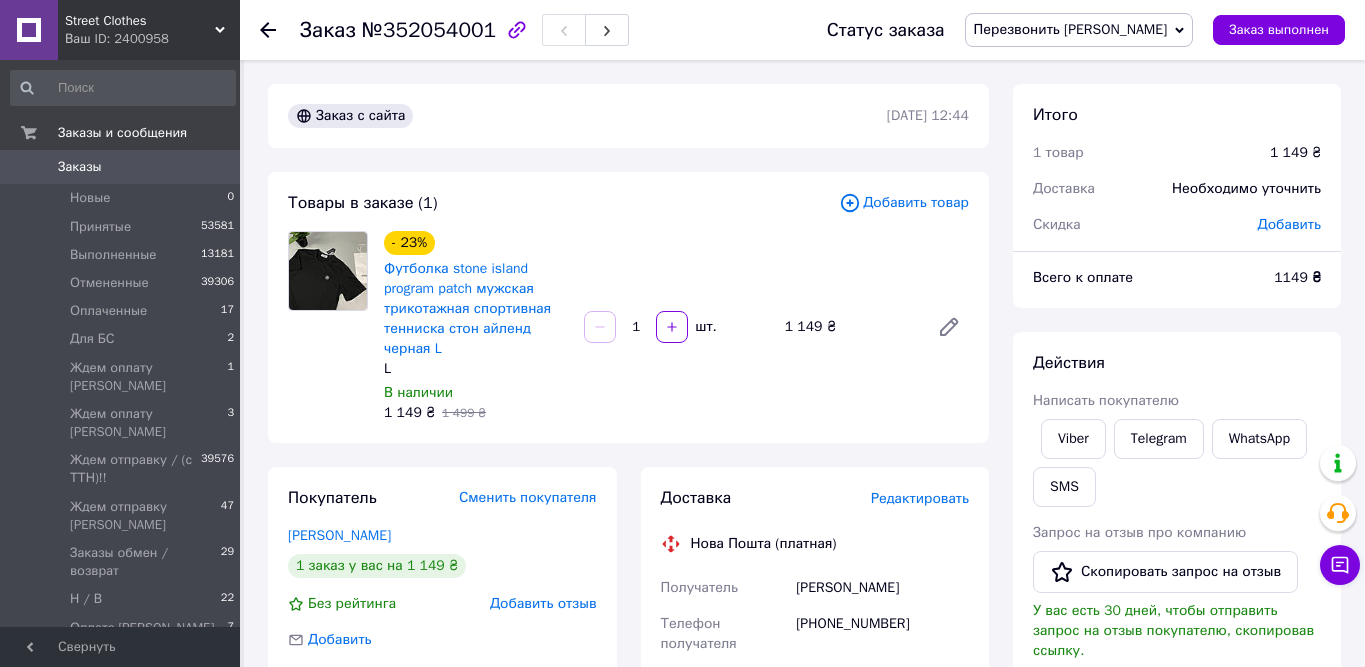scroll, scrollTop: 0, scrollLeft: 0, axis: both 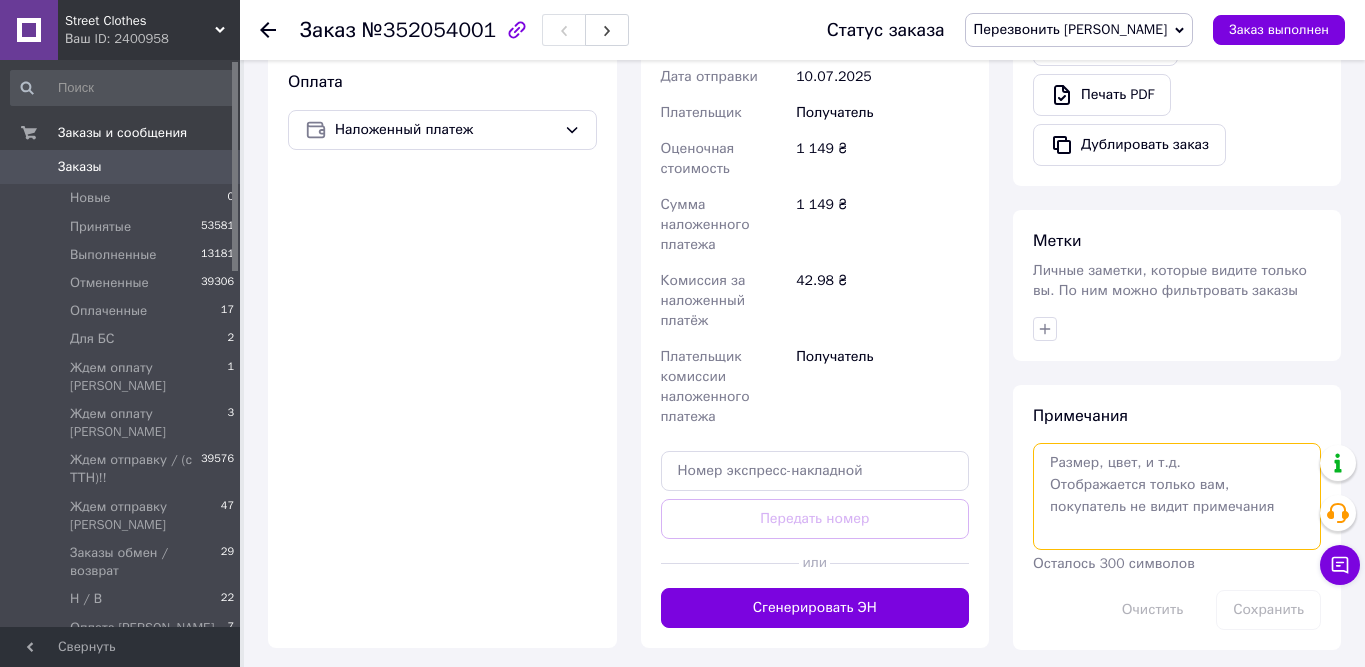 click at bounding box center (1177, 496) 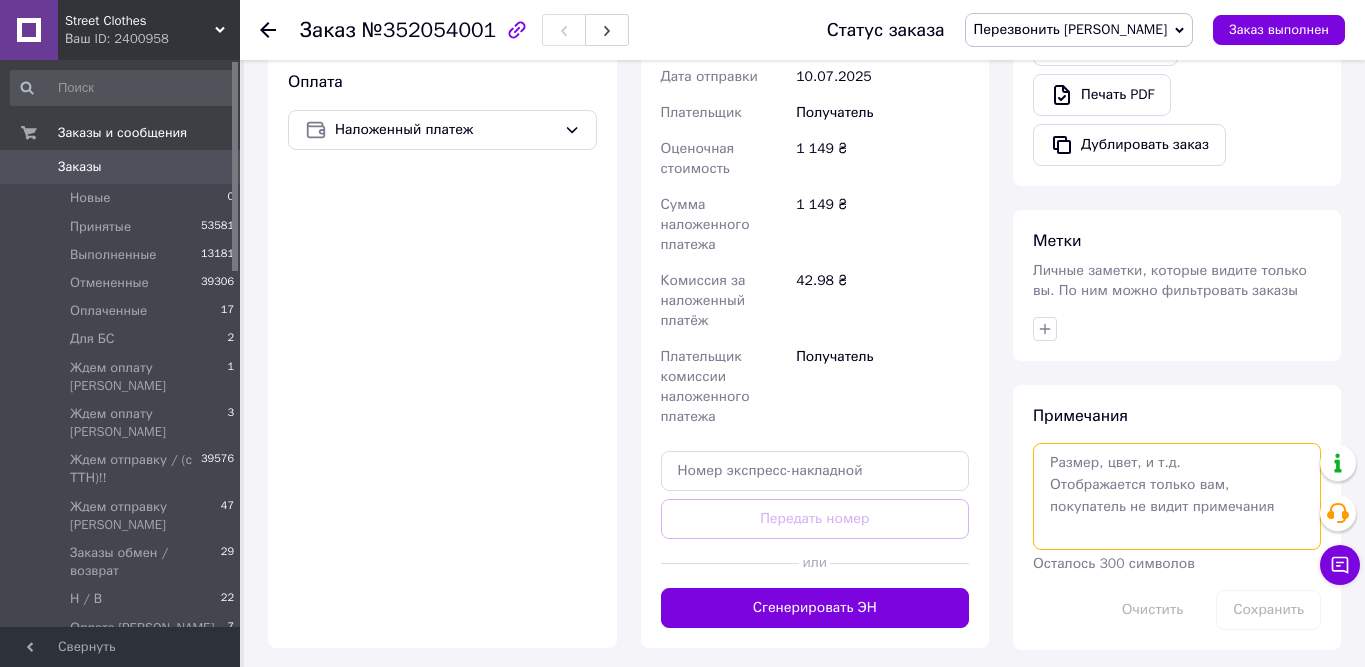 click at bounding box center [1177, 496] 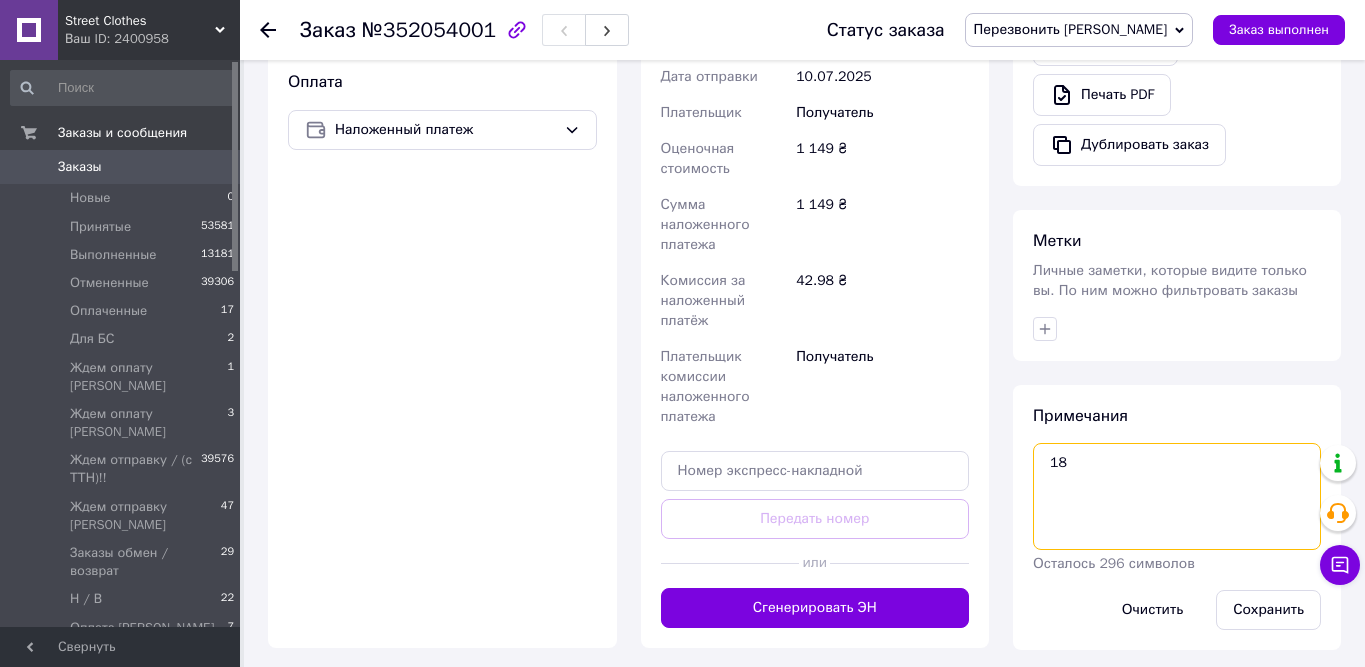 type on "1" 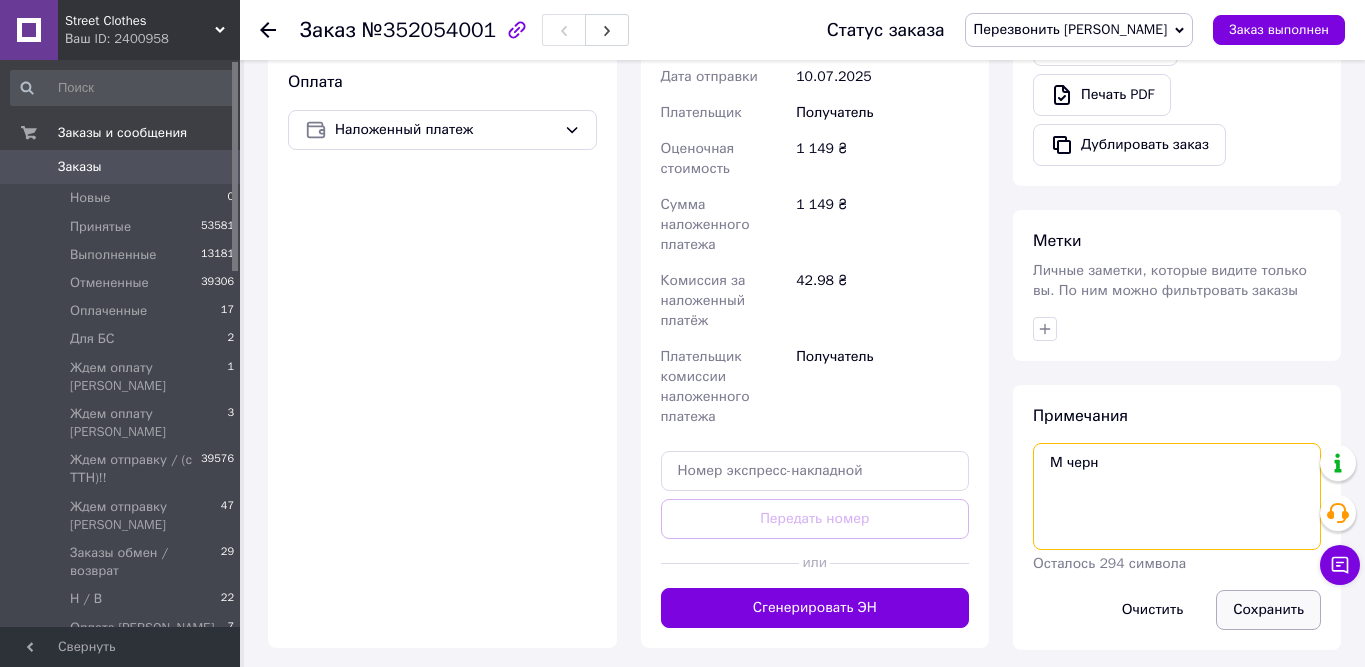 type on "М черн" 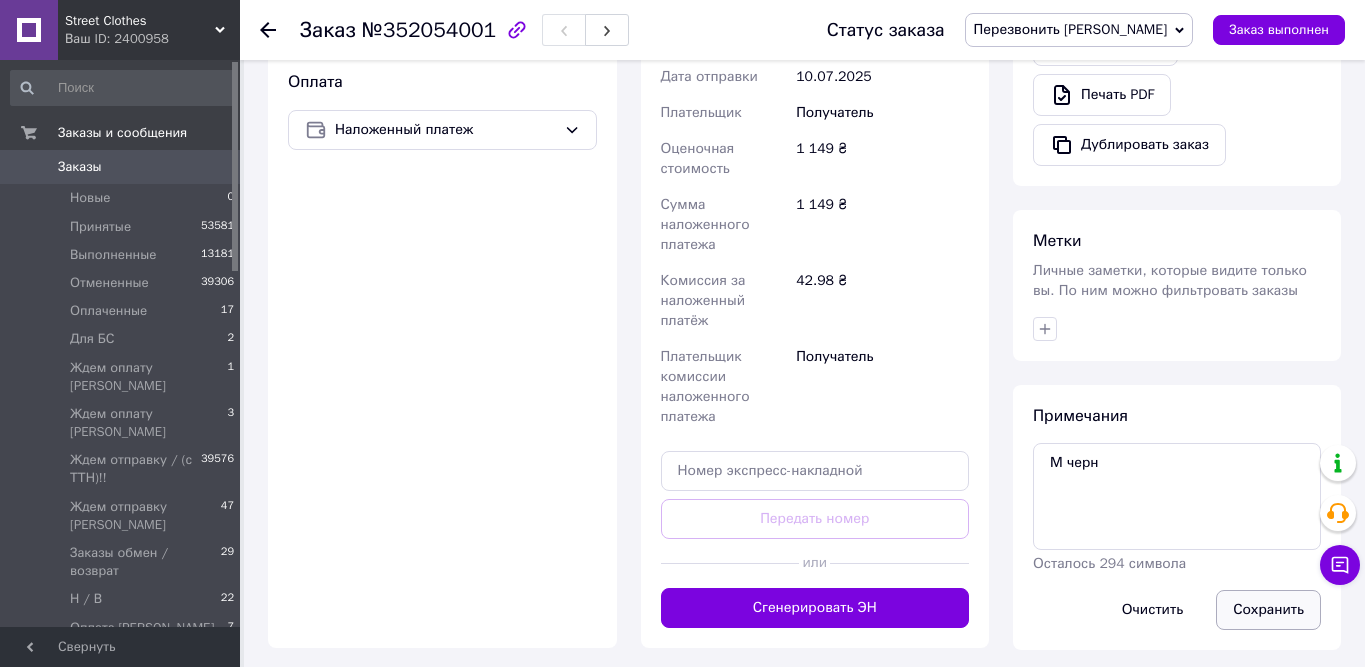 click on "Сохранить" at bounding box center (1268, 610) 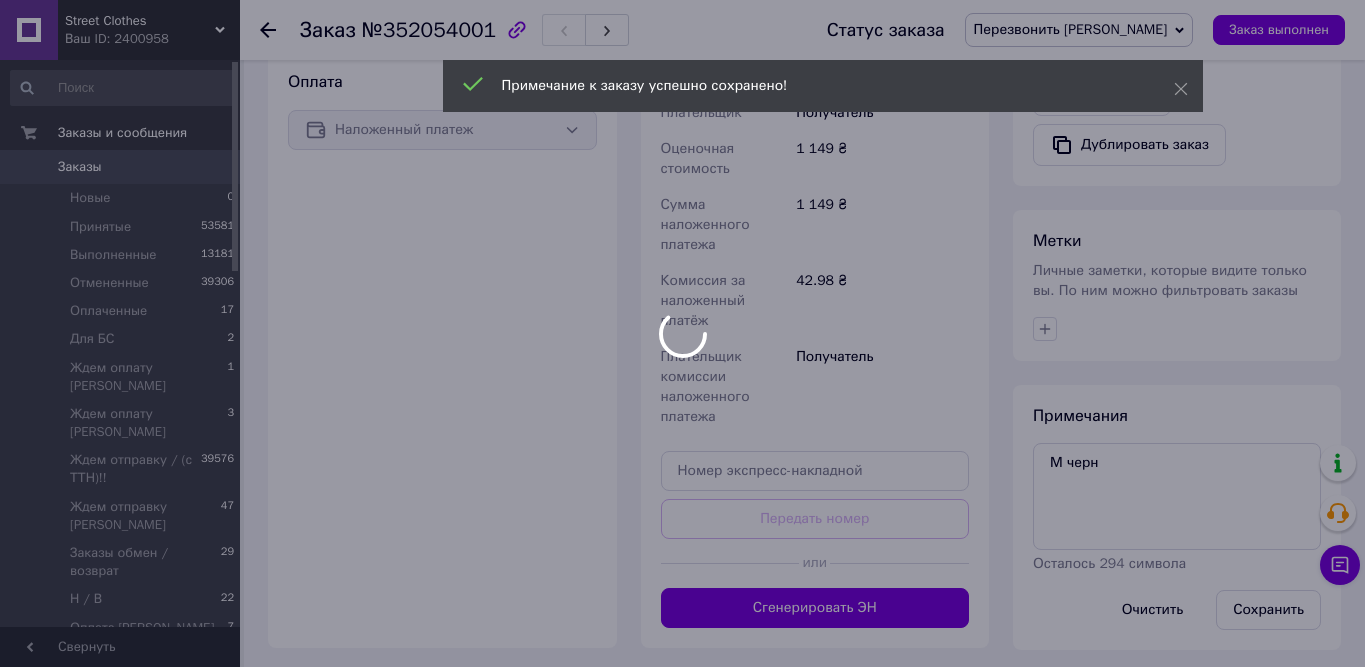click on "Street Clothes Ваш ID: 2400958 Сайт Street Clothes Кабинет покупателя Проверить состояние системы Страница на портале Справка Выйти Заказы и сообщения Заказы 0 Новые 0 Принятые 53581 Выполненные 13181 Отмененные 39306 Оплаченные 17 Для БС 2 Ждем оплату Ирина 1 Ждем оплату Саша 3 Ждем отправку / (с ТТН)!! 39576 Ждем отправку Татьяна 47 Заказы обмен / возврат 29 Н / В 22 Оплата Татьяна 7 Перезвонить Анастасия 0 Перезвонить Ирина 0 Перезвонить позже 0 Перезвонить позже Ирина 0 Перезвонить позже Татьяна 3 Перезвонить Саша 0 Перезвонить Татьяна 4 1 0 0 0 2 12" at bounding box center [682, 72] 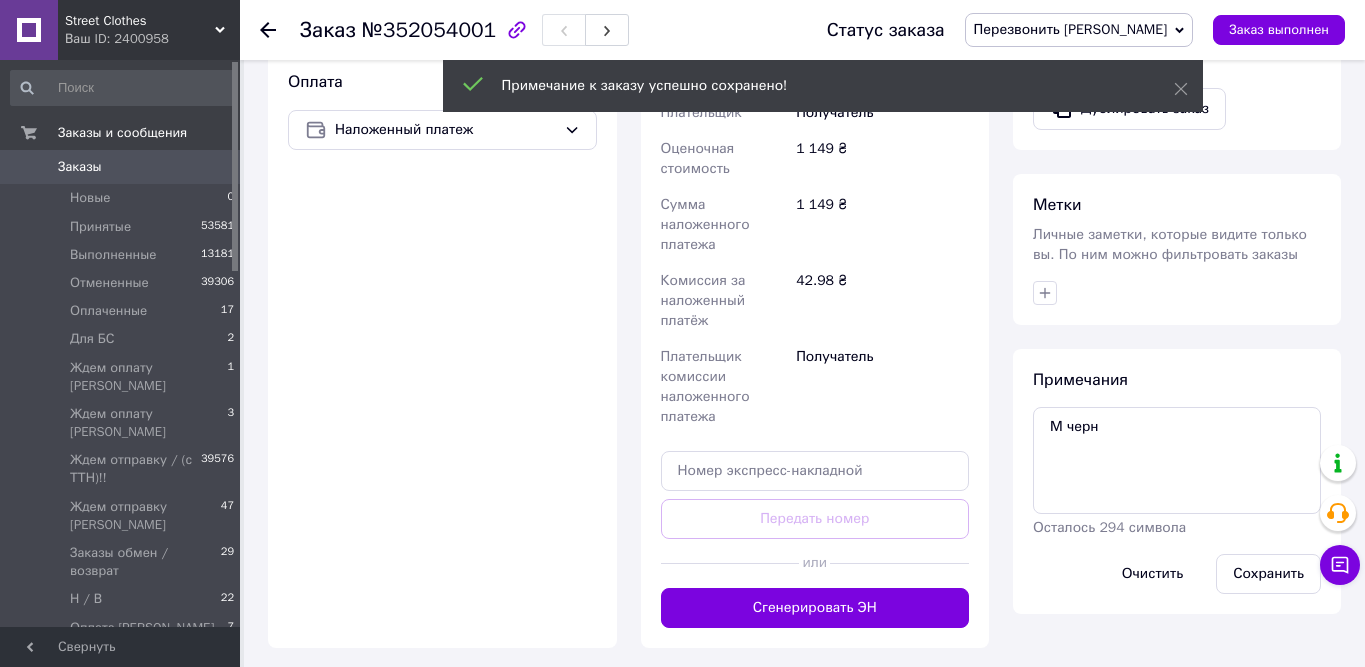 click on "Перезвонить [PERSON_NAME]" at bounding box center (1071, 29) 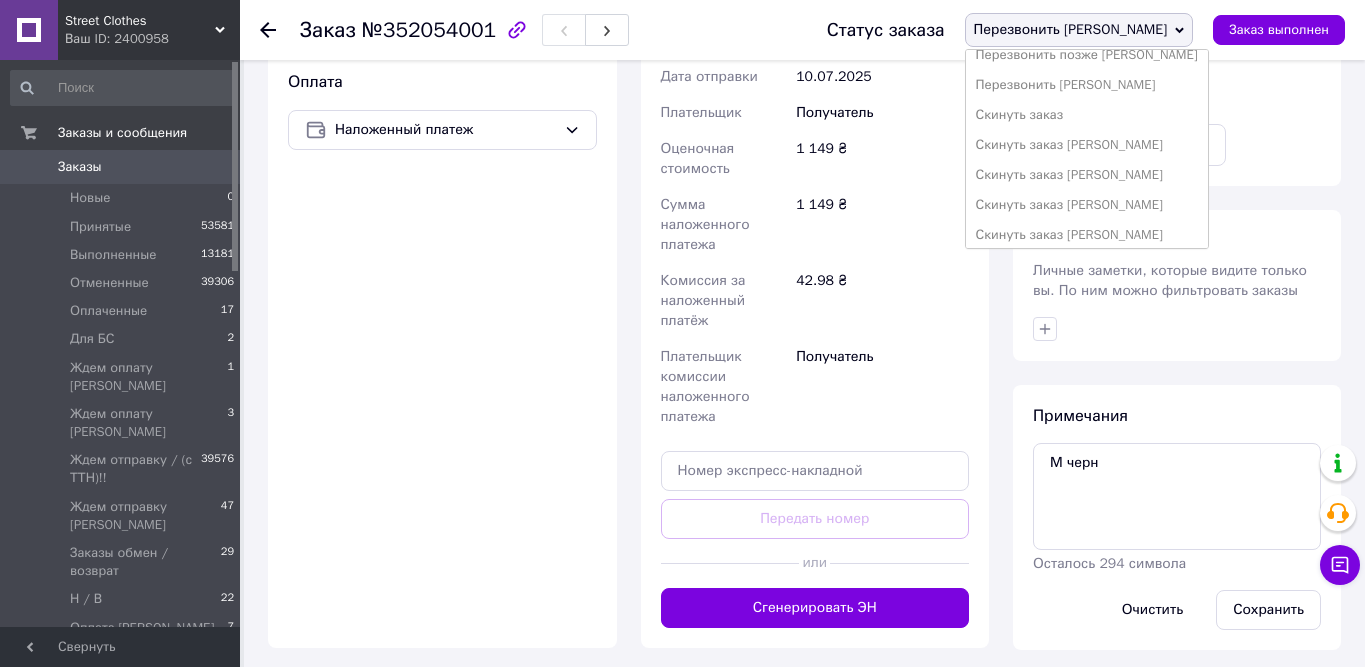 scroll, scrollTop: 502, scrollLeft: 0, axis: vertical 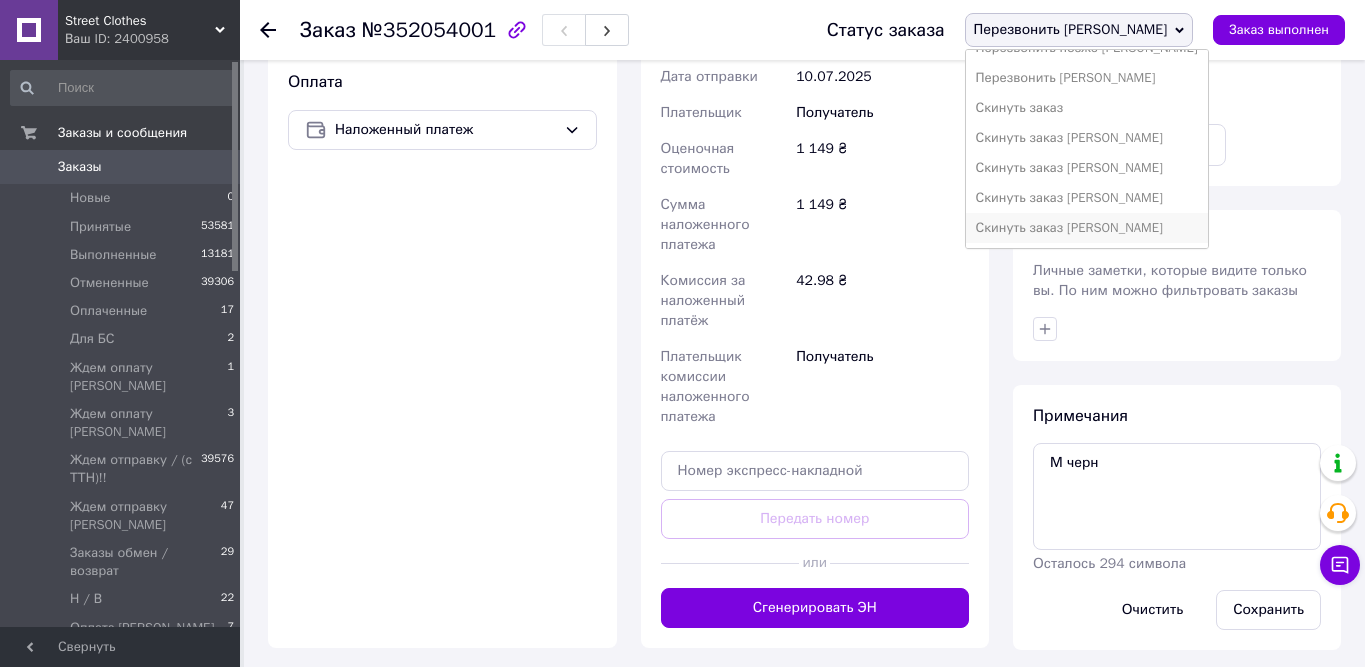 click on "Скинуть заказ [PERSON_NAME]" at bounding box center (1087, 228) 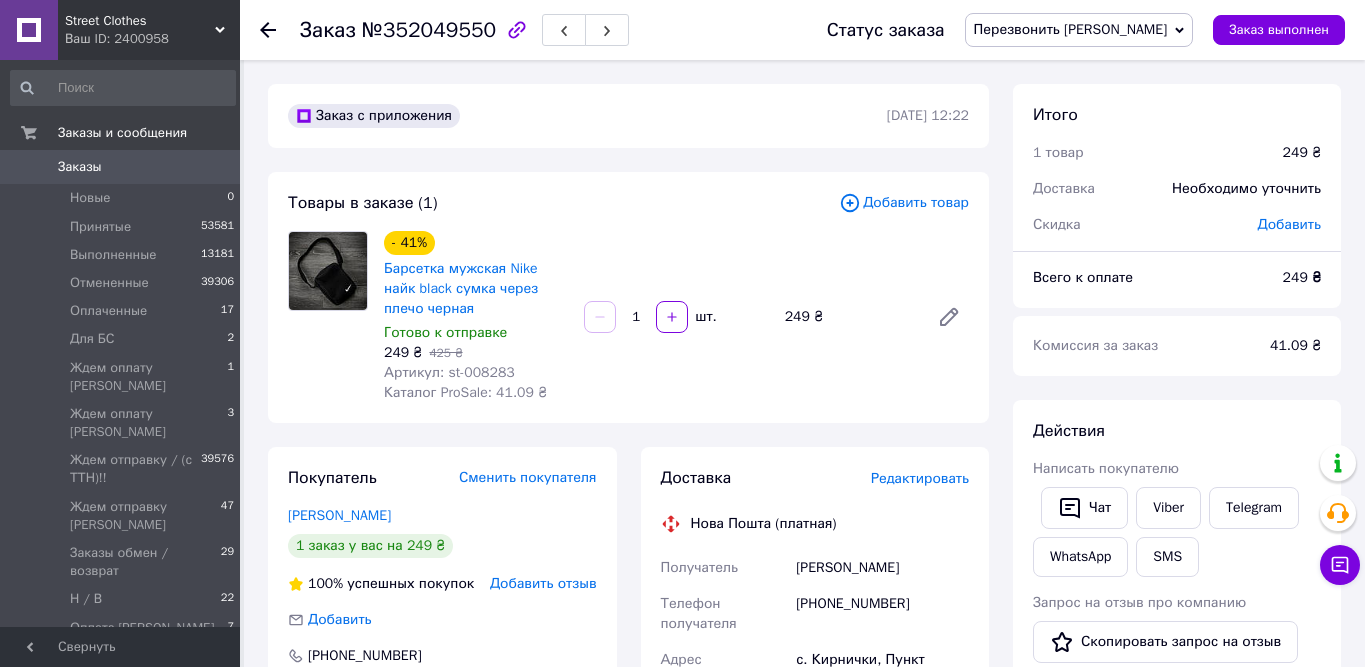 scroll, scrollTop: 0, scrollLeft: 0, axis: both 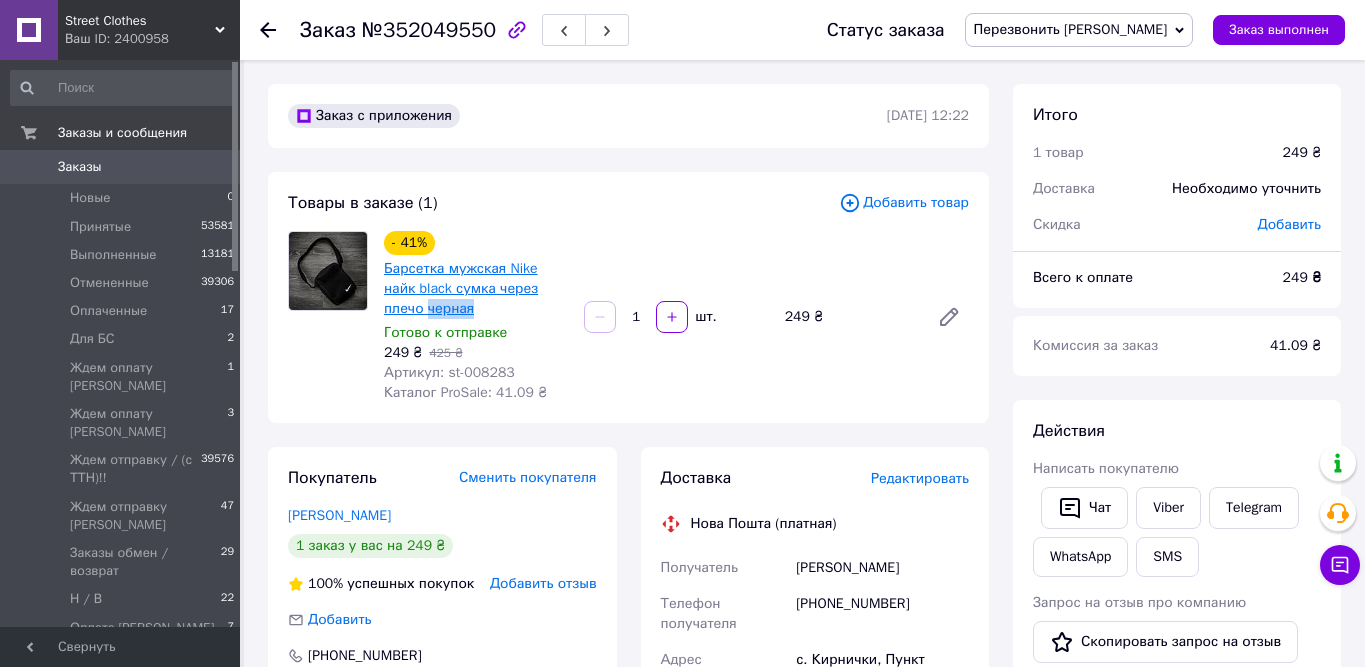 drag, startPoint x: 497, startPoint y: 311, endPoint x: 429, endPoint y: 309, distance: 68.0294 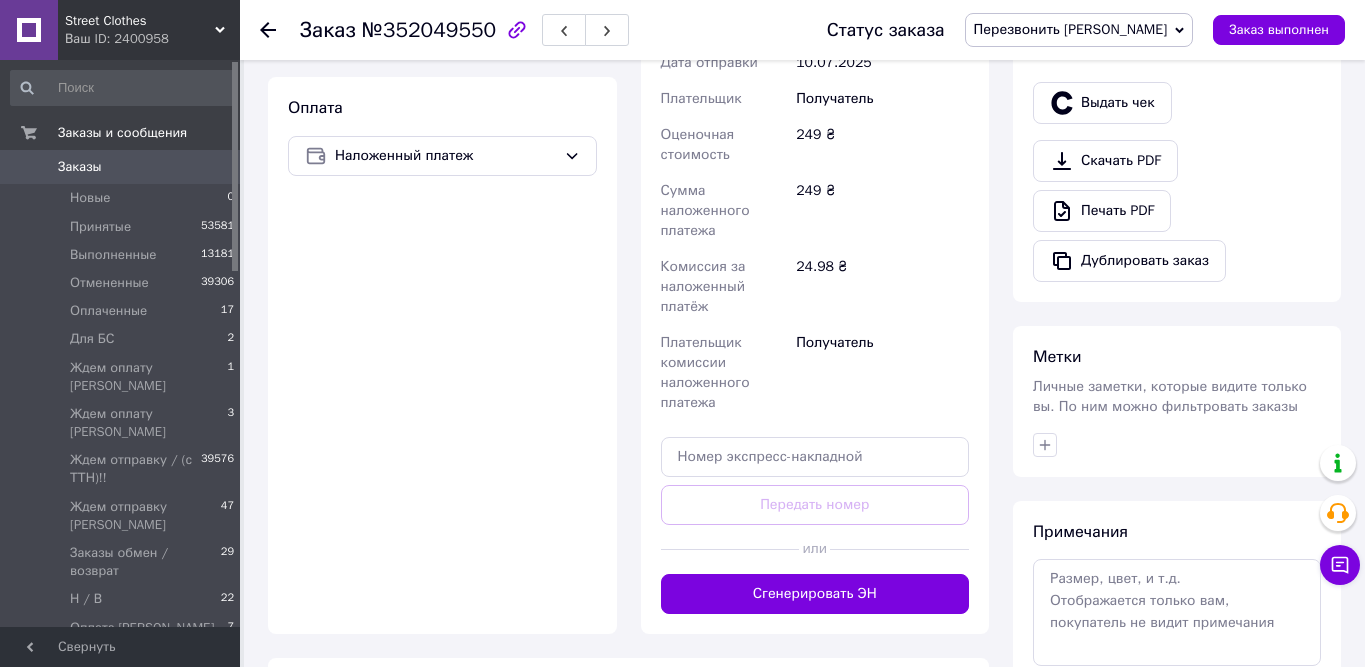 scroll, scrollTop: 703, scrollLeft: 0, axis: vertical 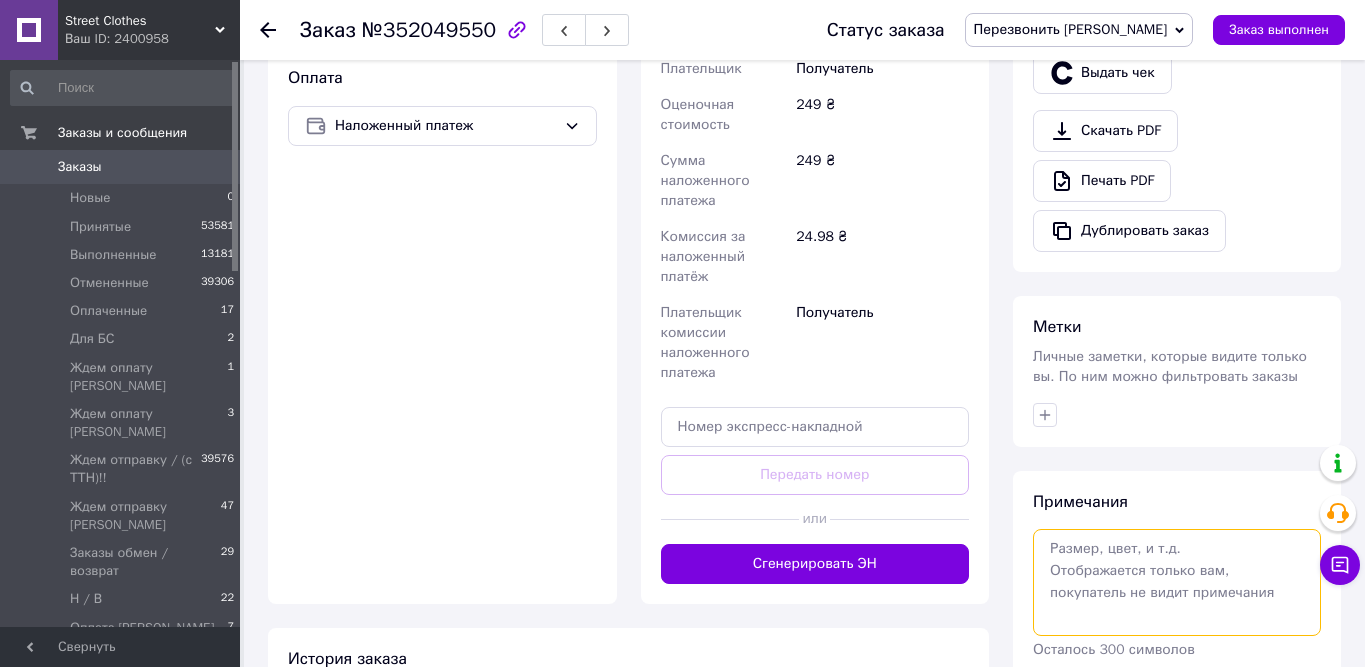 paste on "черная" 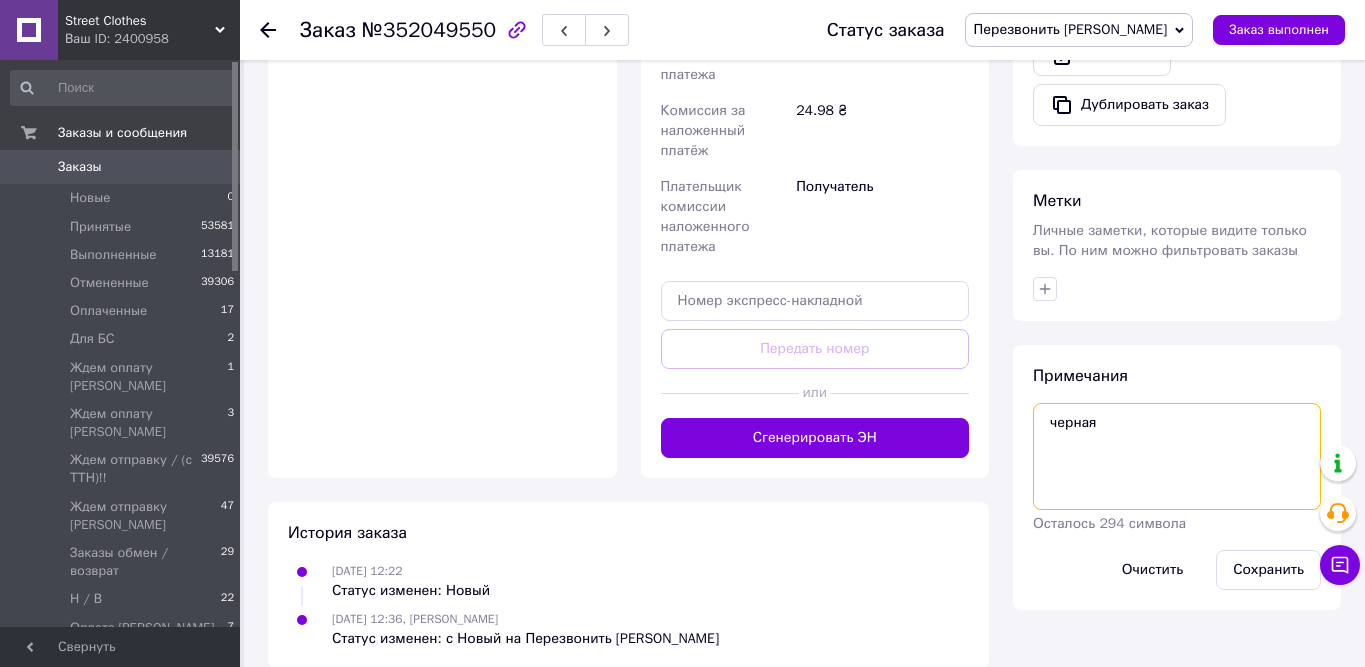 scroll, scrollTop: 855, scrollLeft: 0, axis: vertical 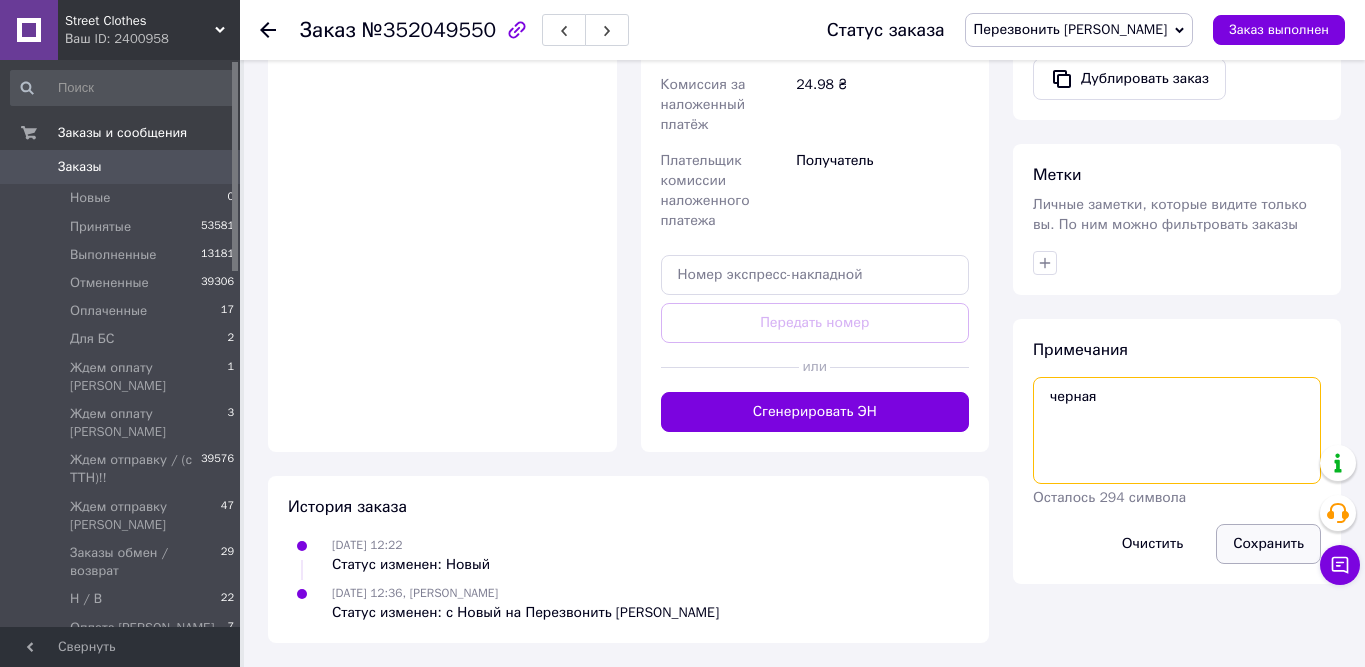 type on "черная" 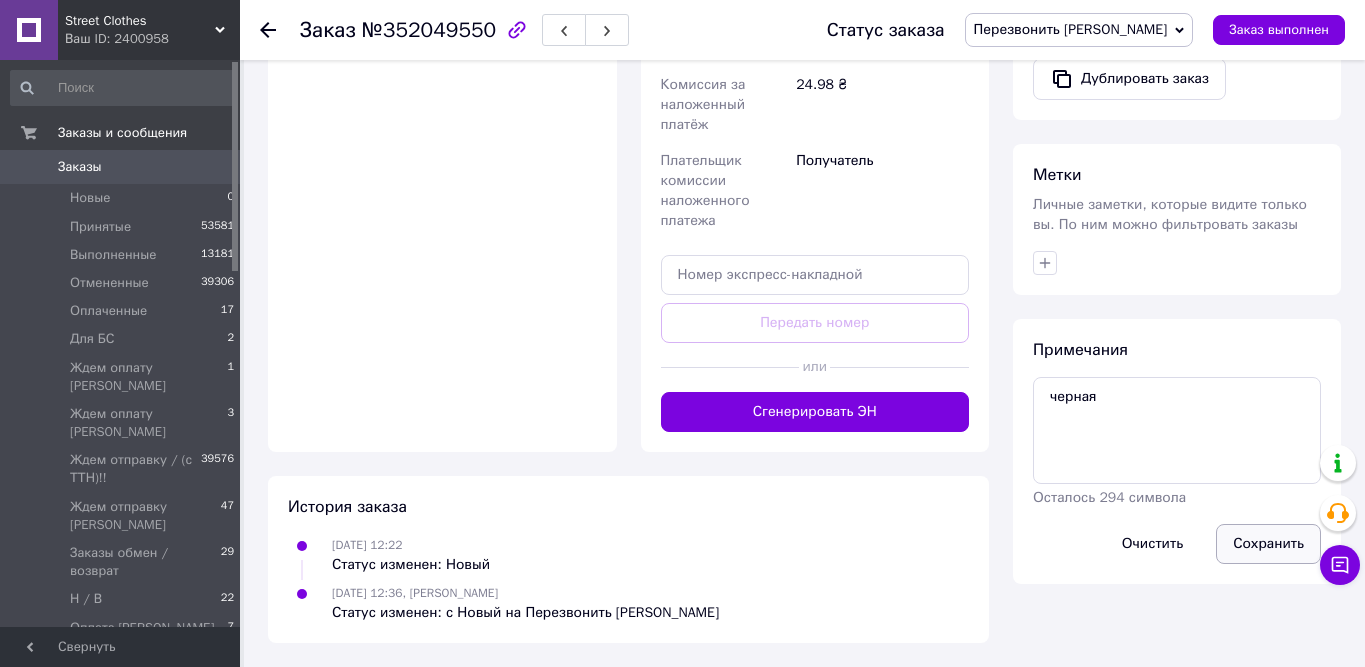 click on "Сохранить" at bounding box center (1268, 544) 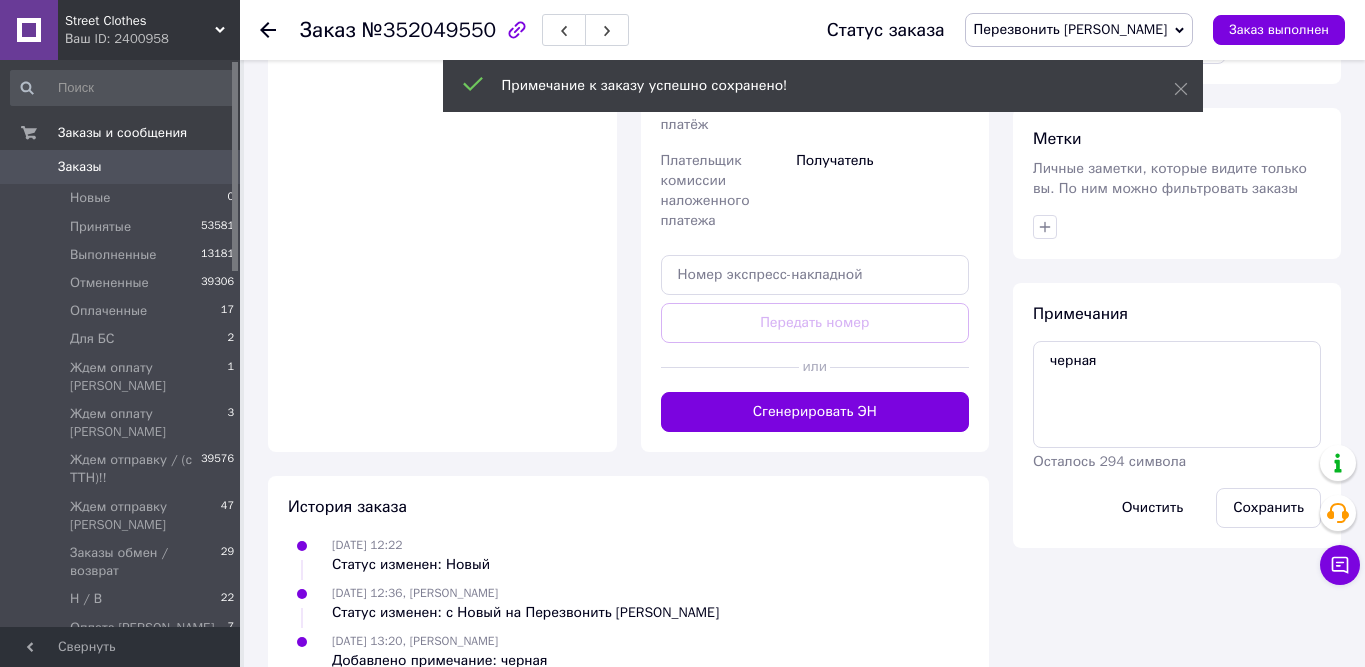 click on "Перезвонить [PERSON_NAME]" at bounding box center [1071, 29] 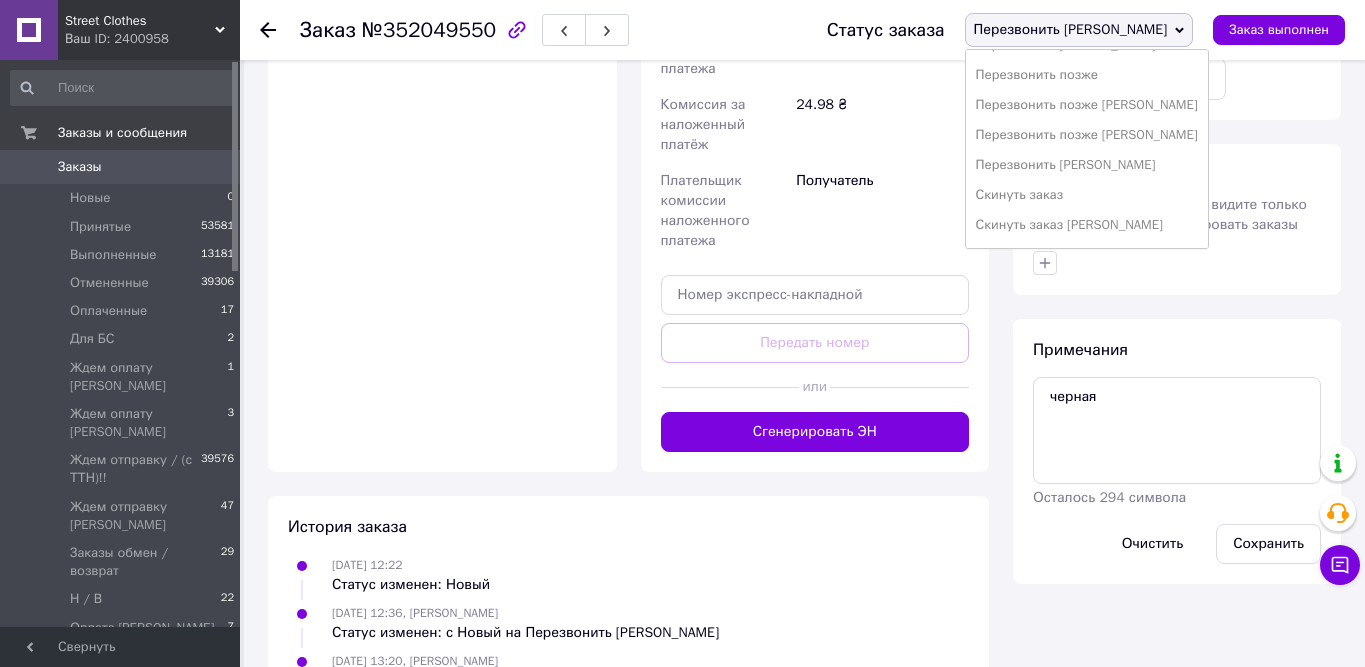 scroll, scrollTop: 502, scrollLeft: 0, axis: vertical 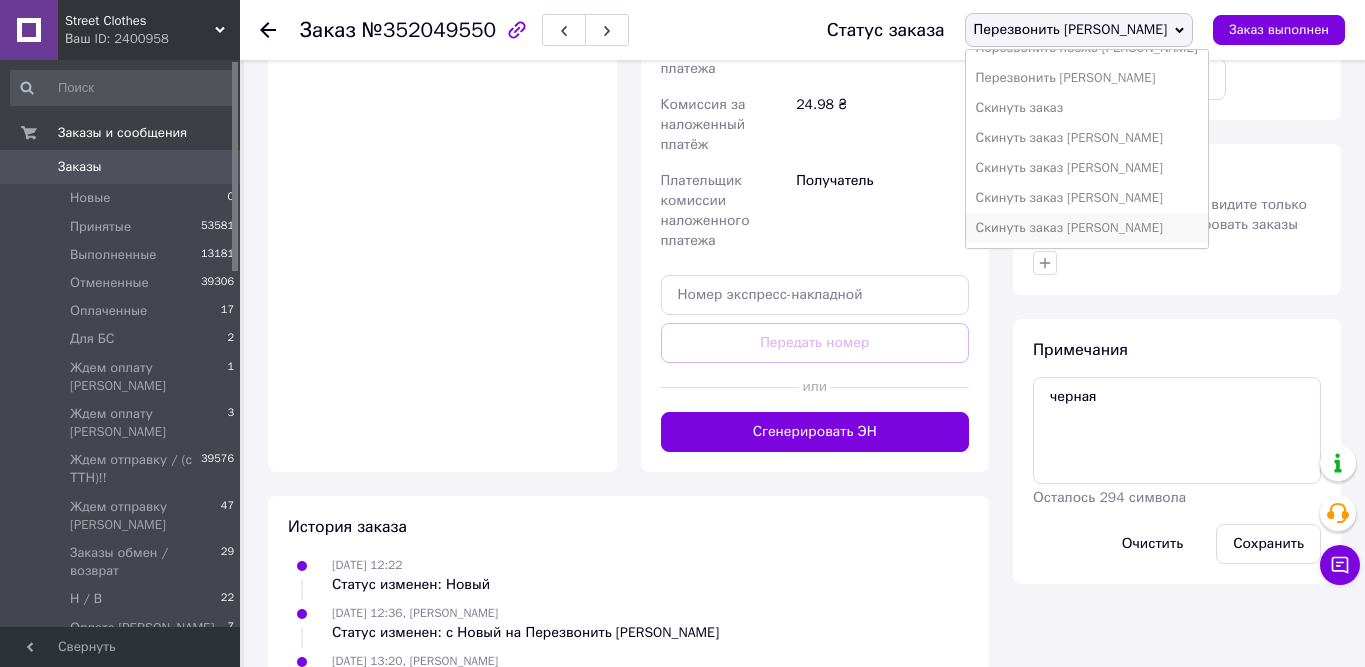 click on "Скинуть заказ [PERSON_NAME]" at bounding box center (1087, 228) 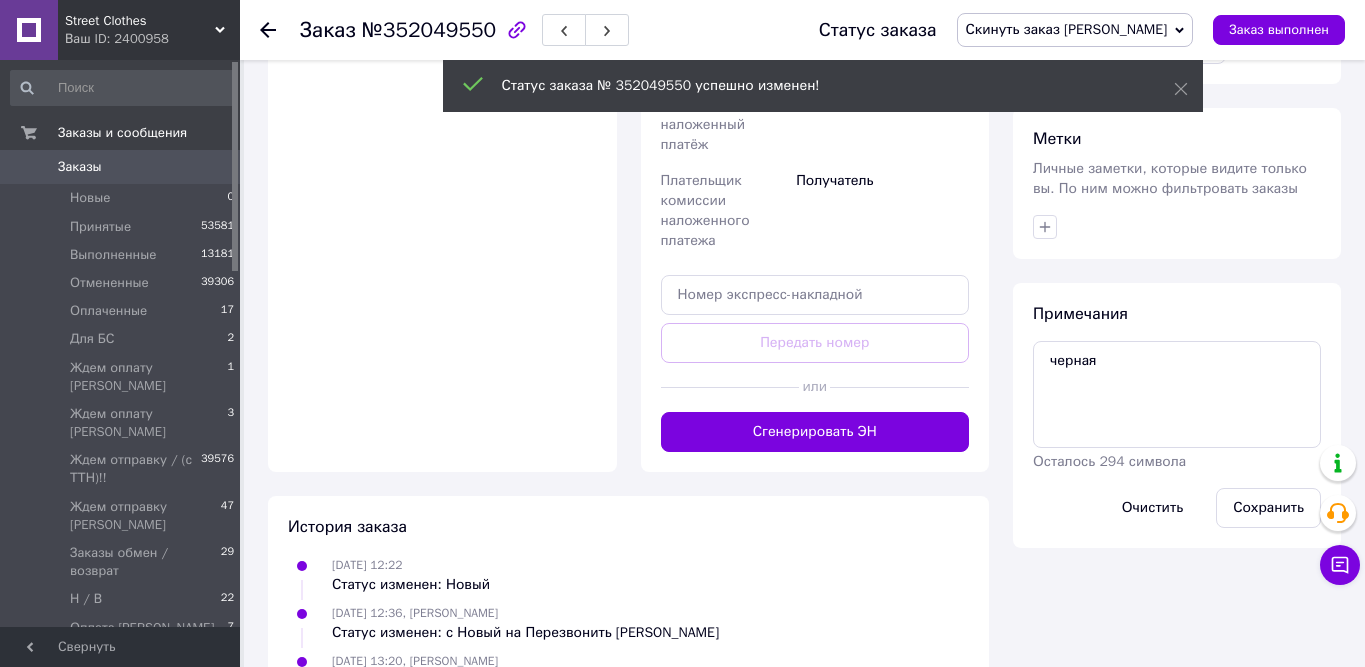 drag, startPoint x: 233, startPoint y: 118, endPoint x: 233, endPoint y: 174, distance: 56 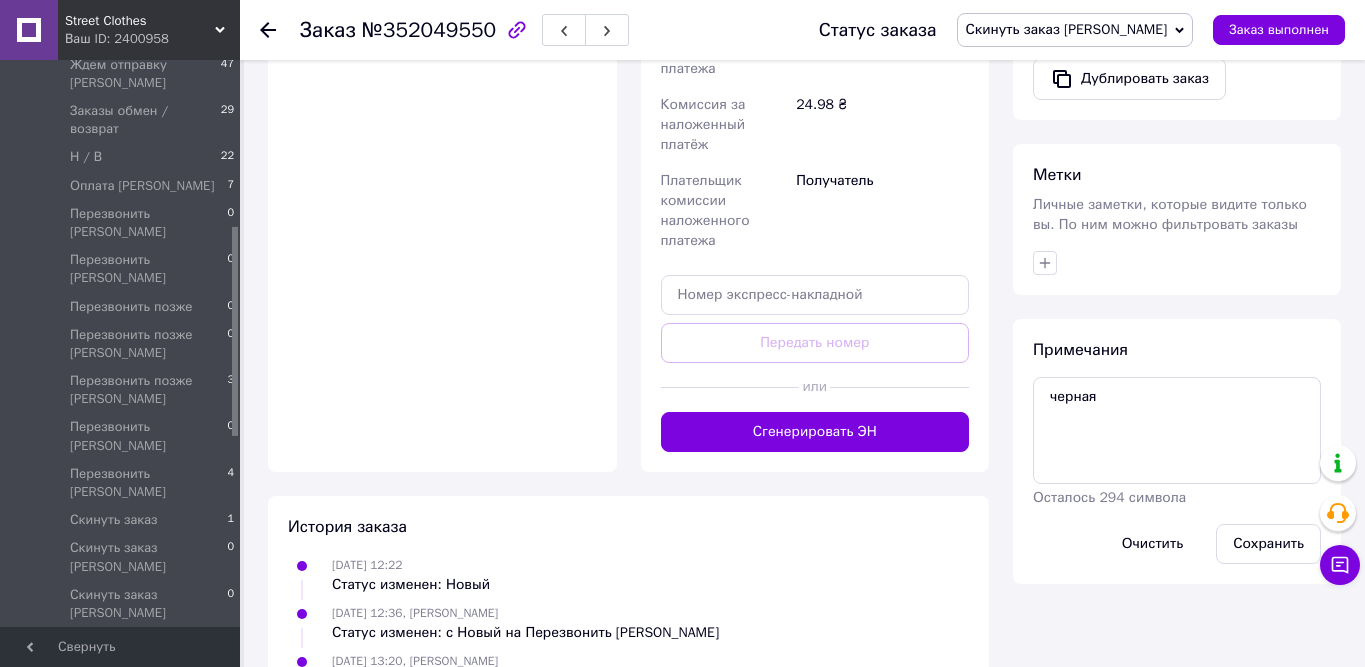 scroll, scrollTop: 453, scrollLeft: 0, axis: vertical 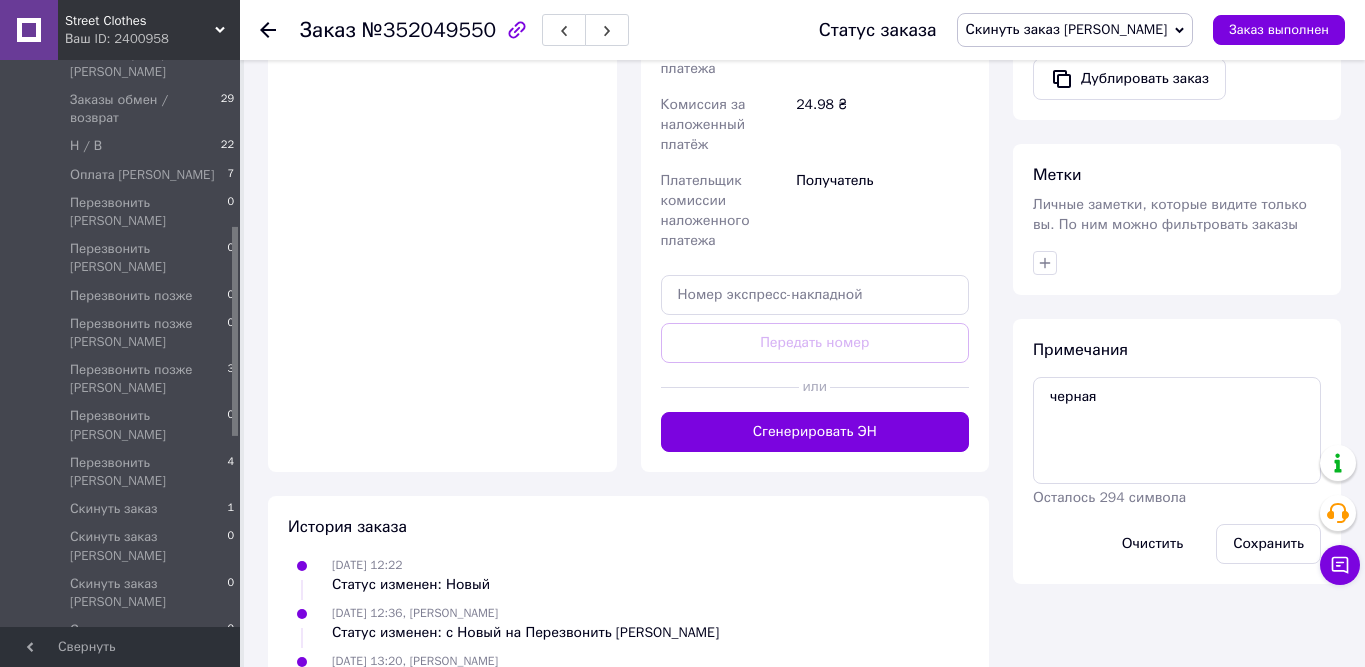 drag, startPoint x: 235, startPoint y: 183, endPoint x: 248, endPoint y: 348, distance: 165.51132 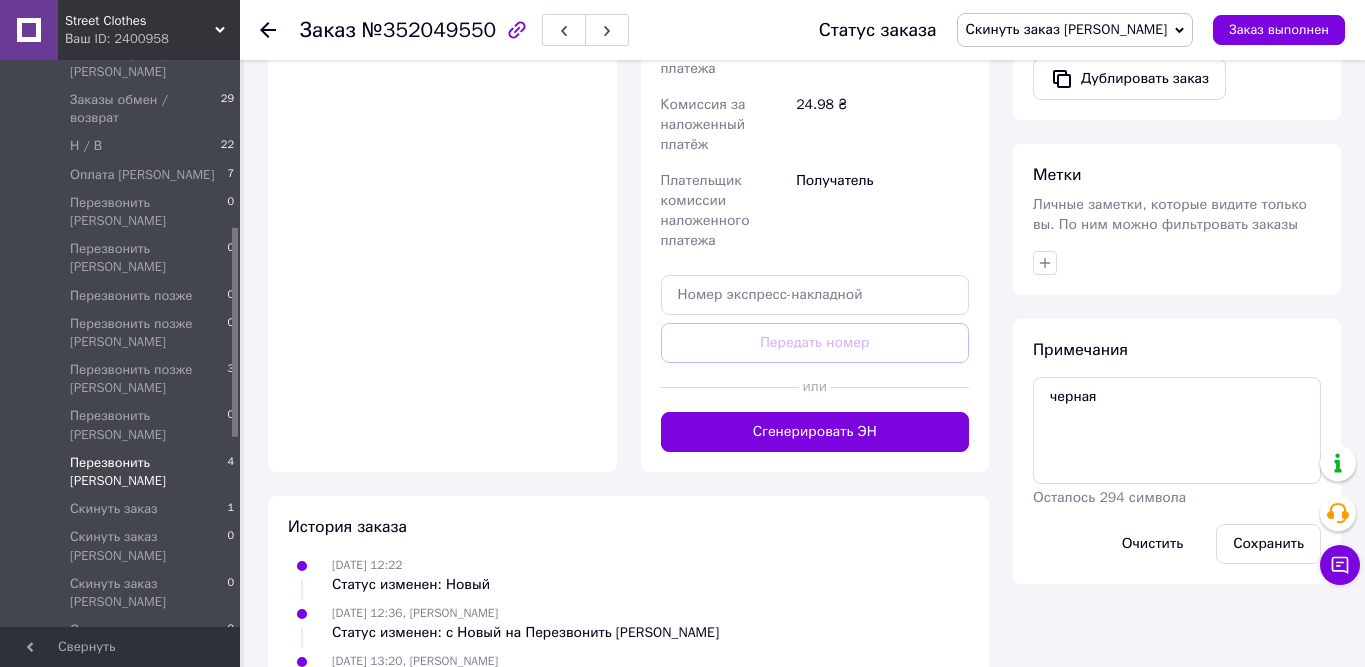 click on "Перезвонить [PERSON_NAME]" at bounding box center (148, 472) 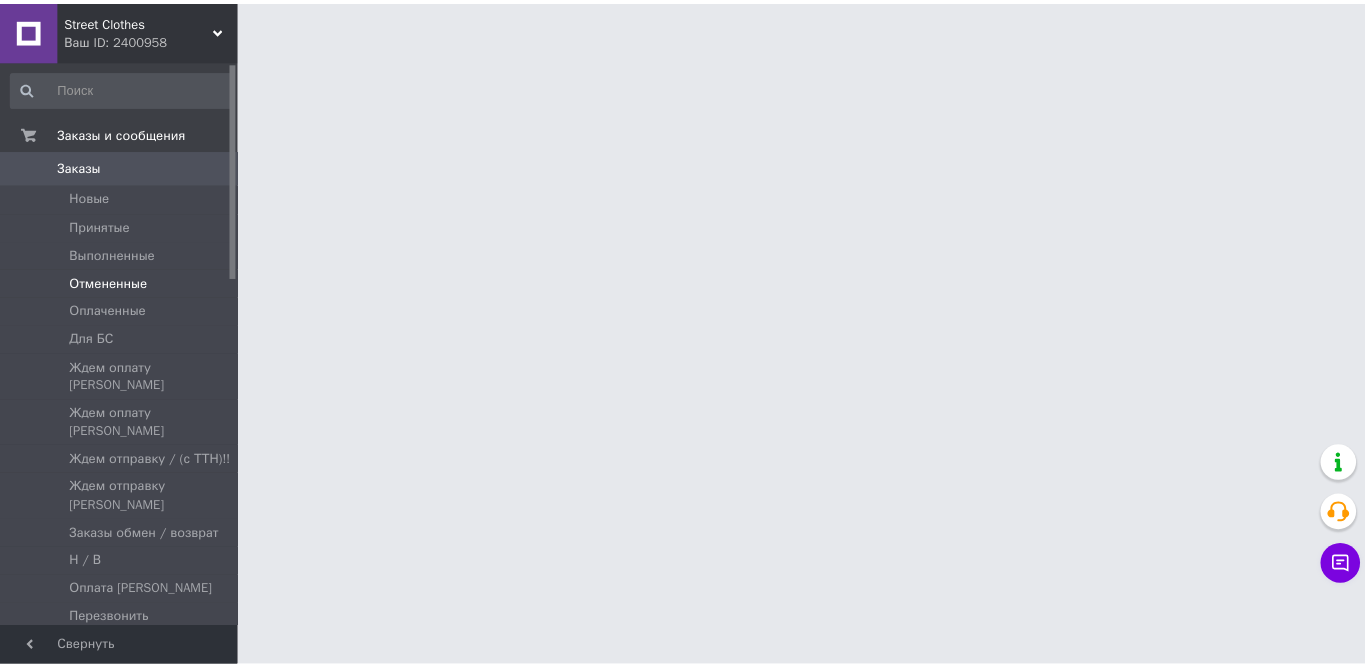 scroll, scrollTop: 0, scrollLeft: 0, axis: both 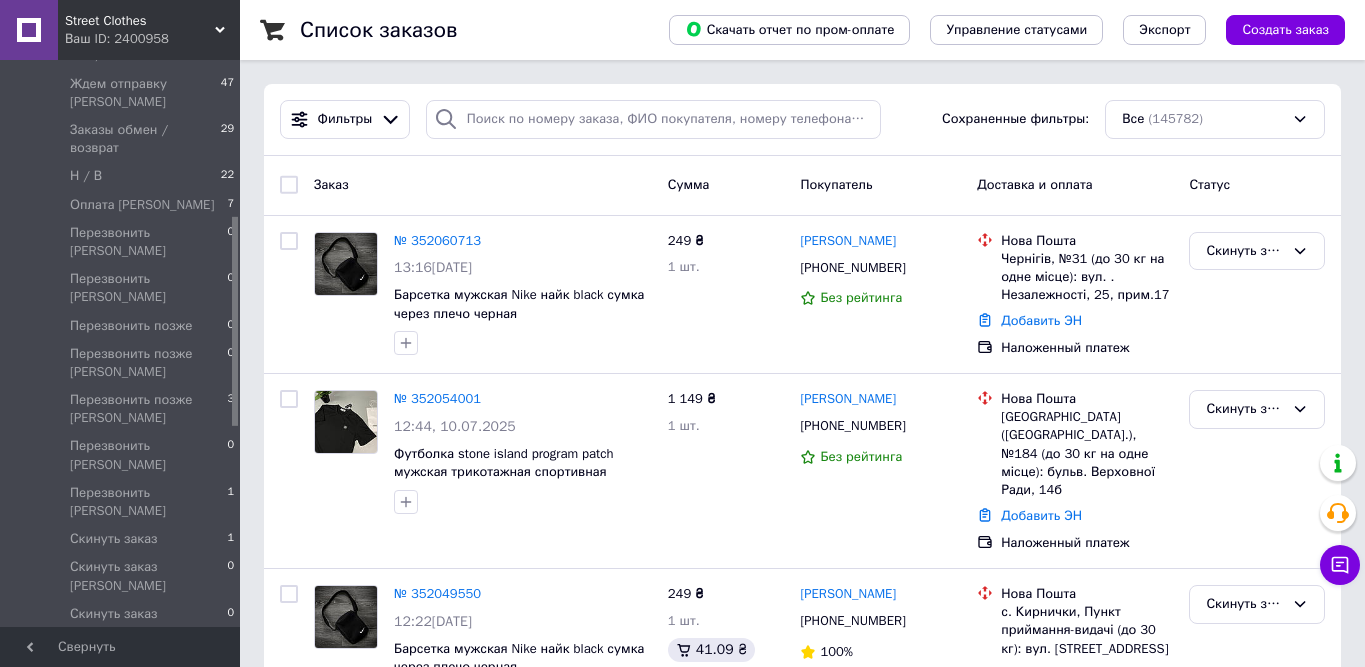 drag, startPoint x: 235, startPoint y: 170, endPoint x: 251, endPoint y: 325, distance: 155.82362 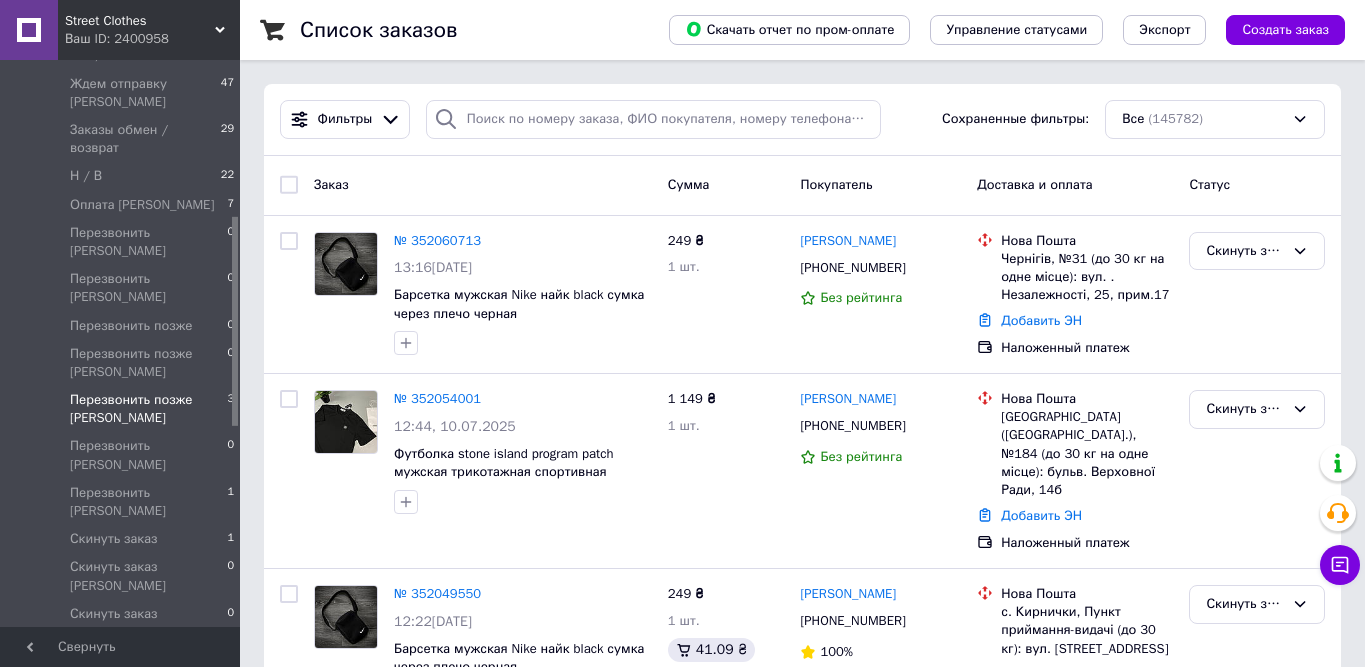click on "Перезвонить позже [PERSON_NAME]" at bounding box center (148, 409) 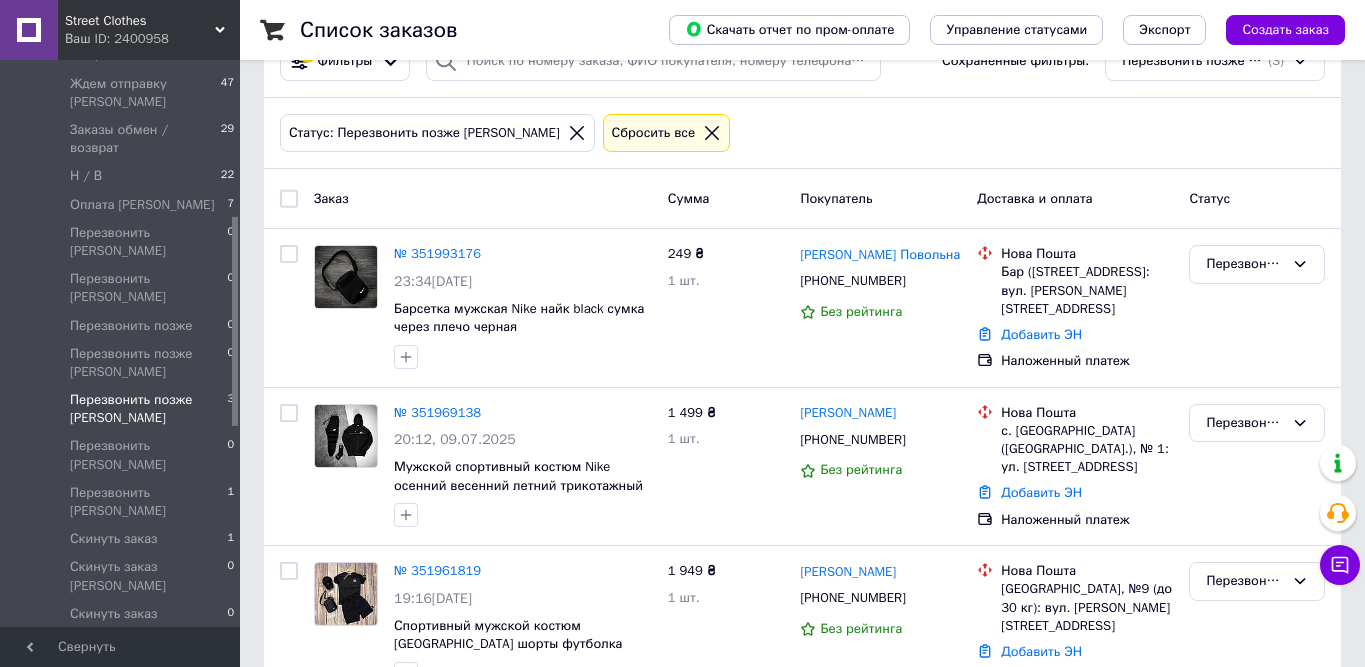 scroll, scrollTop: 119, scrollLeft: 0, axis: vertical 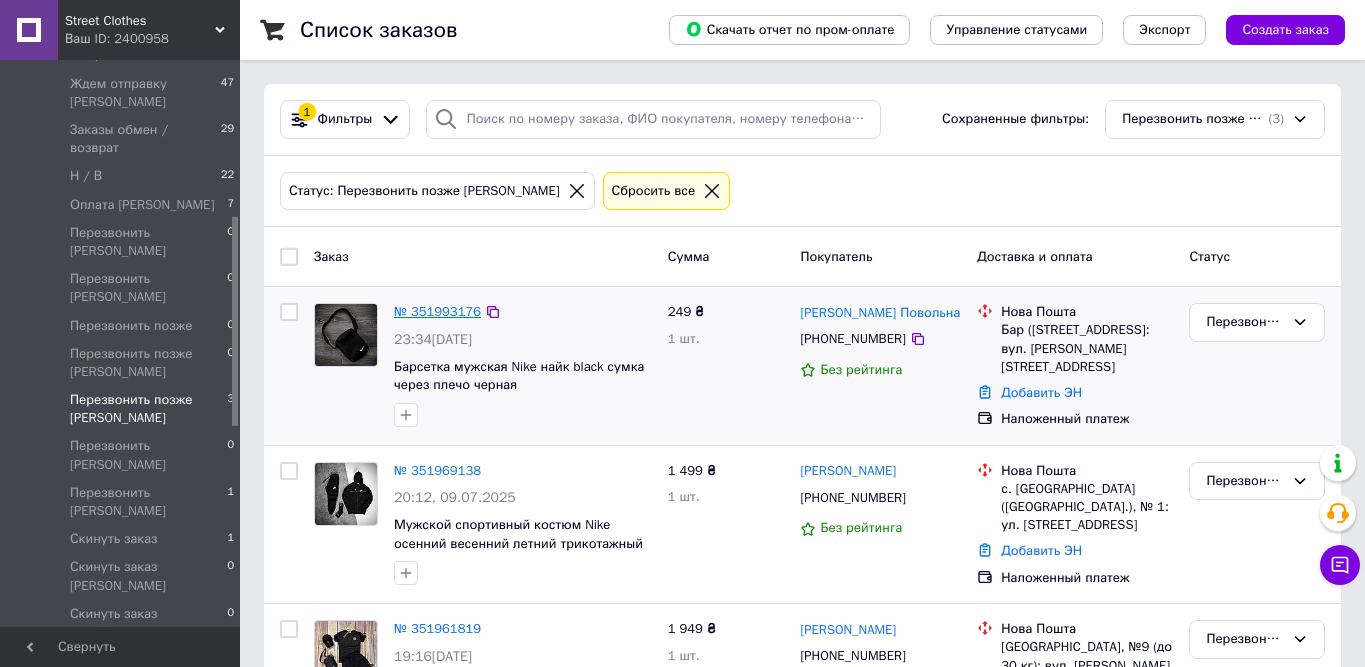 click on "№ 351993176" at bounding box center (437, 311) 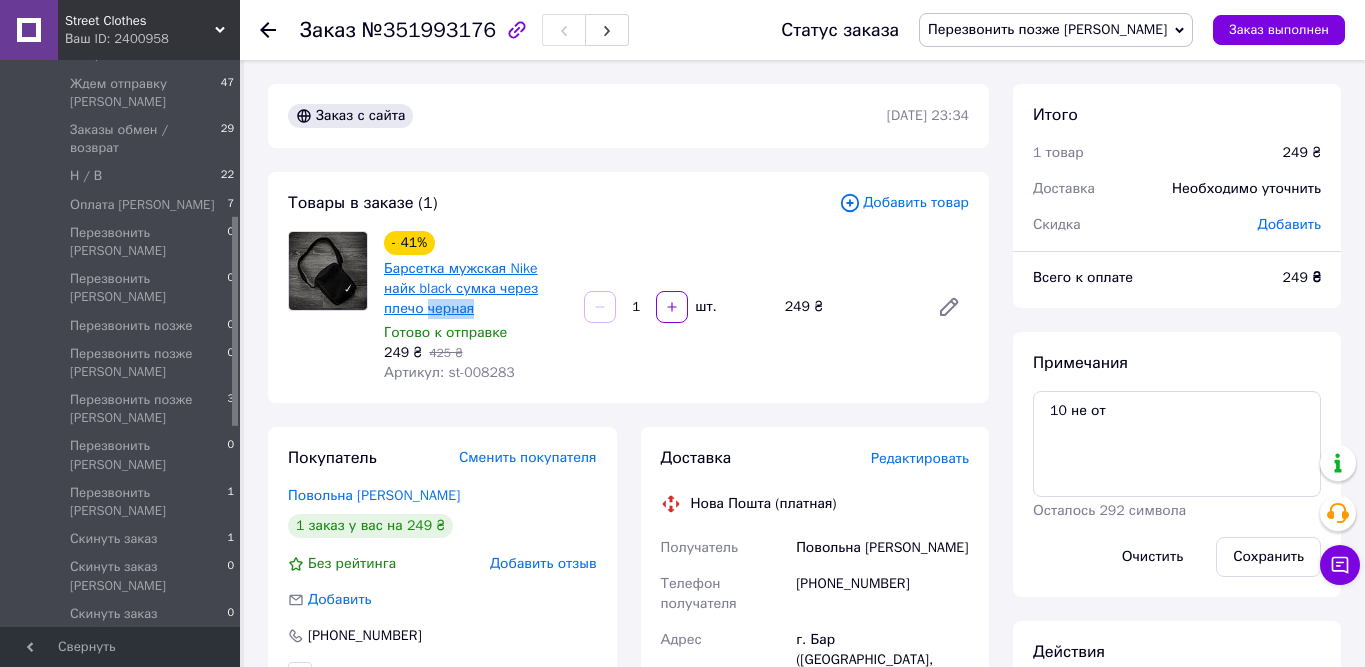 drag, startPoint x: 481, startPoint y: 307, endPoint x: 431, endPoint y: 310, distance: 50.08992 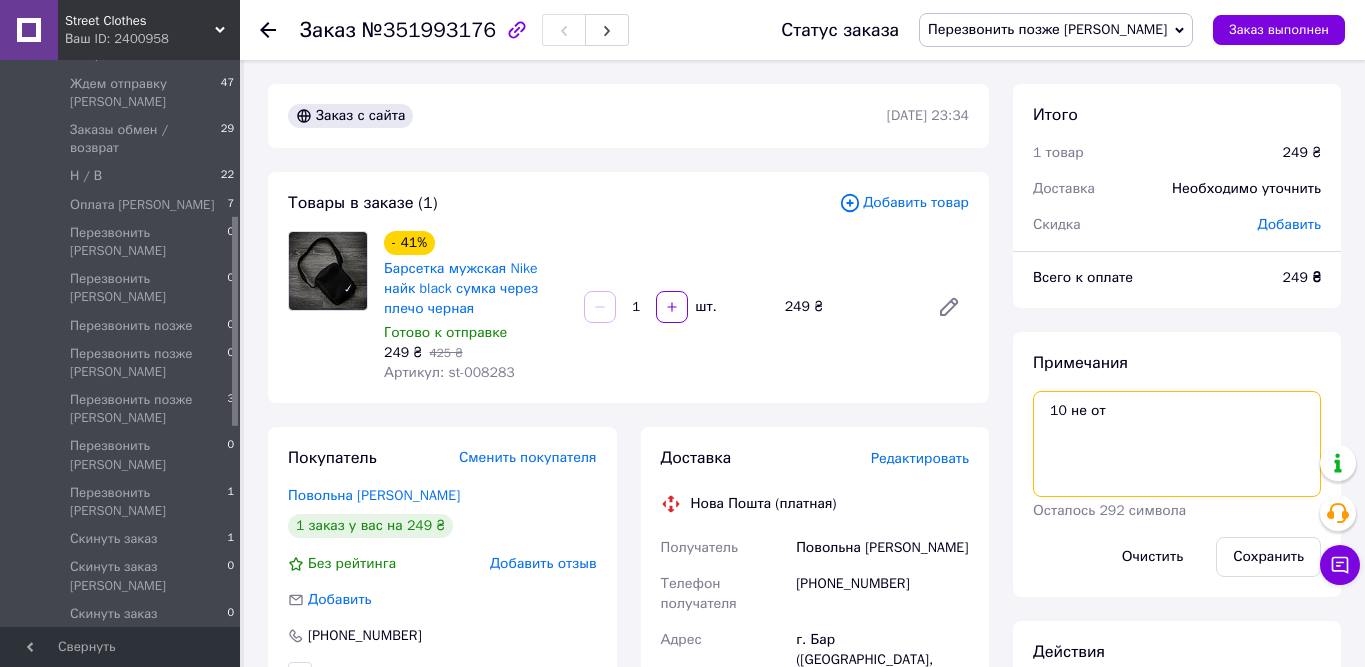 drag, startPoint x: 1126, startPoint y: 420, endPoint x: 1033, endPoint y: 406, distance: 94.04786 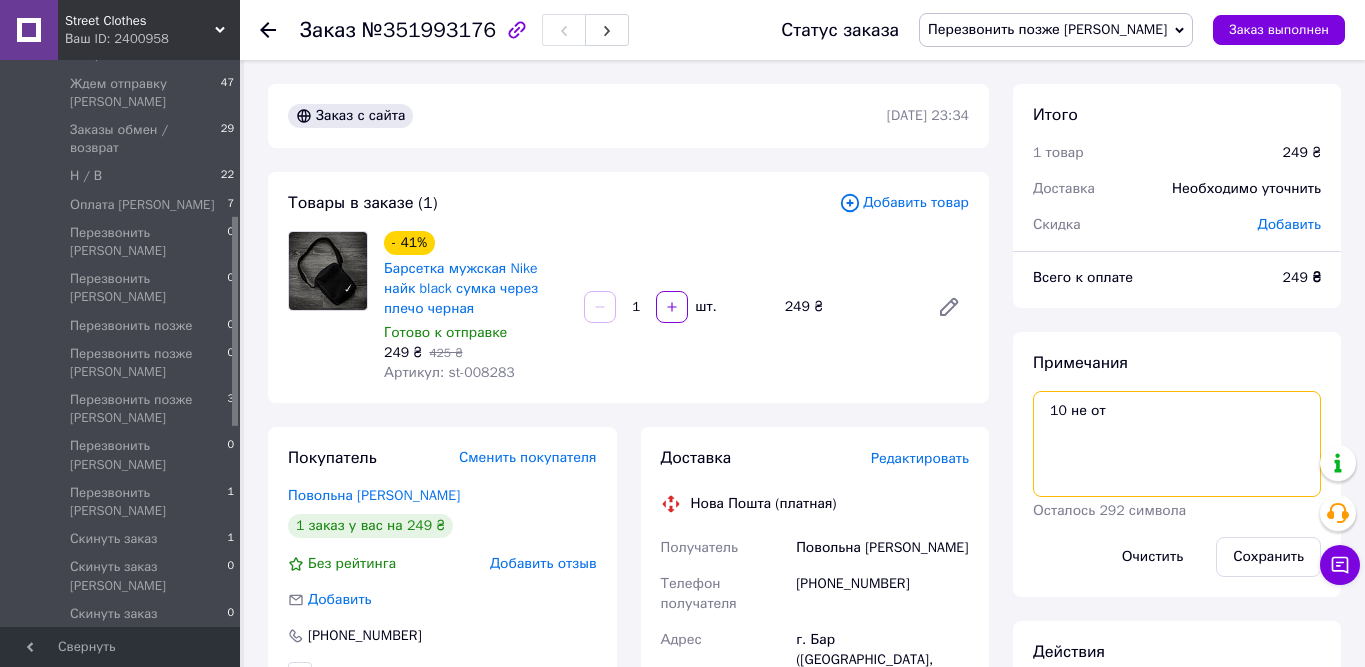 paste on "черная" 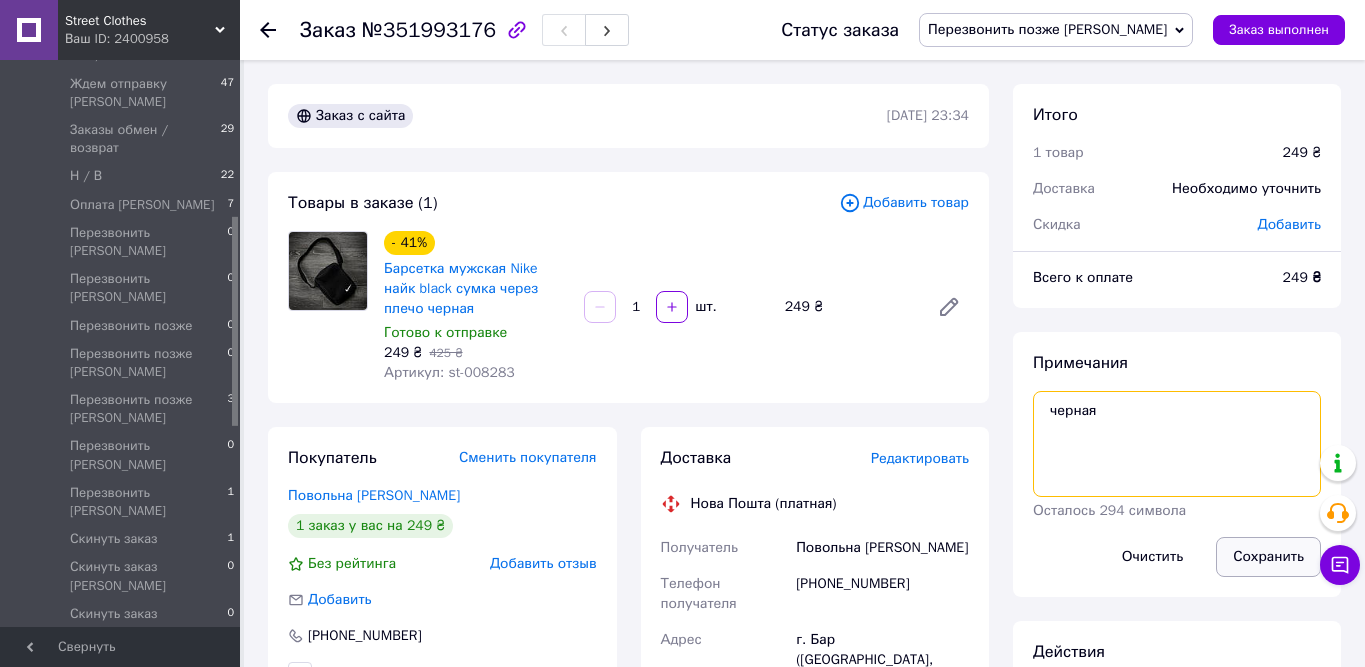 type on "черная" 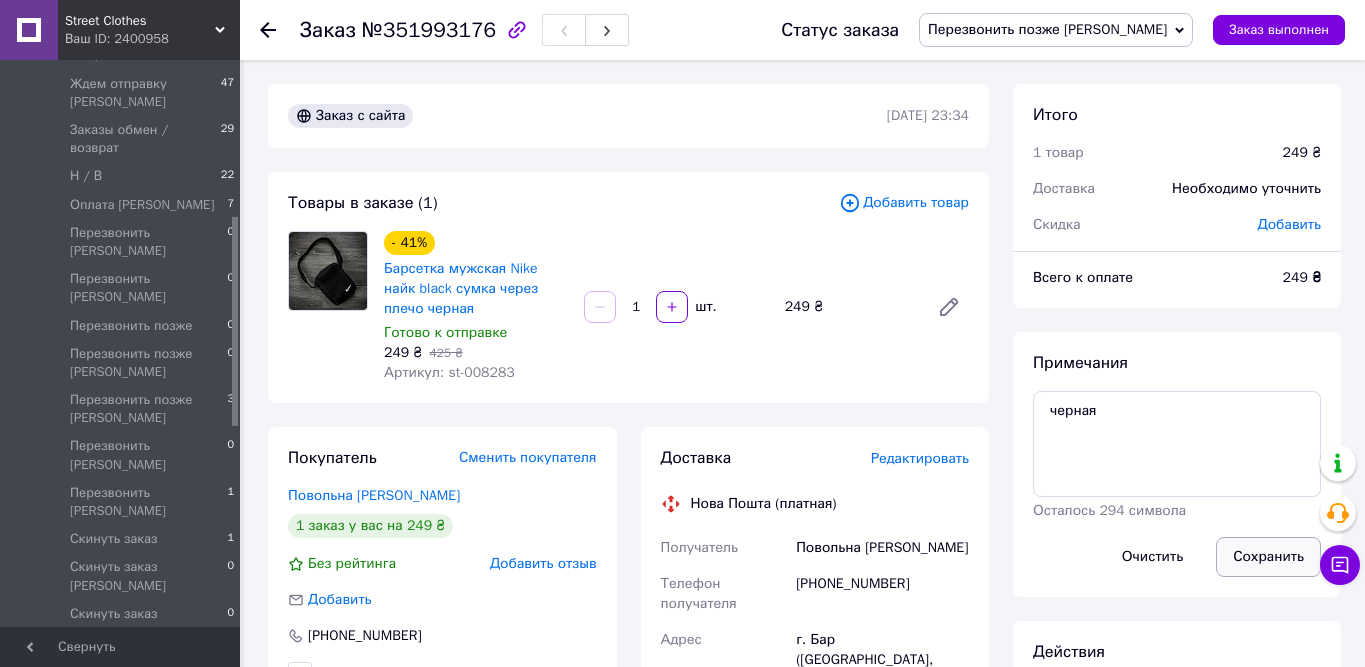 click on "Сохранить" at bounding box center (1268, 557) 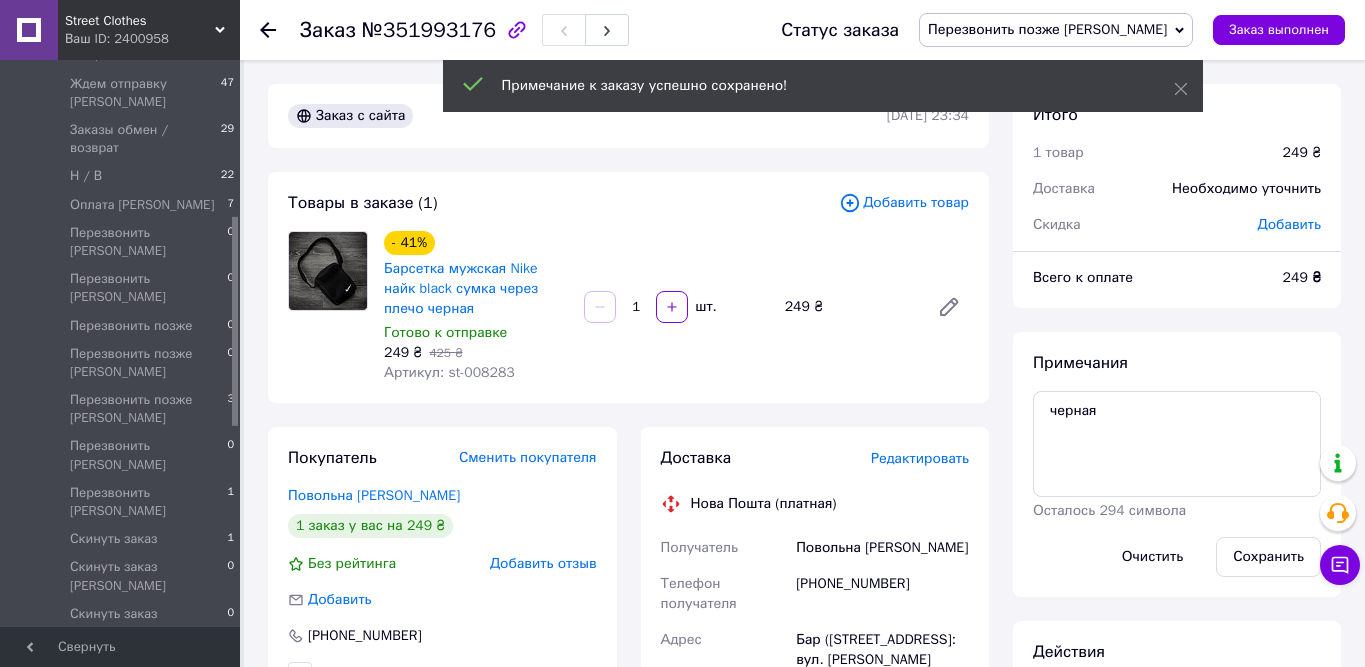 click on "Перезвонить позже [PERSON_NAME]" at bounding box center [1047, 29] 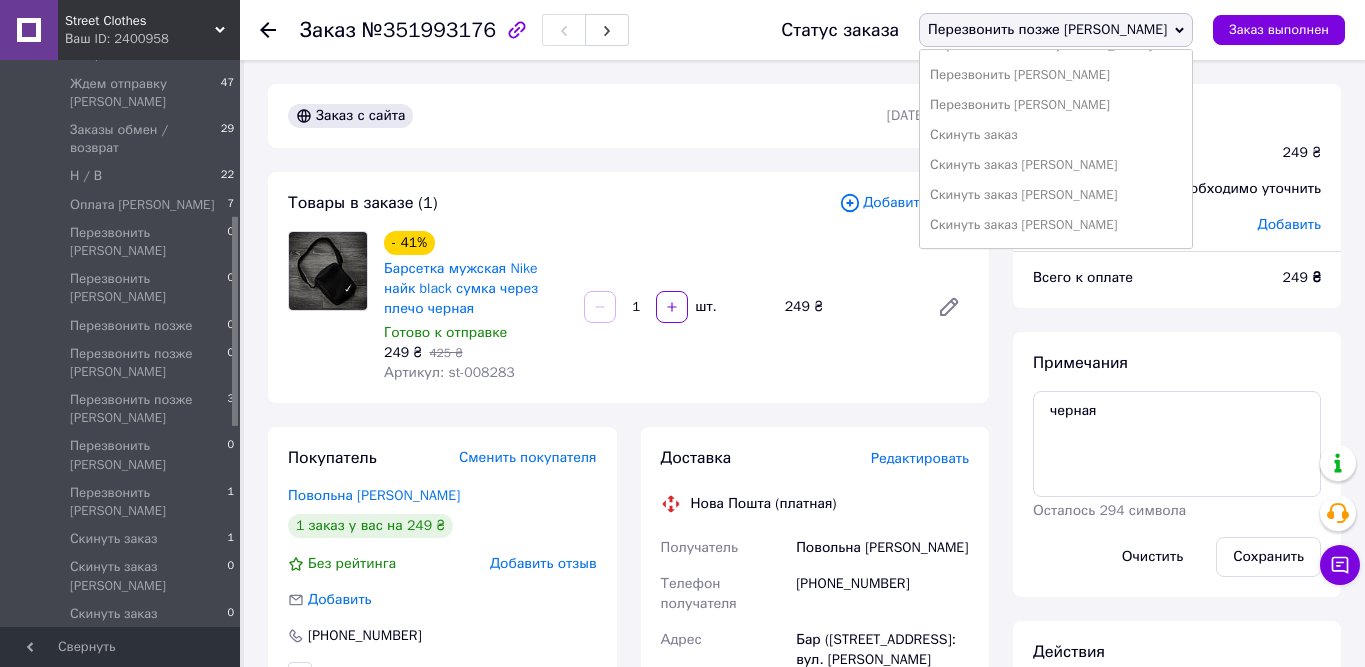 scroll, scrollTop: 502, scrollLeft: 0, axis: vertical 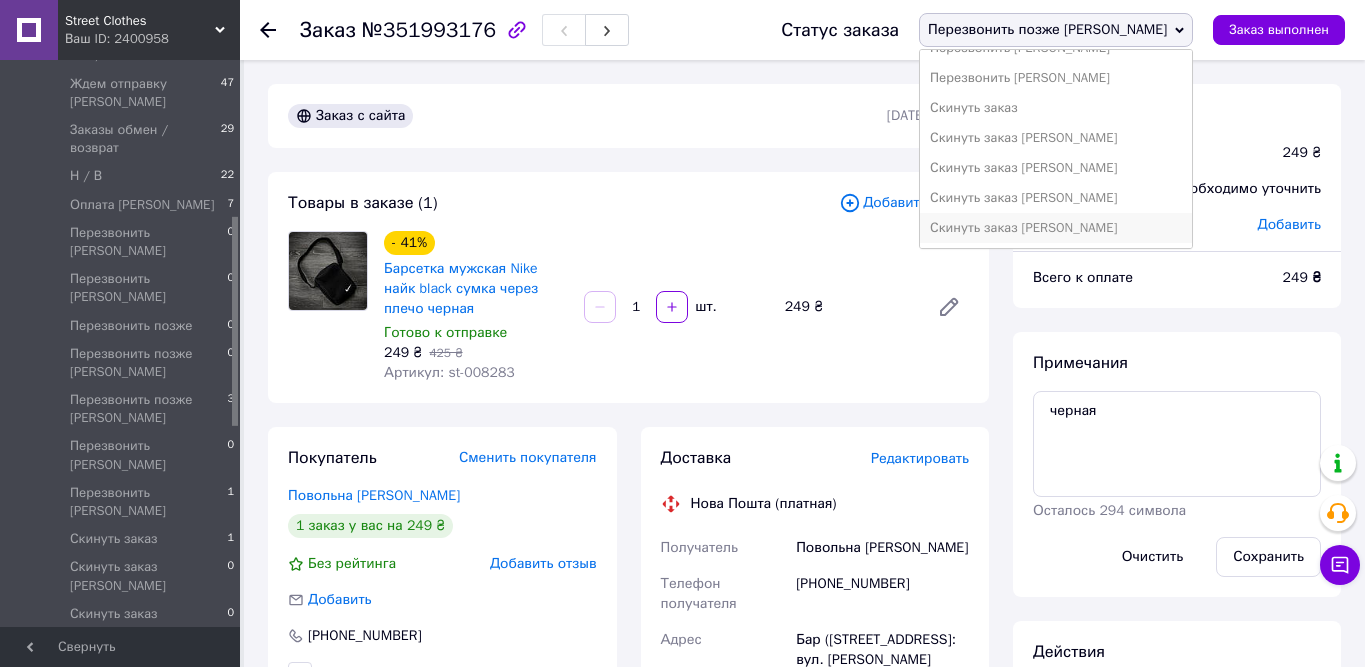 click on "Скинуть заказ [PERSON_NAME]" at bounding box center [1056, 228] 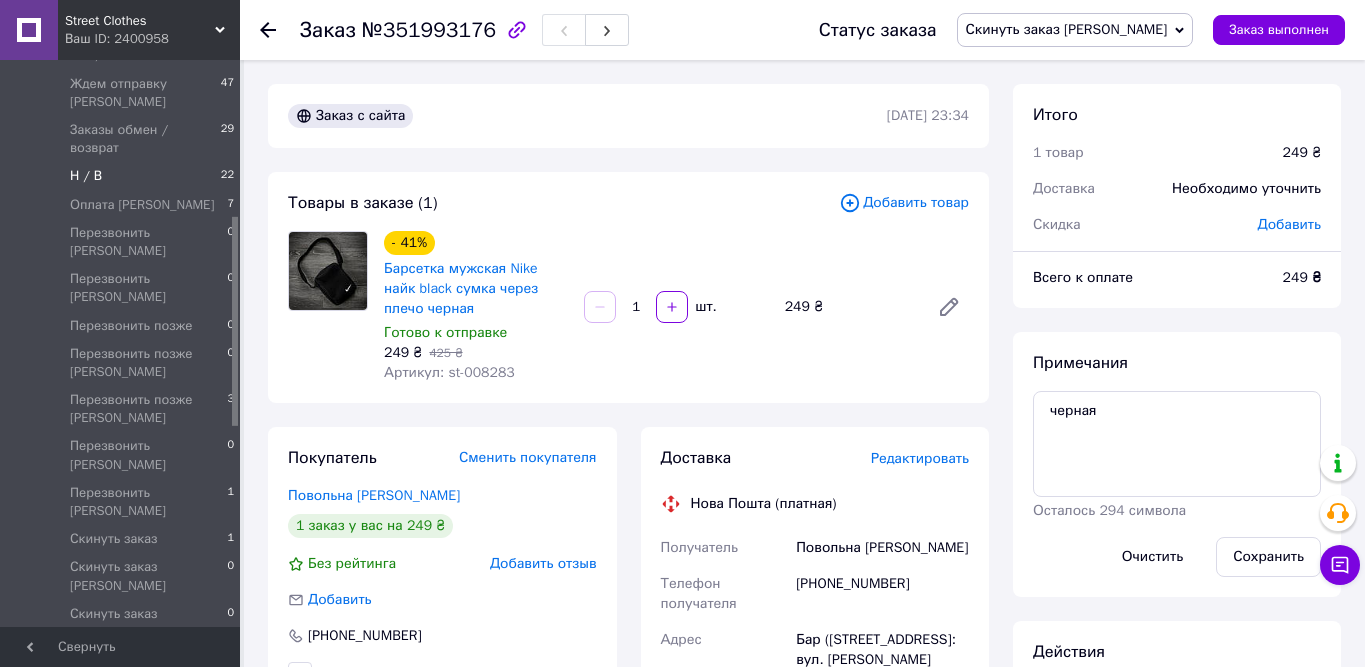 scroll, scrollTop: 419, scrollLeft: 0, axis: vertical 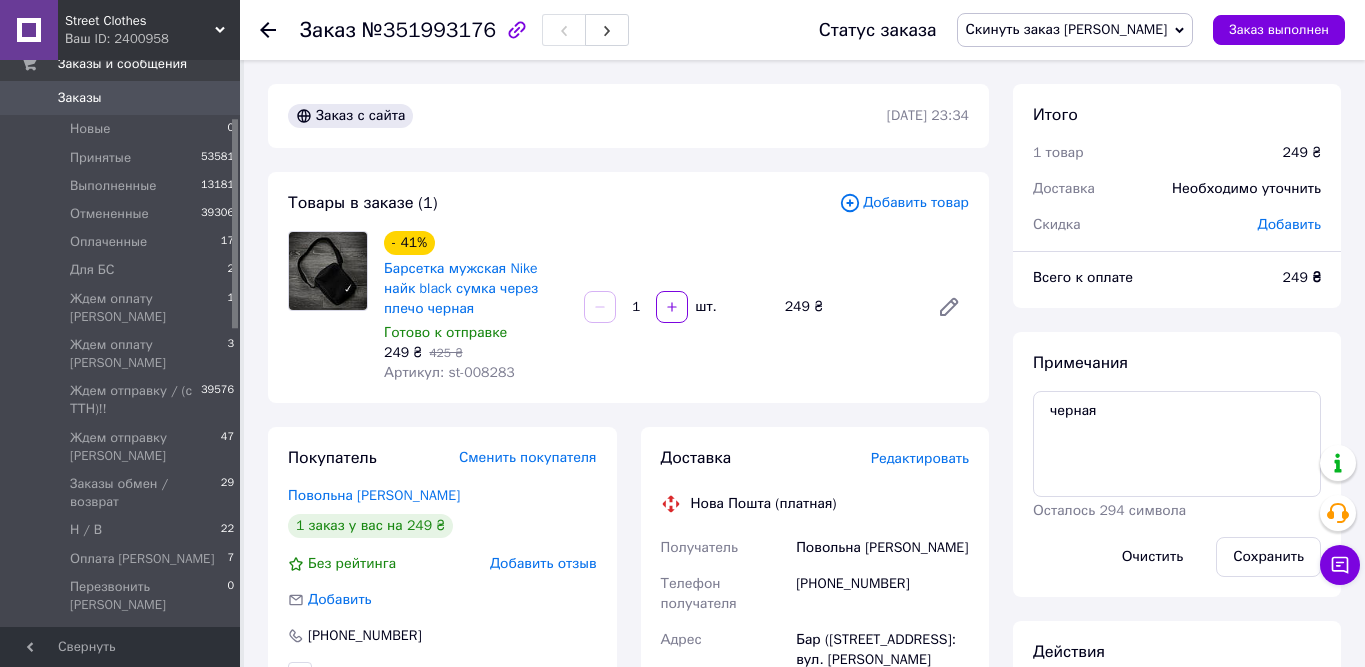 drag, startPoint x: 234, startPoint y: 248, endPoint x: 248, endPoint y: 121, distance: 127.769325 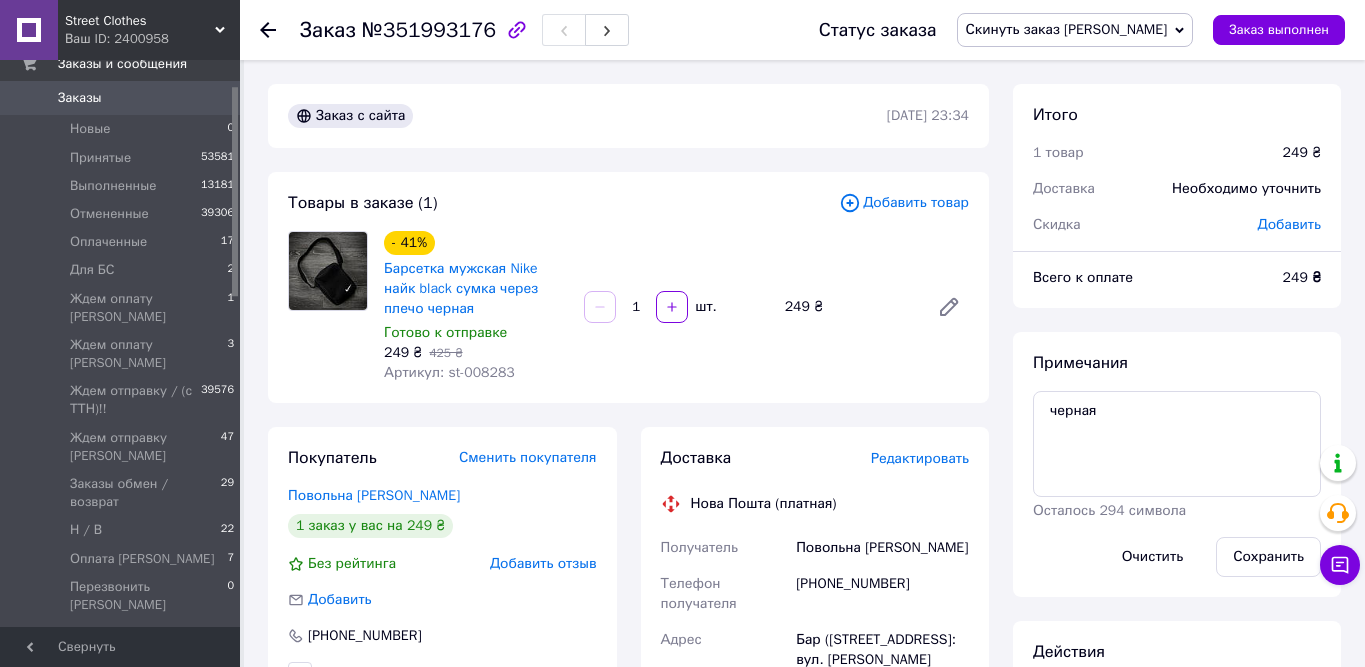 click on "Заказы" at bounding box center (121, 98) 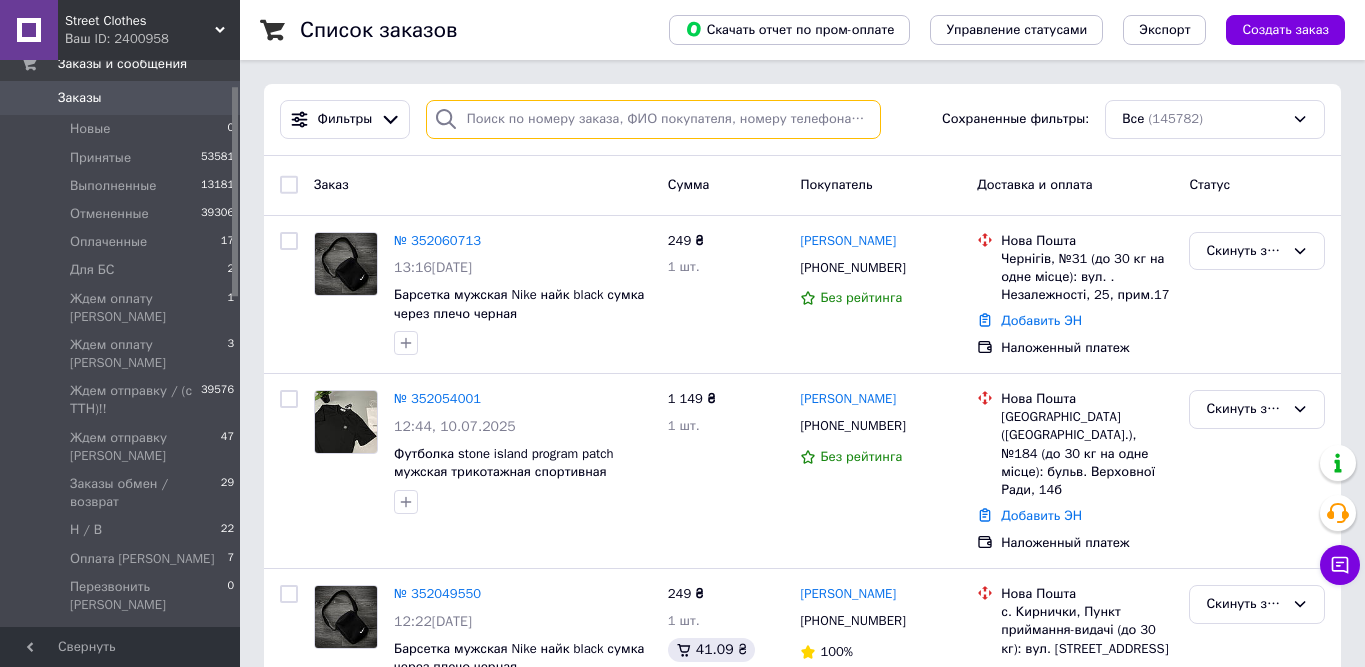 paste on "[PHONE_NUMBER]" 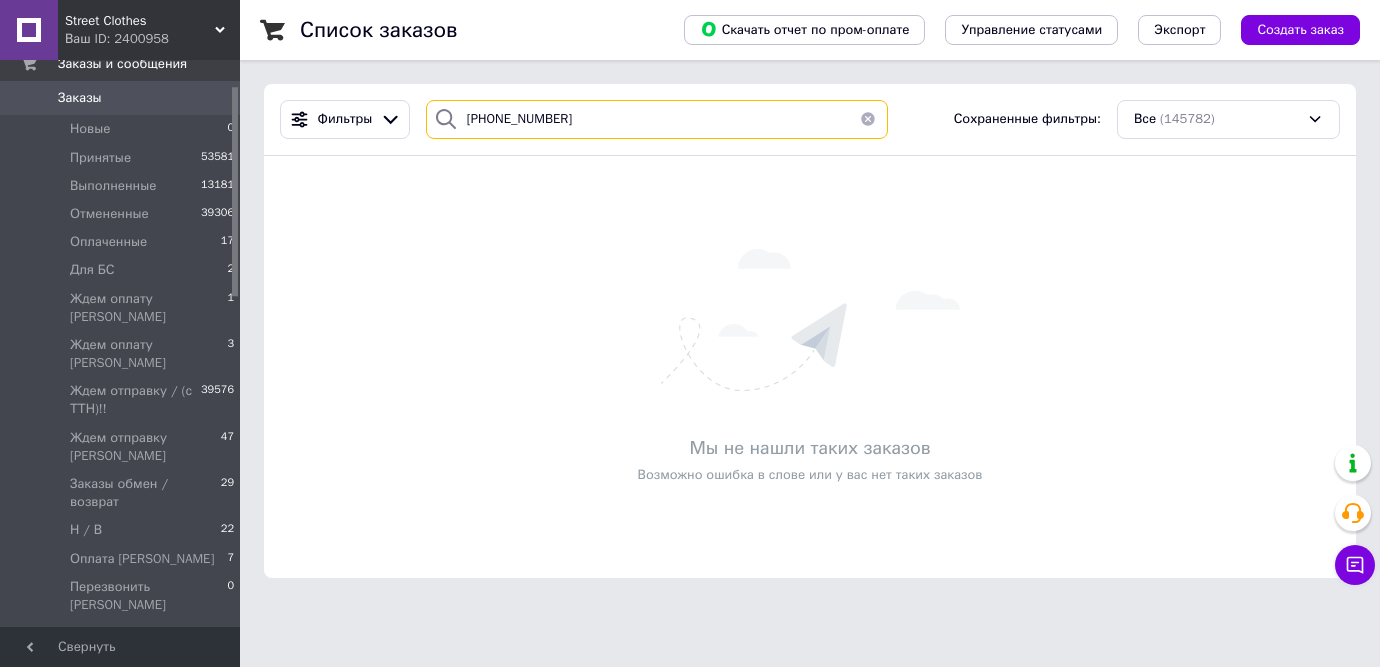 type on "[PHONE_NUMBER]" 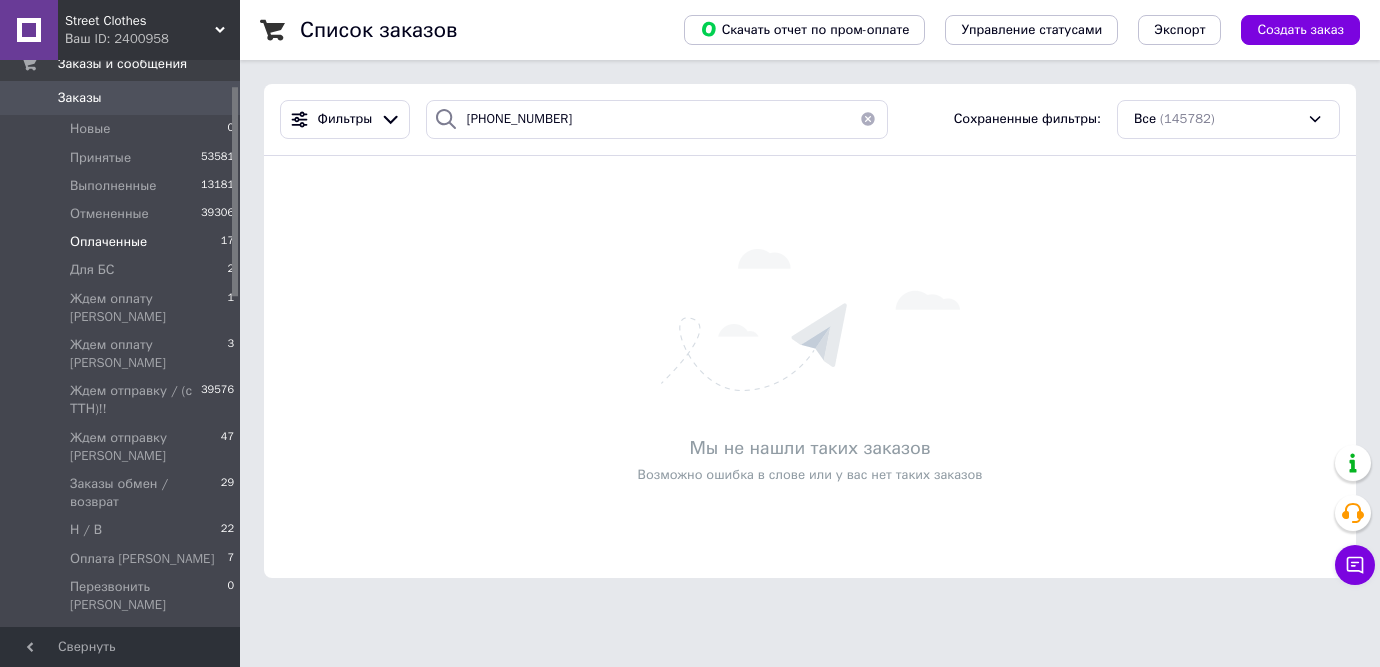 click on "Оплаченные" at bounding box center (108, 242) 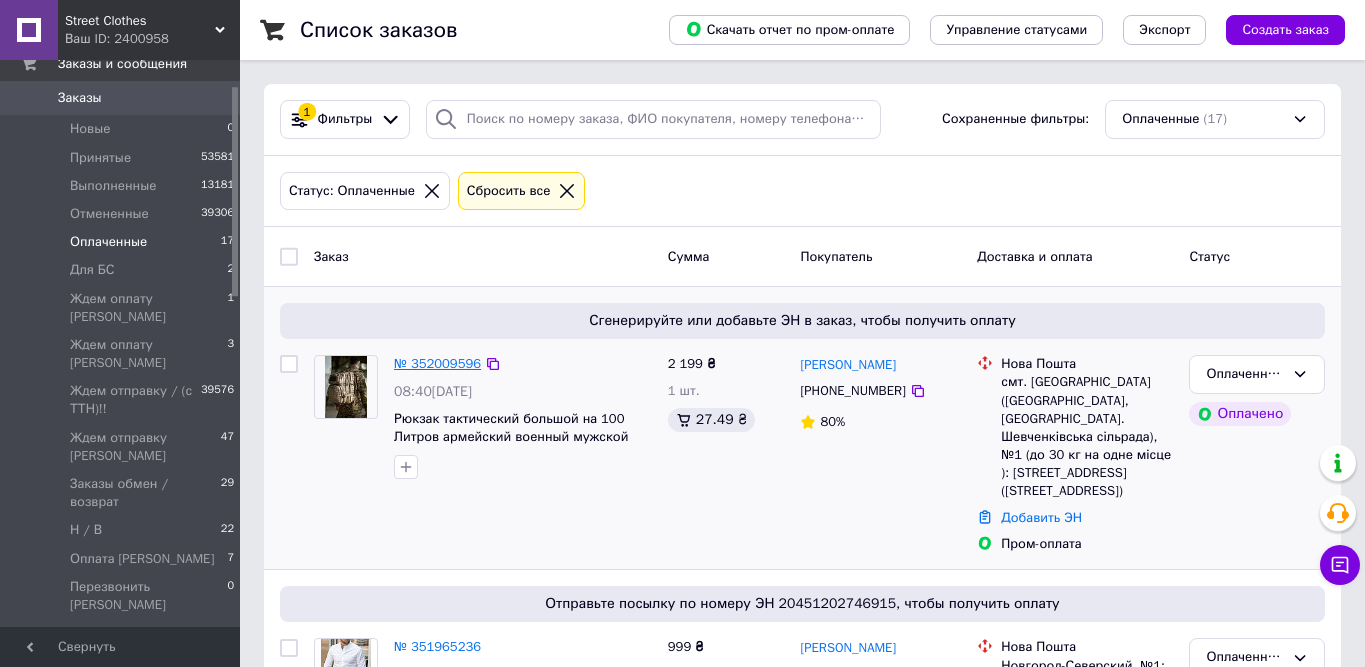 click on "№ 352009596" at bounding box center (437, 363) 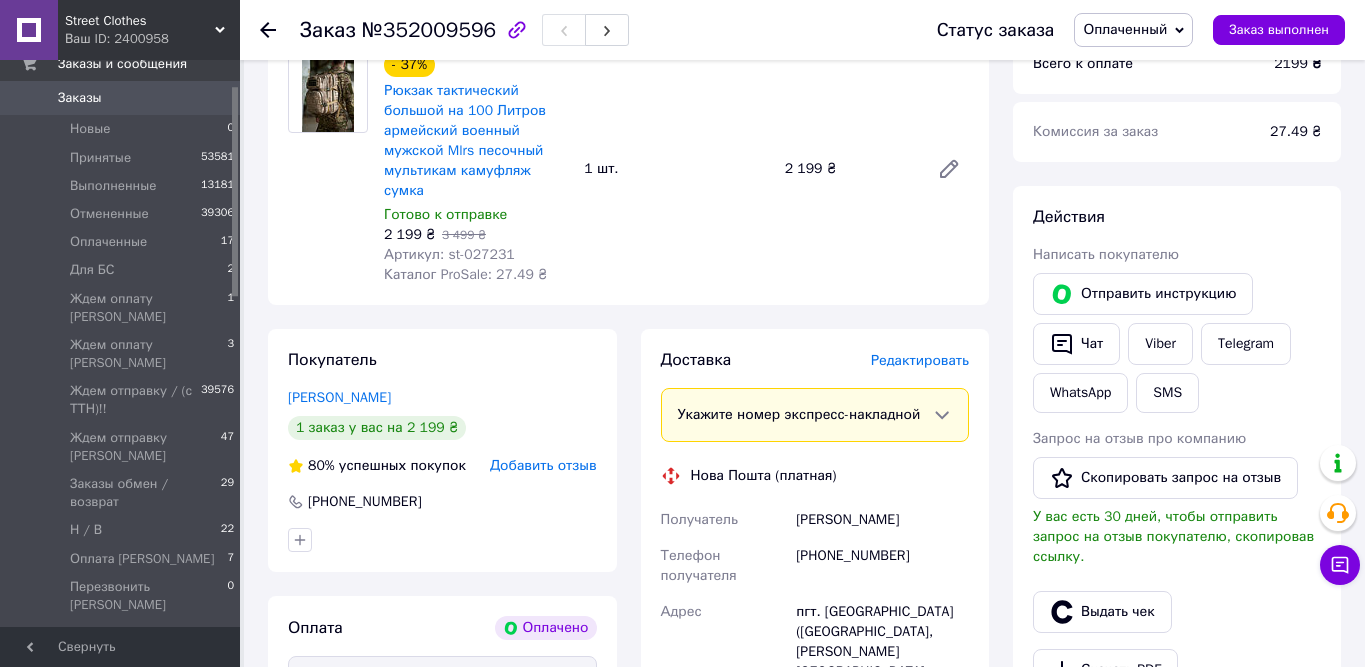 scroll, scrollTop: 245, scrollLeft: 0, axis: vertical 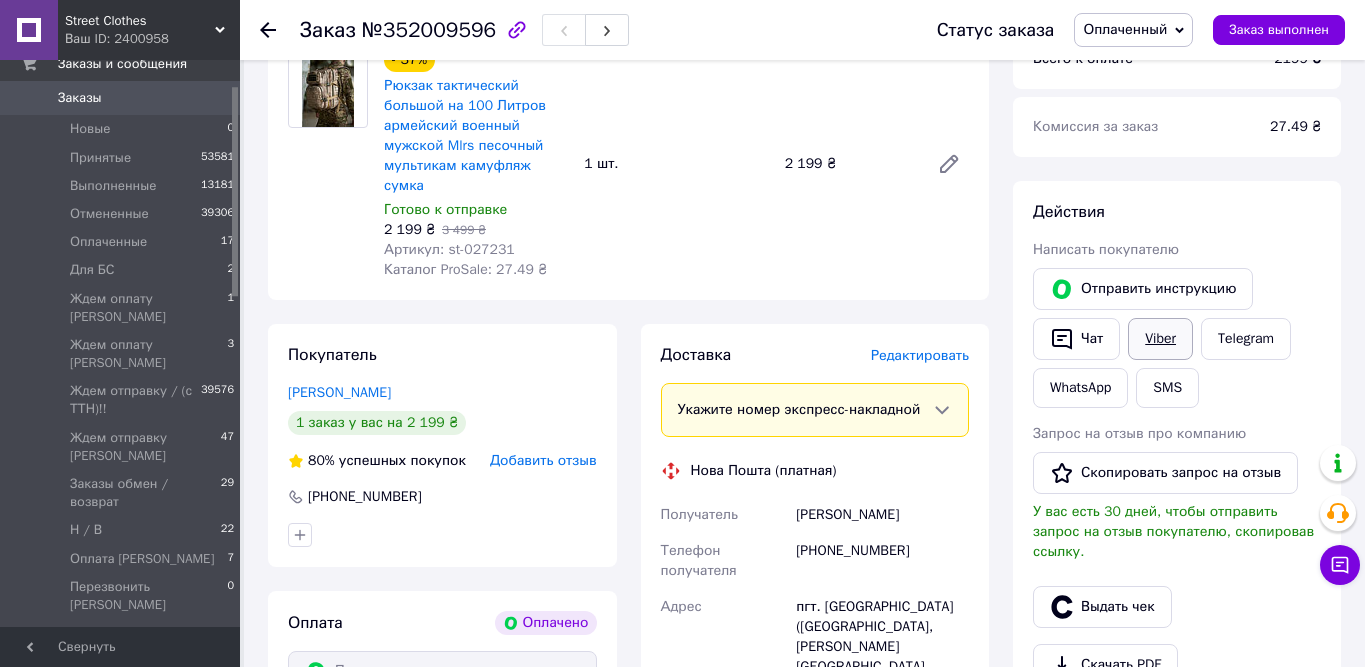 click on "Viber" at bounding box center (1160, 339) 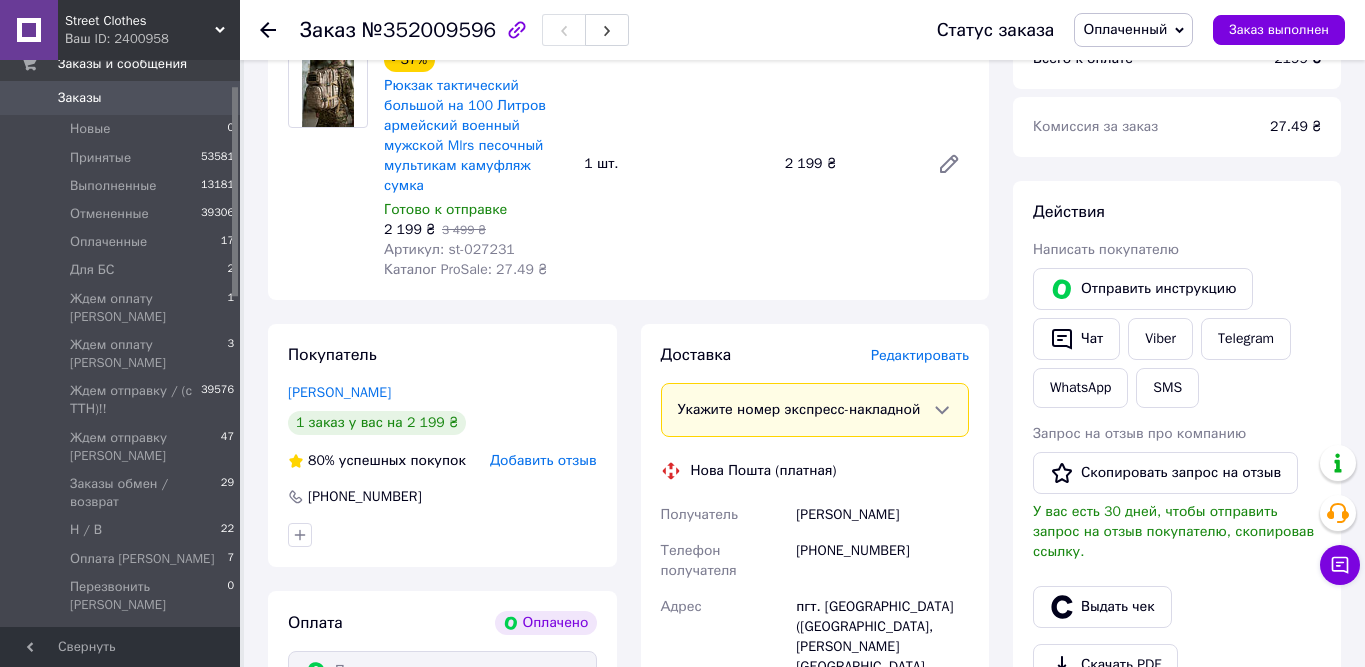 click on "Написать покупателю" at bounding box center (1177, 250) 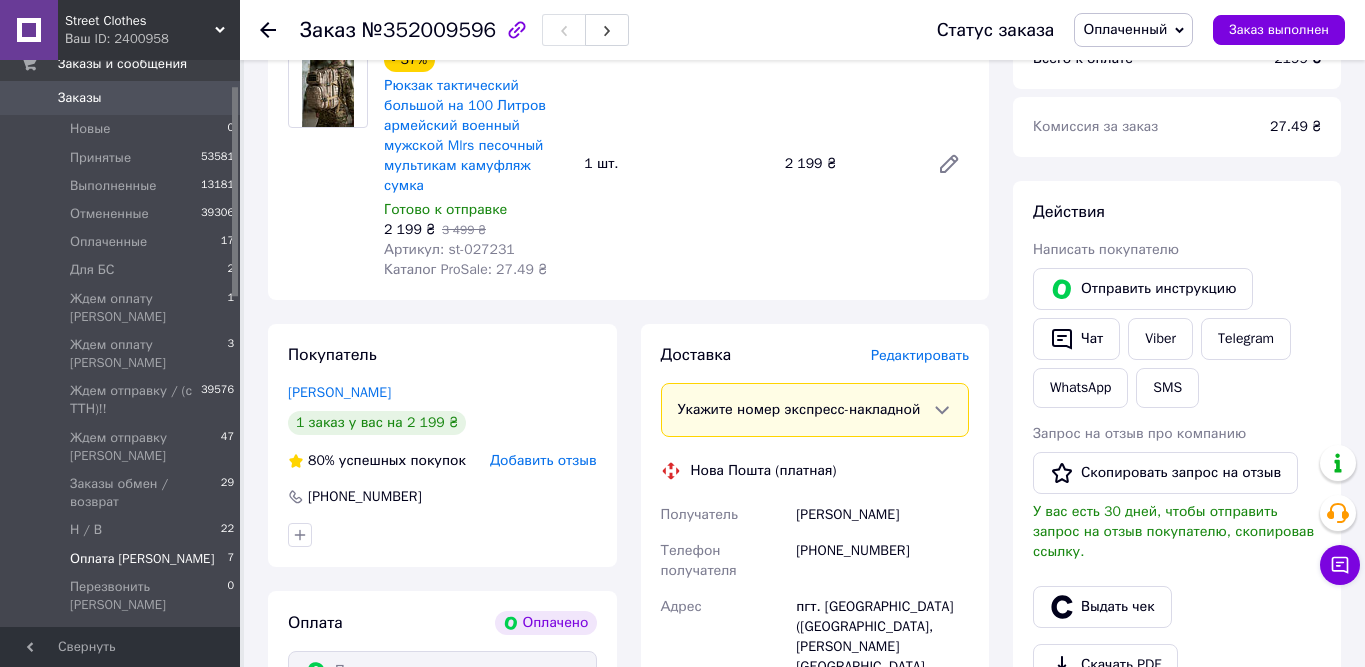 click on "Оплата [PERSON_NAME] 7" at bounding box center [123, 559] 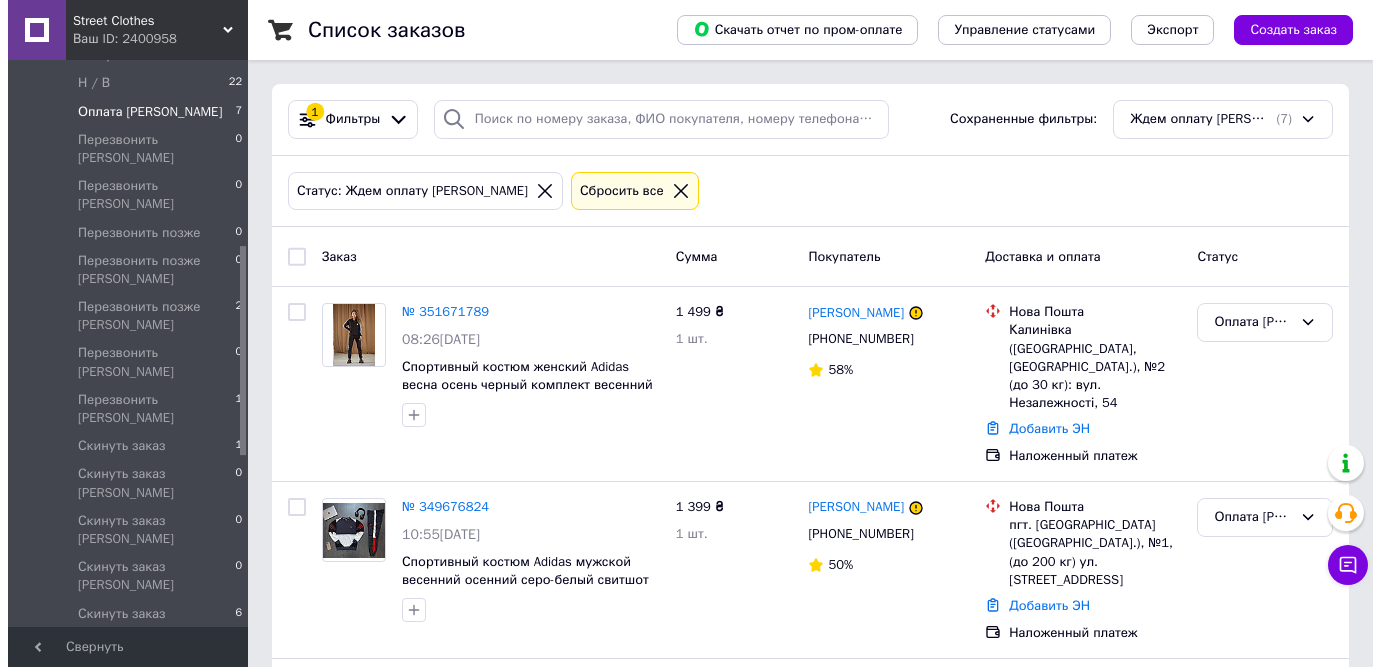scroll, scrollTop: 522, scrollLeft: 0, axis: vertical 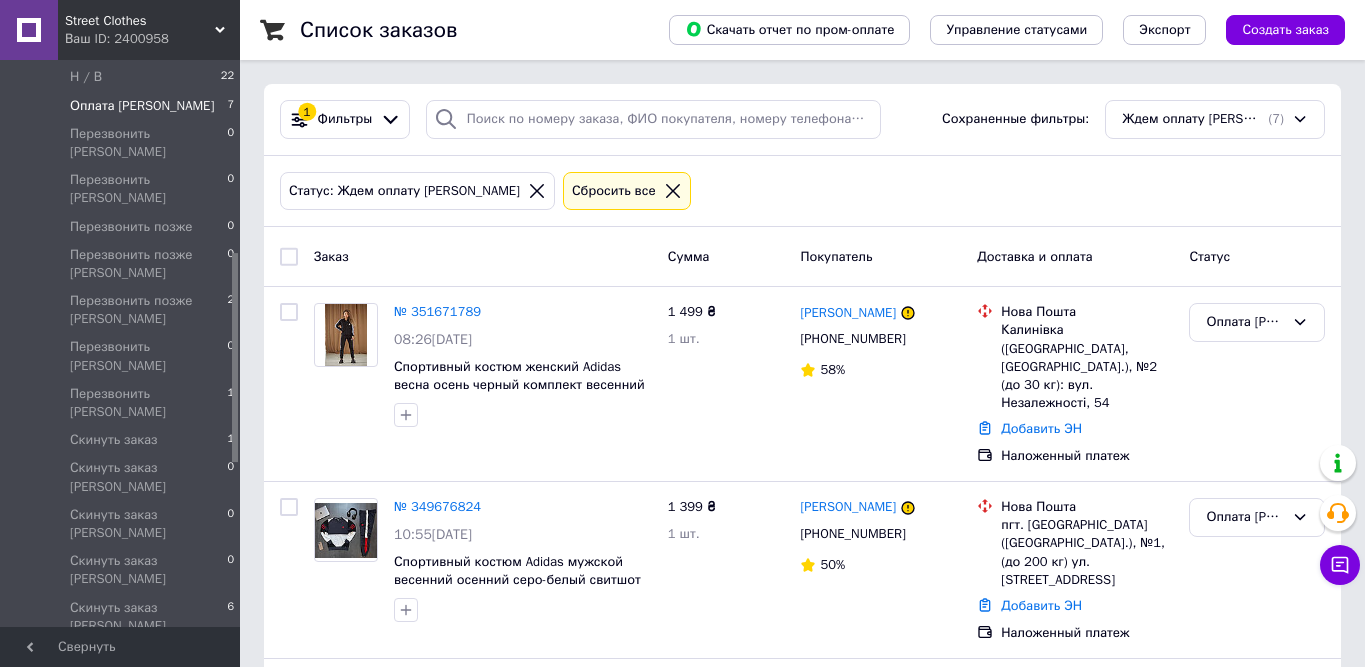 drag, startPoint x: 236, startPoint y: 158, endPoint x: 233, endPoint y: 324, distance: 166.0271 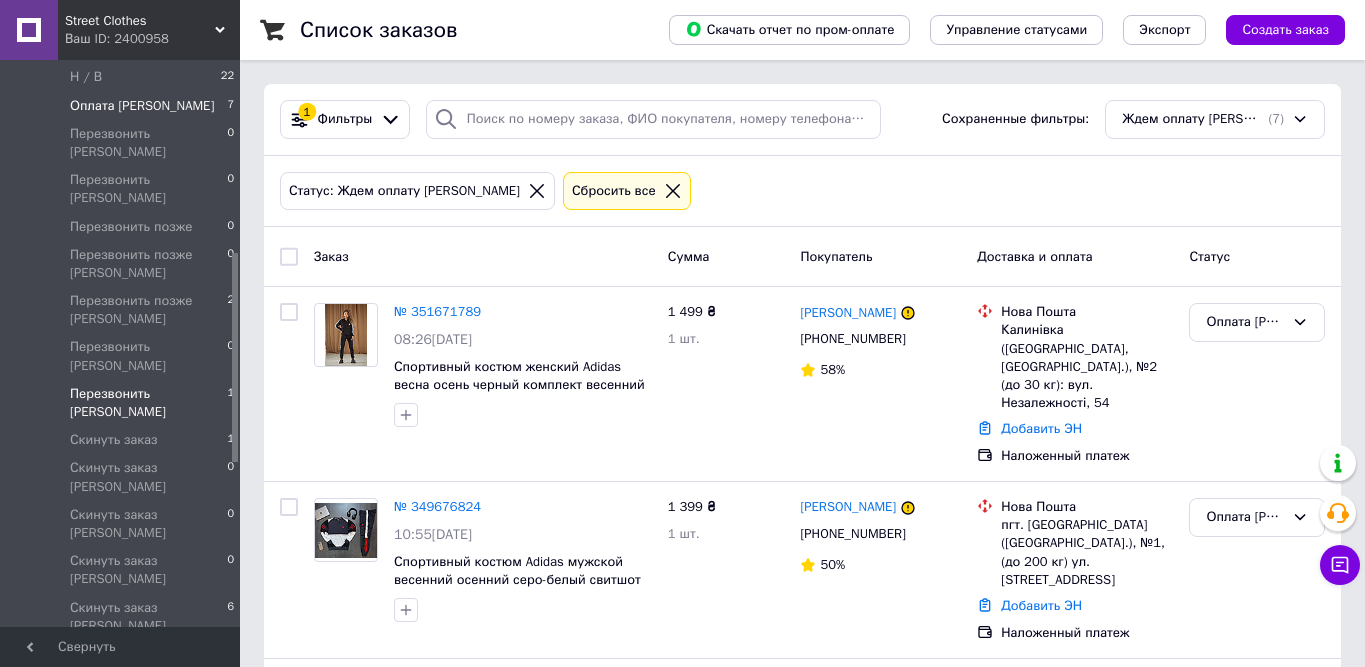 click on "Перезвонить [PERSON_NAME] 1" at bounding box center (123, 403) 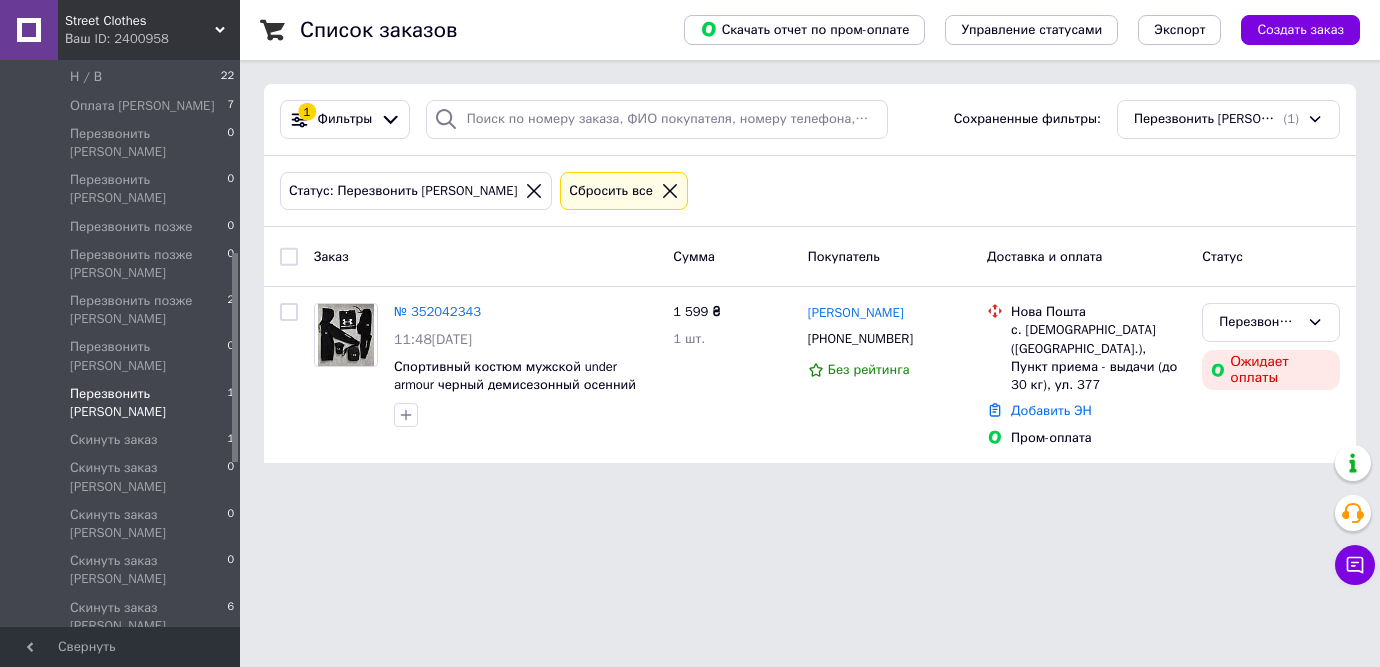 click on "Уведомления" at bounding box center (121, 735) 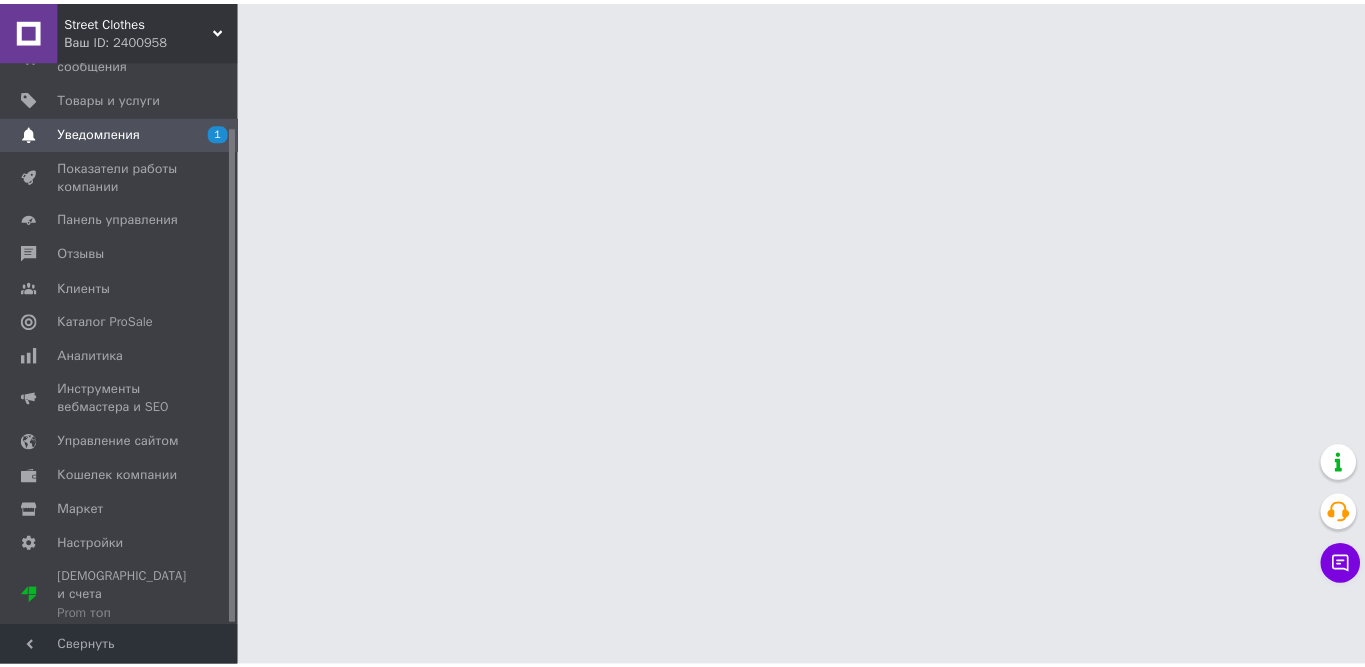 scroll, scrollTop: 74, scrollLeft: 0, axis: vertical 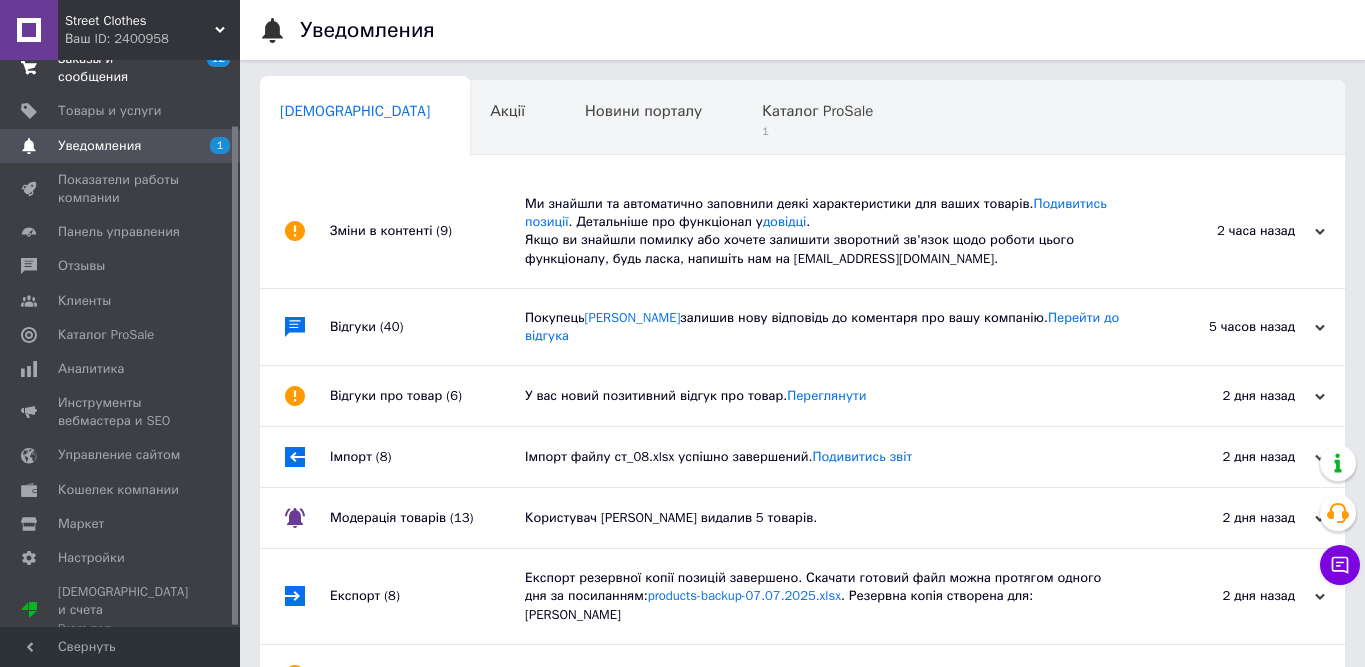 click on "Заказы и сообщения" at bounding box center (121, 68) 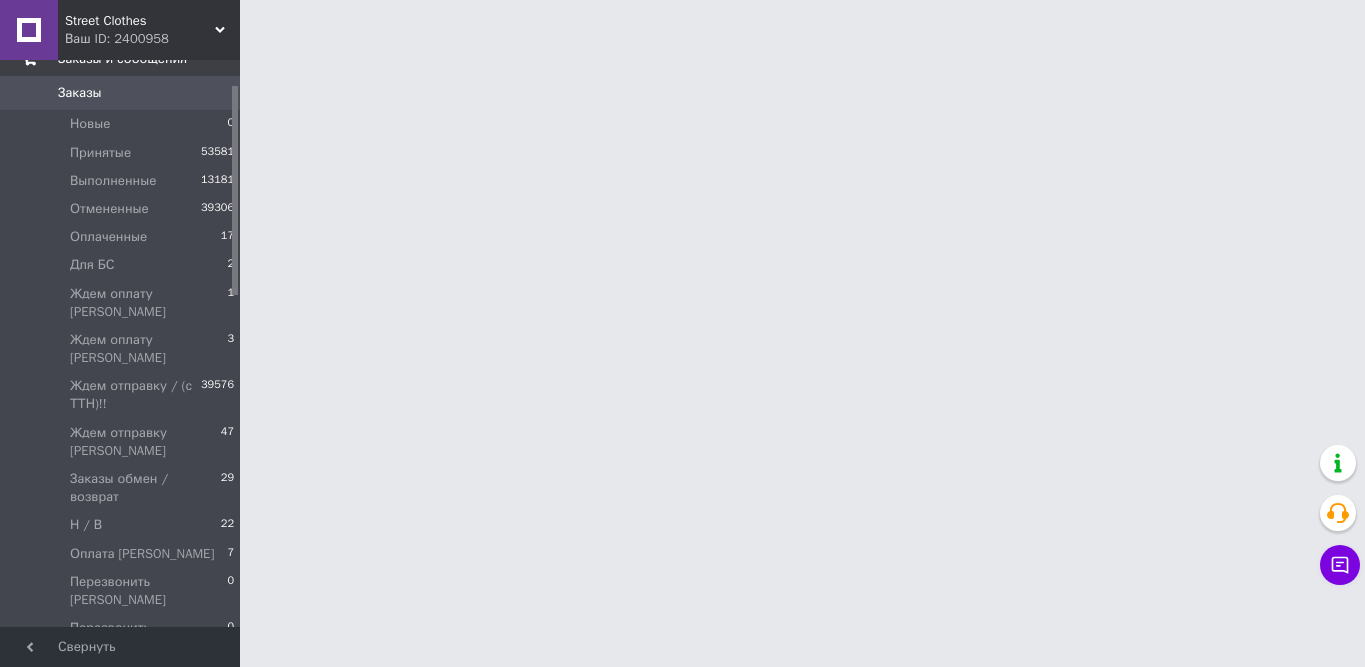 scroll, scrollTop: 65, scrollLeft: 0, axis: vertical 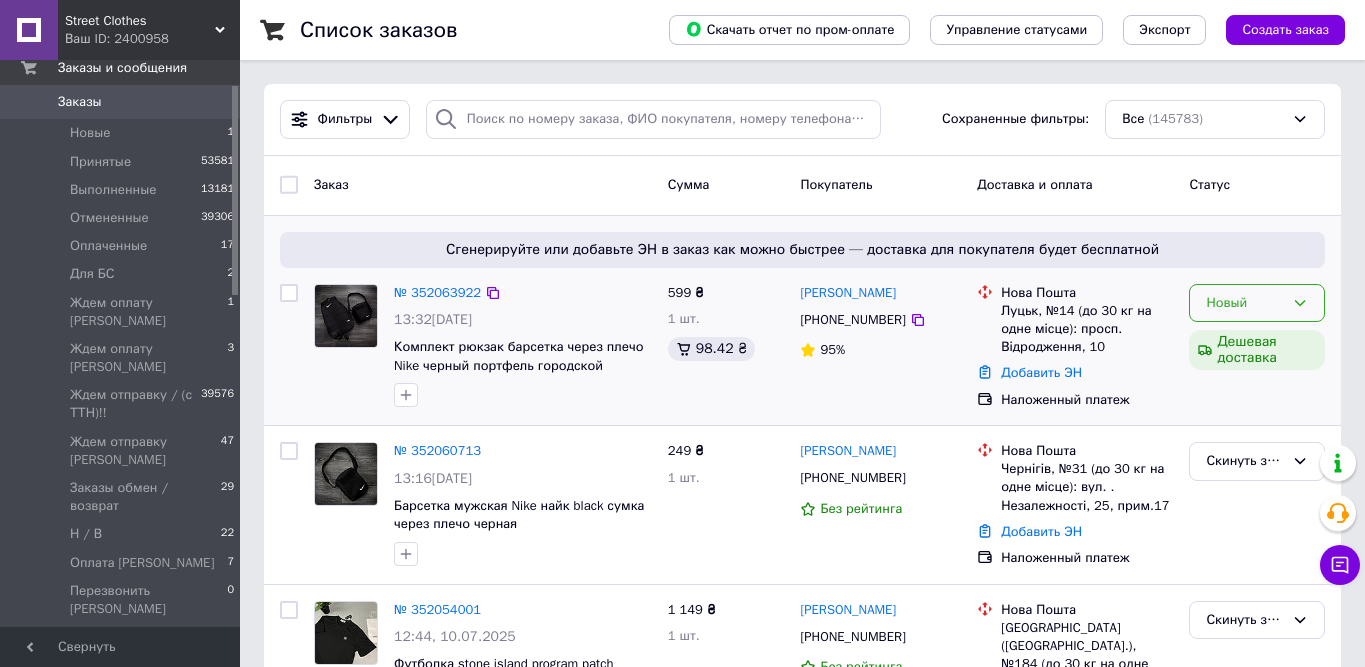 click on "Новый" at bounding box center (1245, 303) 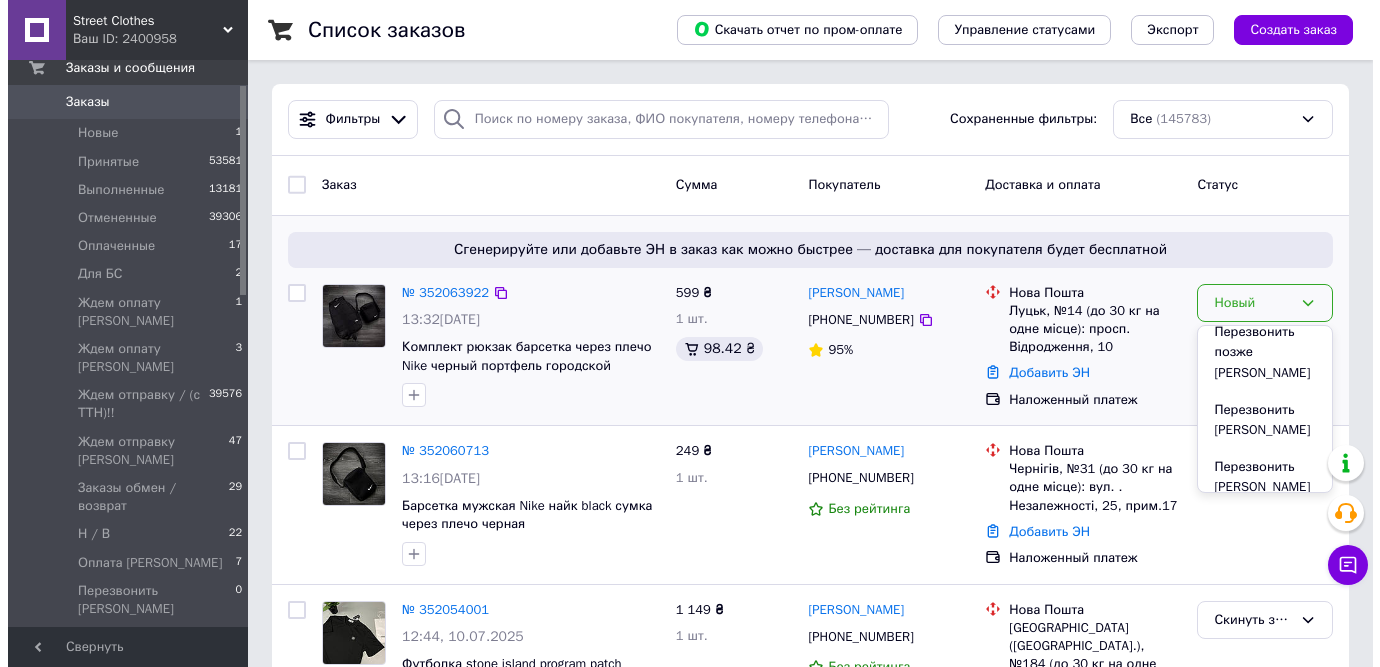 scroll, scrollTop: 840, scrollLeft: 0, axis: vertical 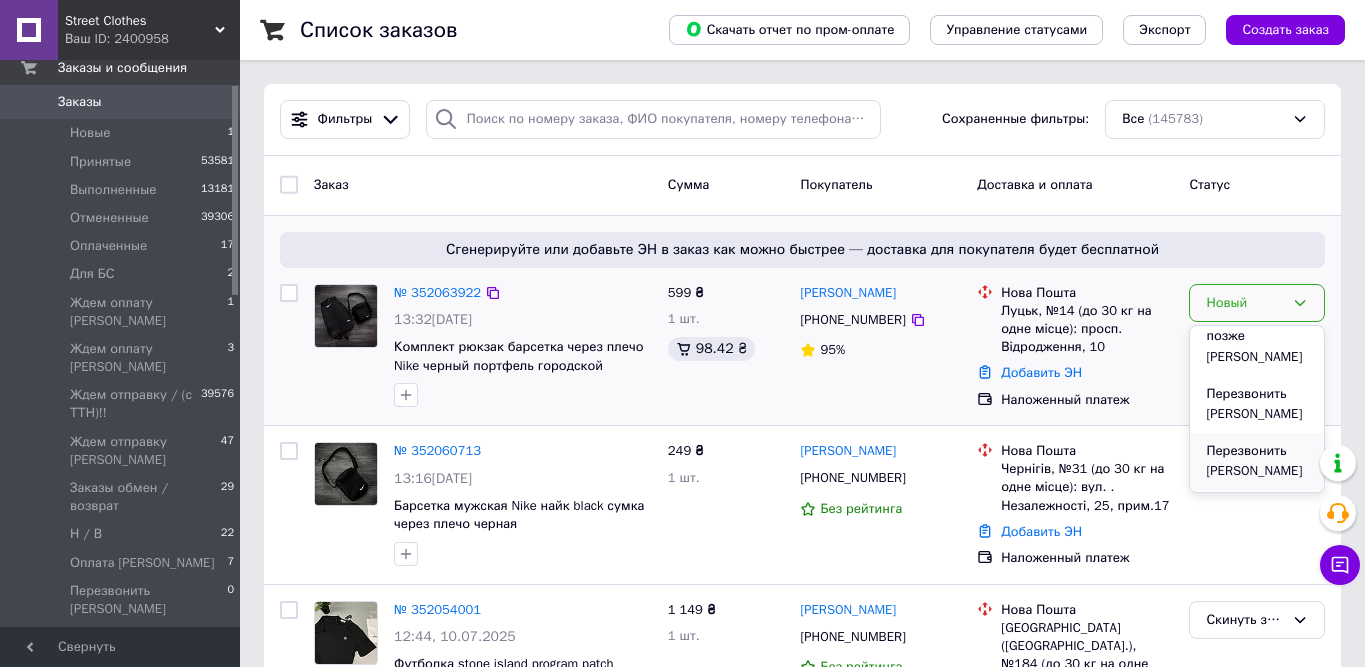 click on "Перезвонить [PERSON_NAME]" at bounding box center [1257, 461] 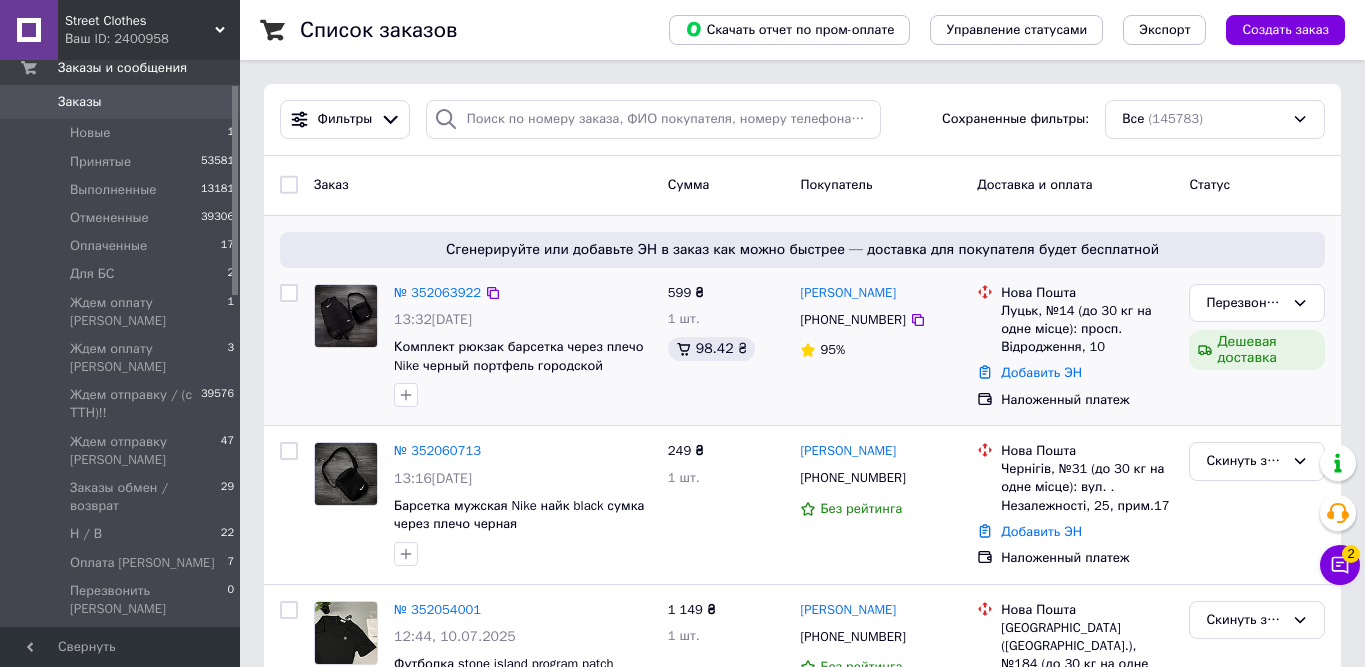 click on "Сгенерируйте или добавьте ЭН в заказ как можно быстрее — доставка для покупателя будет бесплатной № 352063922 13:32[DATE] Комплект рюкзак барсетка через плечо Nike черный портфель городской спортивный мужской женский найк 599 ₴ 1 шт. 98.42 ₴ [PERSON_NAME] [PHONE_NUMBER] 95% Нова Пошта Луцьк, №14 (до 30 кг на одне місце): просп. Відродження, 10 Добавить ЭН Наложенный платеж Перезвонить [PERSON_NAME] доставка" at bounding box center [802, 321] 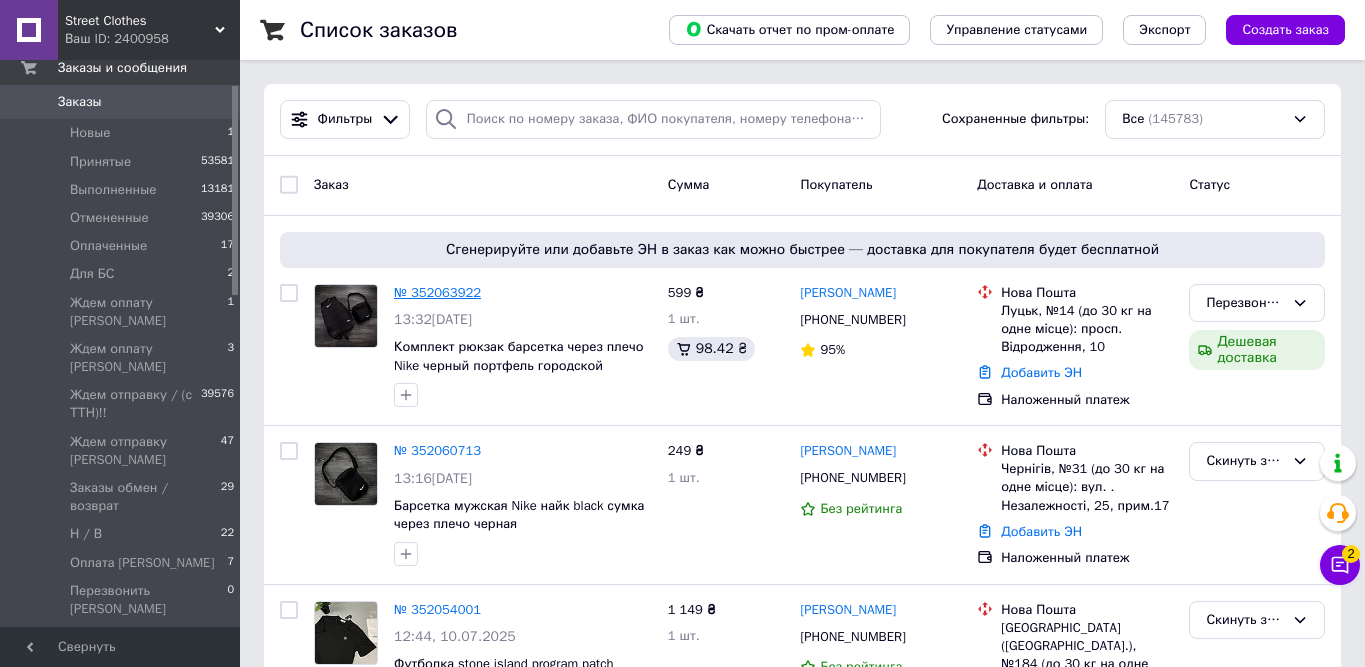 click on "№ 352063922" at bounding box center [437, 292] 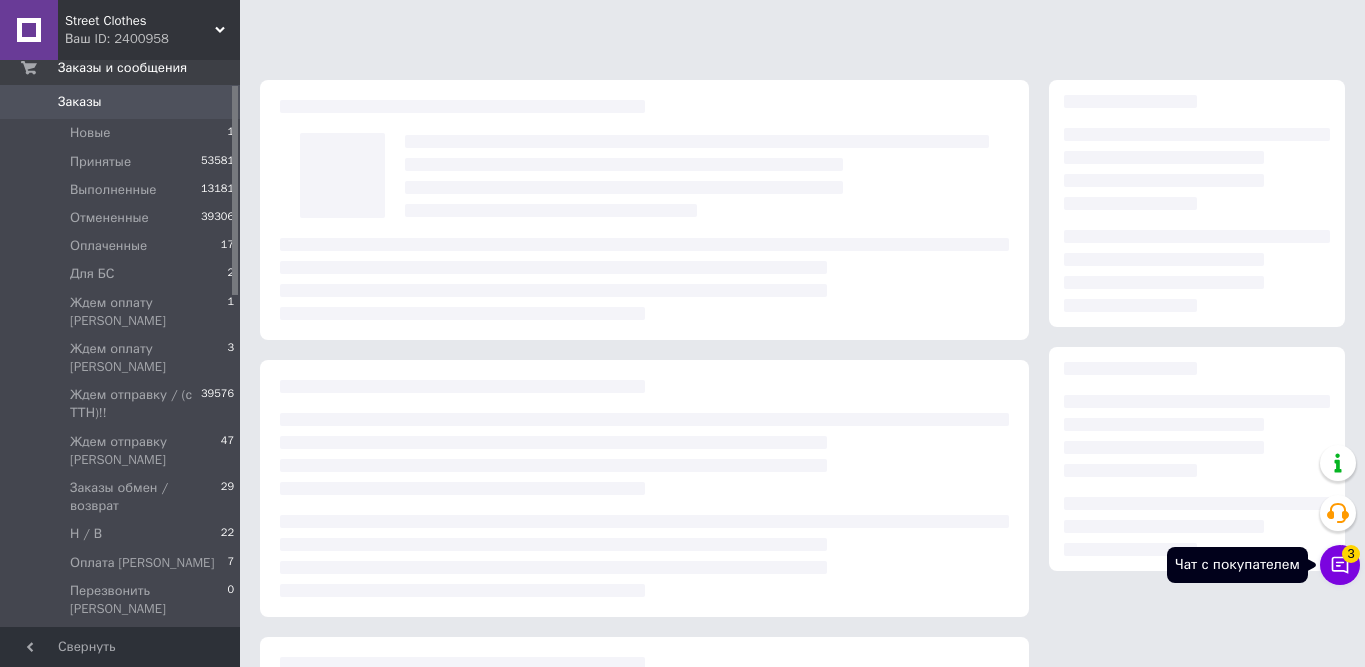 click on "3" at bounding box center [1351, 554] 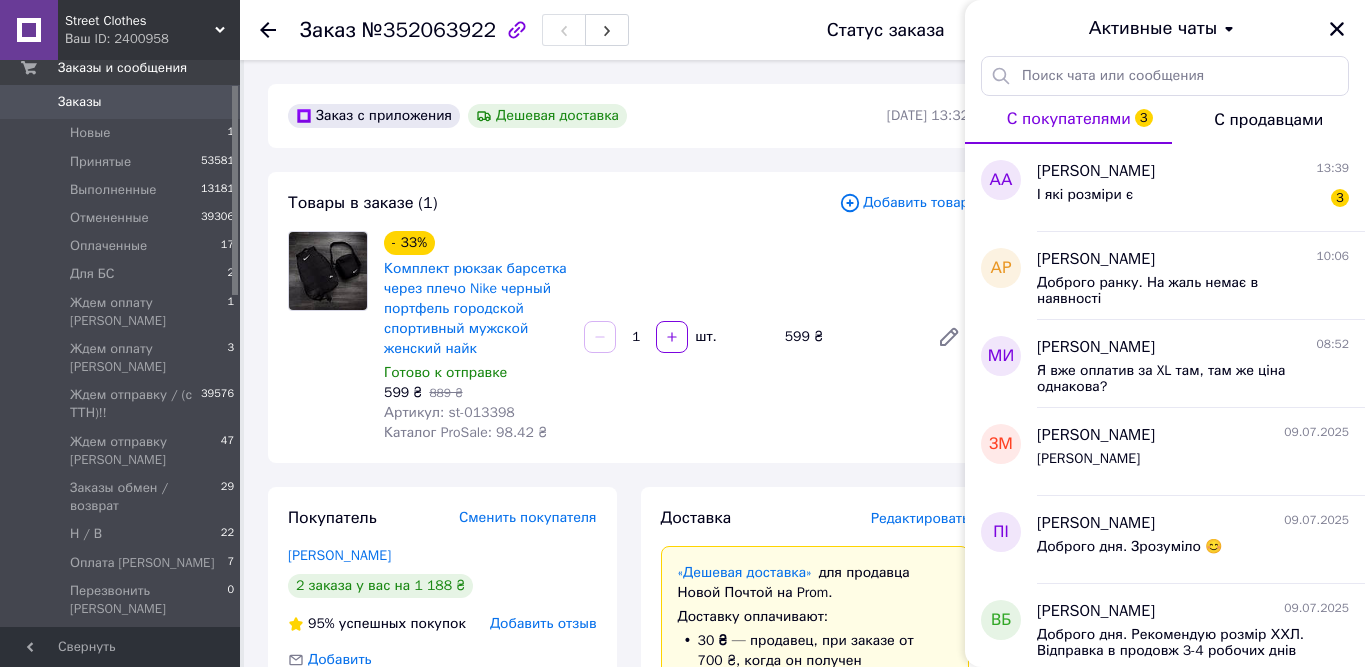 click 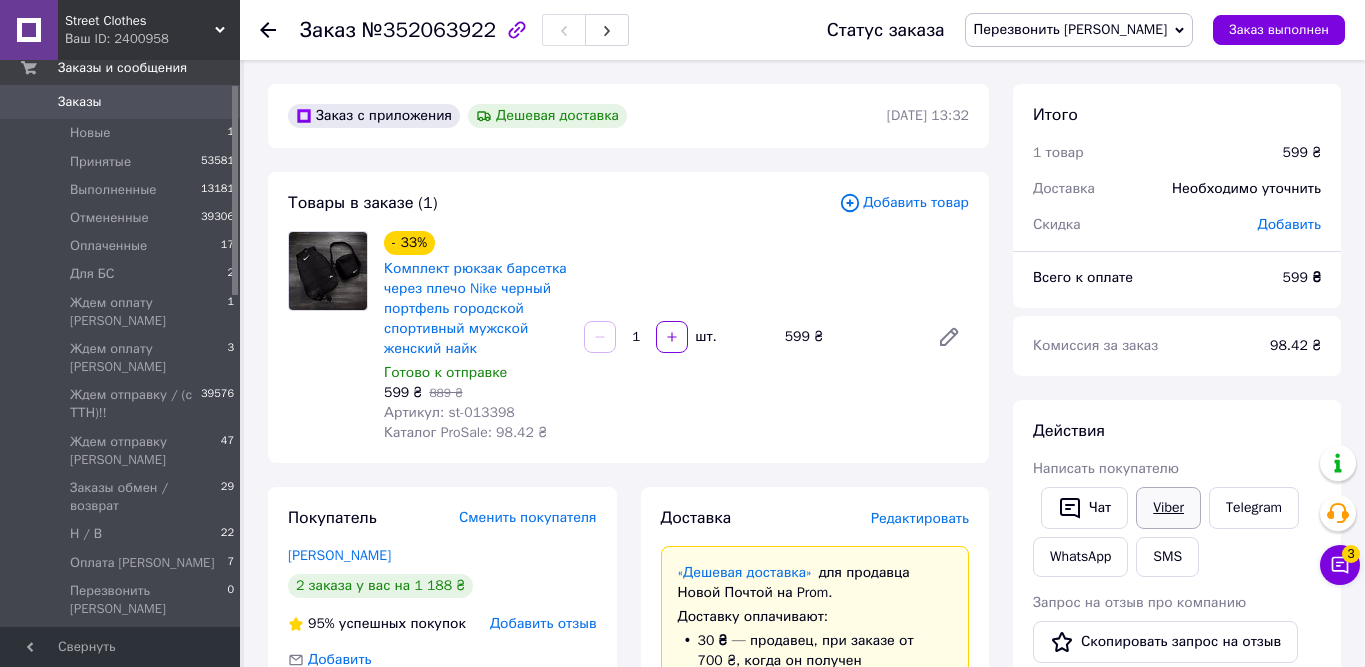 click on "Viber" at bounding box center [1168, 508] 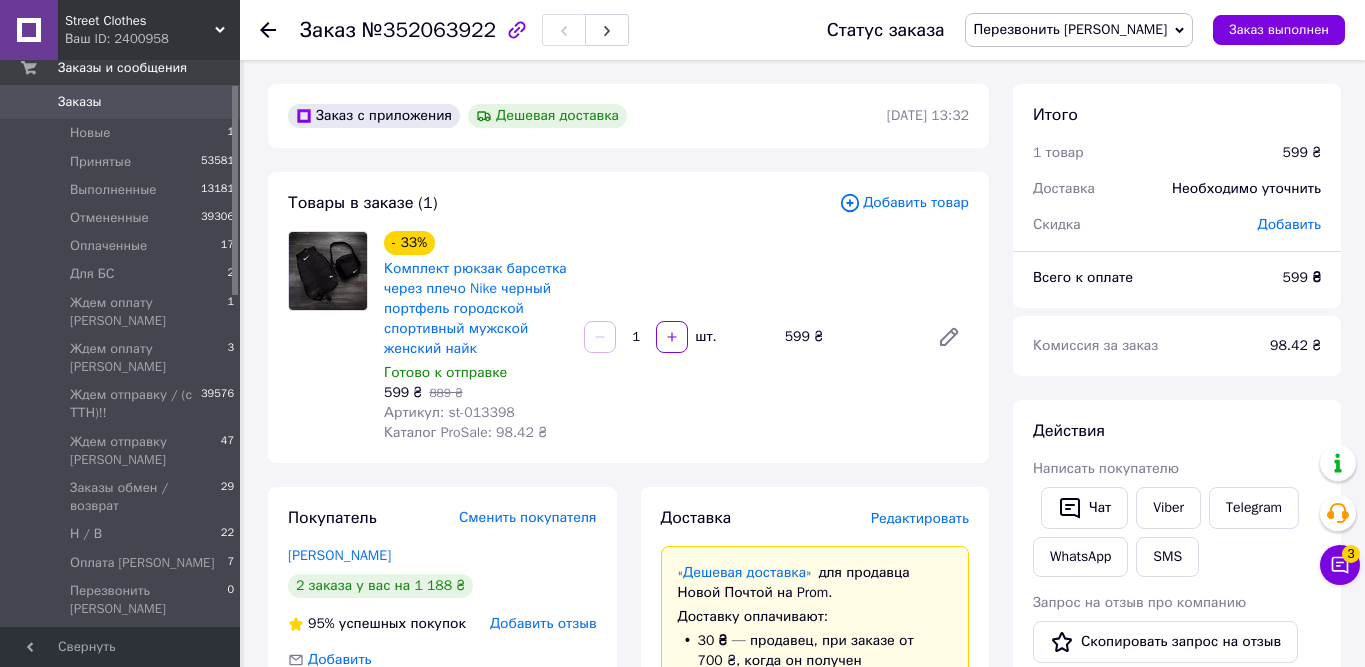 click on "Всего к оплате" at bounding box center (1146, 278) 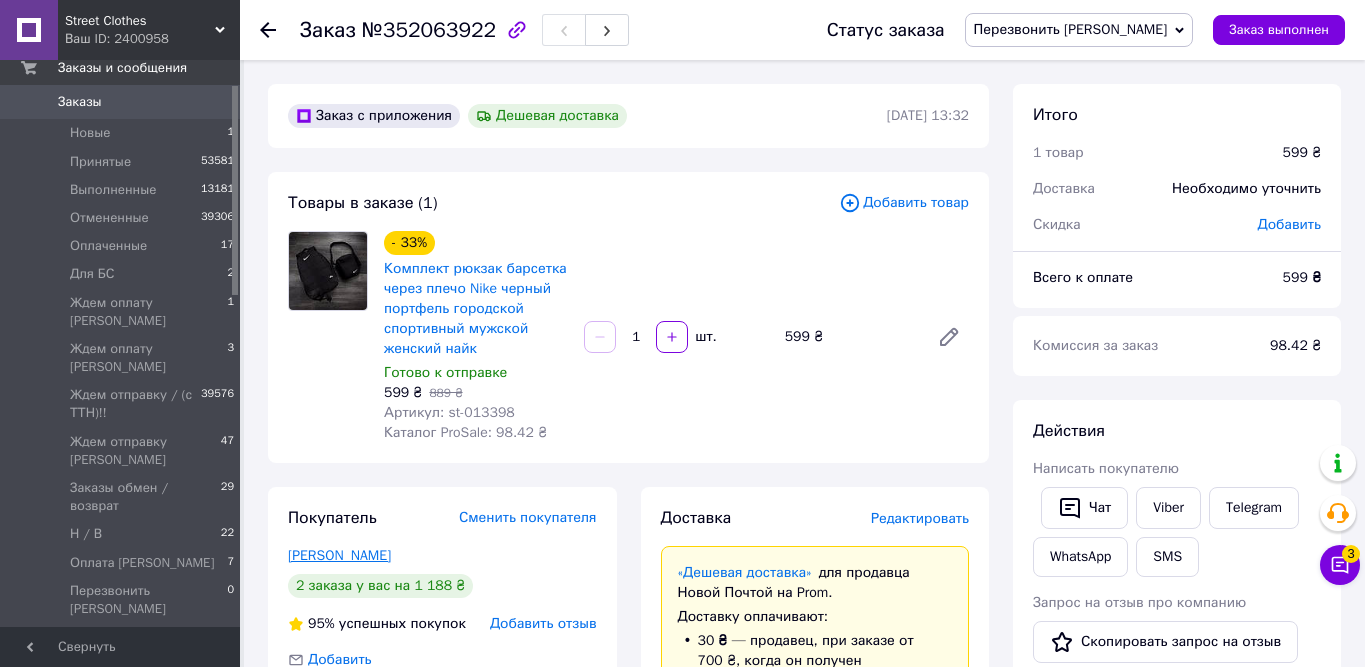 click on "[PERSON_NAME]" at bounding box center [339, 555] 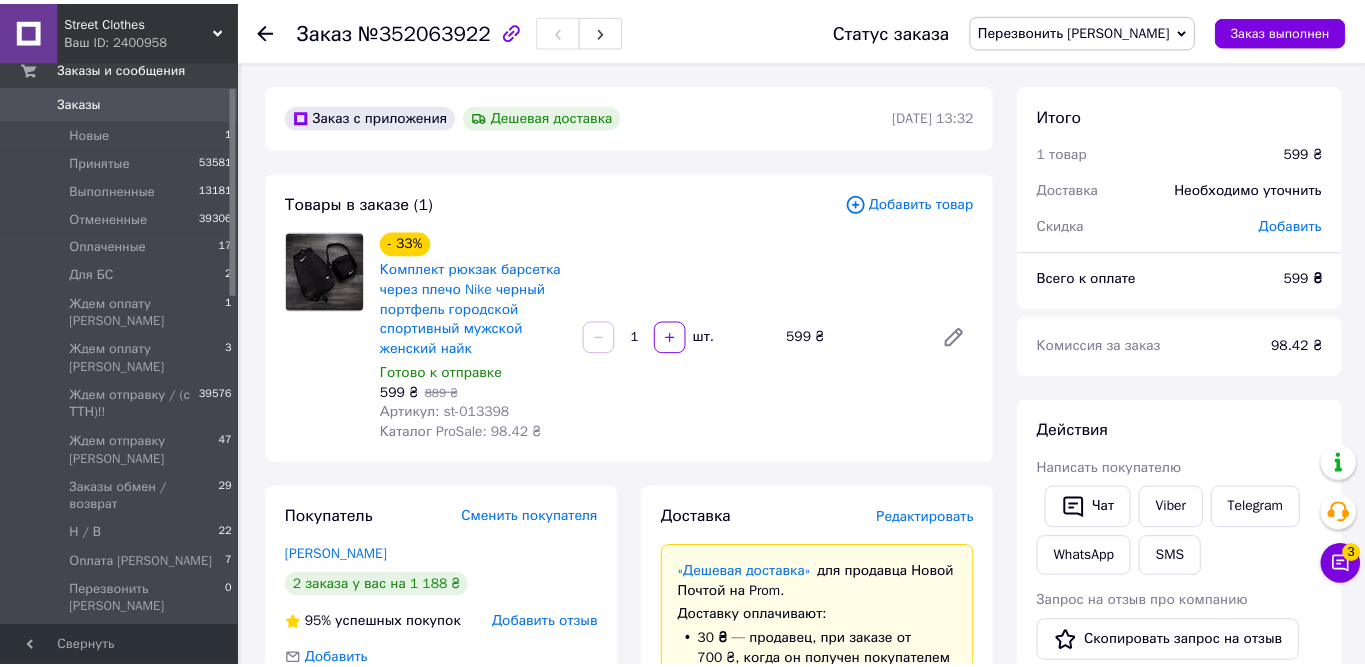 scroll, scrollTop: 74, scrollLeft: 0, axis: vertical 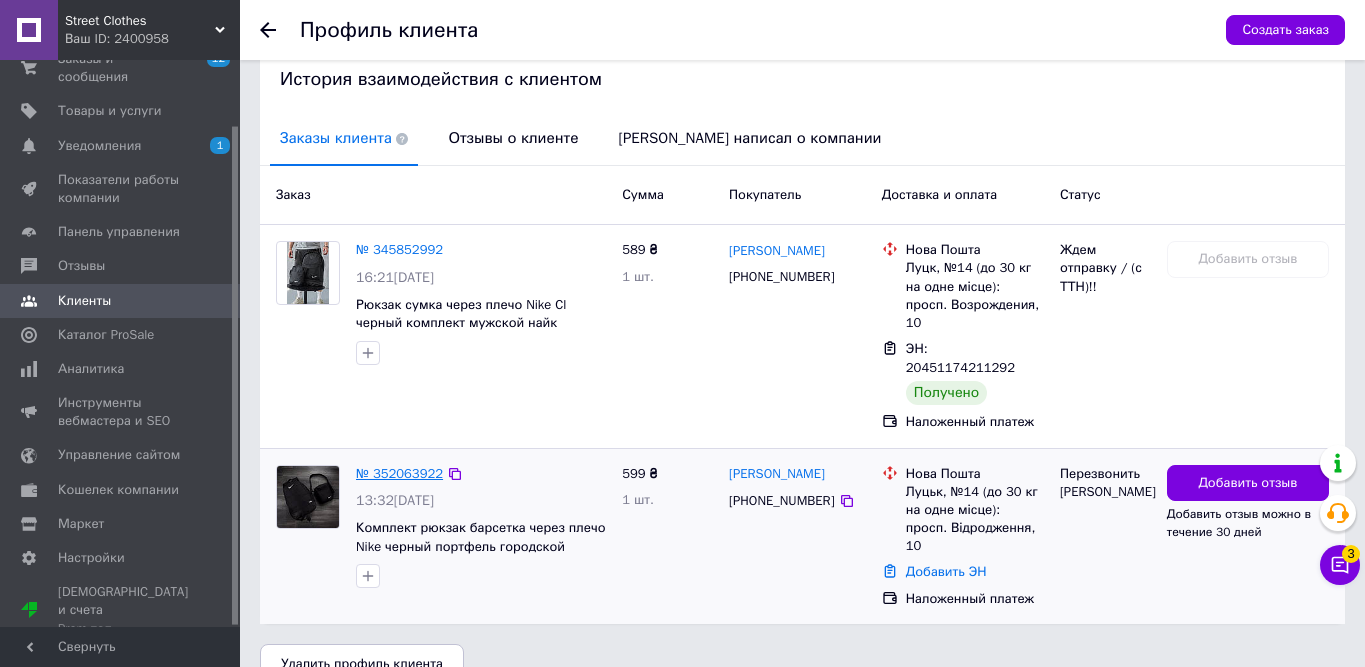 click on "№ 352063922" at bounding box center (399, 473) 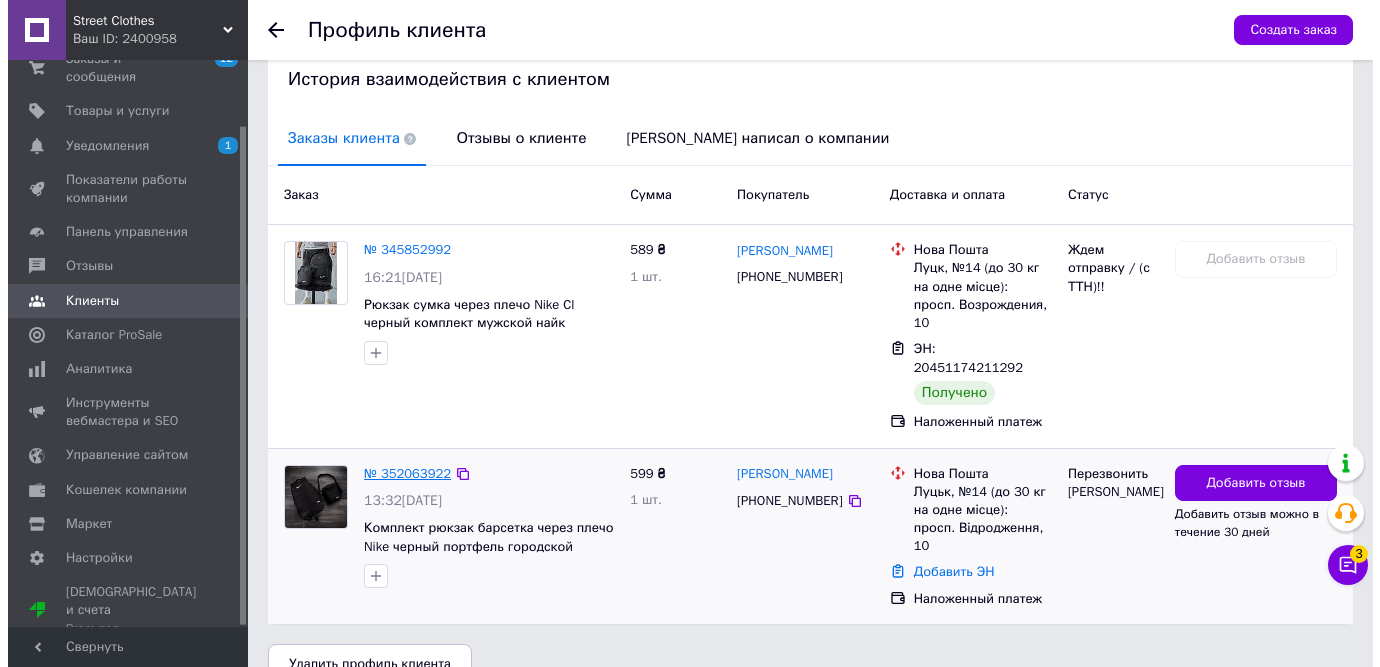 scroll, scrollTop: 65, scrollLeft: 0, axis: vertical 